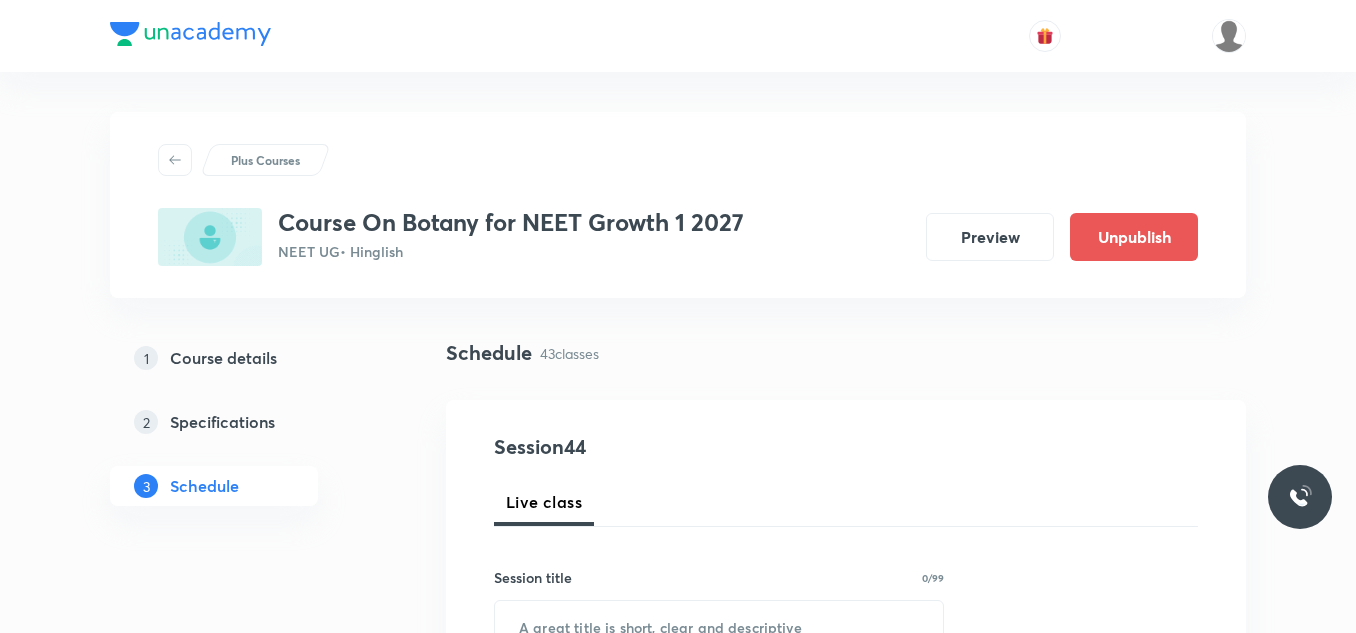 scroll, scrollTop: 6716, scrollLeft: 0, axis: vertical 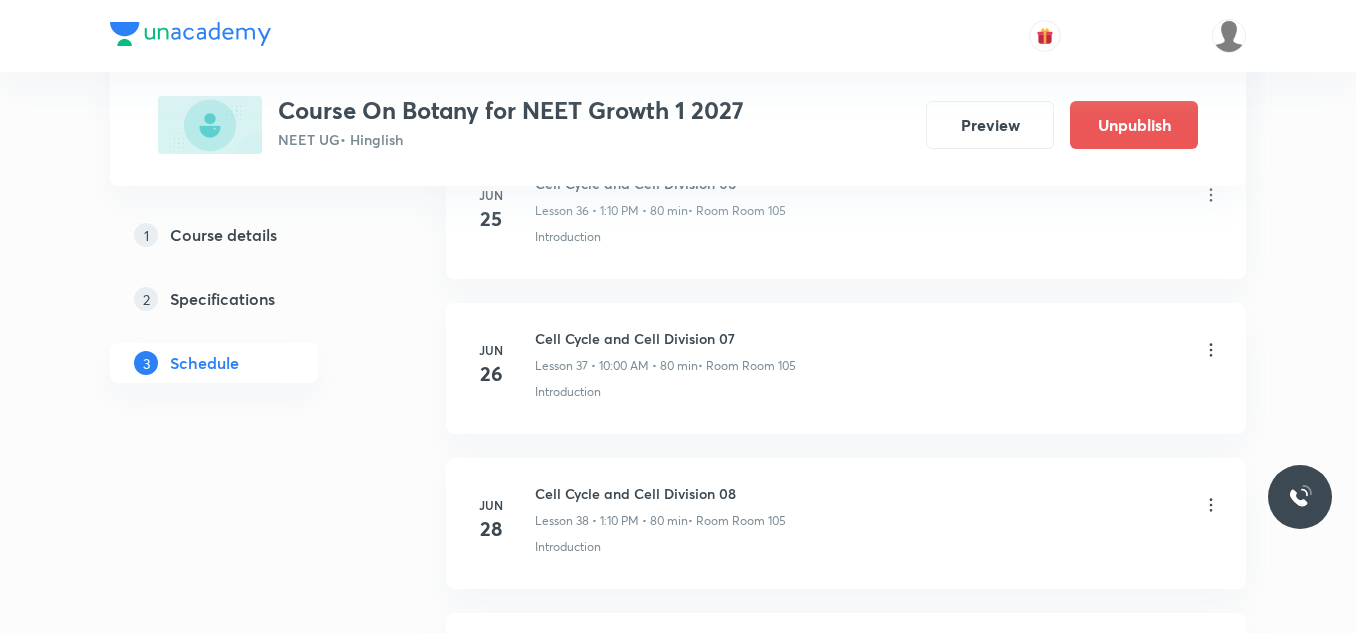 click on "Plus Courses Course On Botany for NEET Growth 1 2027 NEET UG  • Hinglish Preview Unpublish 1 Course details 2 Specifications 3 Schedule Schedule 43  classes Session  44 Live class Session title 0/99 ​ Schedule for Jul 12, 2025, 10:11 AM ​ Duration (in minutes) ​   Session type Online Offline Room Select centre room Sub-concepts Select concepts that wil be covered in this session Add Cancel Apr 8 Cell - The Unit of Life 01 Lesson 1 • 1:10 PM • 80 min  • Room Room 105 Discovery Of Cell · Cell - The Unit of Life Apr 11 Cell - The Unit of Life 02 Lesson 2 • 11:30 AM • 80 min  • Room Room 105 Cell - The Unit of Life Apr 15 Cell - The Unit of Life 03 Lesson 3 • 1:10 PM • 80 min  • Room Room 105 Cell - The Unit of Life Apr 16 Cell - The Unit of Life 04 Lesson 4 • 10:00 AM • 80 min  • Room Room 105 Cell - The Unit of Life Apr 17 Cell - The Unit of Life 05 Lesson 5 • 1:10 PM • 80 min  • Room Room 105 Cell - The Unit of Life Apr 18 Cell - The Unit of Life 06 Type of Cell wall" at bounding box center [678, -2582] 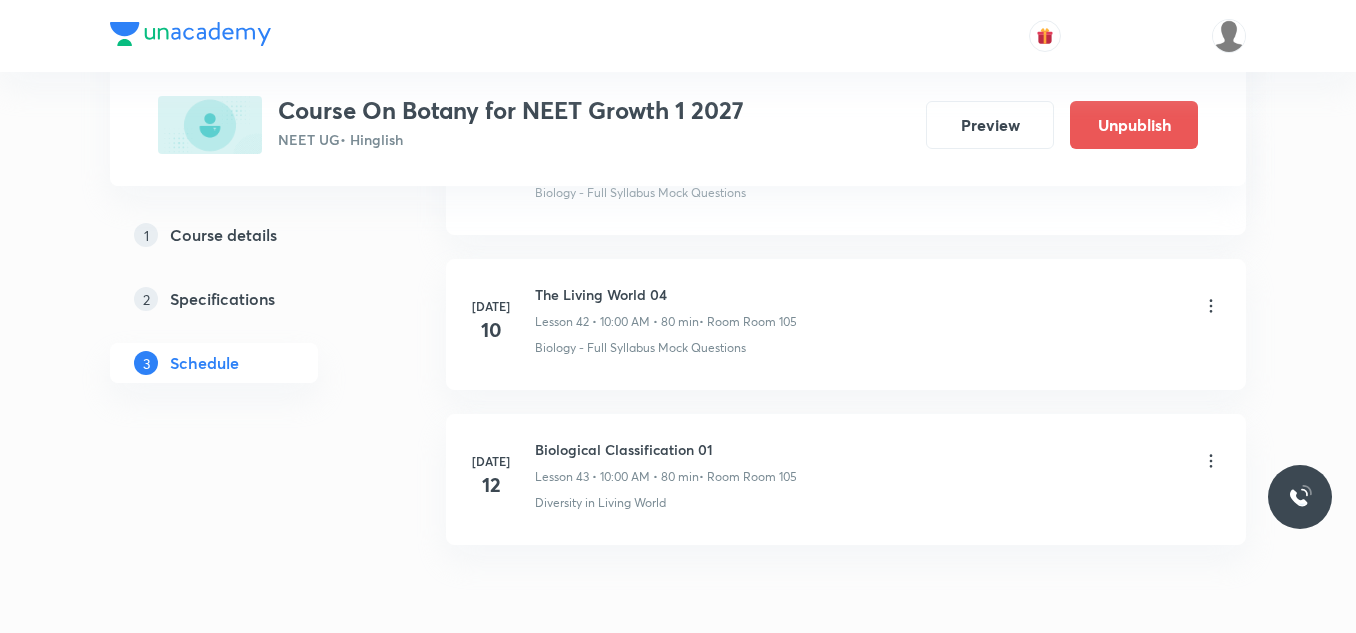 scroll, scrollTop: 7035, scrollLeft: 0, axis: vertical 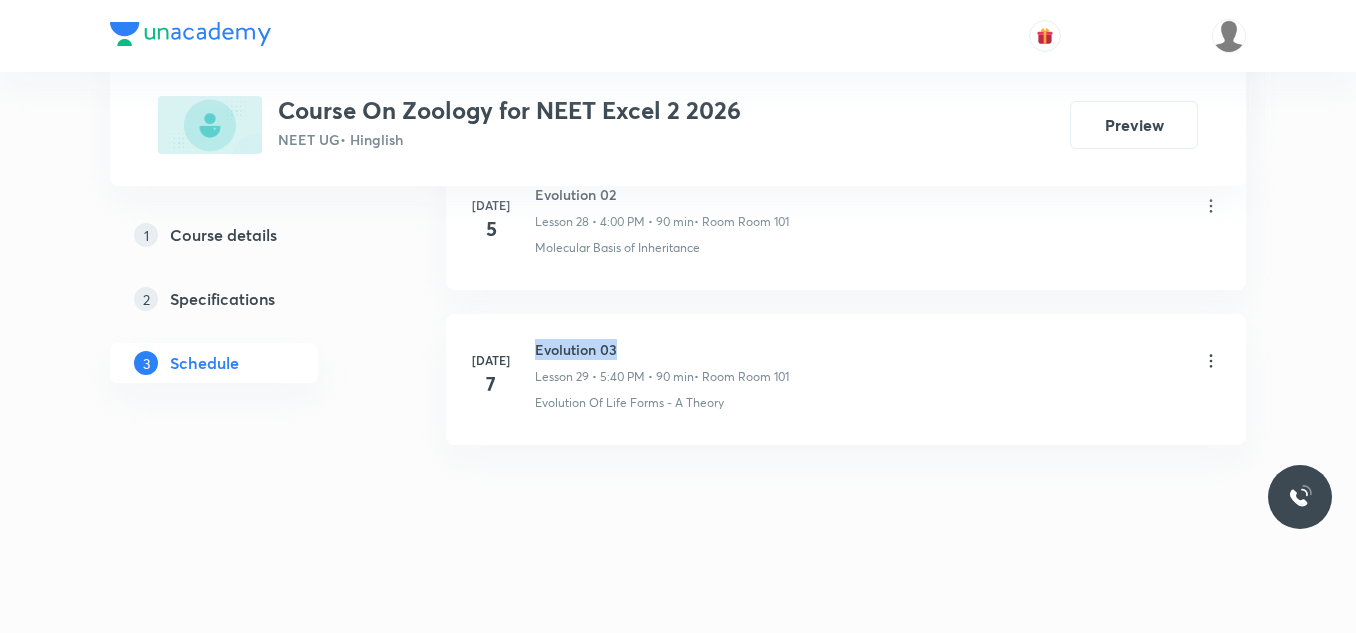 drag, startPoint x: 539, startPoint y: 348, endPoint x: 623, endPoint y: 348, distance: 84 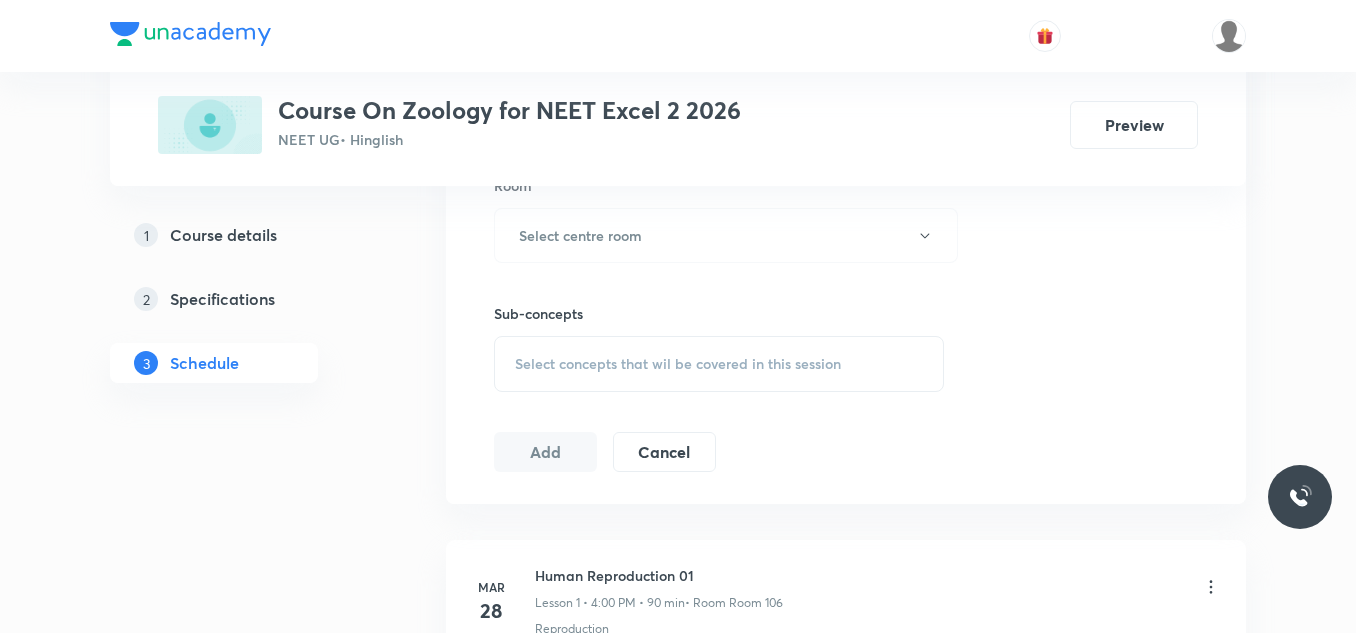 scroll, scrollTop: 900, scrollLeft: 0, axis: vertical 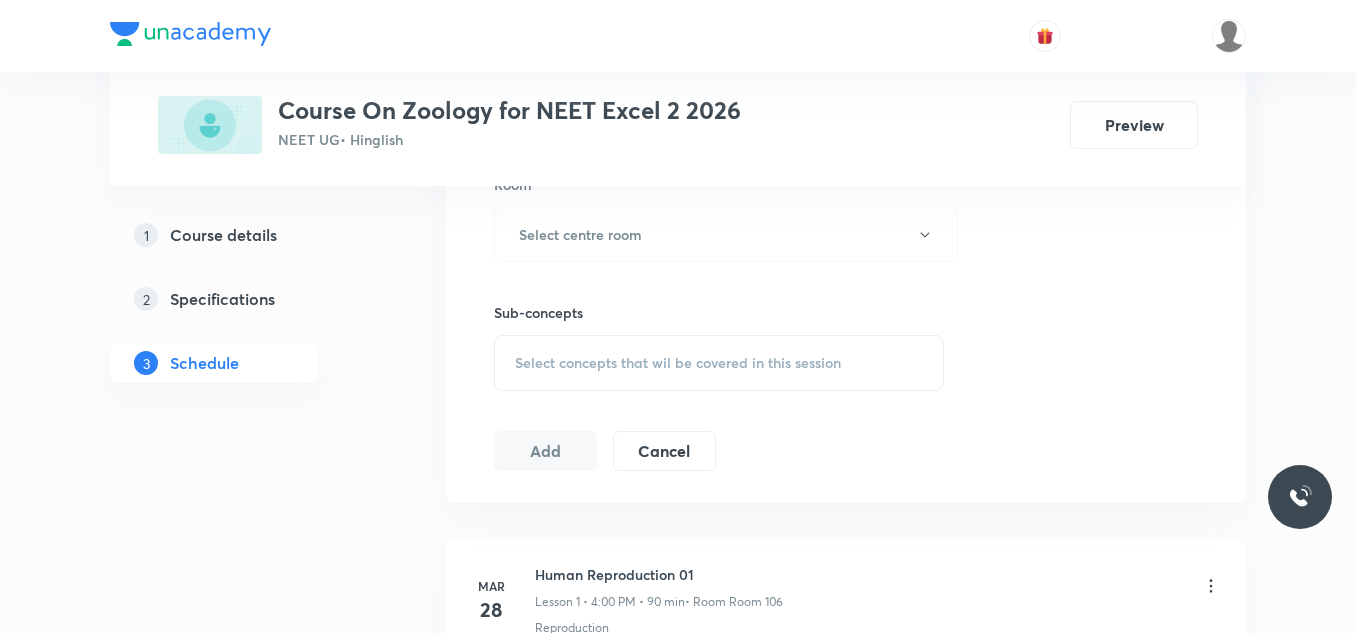 click on "Select concepts that wil be covered in this session" at bounding box center (678, 363) 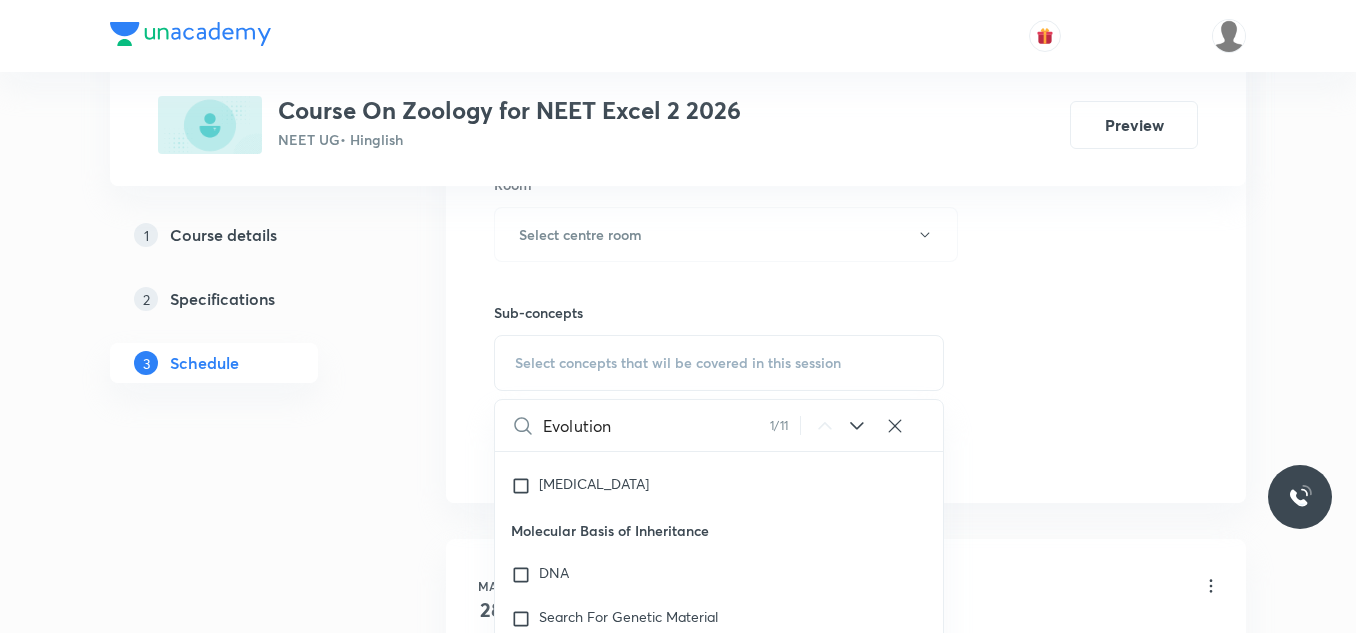 scroll, scrollTop: 2659, scrollLeft: 0, axis: vertical 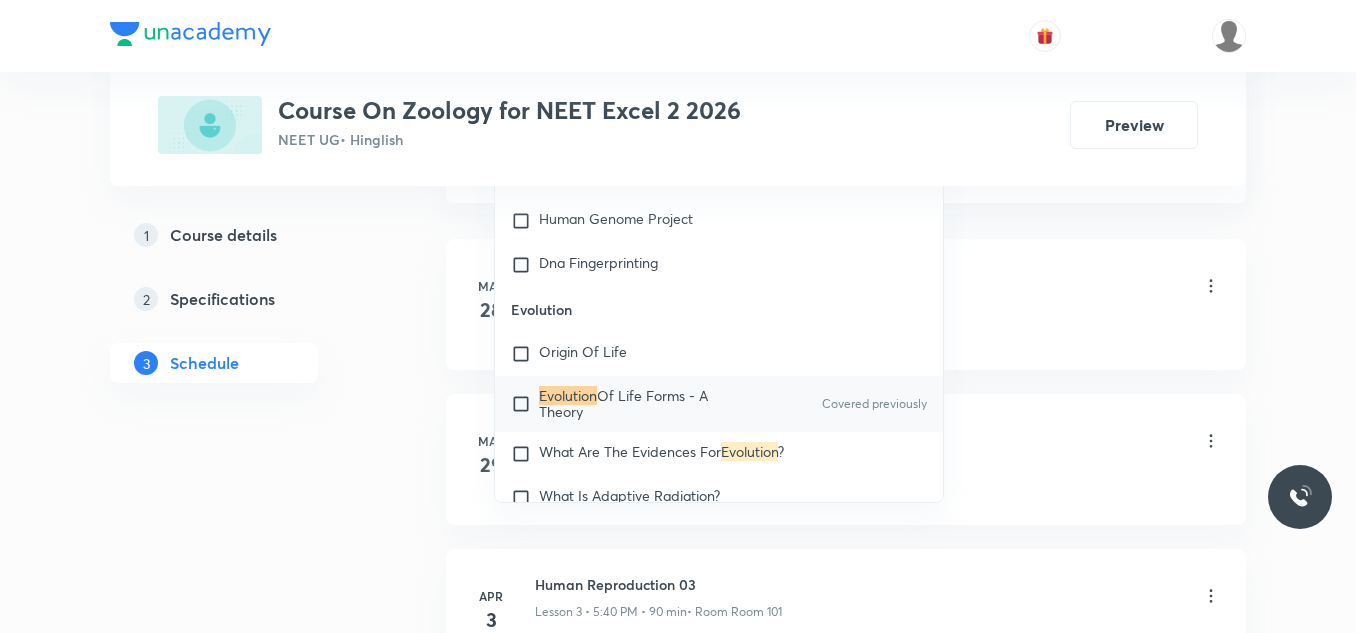 type on "Evolution" 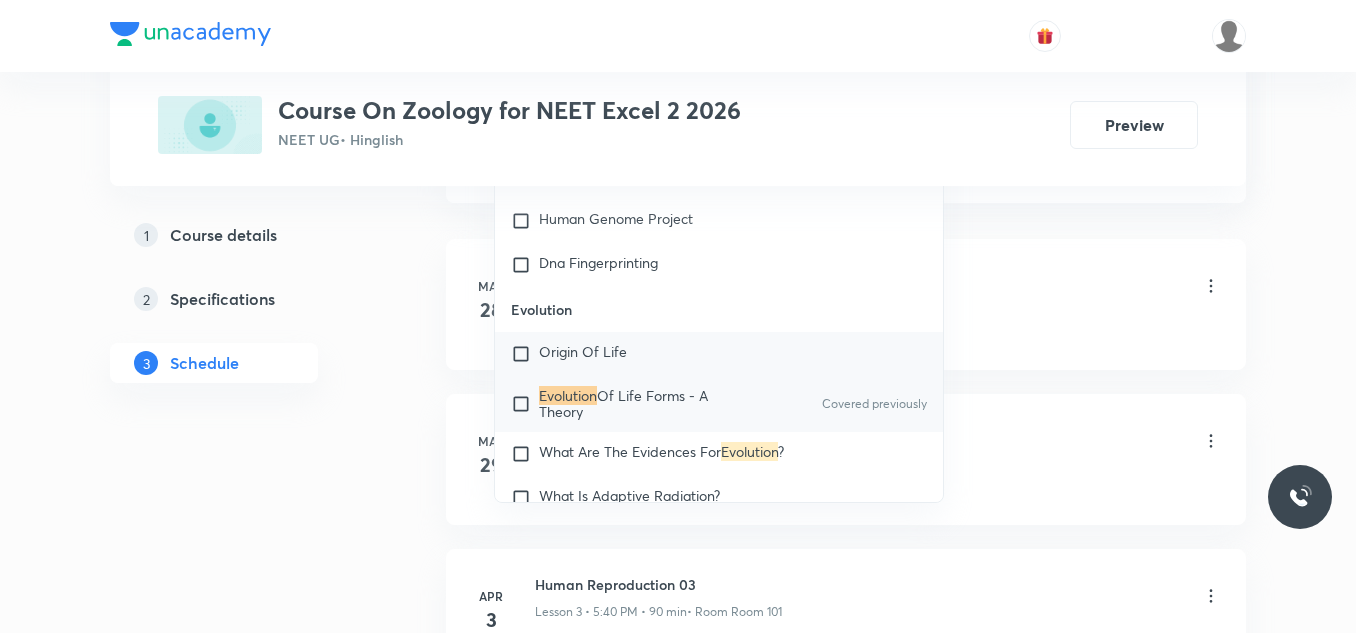 checkbox on "true" 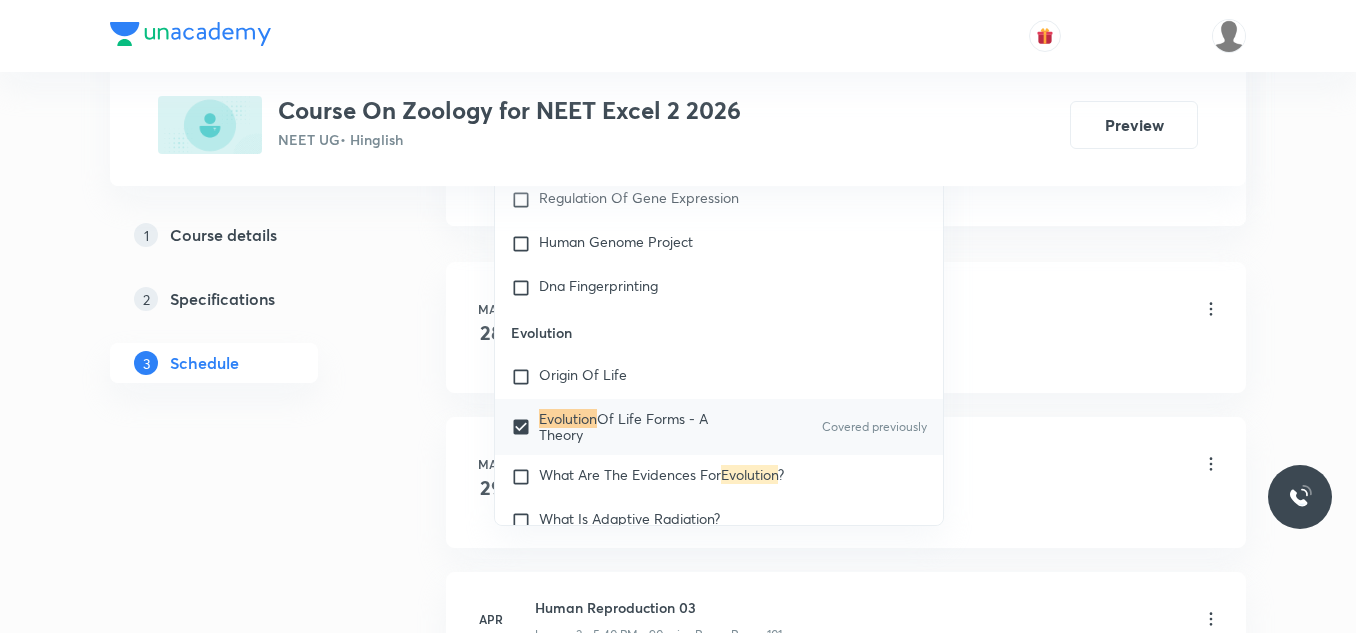 click on "Plus Courses Course On Zoology for NEET Excel 2 2026 NEET UG  • Hinglish Preview 1 Course details 2 Specifications 3 Schedule Schedule 29  classes Session  30 Live class Session title 0/99 ​ Schedule for Jul 12, 2025, 10:25 AM ​ Duration (in minutes) ​   Session type Online Offline Room Select centre room Sub-concepts Evolution Of Life Forms - A Theory CLEAR Evolution 1 / 11 ​ Biology - Full Syllabus Mock Questions Biology - Full Syllabus Mock Questions Covered previously Practice questions Practice Questions Biology Previous Year Questions Maths Previous Year Questions Morphology - Flowering Plants Plant Morphology Root Types Of Roots Stem Types Of Stem  Leaf Inflorescence Flower Fruit Seed Semi-Technical Description Of A Typical Flowering Plant Description Of Some Important Families Anatomy - Flowering Plants The Tissues  Tissue System Anatomy Of Dicotyledonous And Monocotyledonous Plants Secondary Growth Structural Organisation in Animals Animal Tissues Organ And Organ System Earthworm Cockroach" at bounding box center (678, 1861) 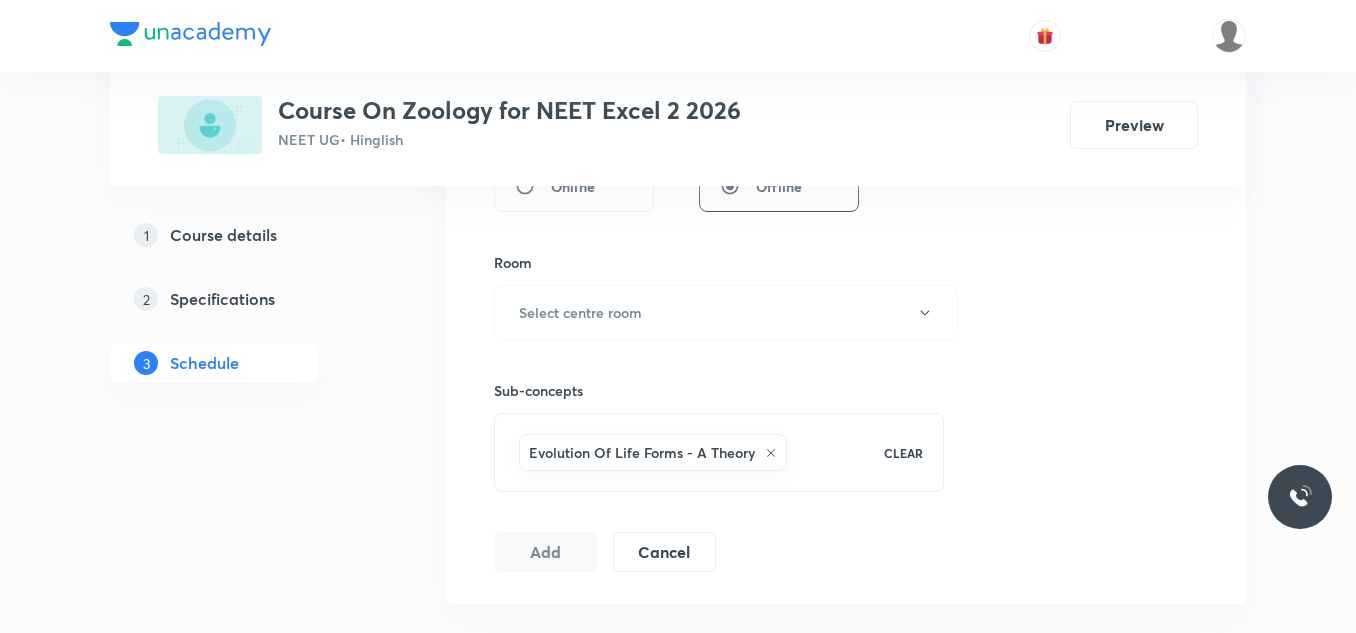 scroll, scrollTop: 800, scrollLeft: 0, axis: vertical 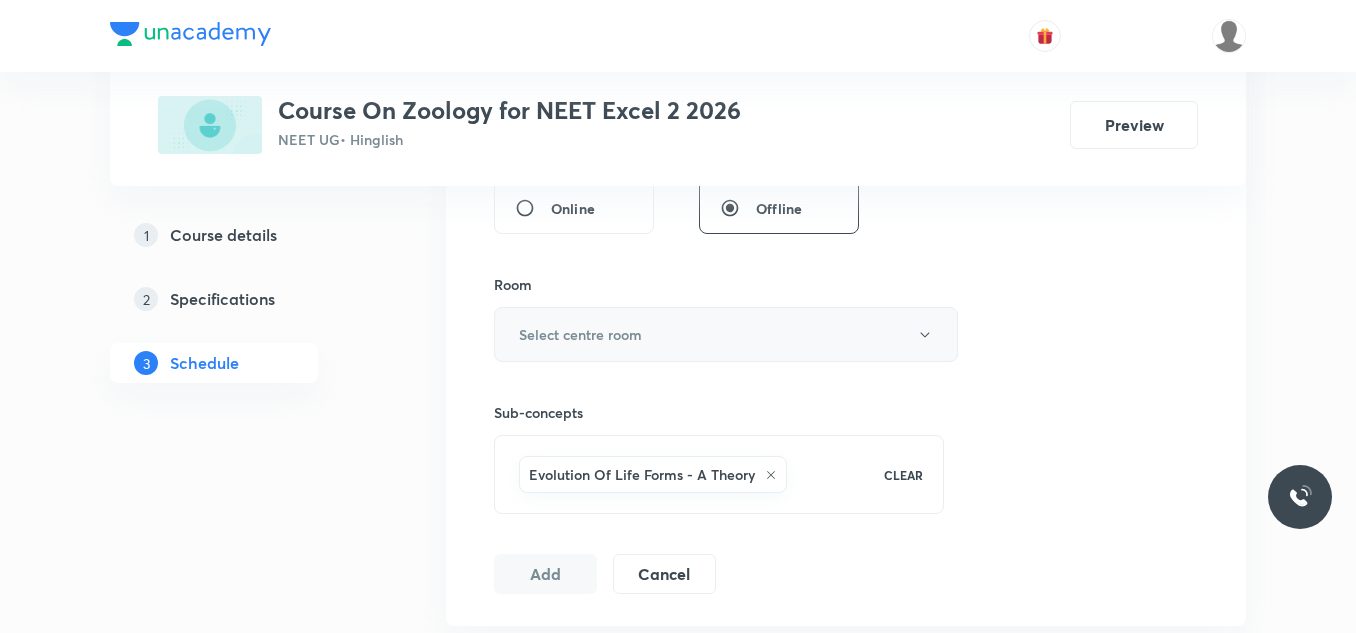 click on "Select centre room" at bounding box center (580, 334) 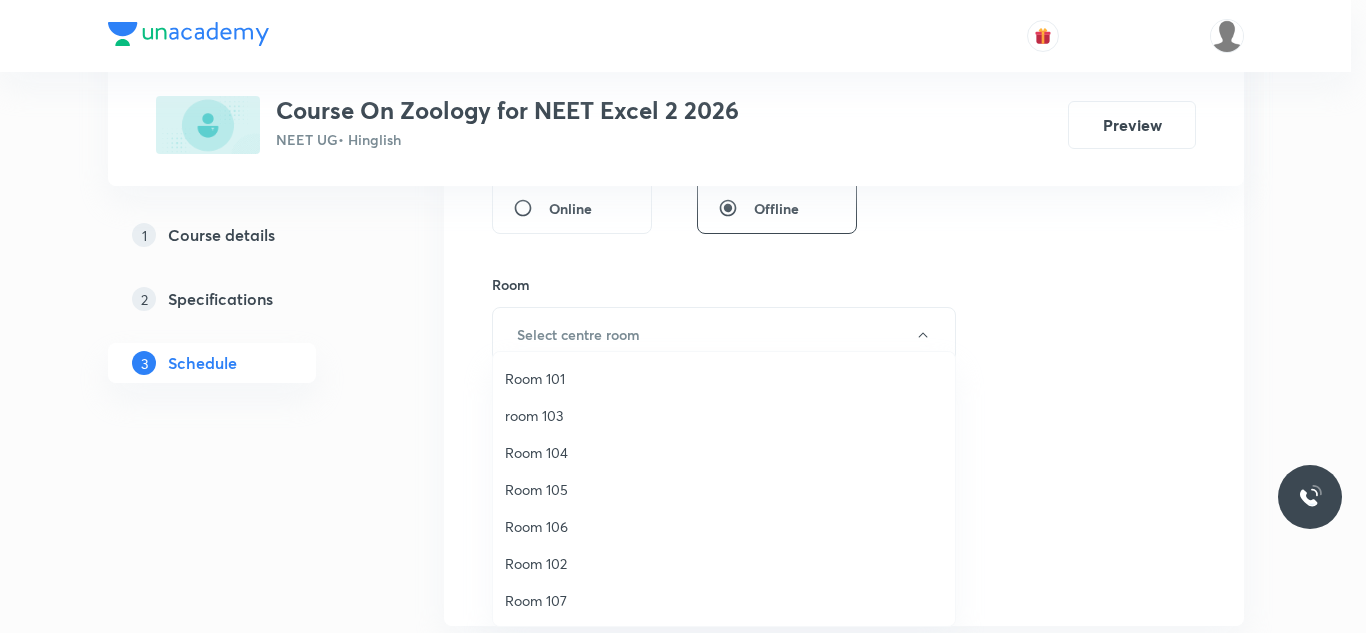 click on "Room 101" at bounding box center (724, 378) 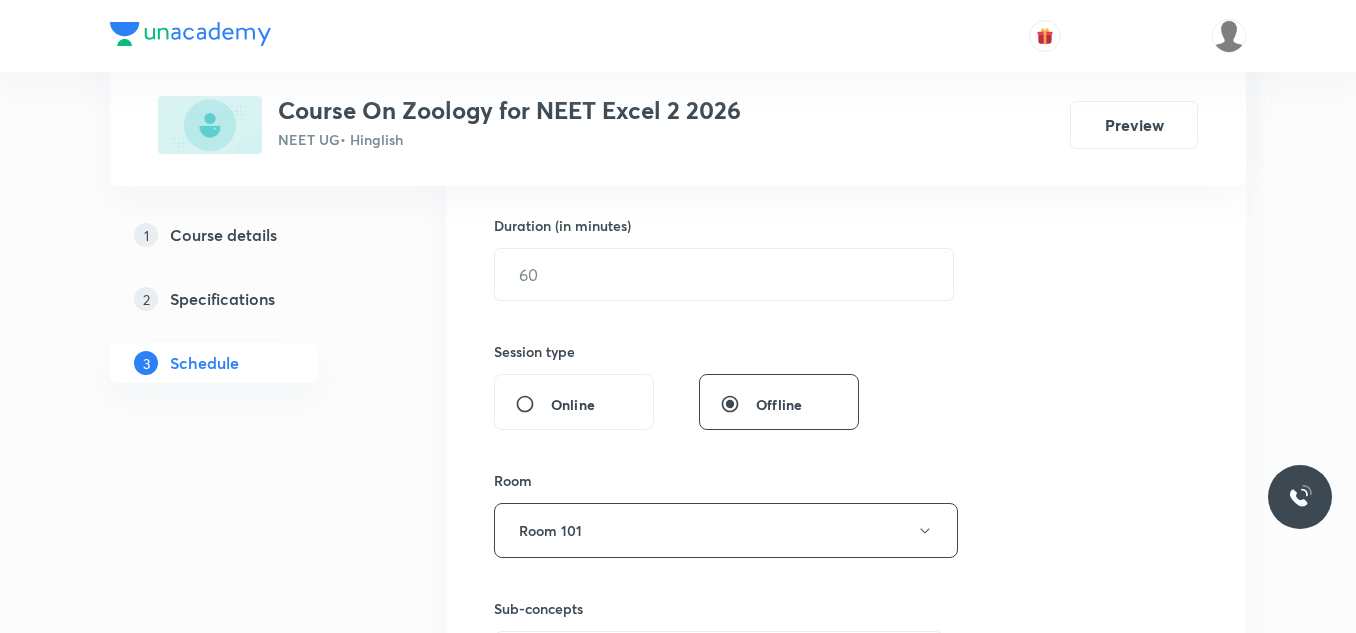 scroll, scrollTop: 600, scrollLeft: 0, axis: vertical 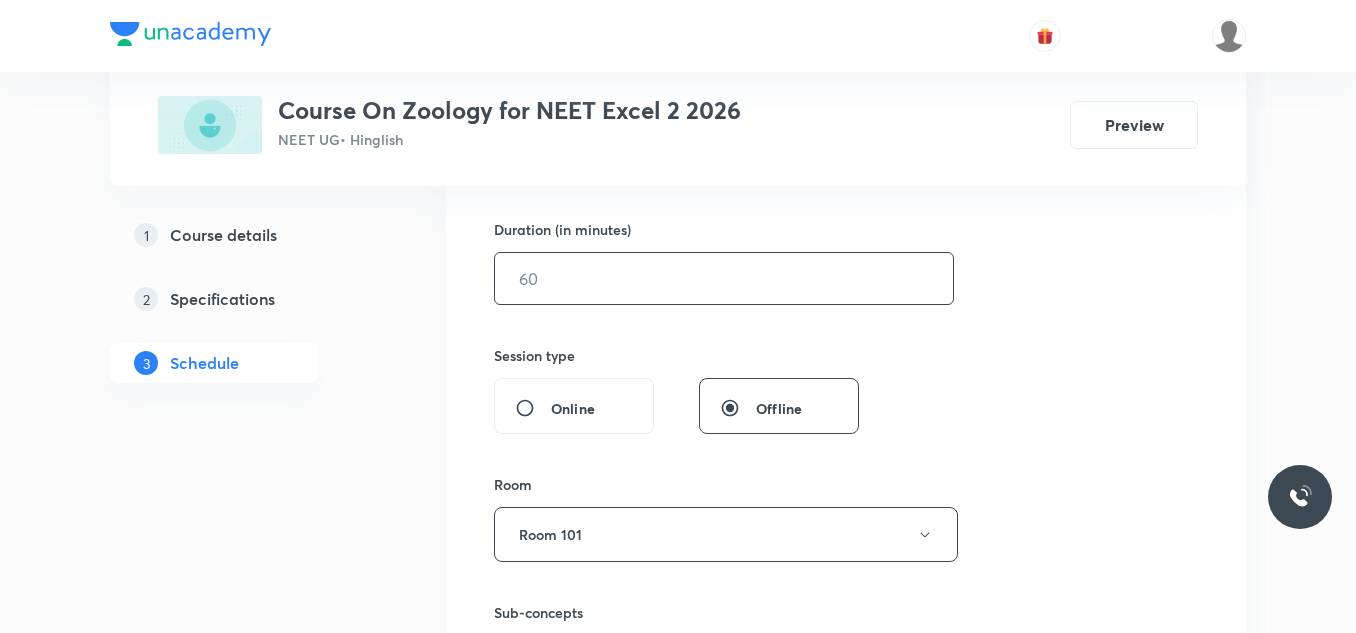 click at bounding box center [724, 278] 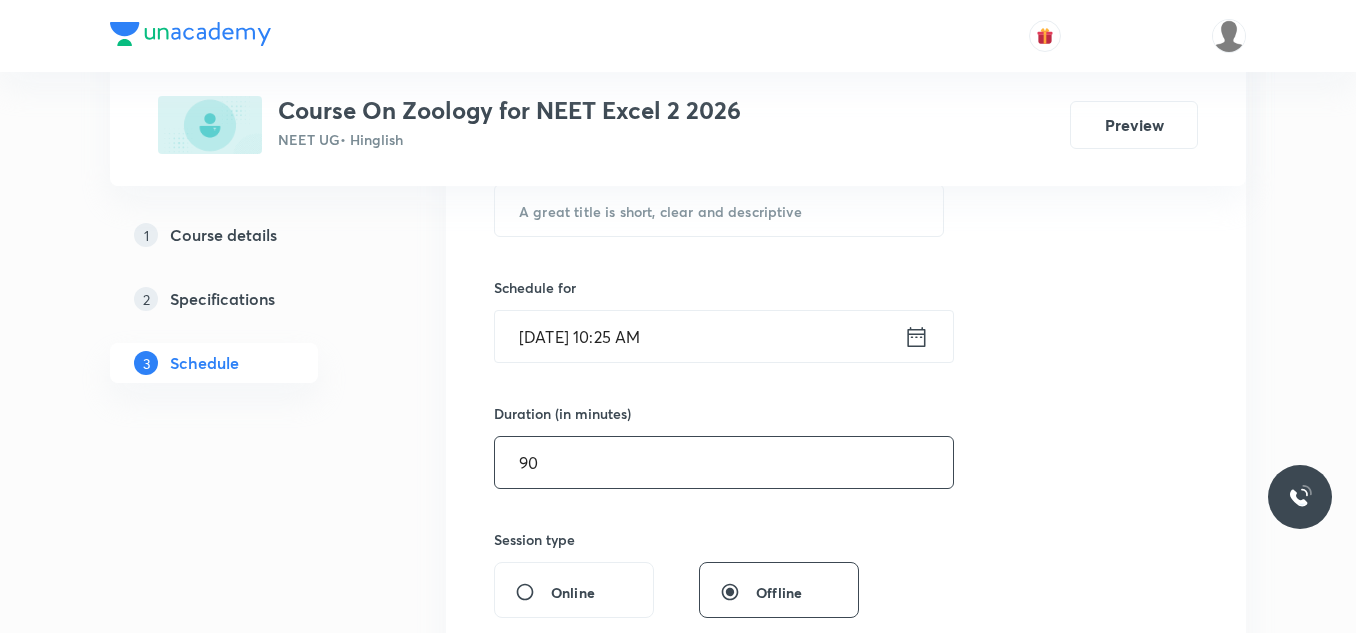 scroll, scrollTop: 400, scrollLeft: 0, axis: vertical 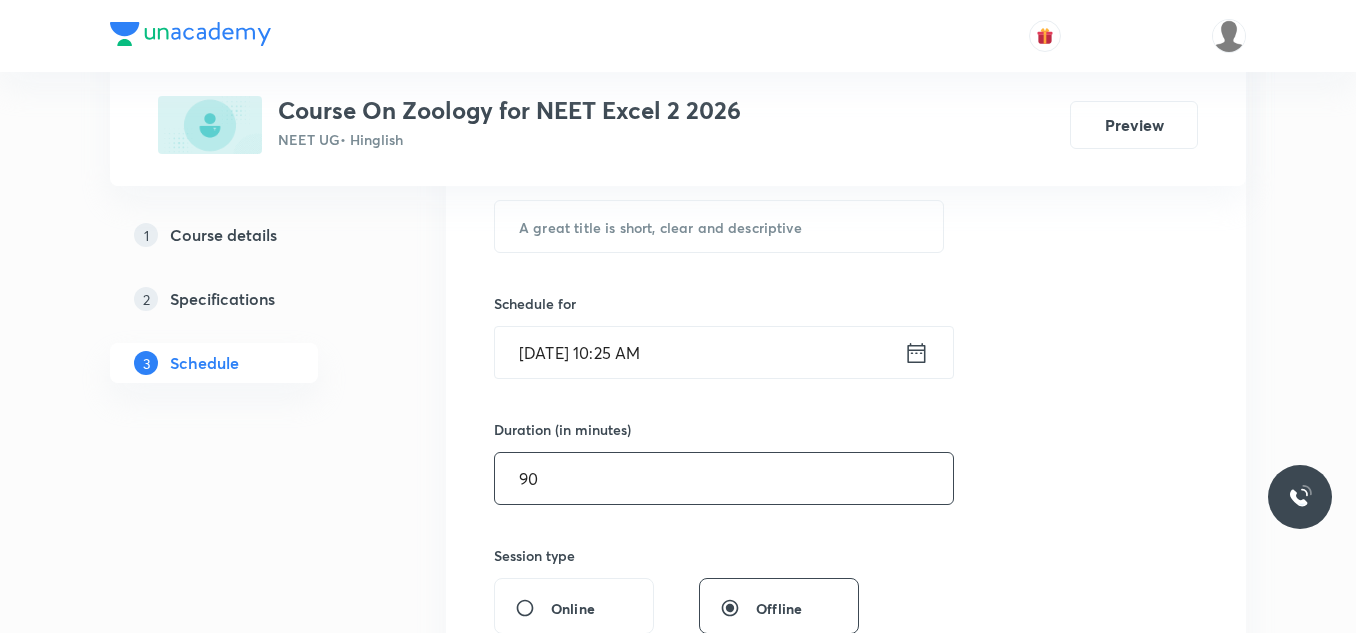 type on "90" 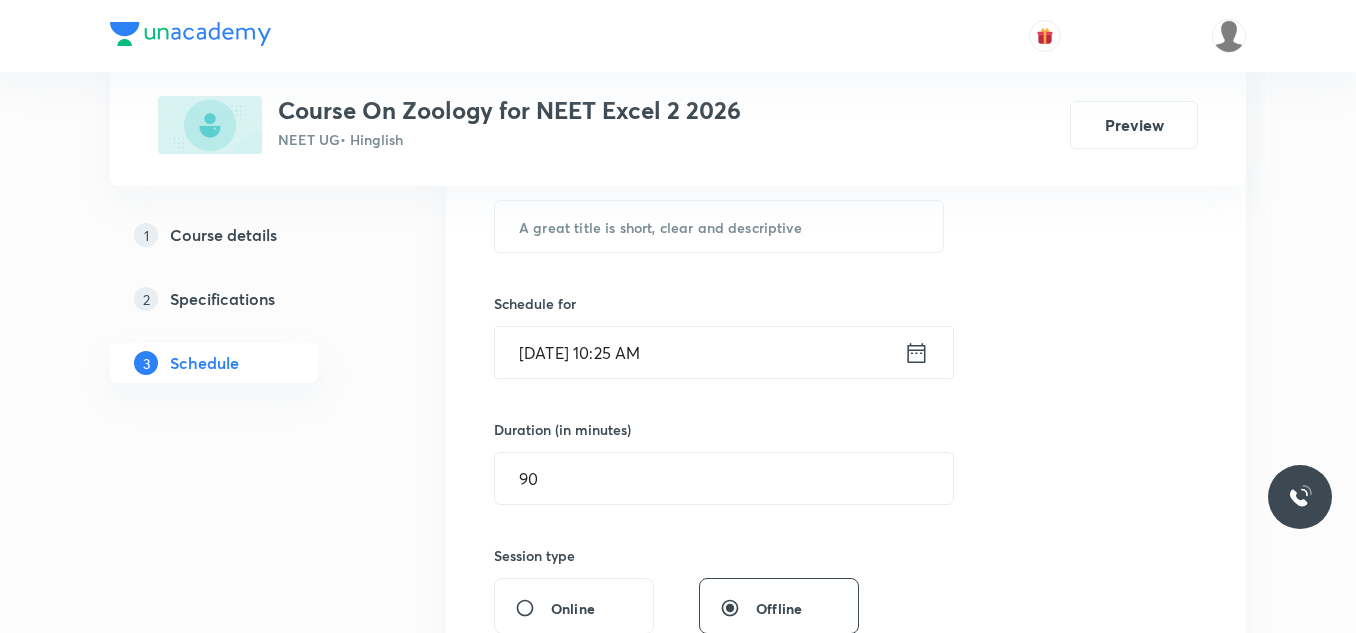 click 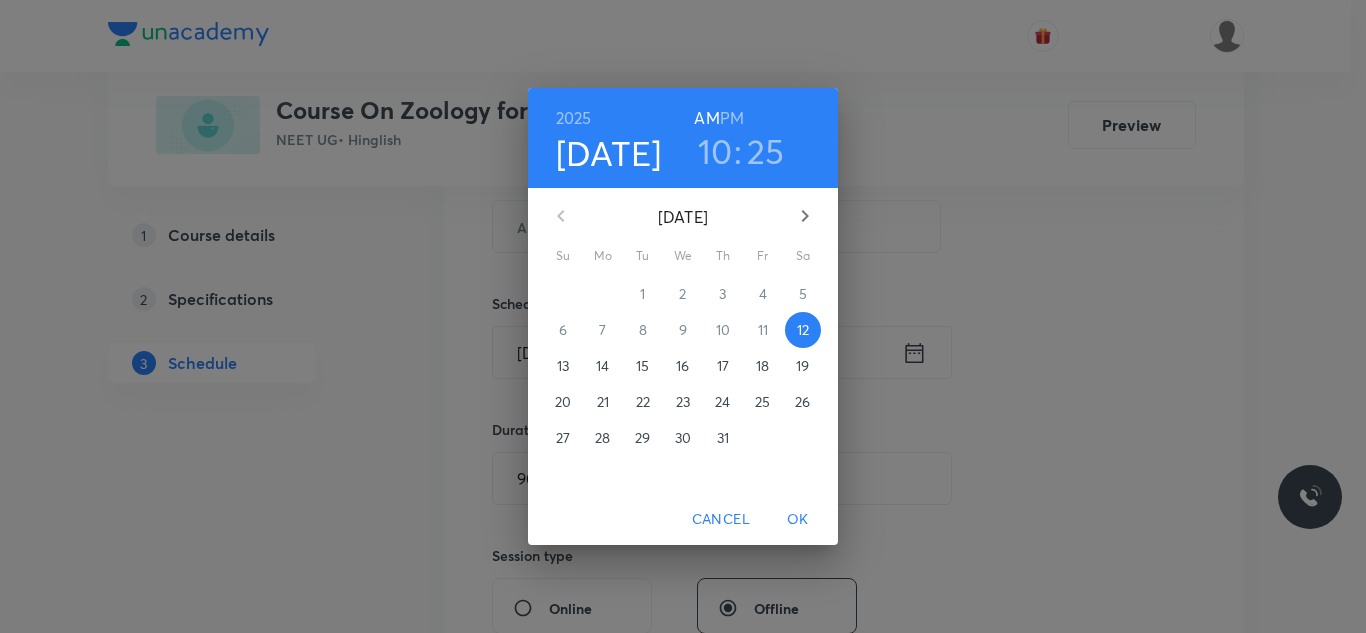 click on "PM" at bounding box center [732, 118] 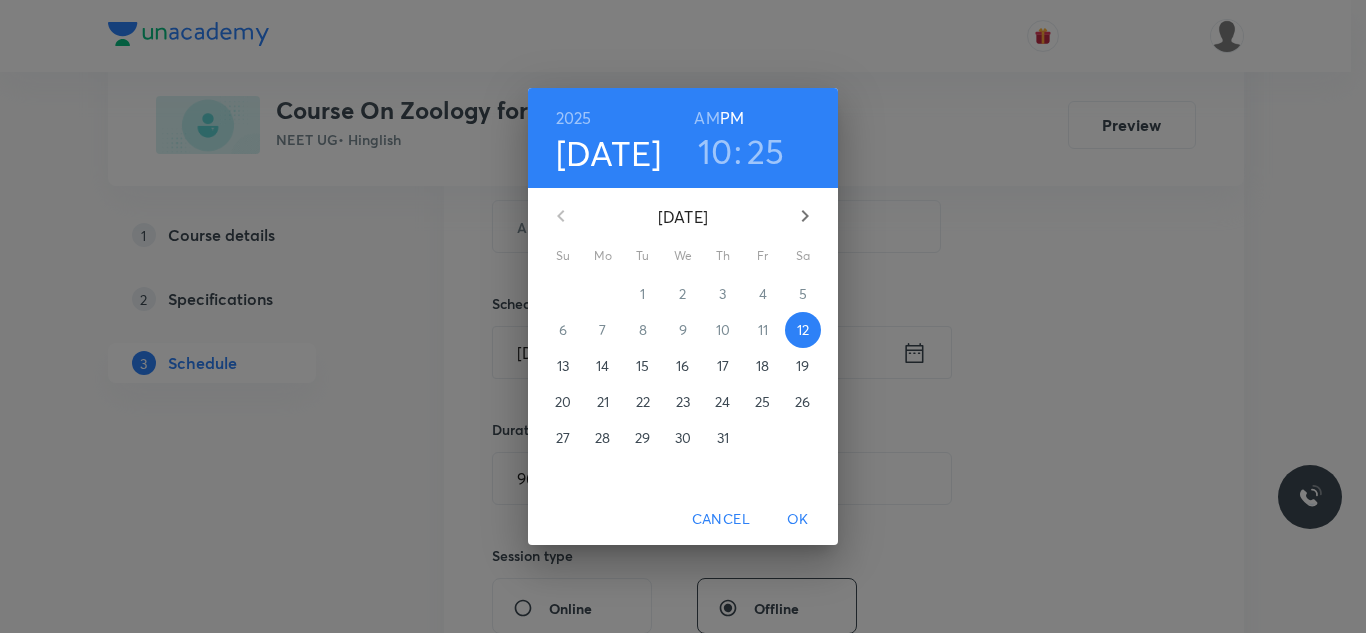click on "10" at bounding box center [715, 151] 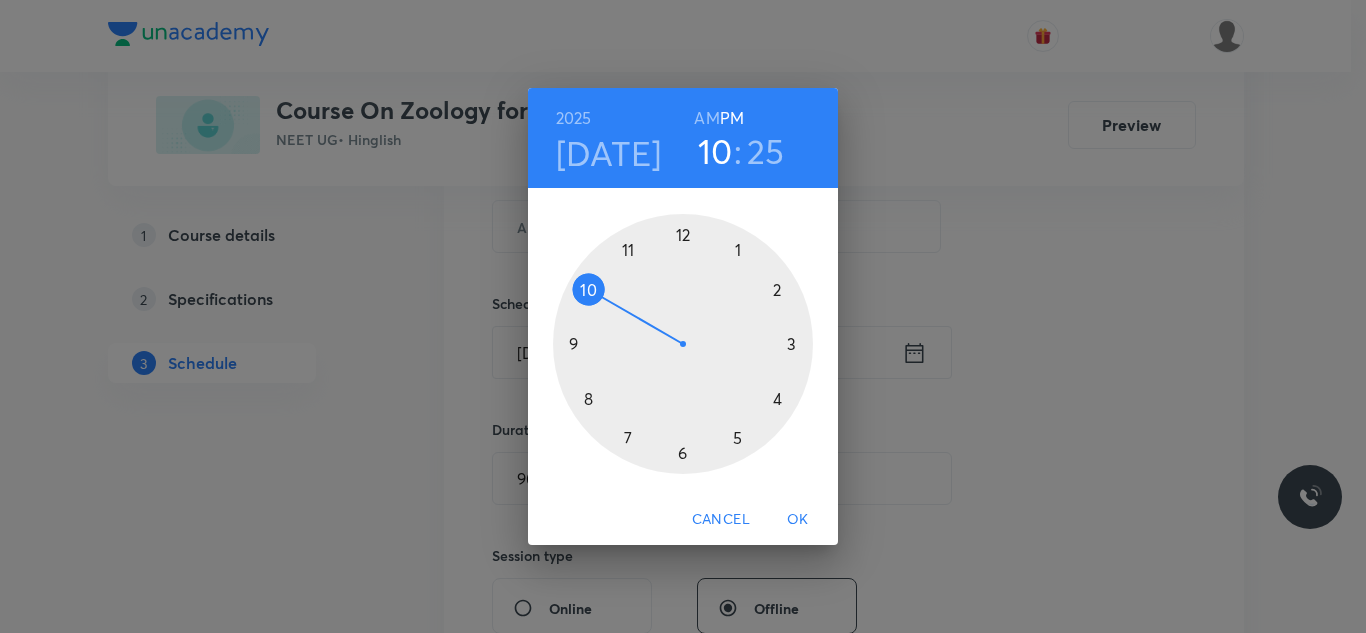 click at bounding box center [683, 344] 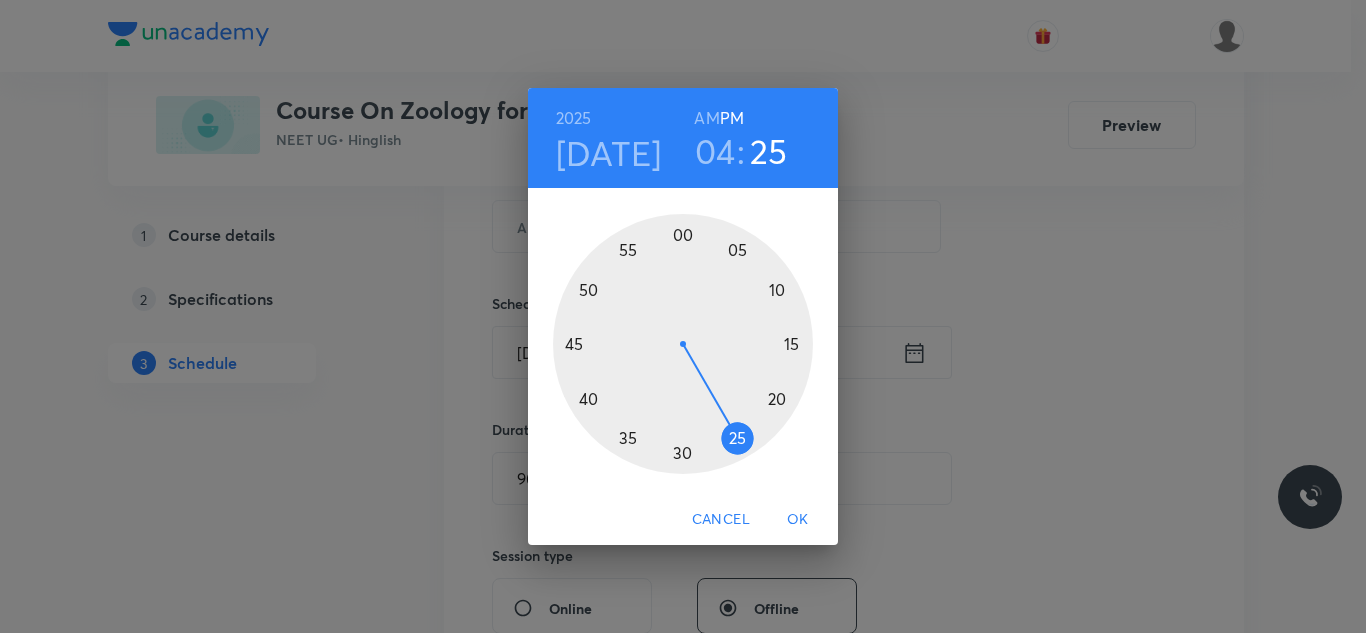 click at bounding box center (683, 344) 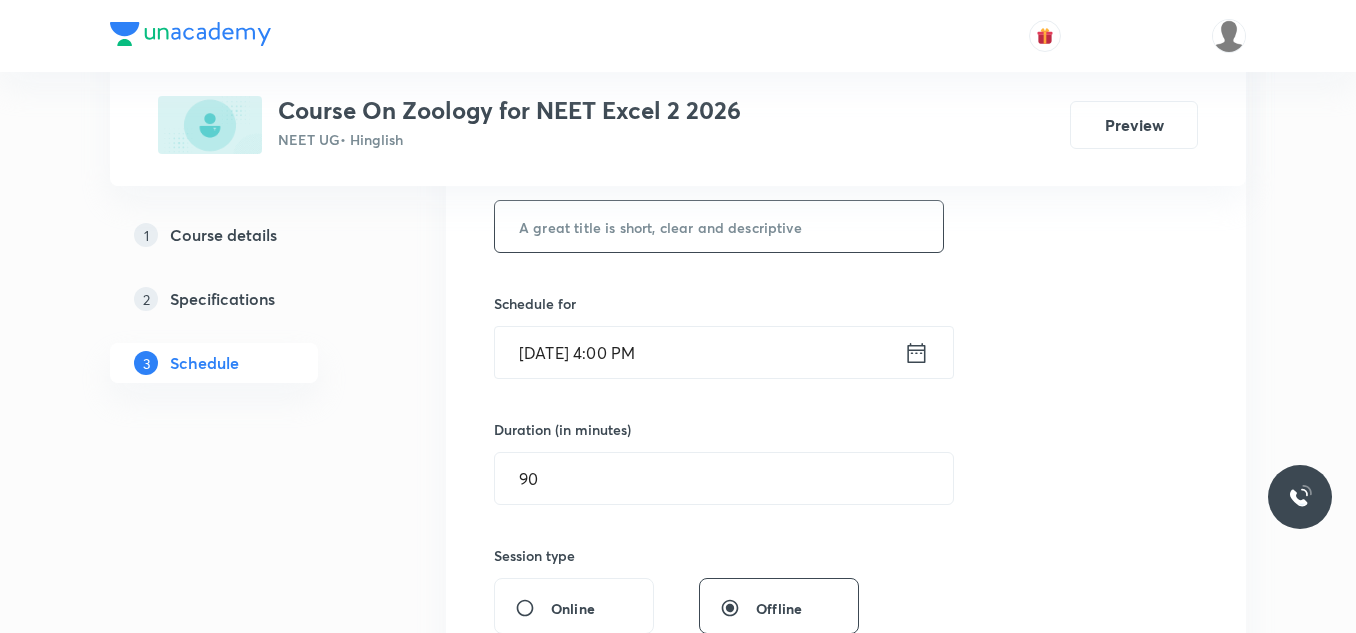 click at bounding box center [719, 226] 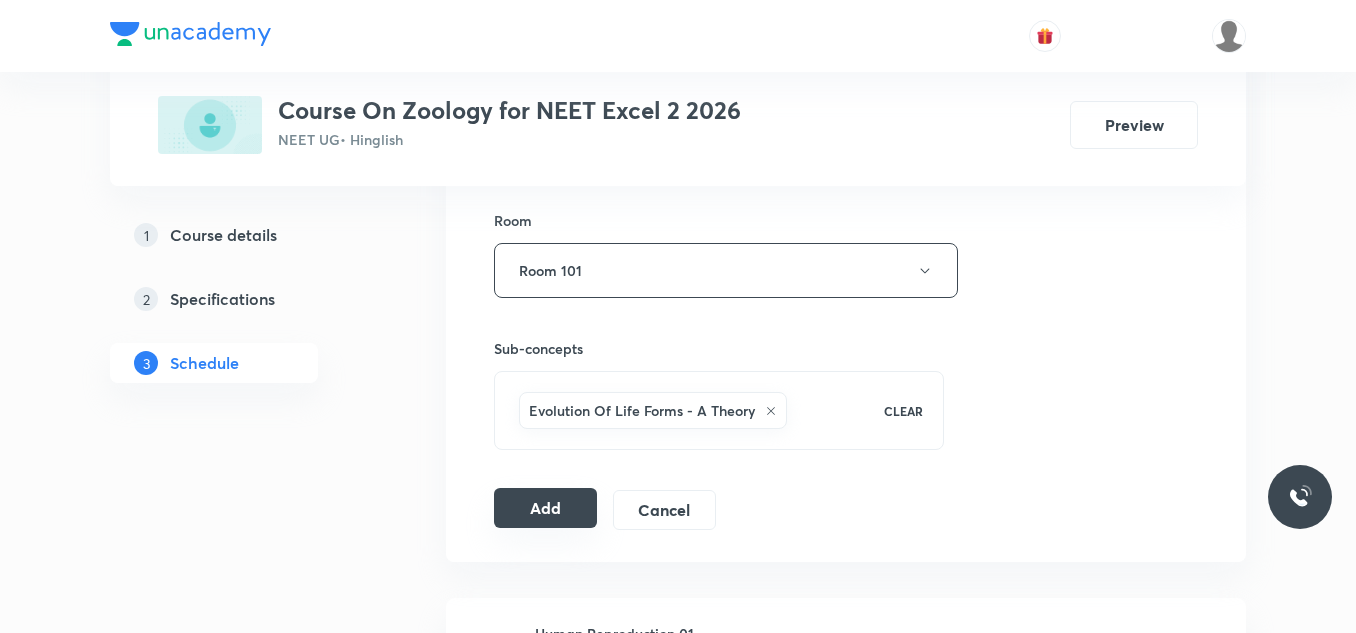 scroll, scrollTop: 900, scrollLeft: 0, axis: vertical 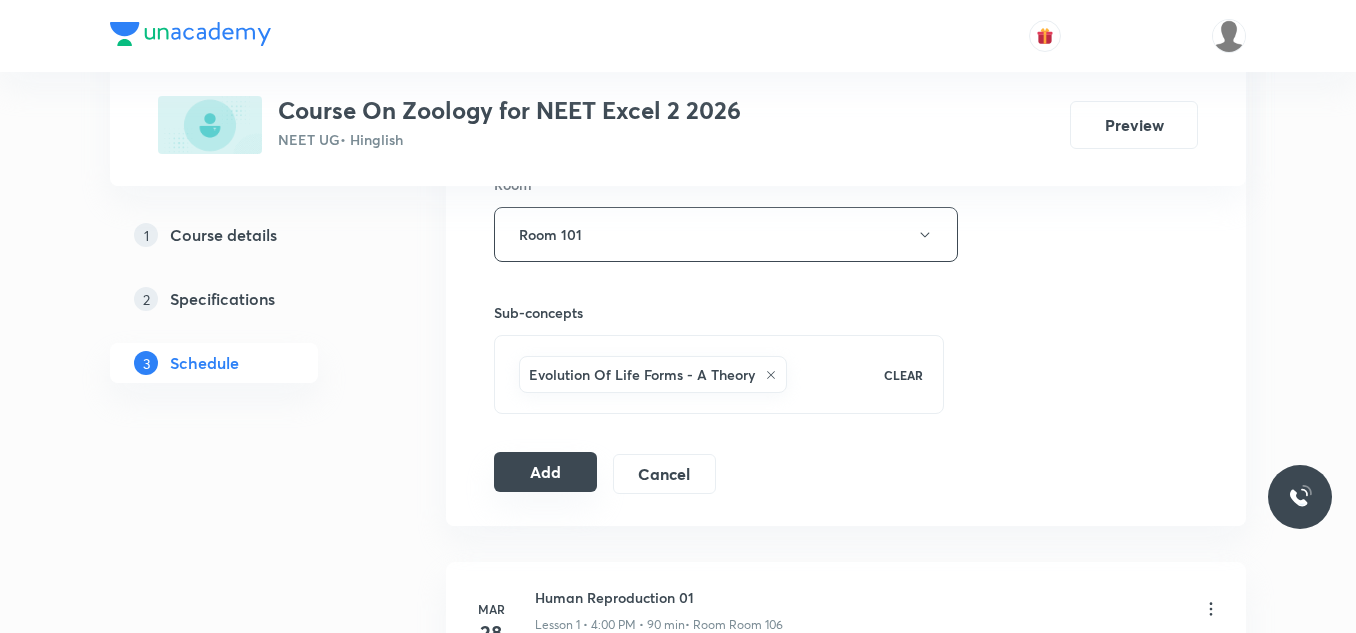 type on "Evolution 04" 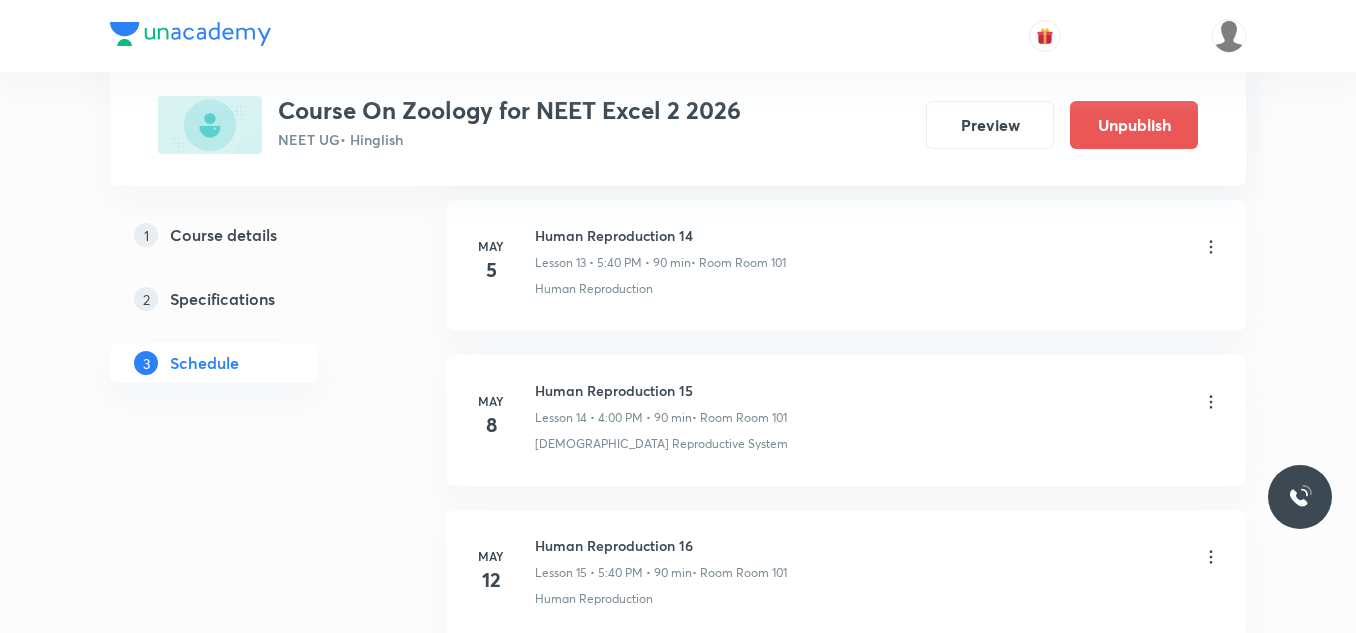 scroll, scrollTop: 4703, scrollLeft: 0, axis: vertical 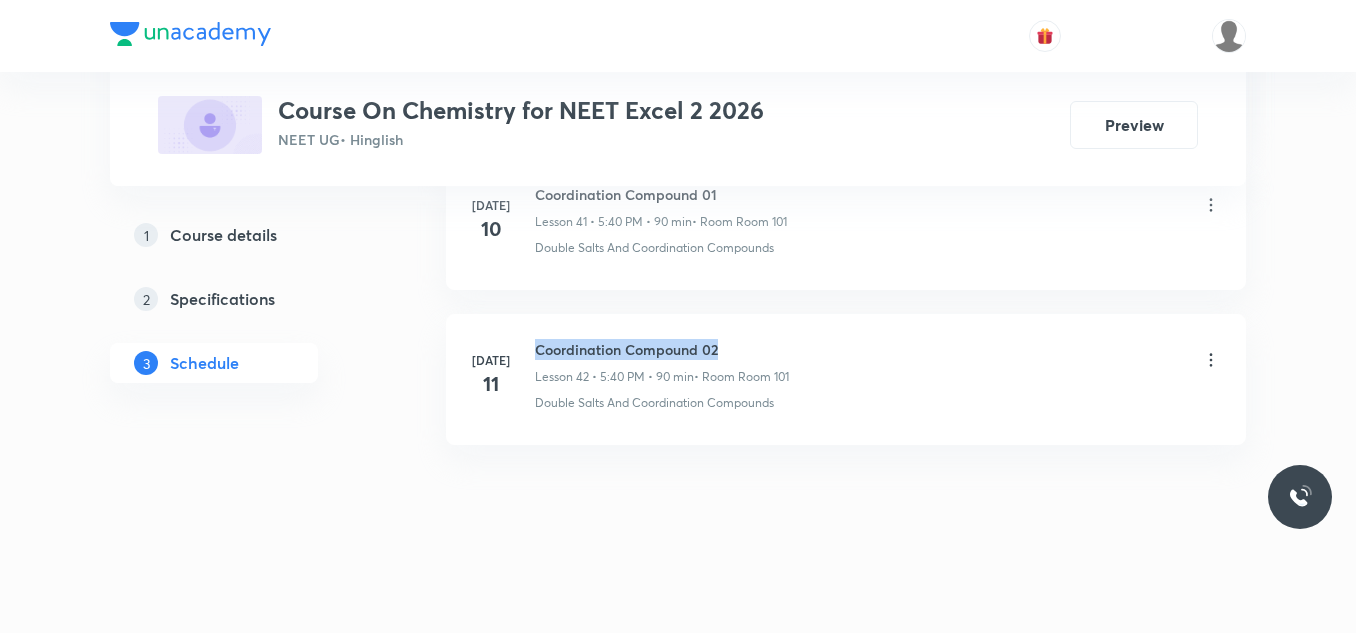 drag, startPoint x: 536, startPoint y: 350, endPoint x: 735, endPoint y: 351, distance: 199.00252 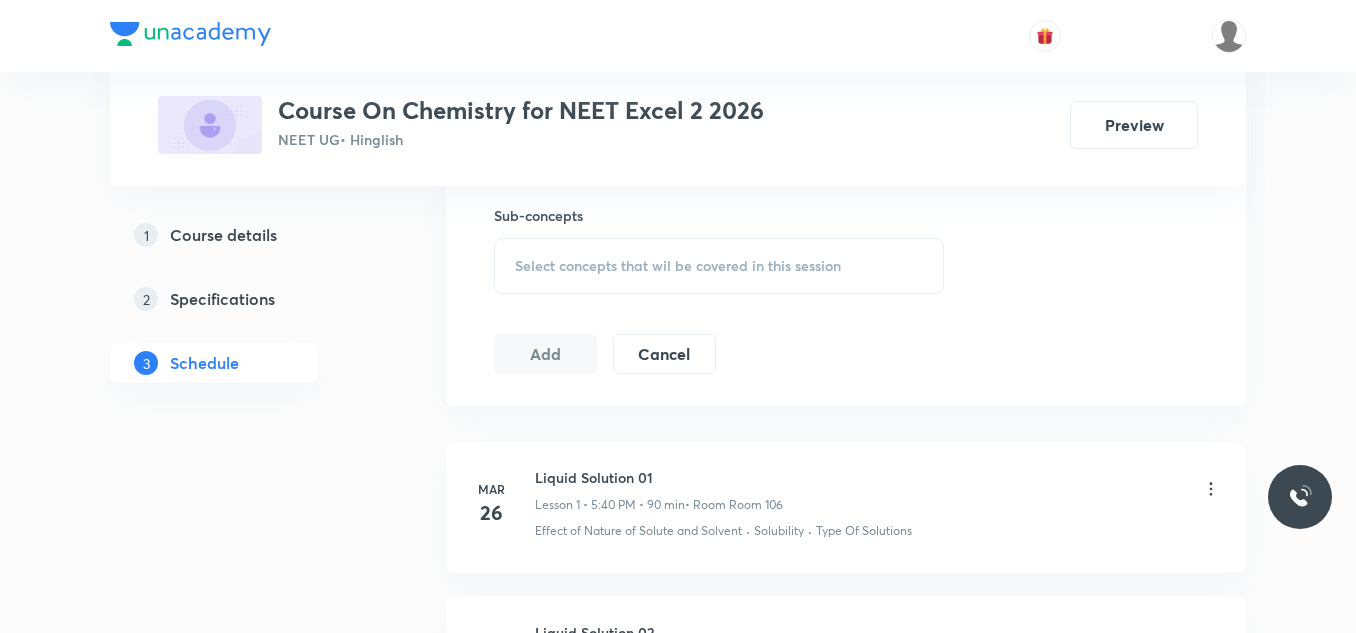 scroll, scrollTop: 1000, scrollLeft: 0, axis: vertical 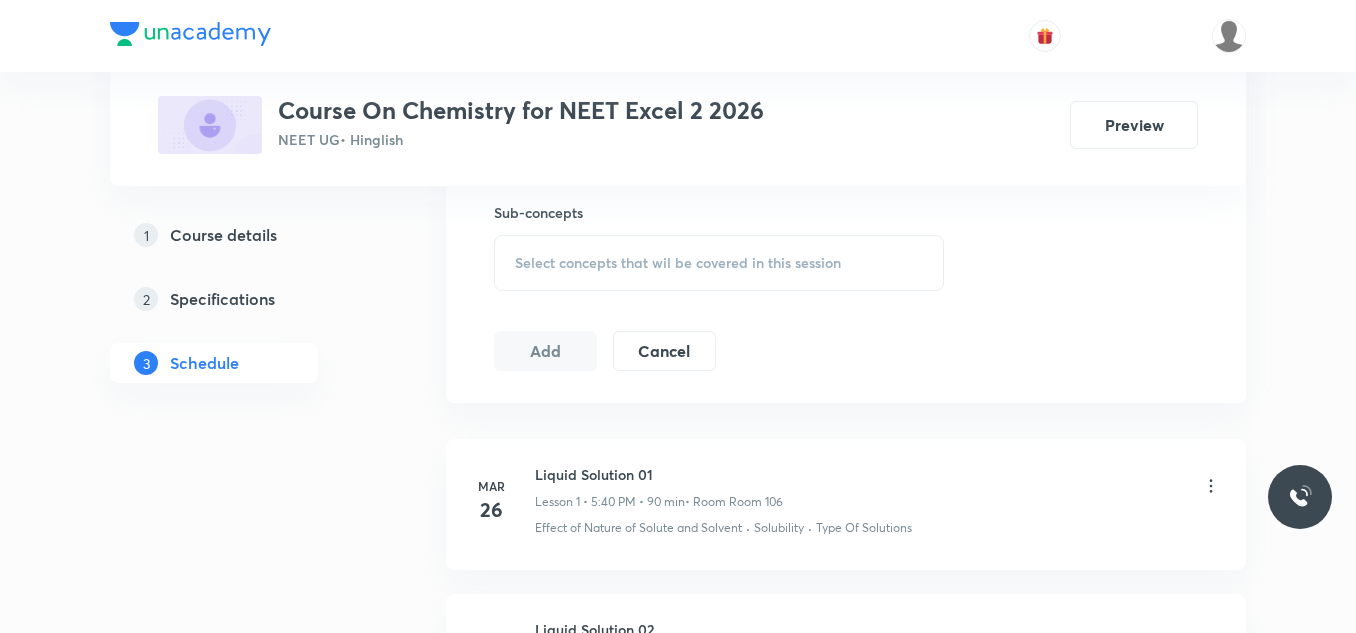 click on "Select concepts that wil be covered in this session" at bounding box center [678, 263] 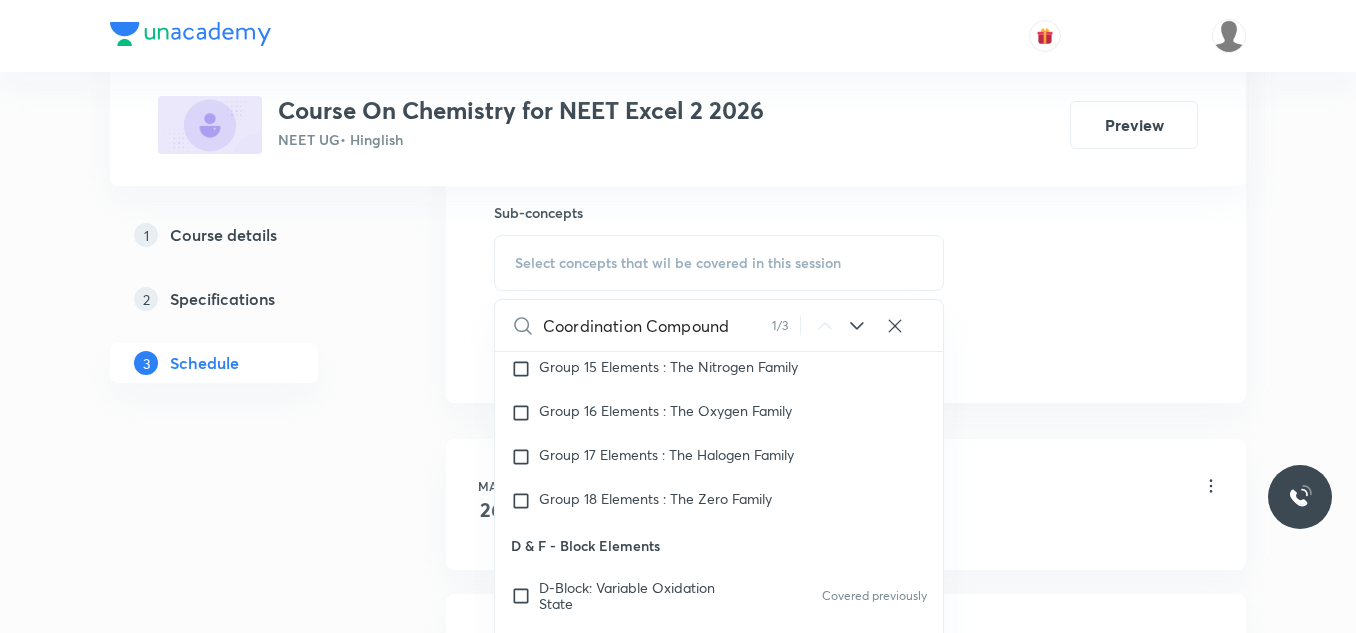 scroll, scrollTop: 32620, scrollLeft: 0, axis: vertical 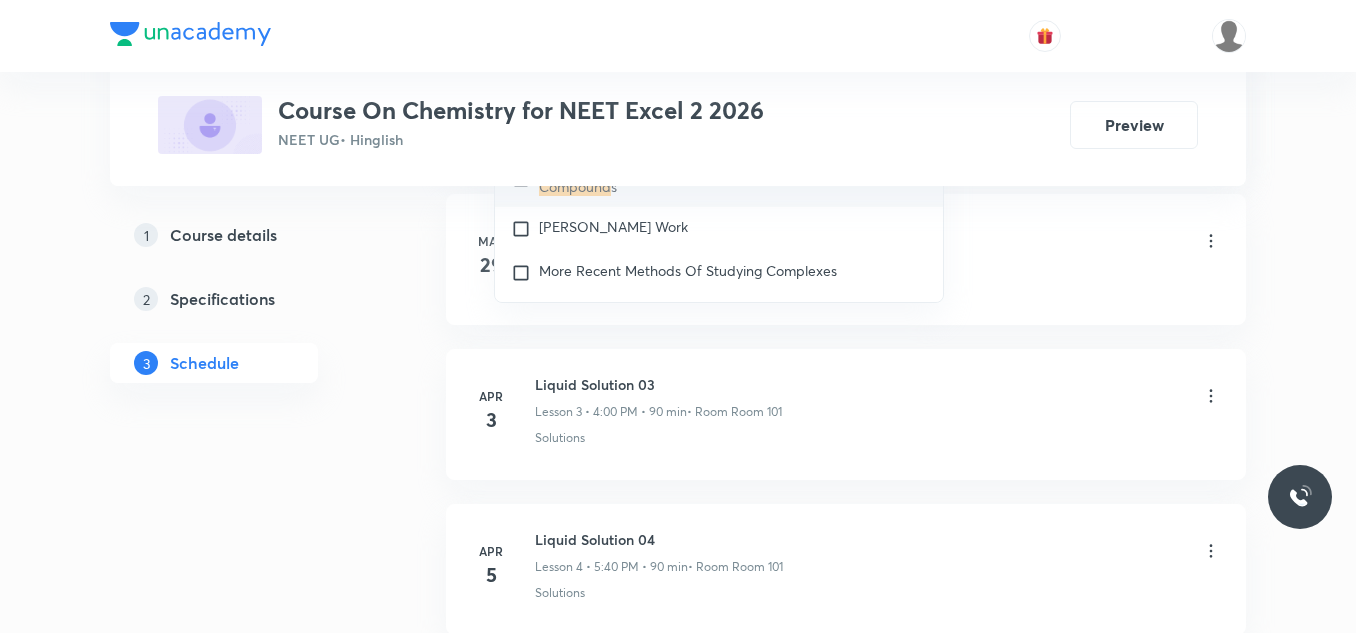 type on "Coordination Compound" 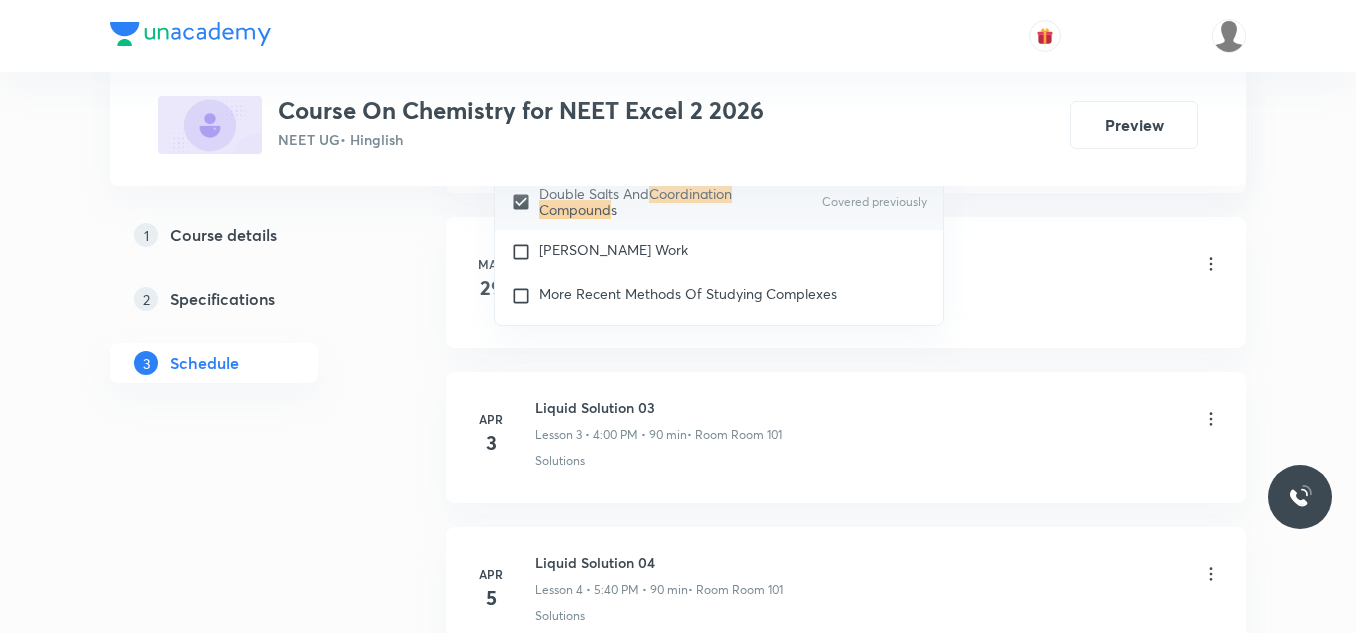 click on "Plus Courses Course On Chemistry for NEET Excel 2 2026 NEET UG  • Hinglish Preview 1 Course details 2 Specifications 3 Schedule Schedule 42  classes Session  43 Live class Session title 0/99 ​ Schedule for Jul 12, 2025, 10:27 AM ​ Duration (in minutes) ​   Session type Online Offline Room Select centre room Sub-concepts Double Salts And Coordination Compounds CLEAR Coordination Compound 1 / 3 ​ Chemistry - Full Syllabus Mock Questions Chemistry - Full Syllabus Mock Questions Chemistry Previous Year Chemistry Previous Year Questions Chemistry Previous Year Questions General Topics & Mole Concept Basic Concepts Mole – Basic Introduction Percentage Composition Stoichiometry Principle of Atom Conservation (POAC) Relation between Stoichiometric Quantities Application of Mole Concept: Gravimetric Analysis Electronic Configuration Of Atoms (Hund's rule)  Quantum Numbers (Magnetic Quantum no.) Quantum Numbers(Pauli's Exclusion law) Mean Molar Mass or Molecular Mass Mechanism of Corrosion Atomic Structure" at bounding box center [678, 2669] 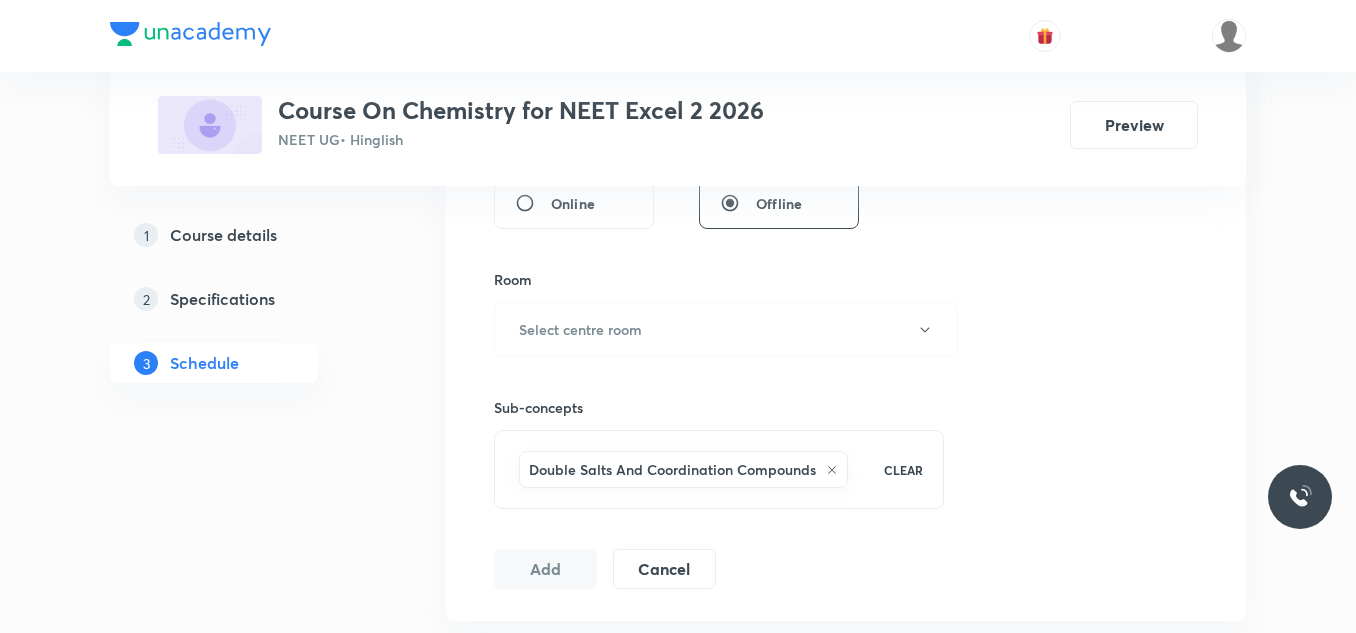 scroll, scrollTop: 800, scrollLeft: 0, axis: vertical 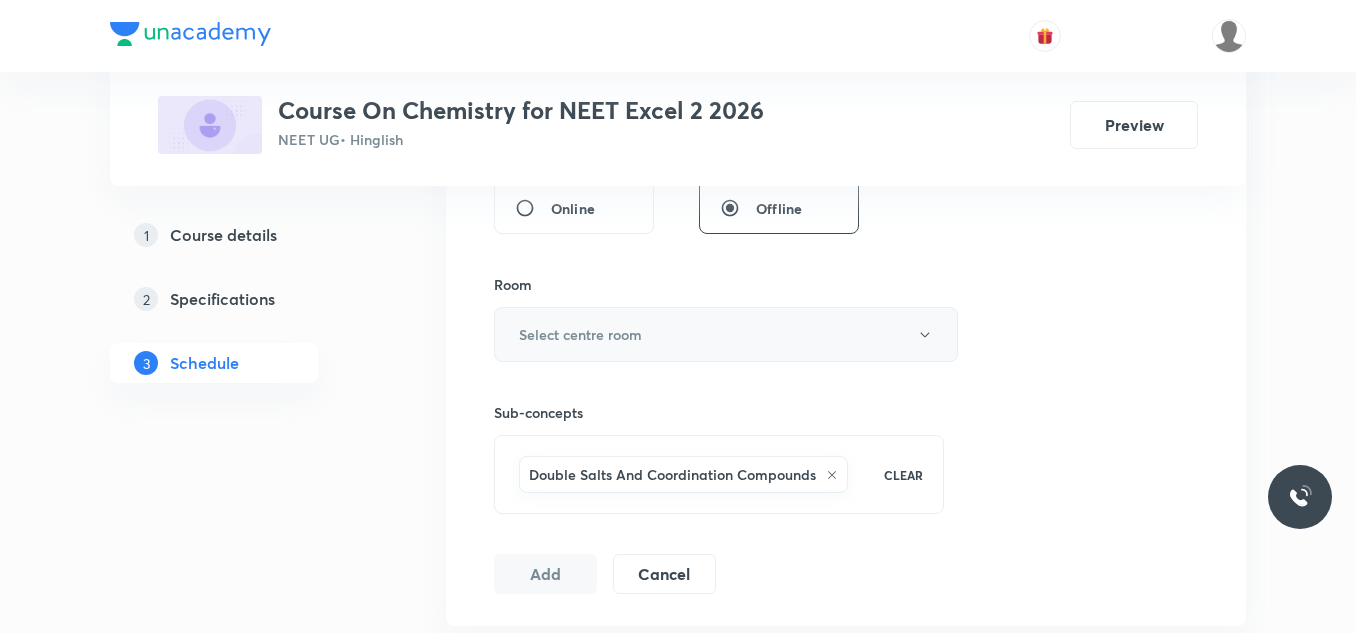 click on "Select centre room" at bounding box center (726, 334) 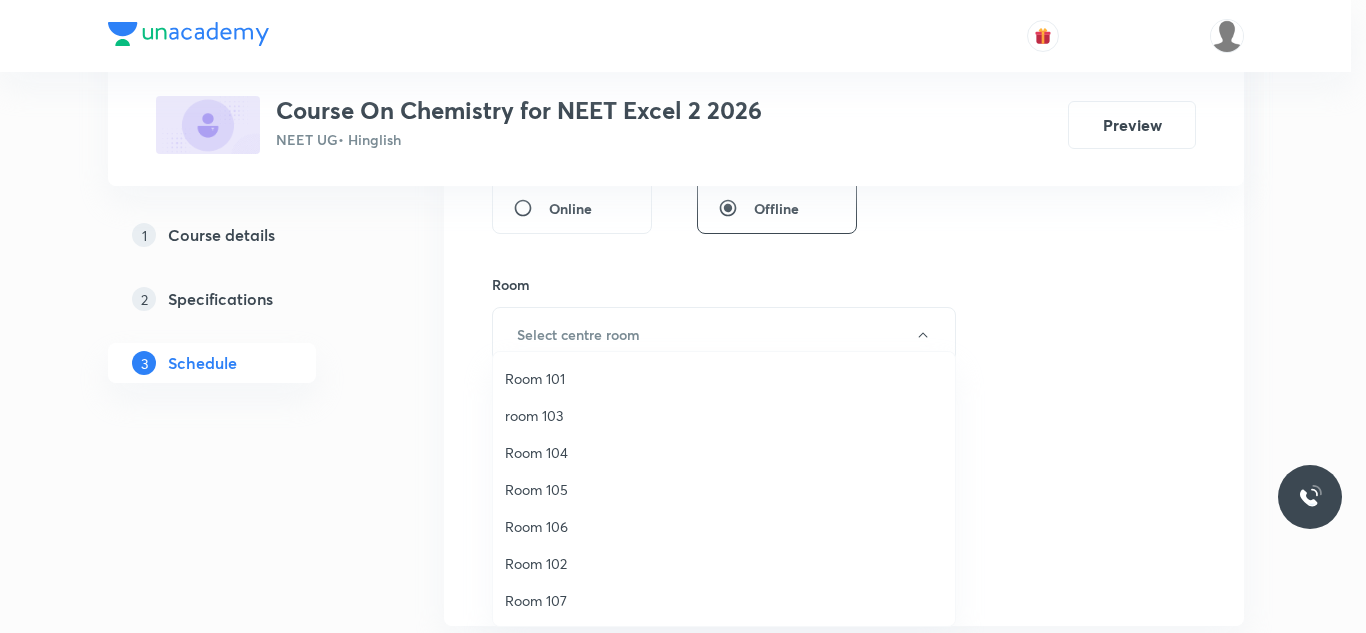 click on "Room 101" at bounding box center (724, 378) 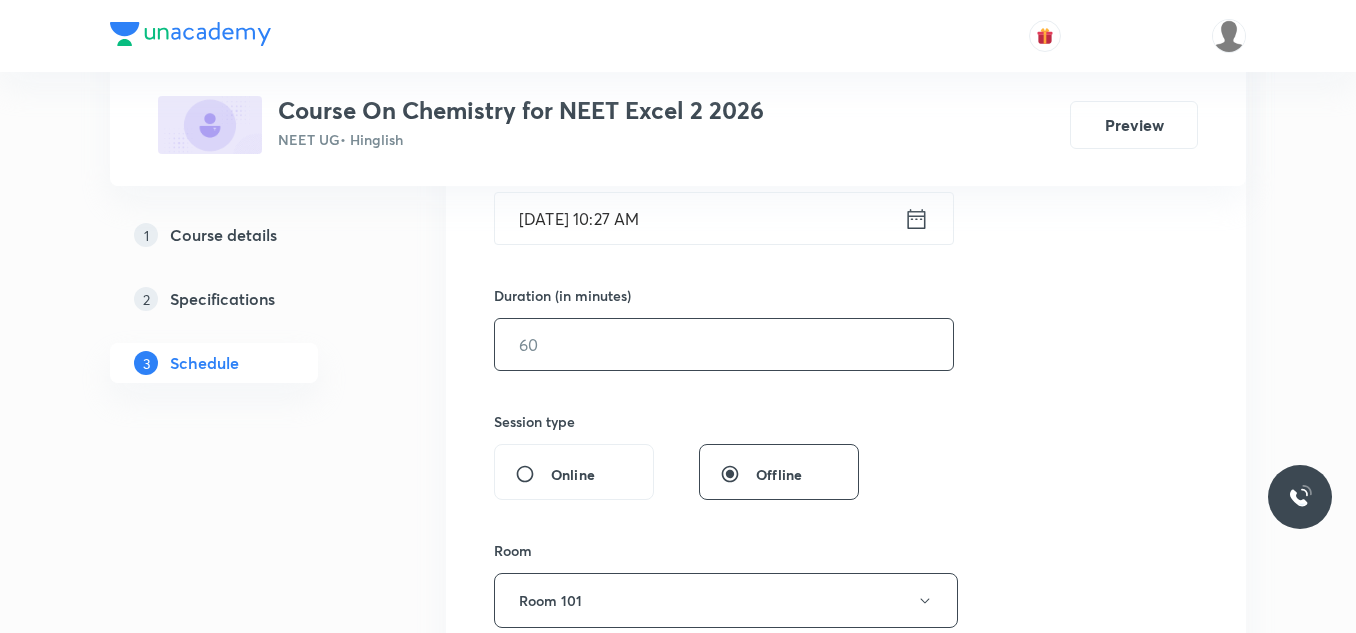 scroll, scrollTop: 500, scrollLeft: 0, axis: vertical 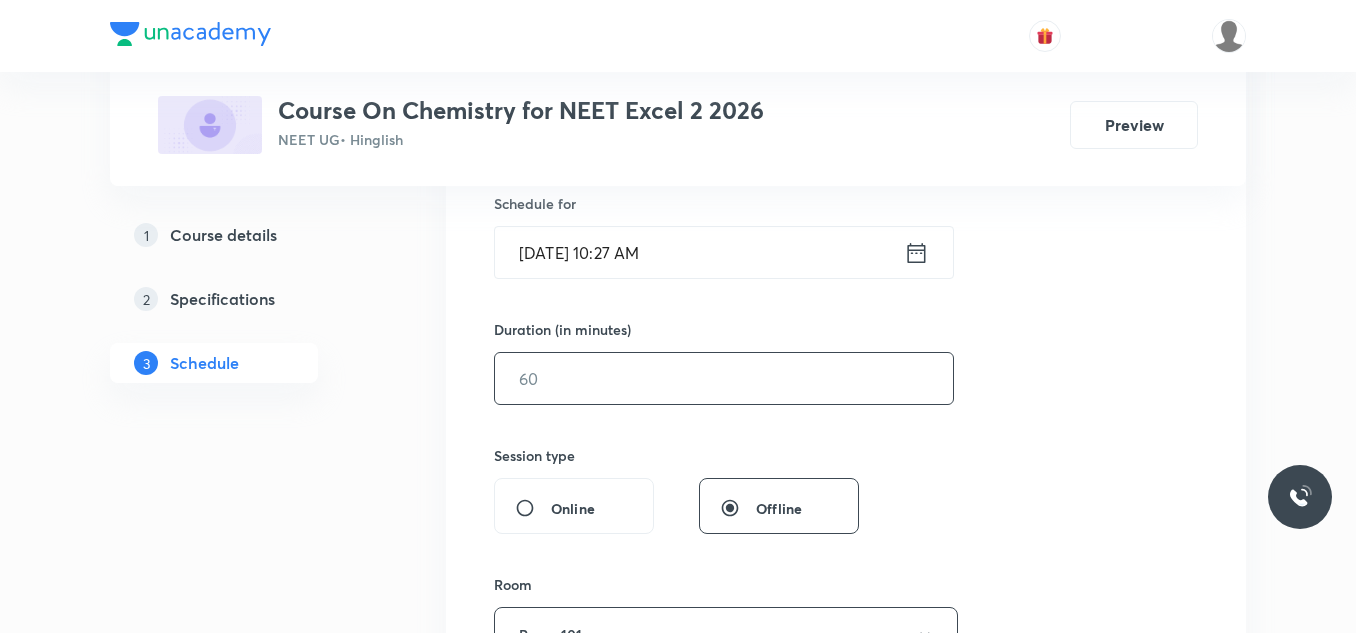 click at bounding box center (724, 378) 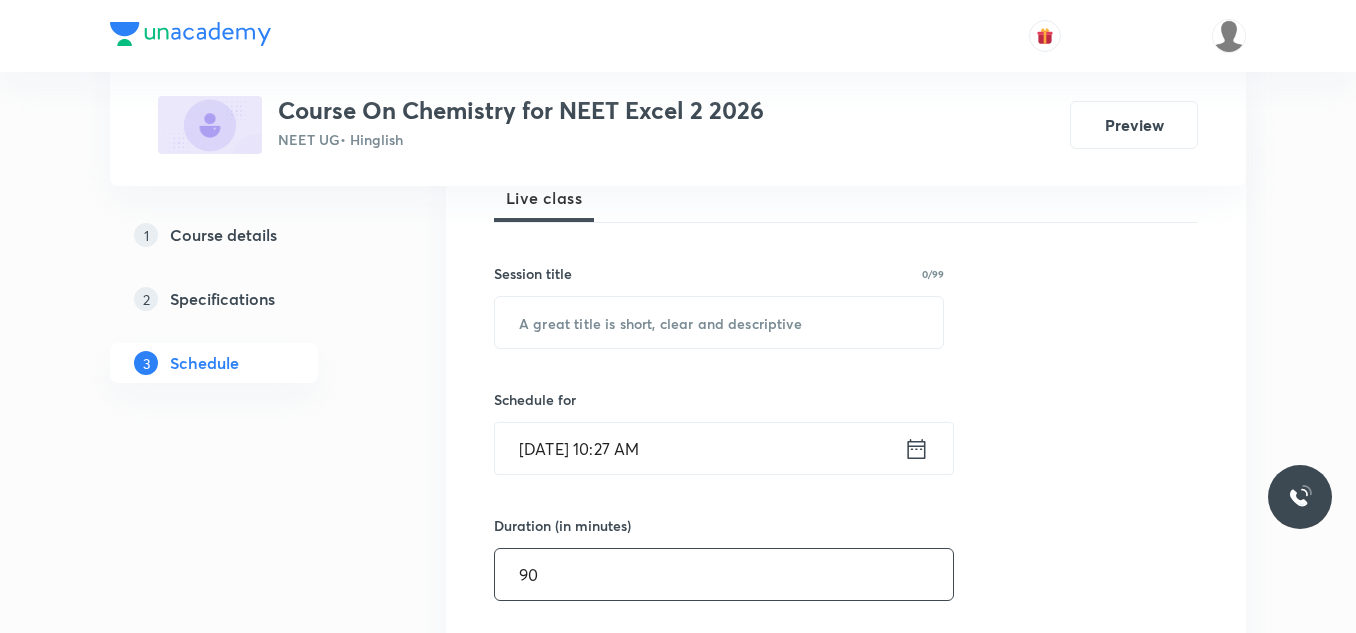 scroll, scrollTop: 300, scrollLeft: 0, axis: vertical 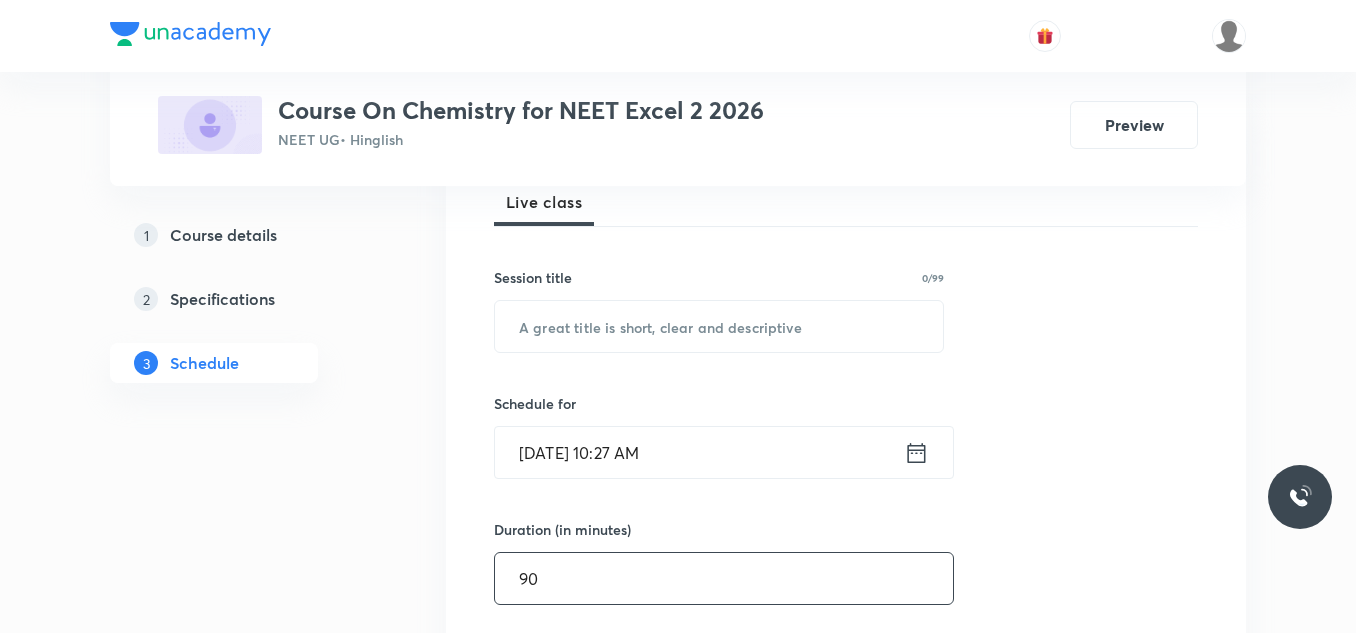 type on "90" 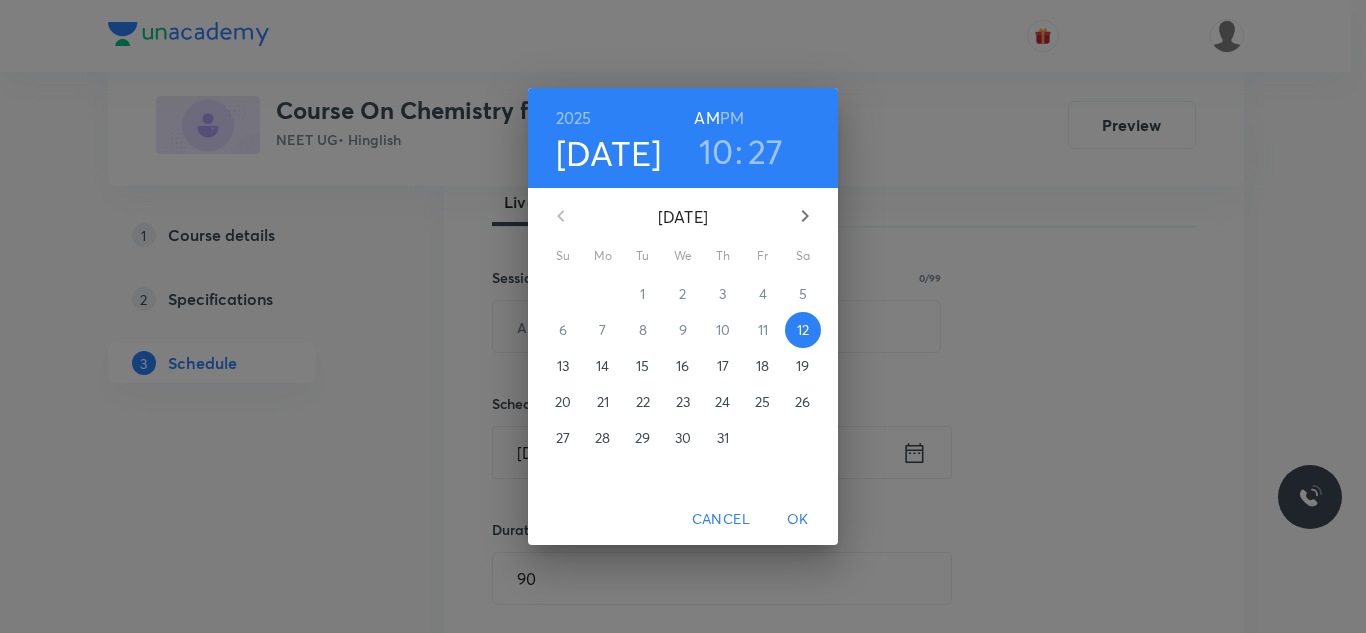 click on "PM" at bounding box center [732, 118] 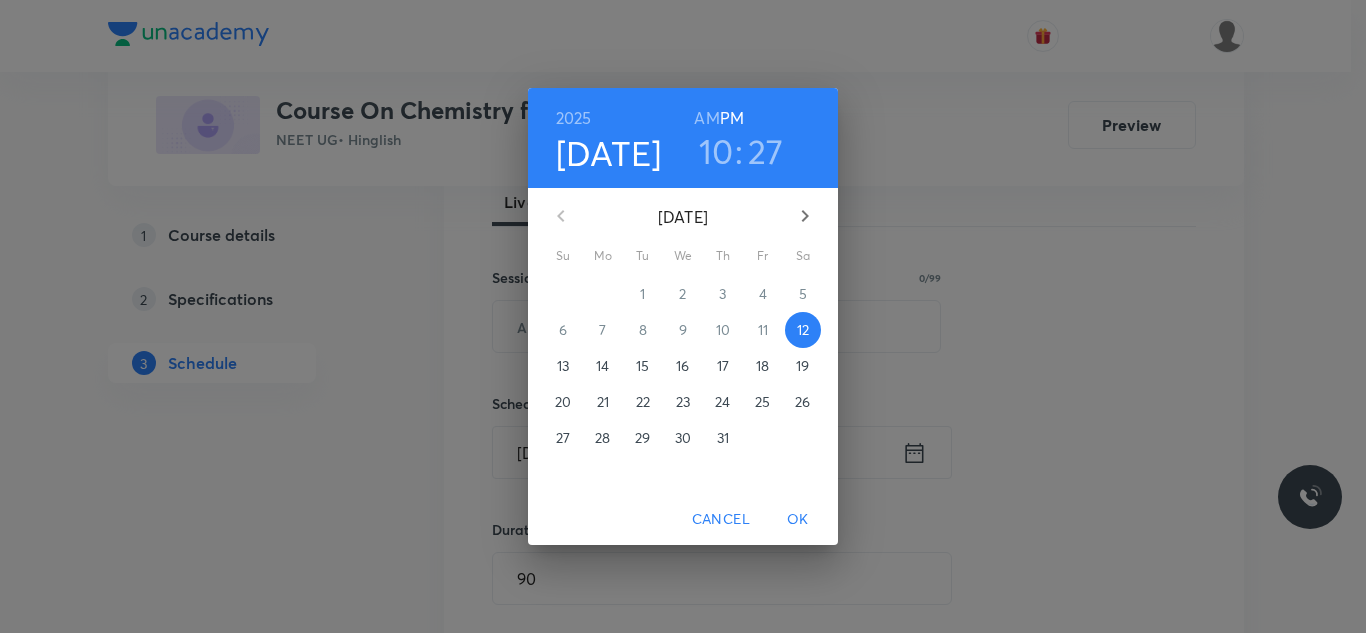 click on "10" at bounding box center [716, 151] 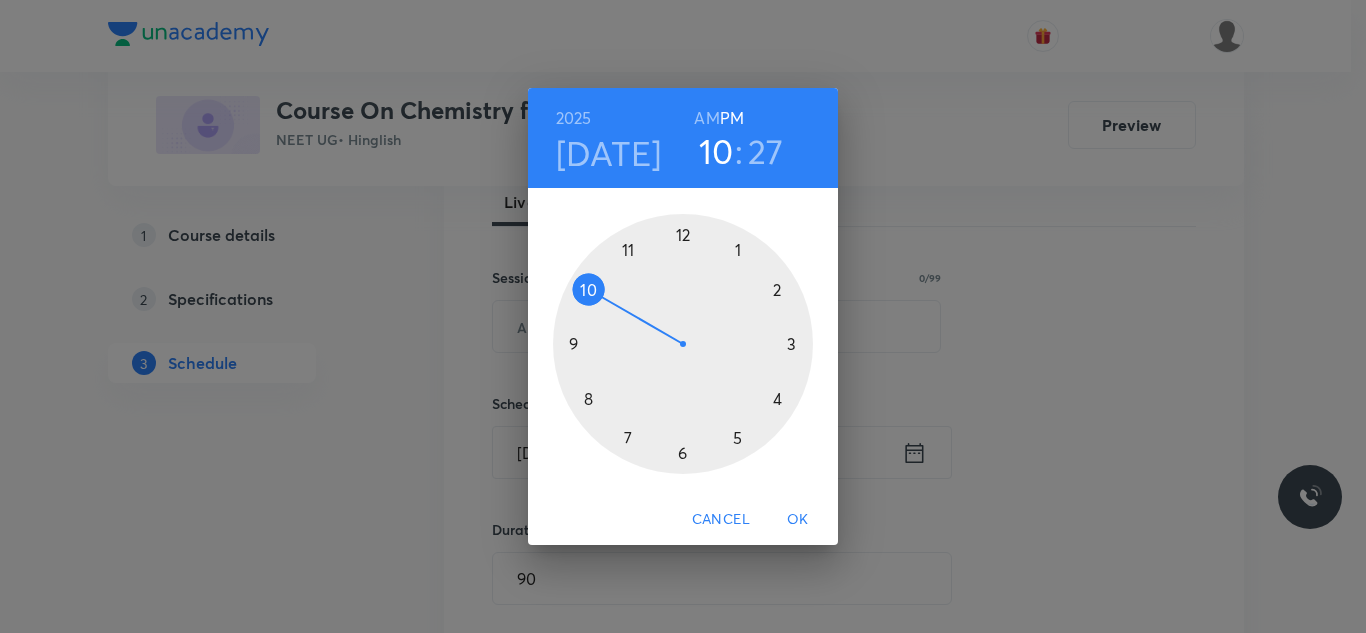 click at bounding box center [683, 344] 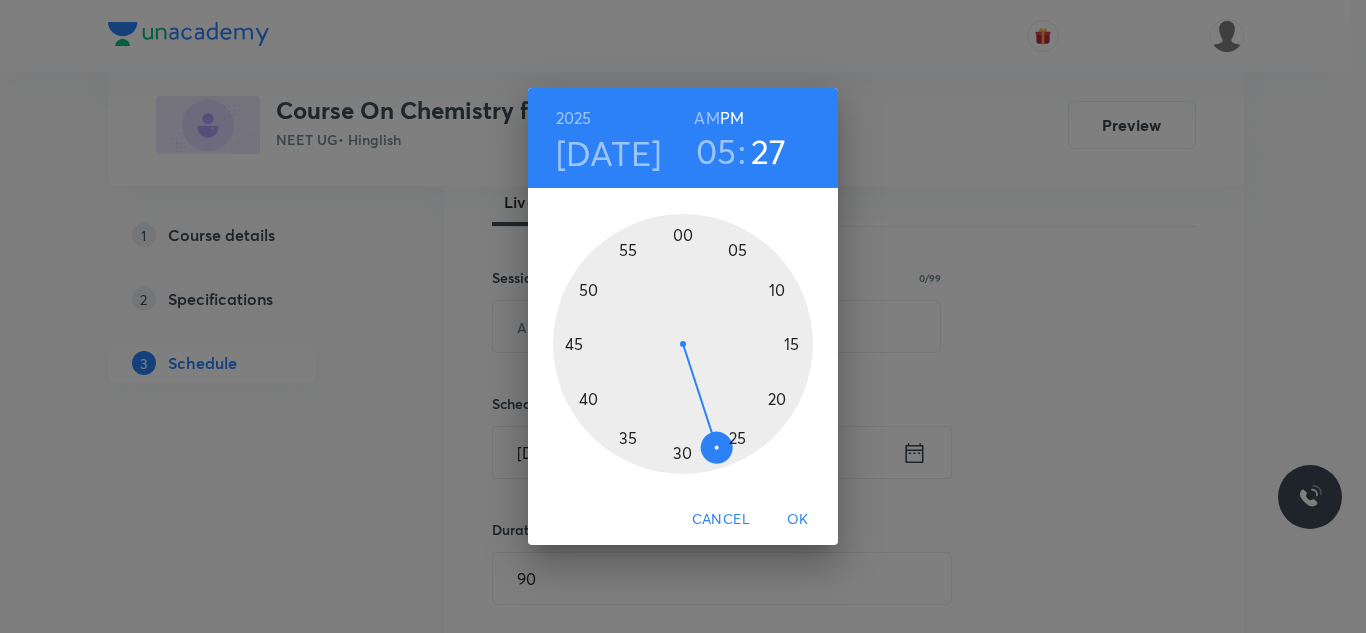 click at bounding box center [683, 344] 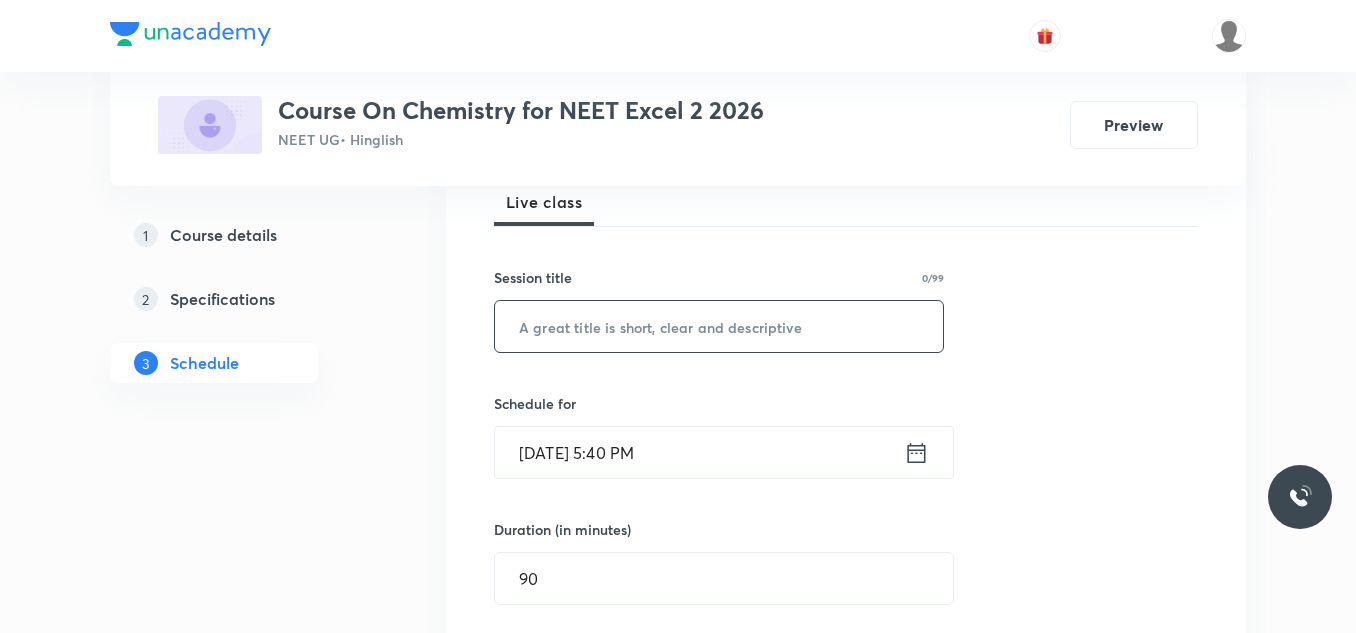 click at bounding box center [719, 326] 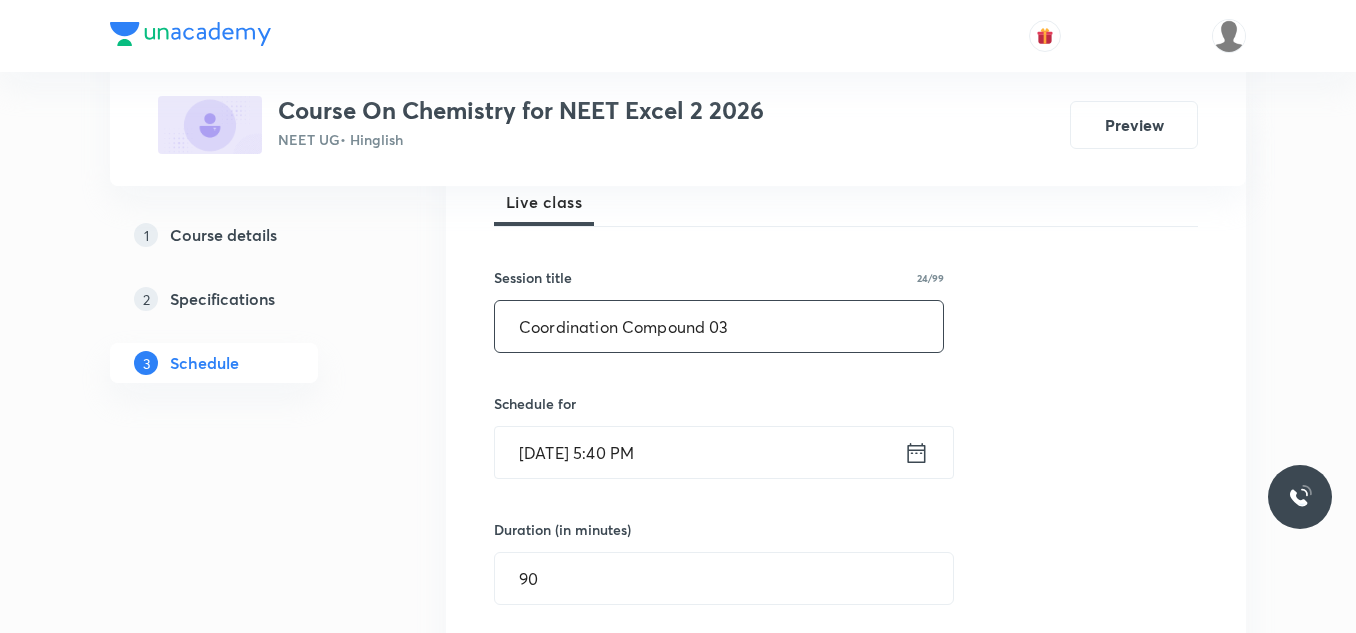 type on "Coordination Compound 03" 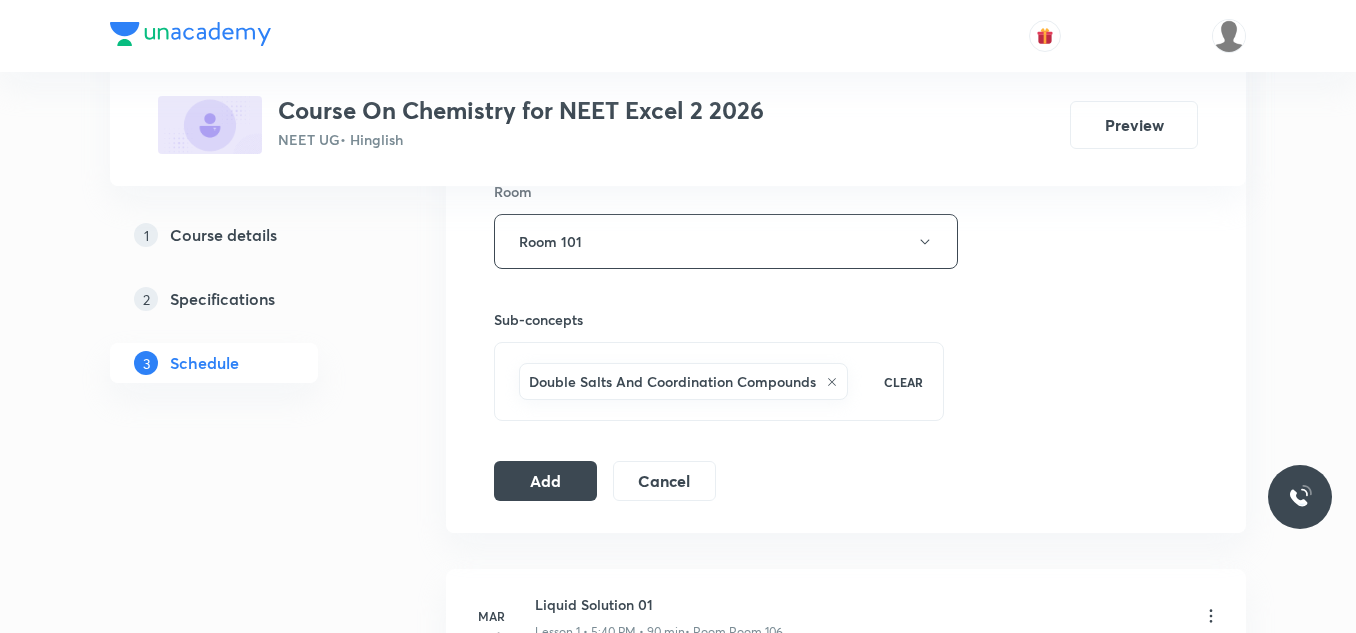 scroll, scrollTop: 900, scrollLeft: 0, axis: vertical 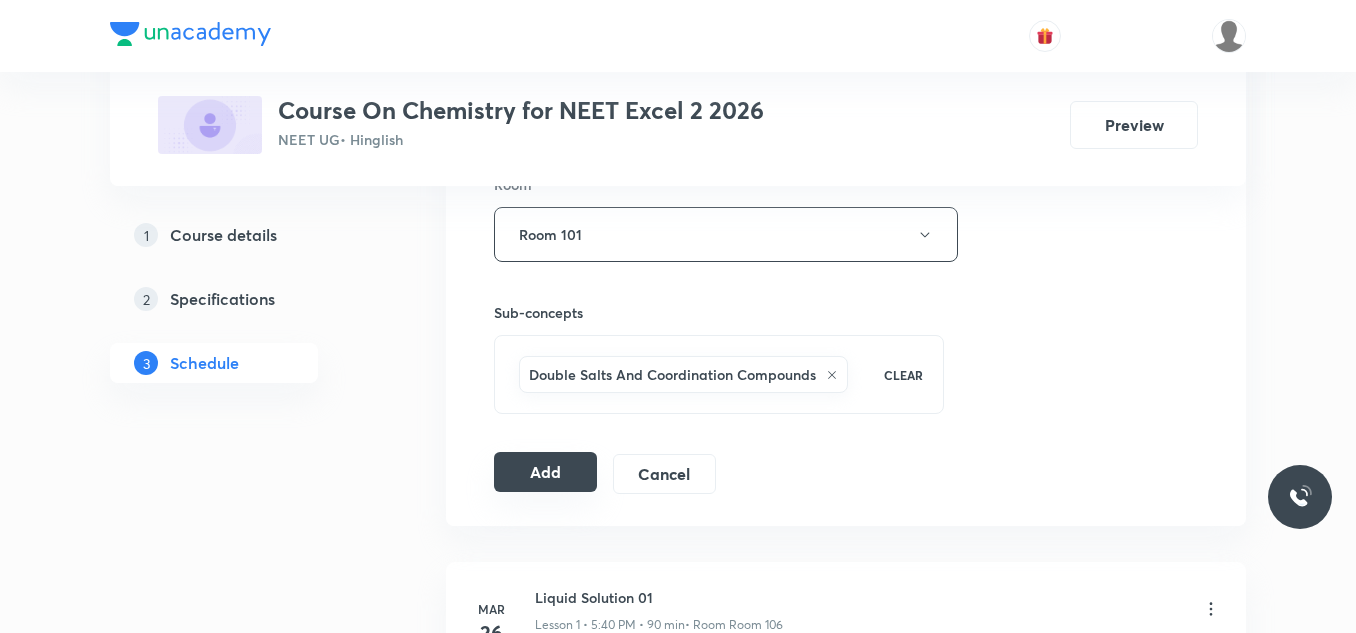 click on "Add" at bounding box center (545, 472) 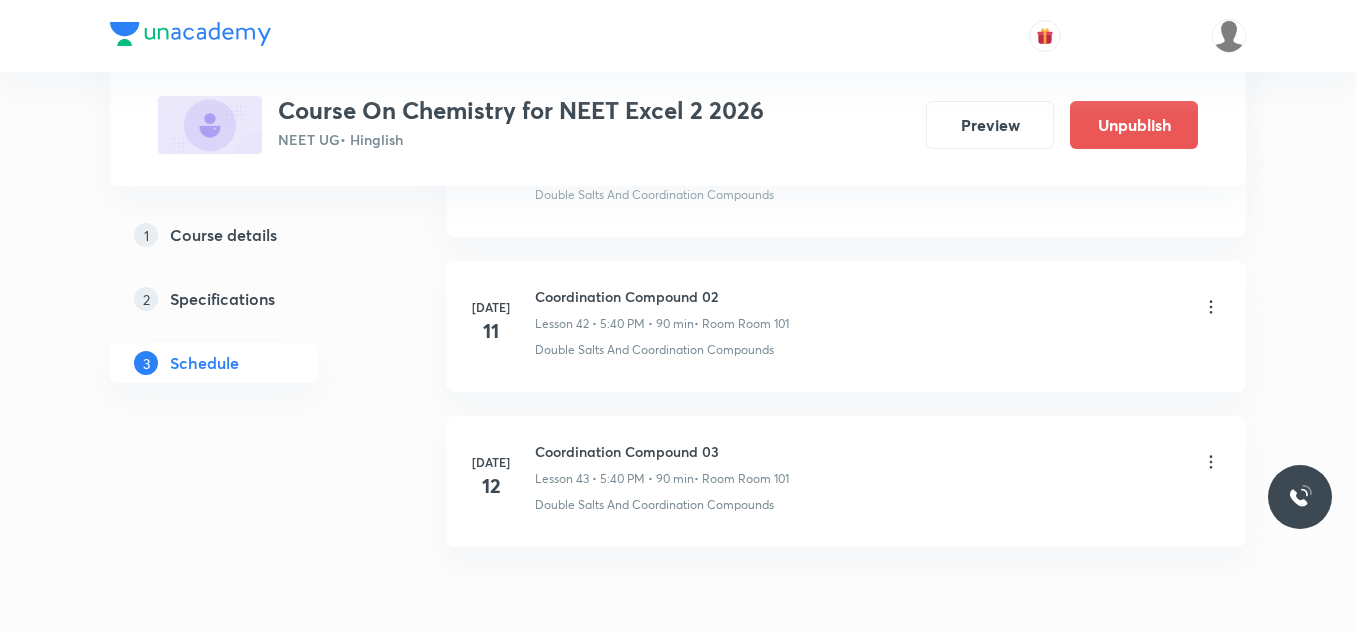 scroll, scrollTop: 6663, scrollLeft: 0, axis: vertical 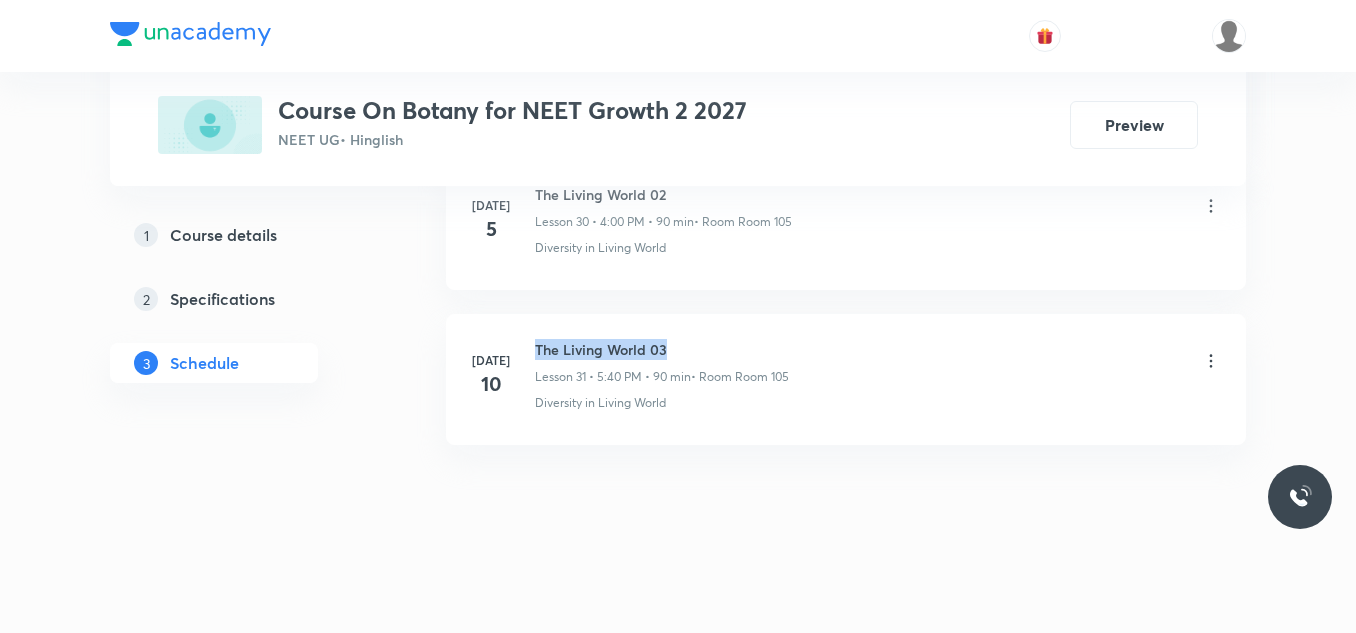 drag, startPoint x: 538, startPoint y: 350, endPoint x: 690, endPoint y: 351, distance: 152.0033 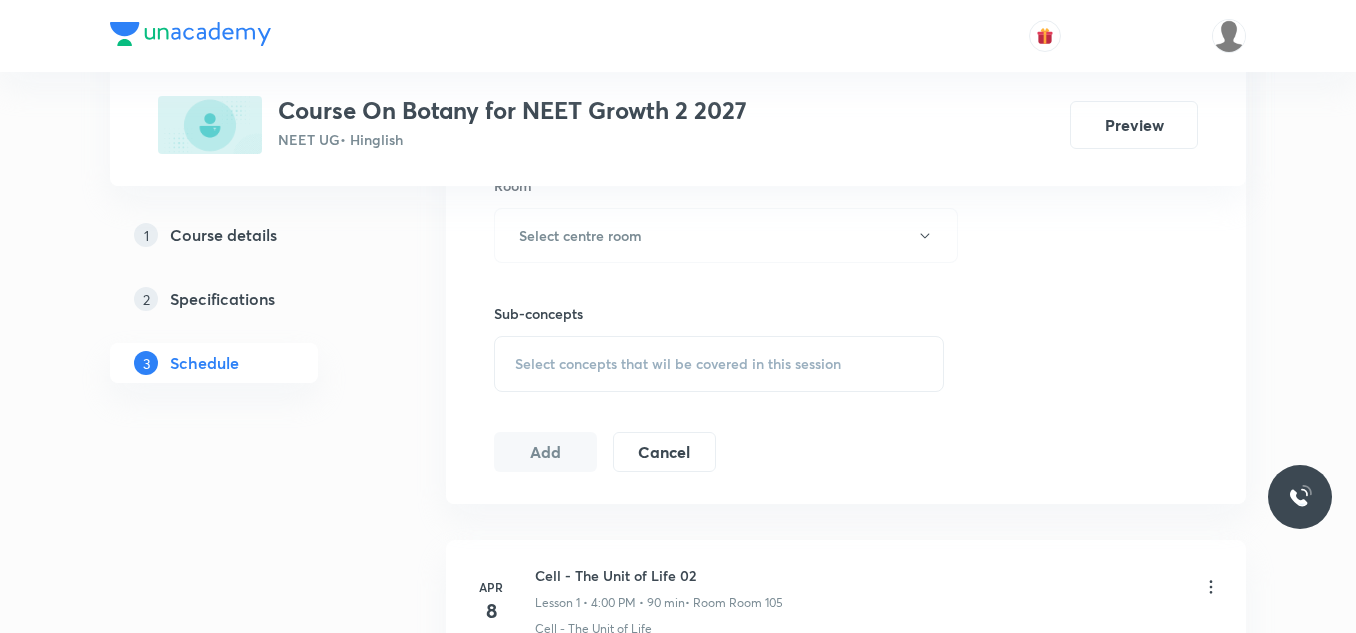 scroll, scrollTop: 900, scrollLeft: 0, axis: vertical 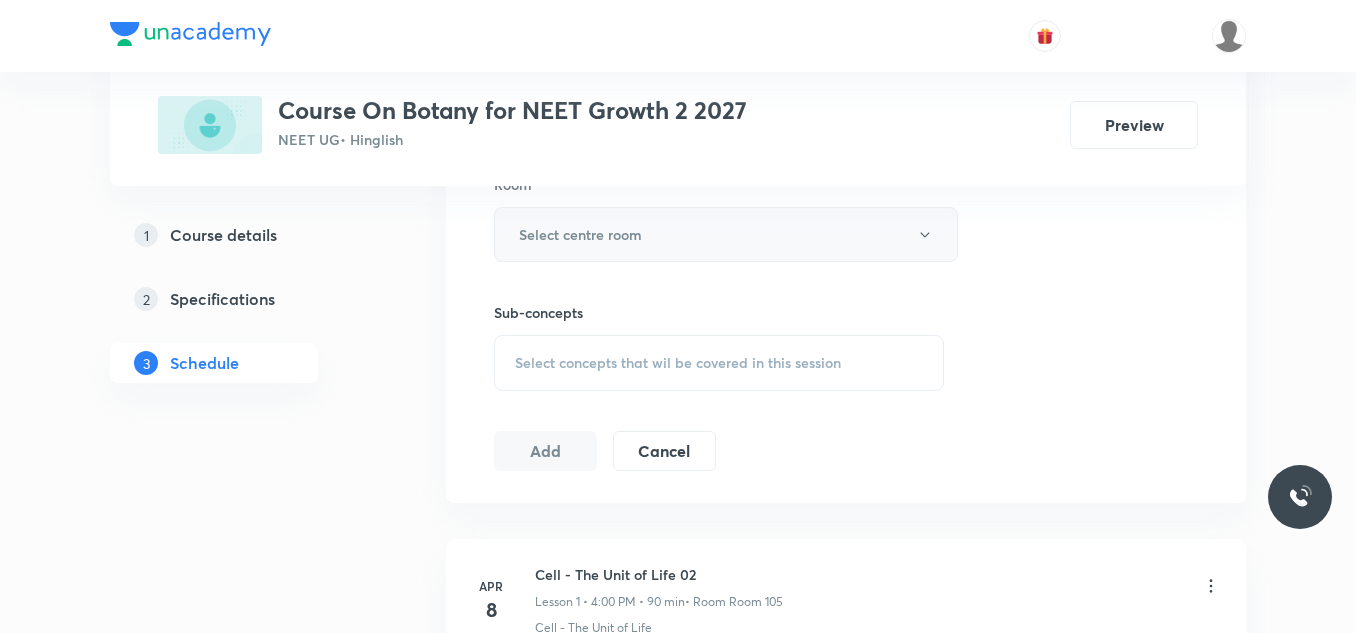 click on "Select centre room" at bounding box center (726, 234) 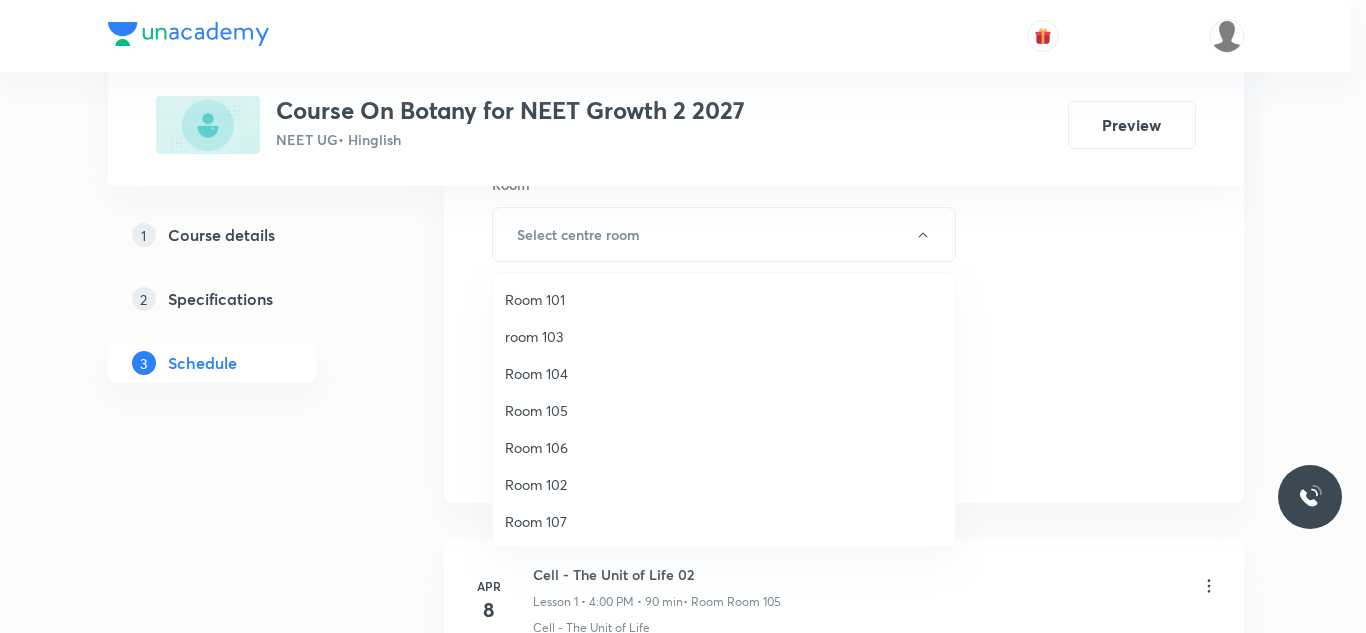 click on "Room 105" at bounding box center [724, 410] 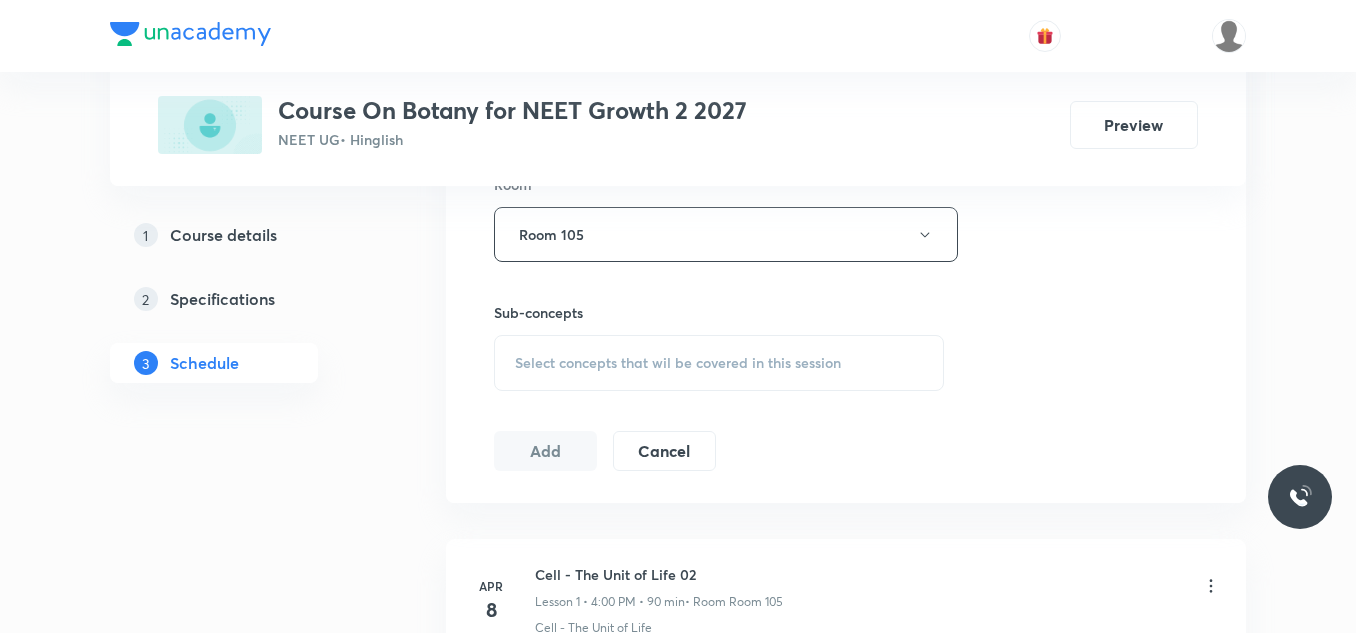 click on "Select concepts that wil be covered in this session" at bounding box center (678, 363) 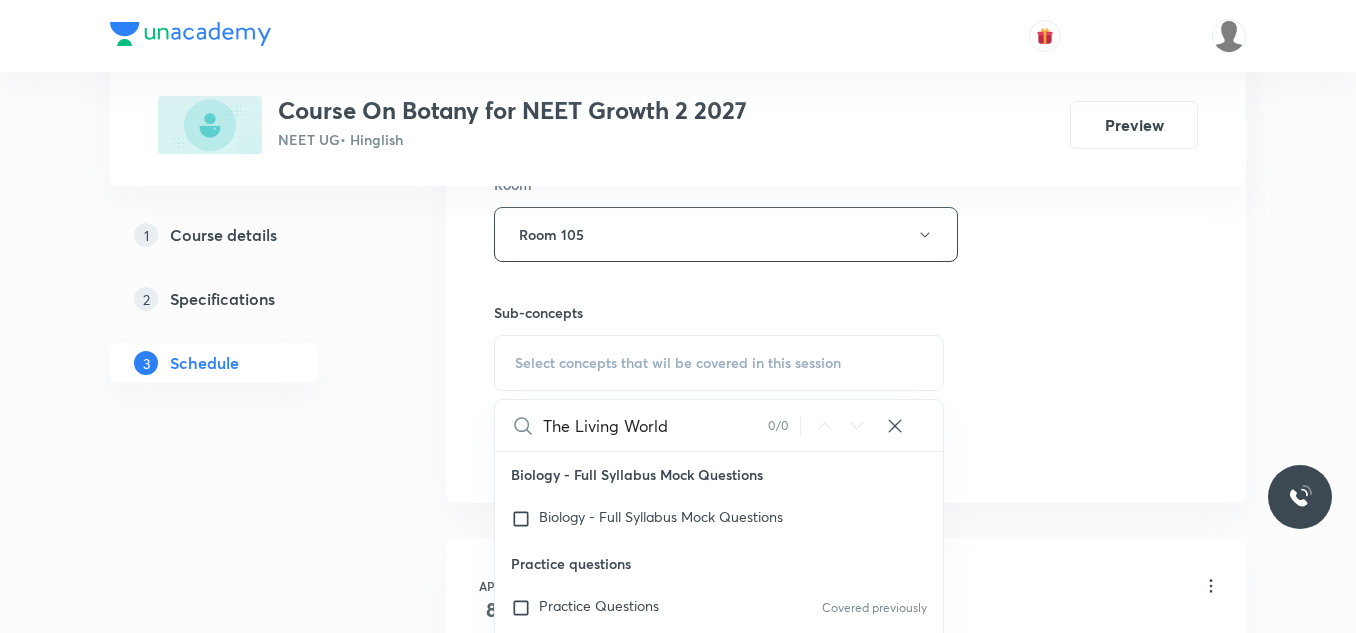 click on "The Living World" at bounding box center (655, 425) 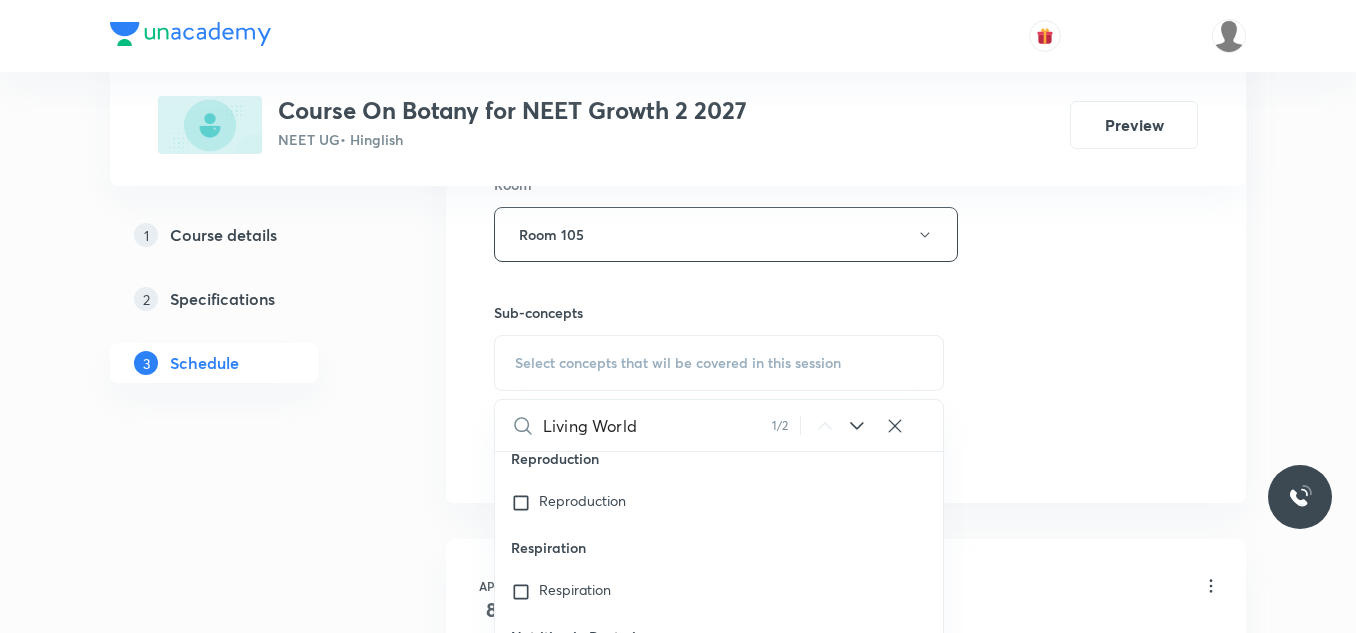 scroll, scrollTop: 14554, scrollLeft: 0, axis: vertical 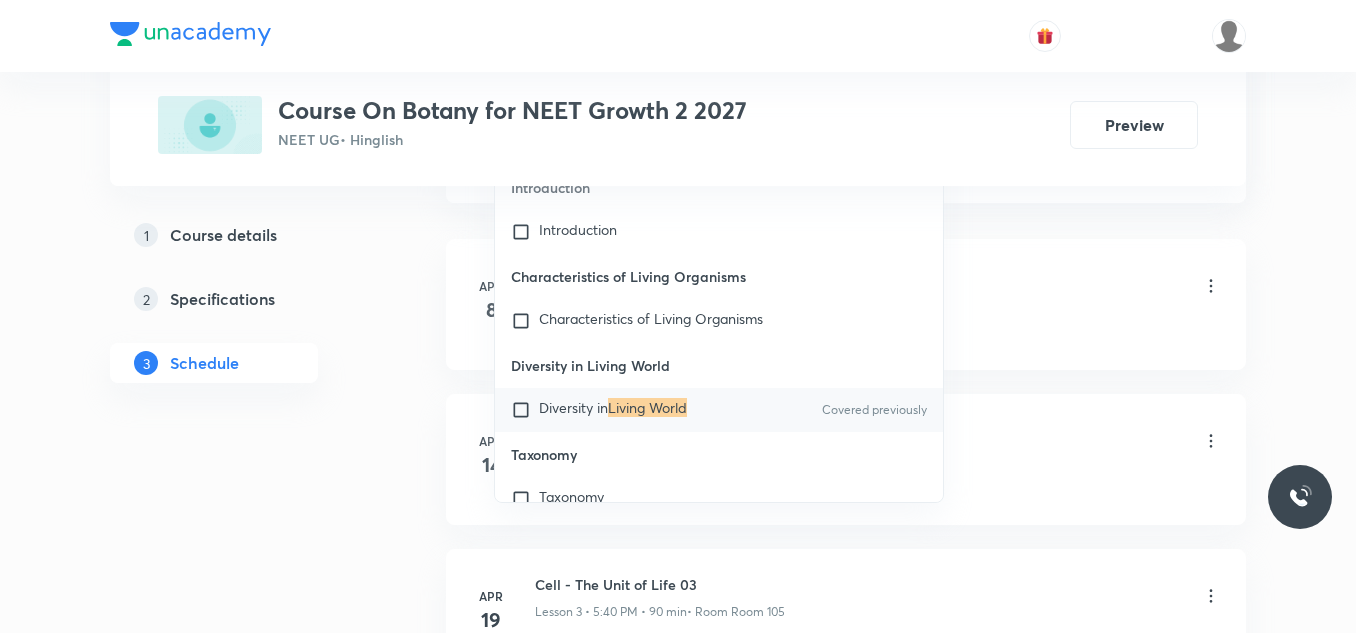 type on "Living World" 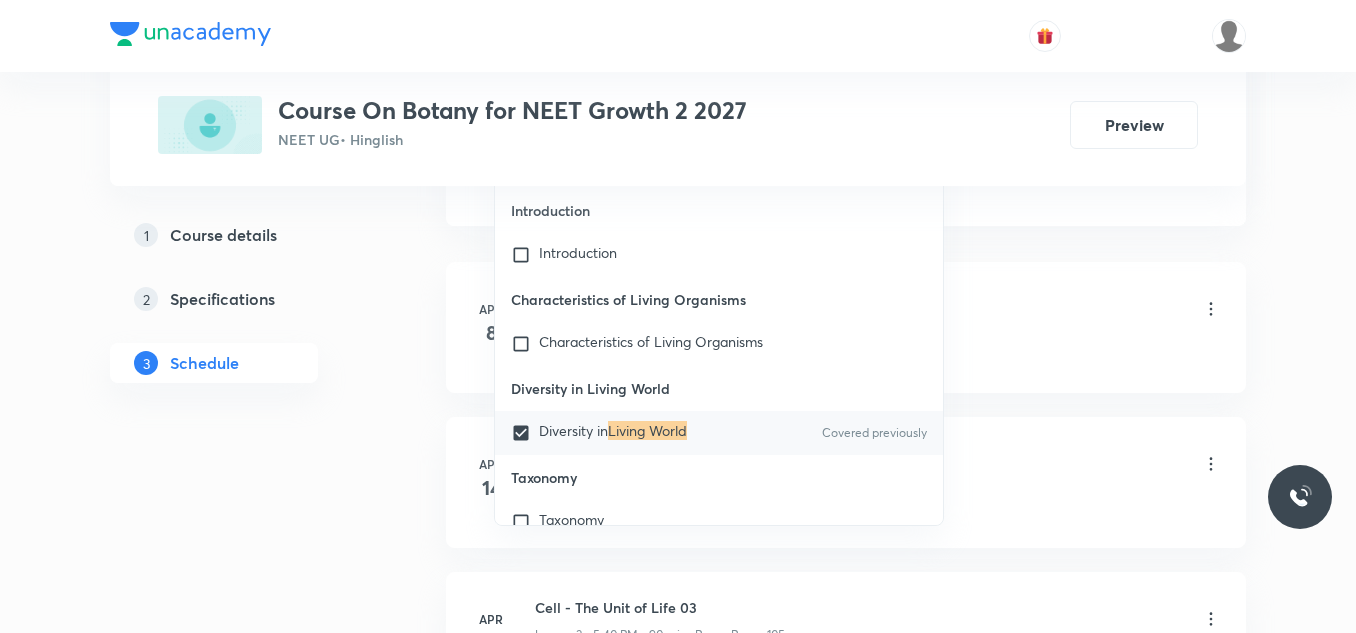 drag, startPoint x: 1271, startPoint y: 345, endPoint x: 1063, endPoint y: 407, distance: 217.04378 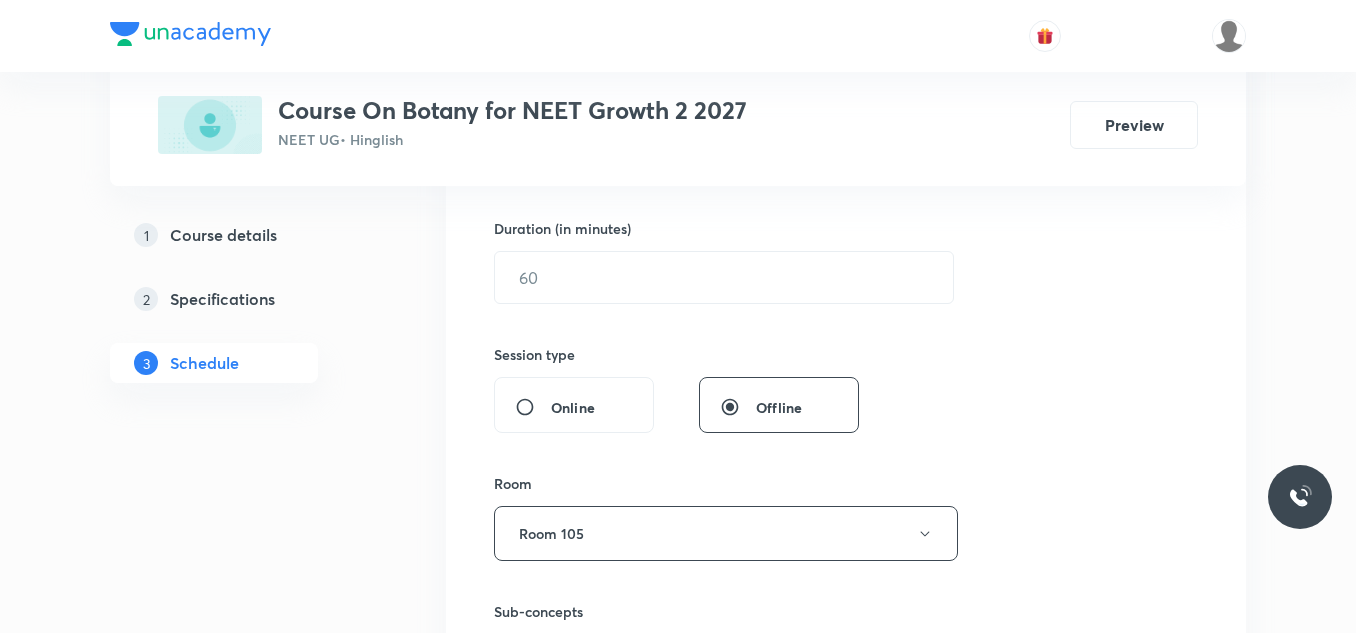 scroll, scrollTop: 600, scrollLeft: 0, axis: vertical 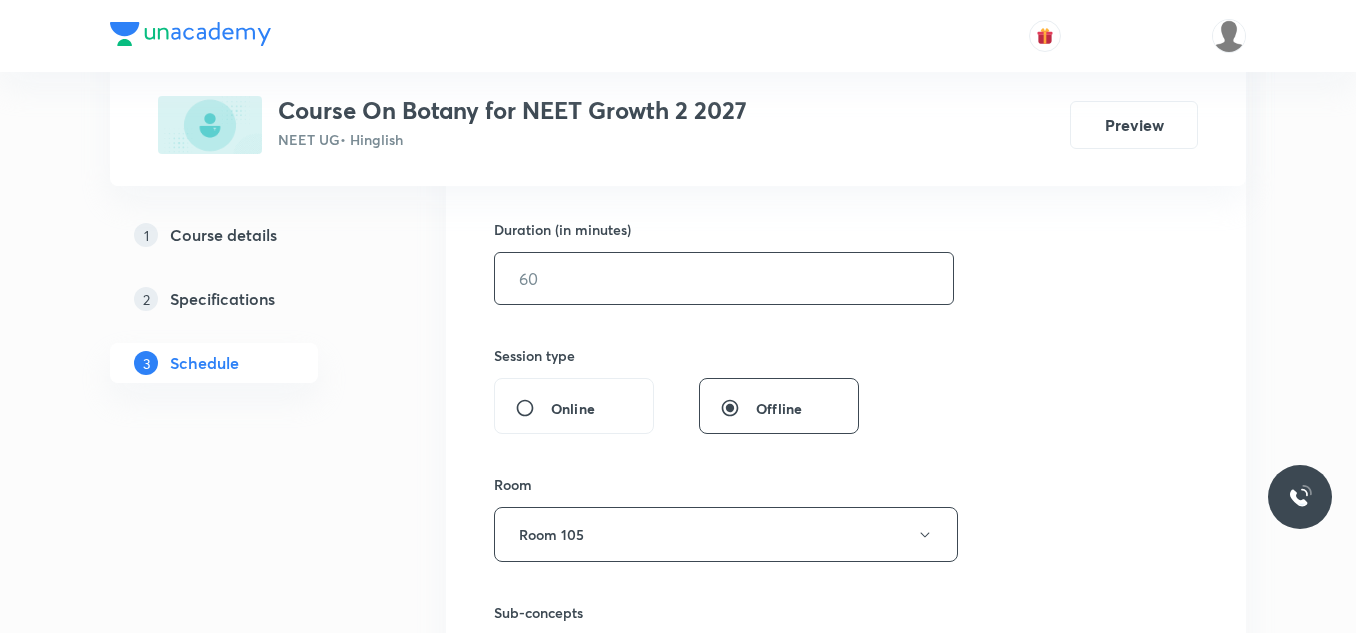click at bounding box center (724, 278) 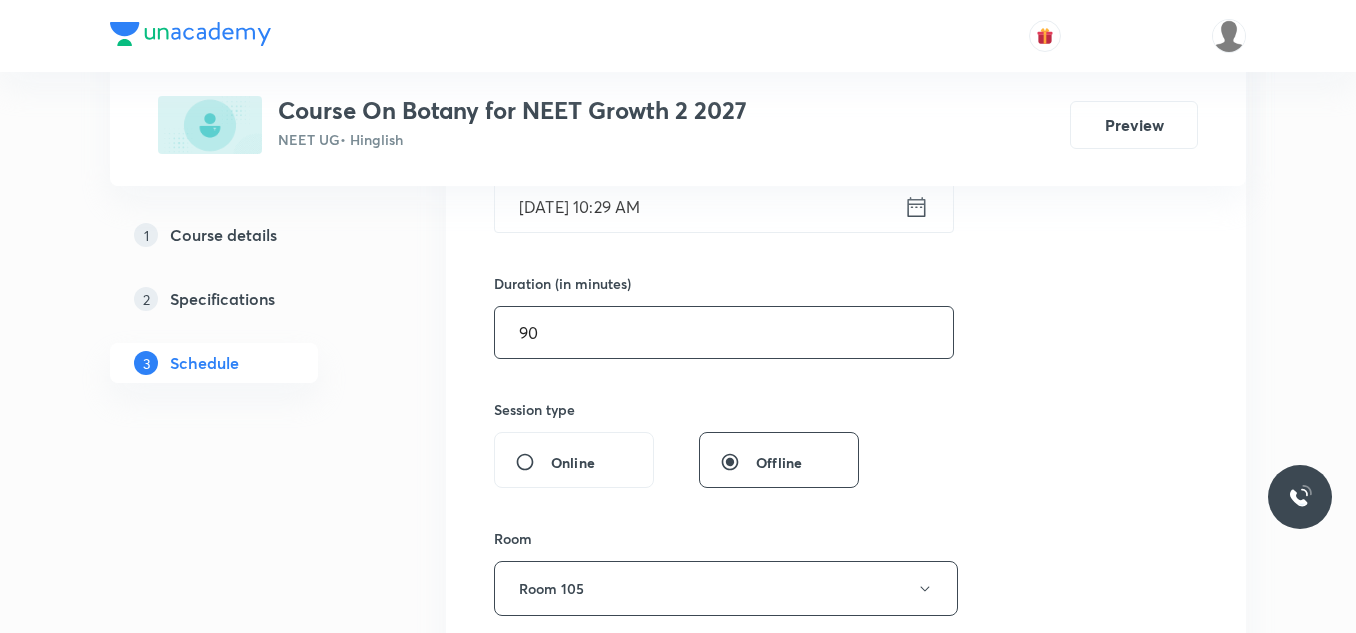 scroll, scrollTop: 500, scrollLeft: 0, axis: vertical 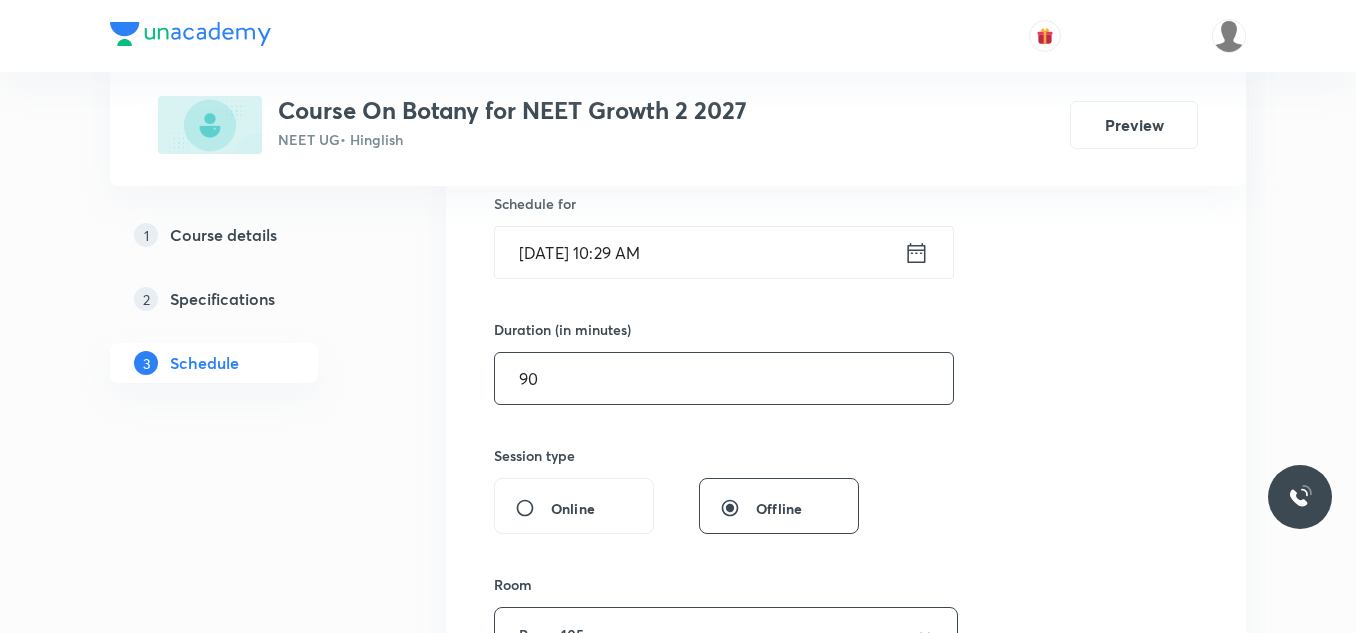 type on "90" 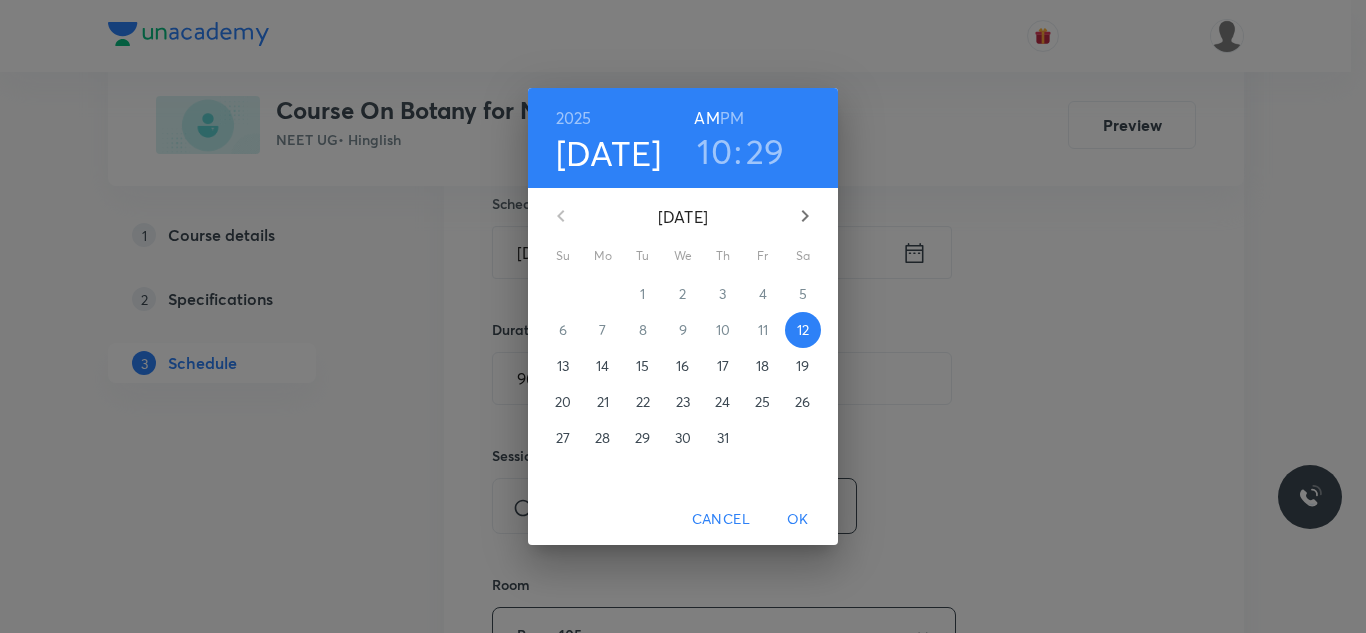 click on "PM" at bounding box center [732, 118] 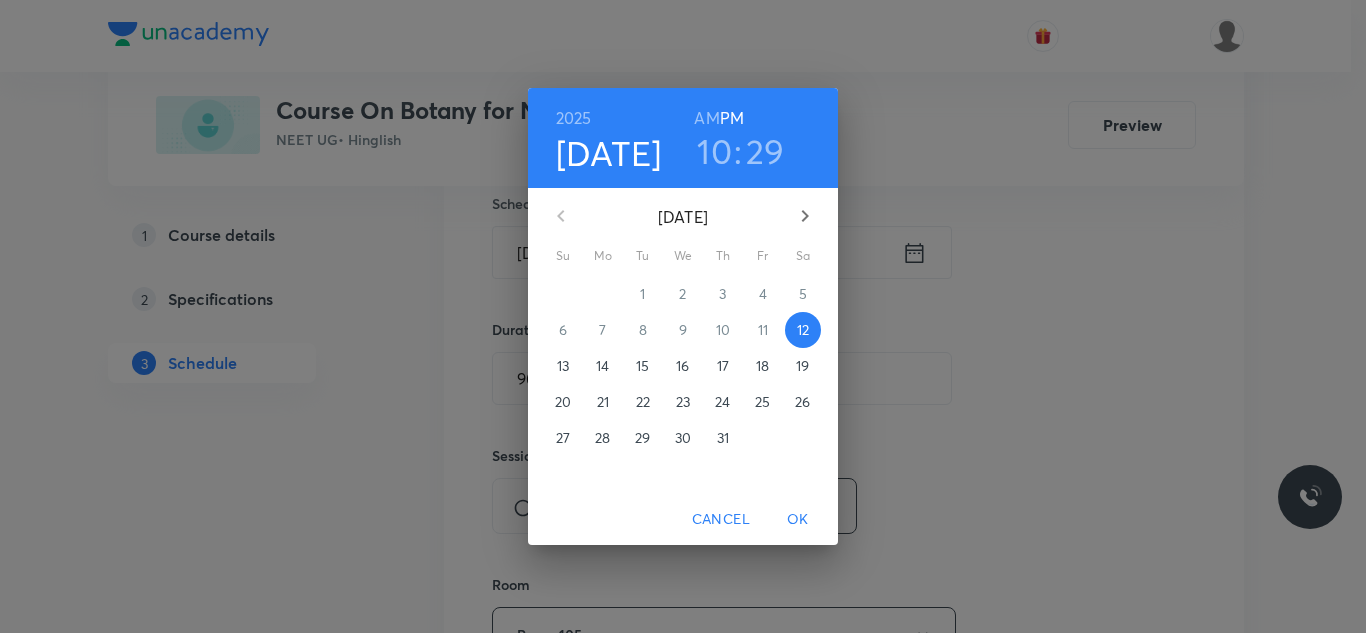 click on "10" at bounding box center (714, 151) 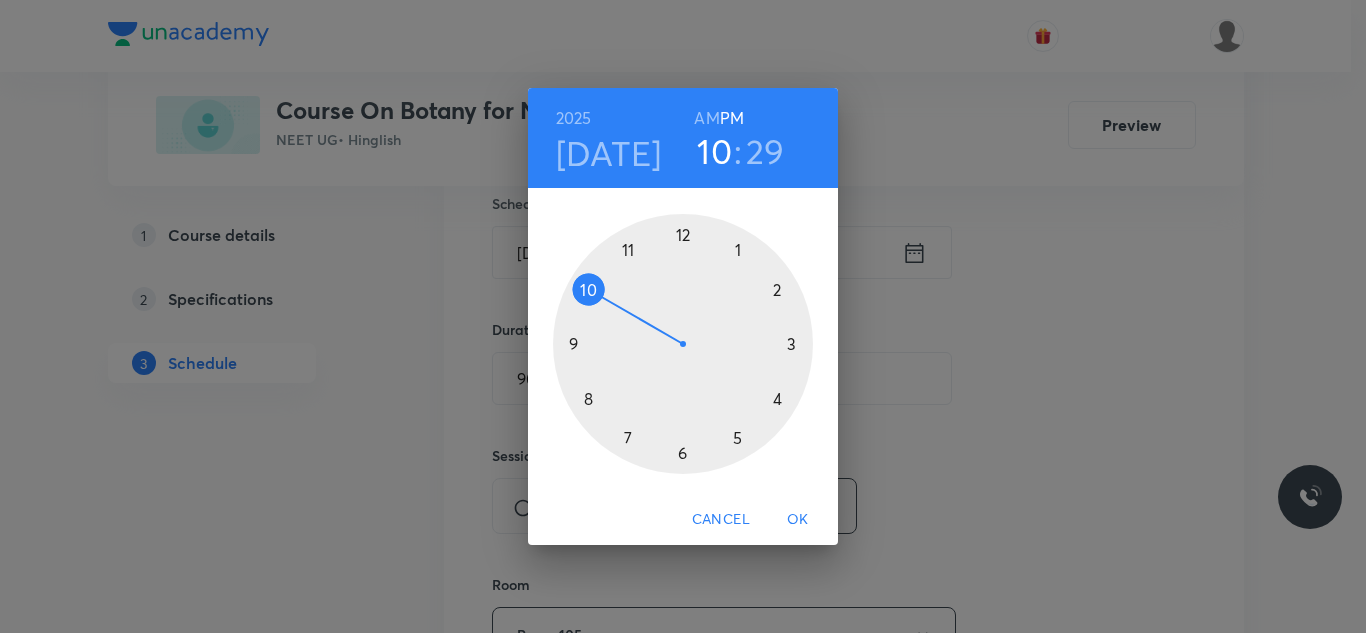 click at bounding box center (683, 344) 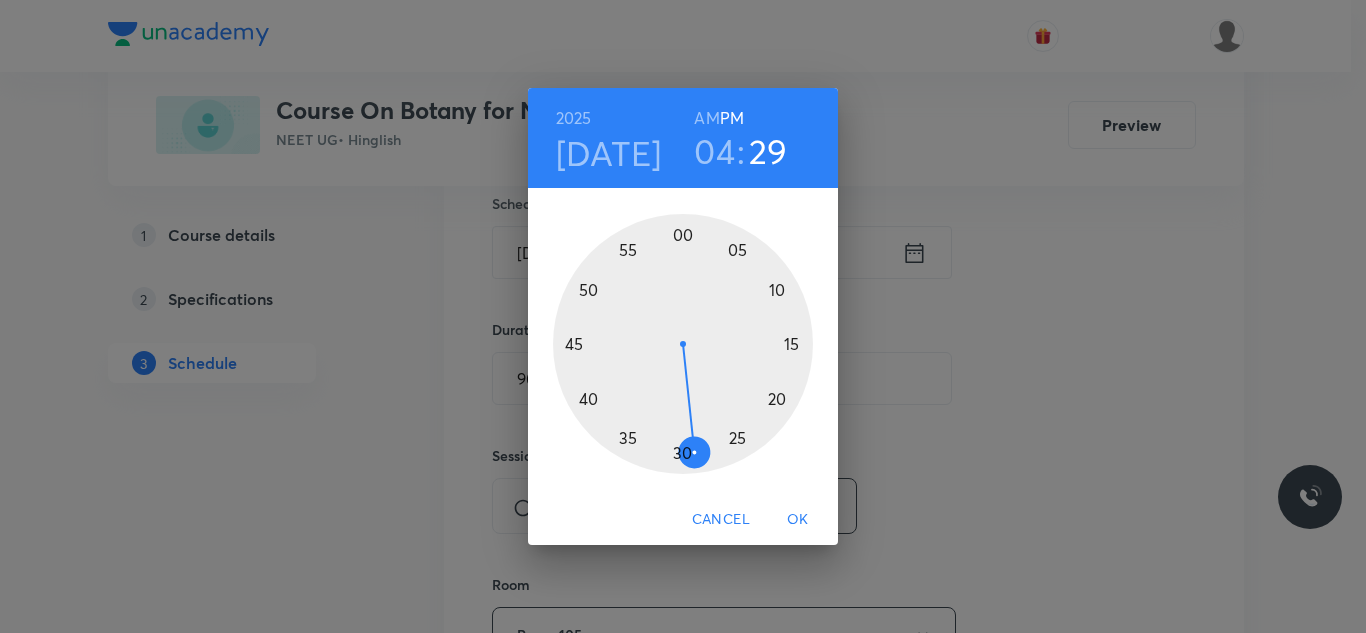 click at bounding box center (683, 344) 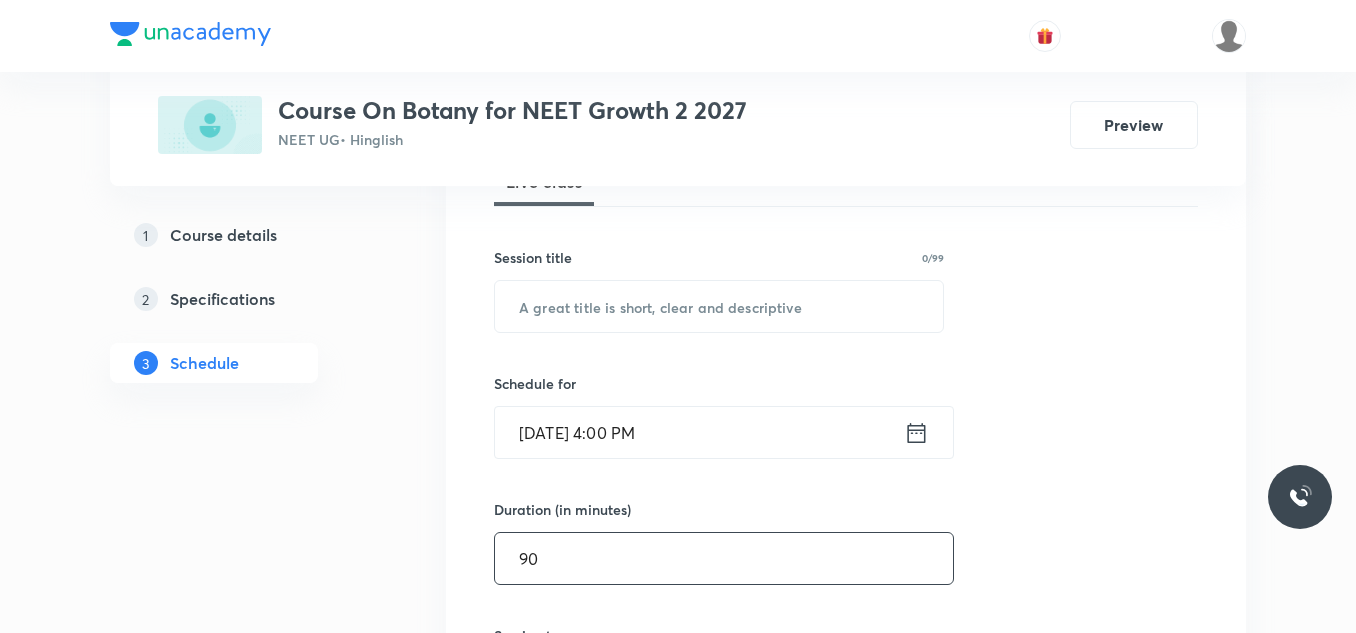 scroll, scrollTop: 300, scrollLeft: 0, axis: vertical 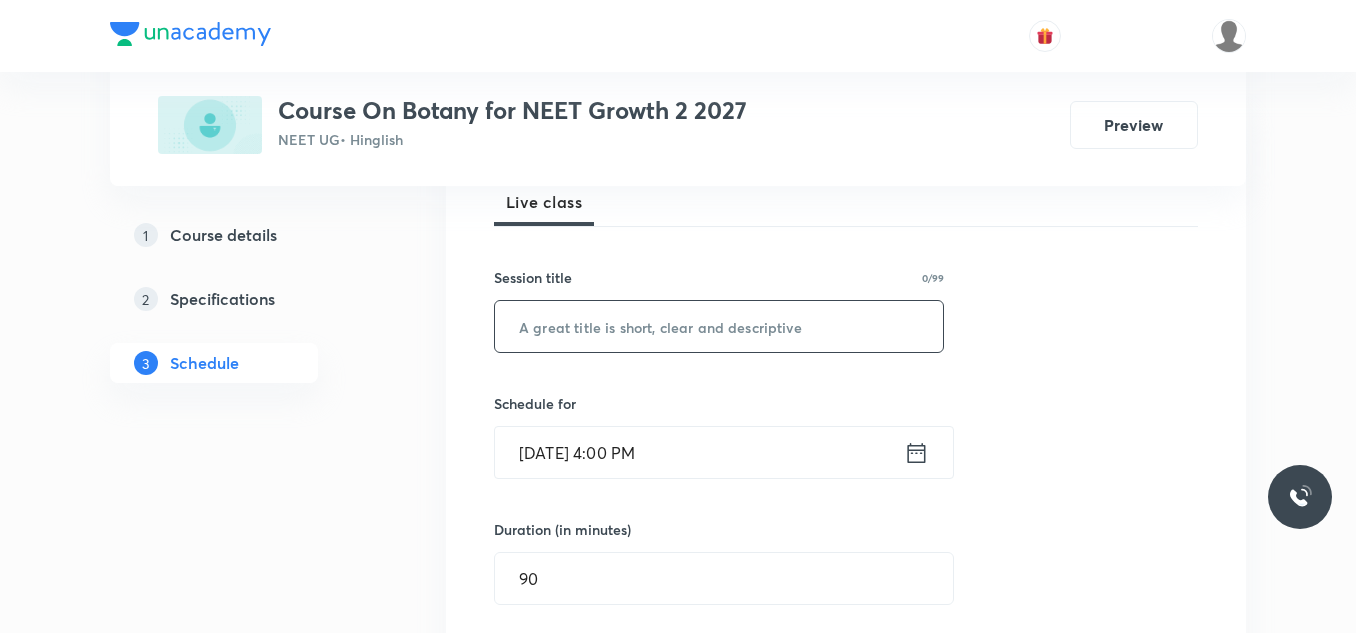 click at bounding box center (719, 326) 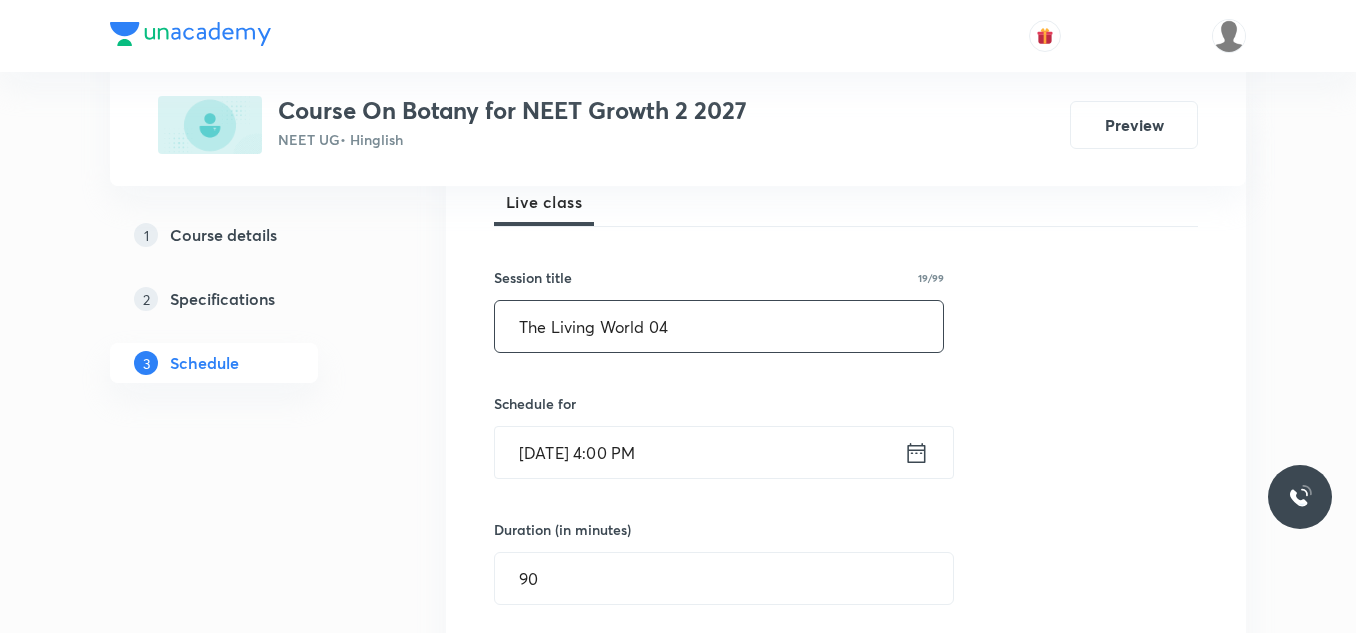 type on "The Living World 04" 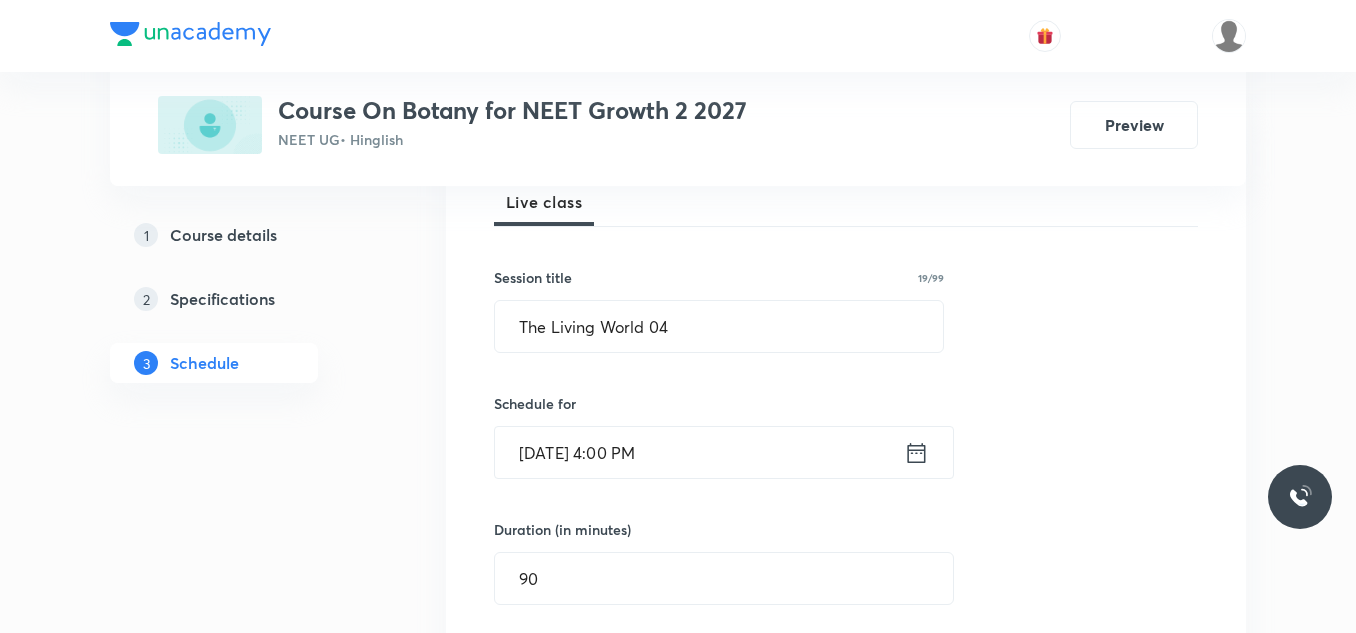 click on "Session  32 Live class Session title 19/99 The Living World 04 ​ Schedule for Jul 12, 2025, 4:00 PM ​ Duration (in minutes) 90 ​   Session type Online Offline Room Room 105 Sub-concepts Diversity in Living World CLEAR Add Cancel" at bounding box center (846, 613) 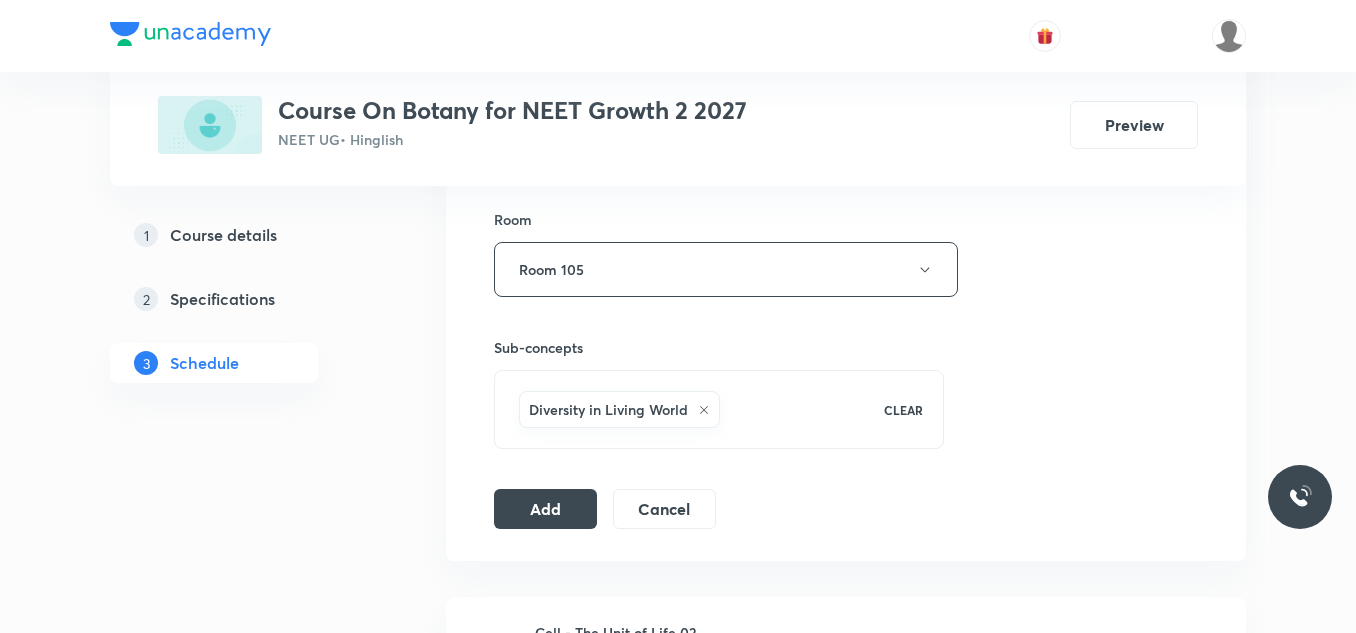 scroll, scrollTop: 900, scrollLeft: 0, axis: vertical 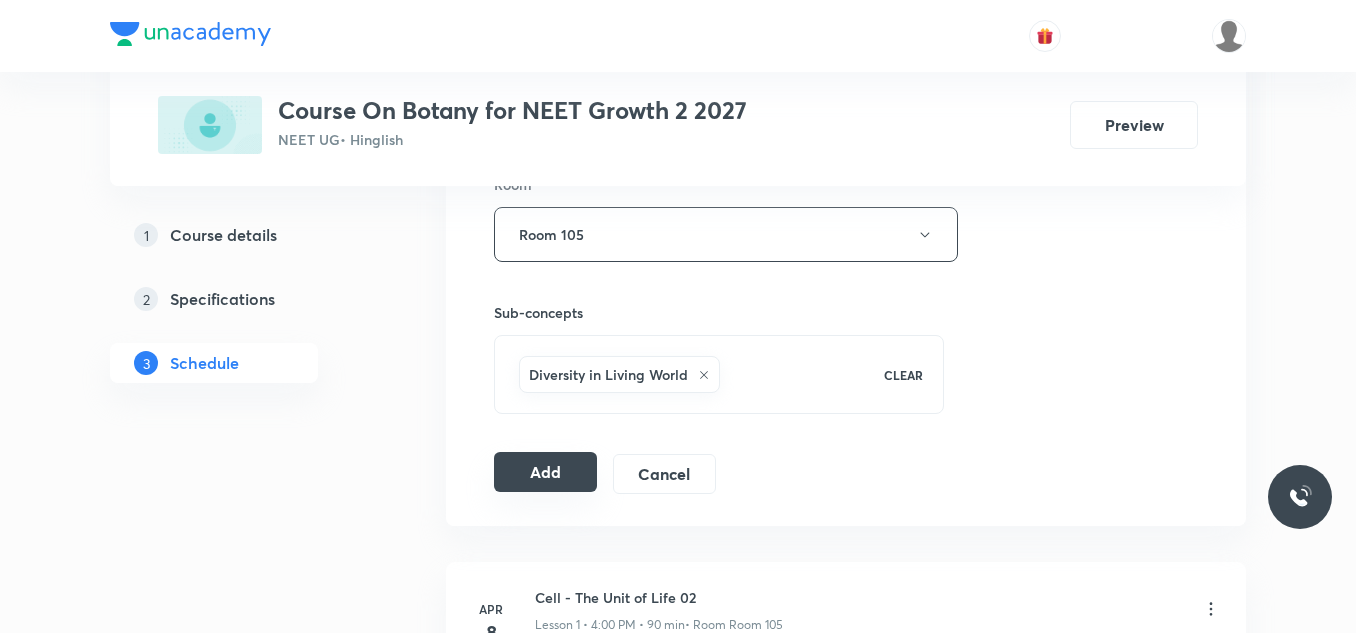 click on "Add" at bounding box center (545, 472) 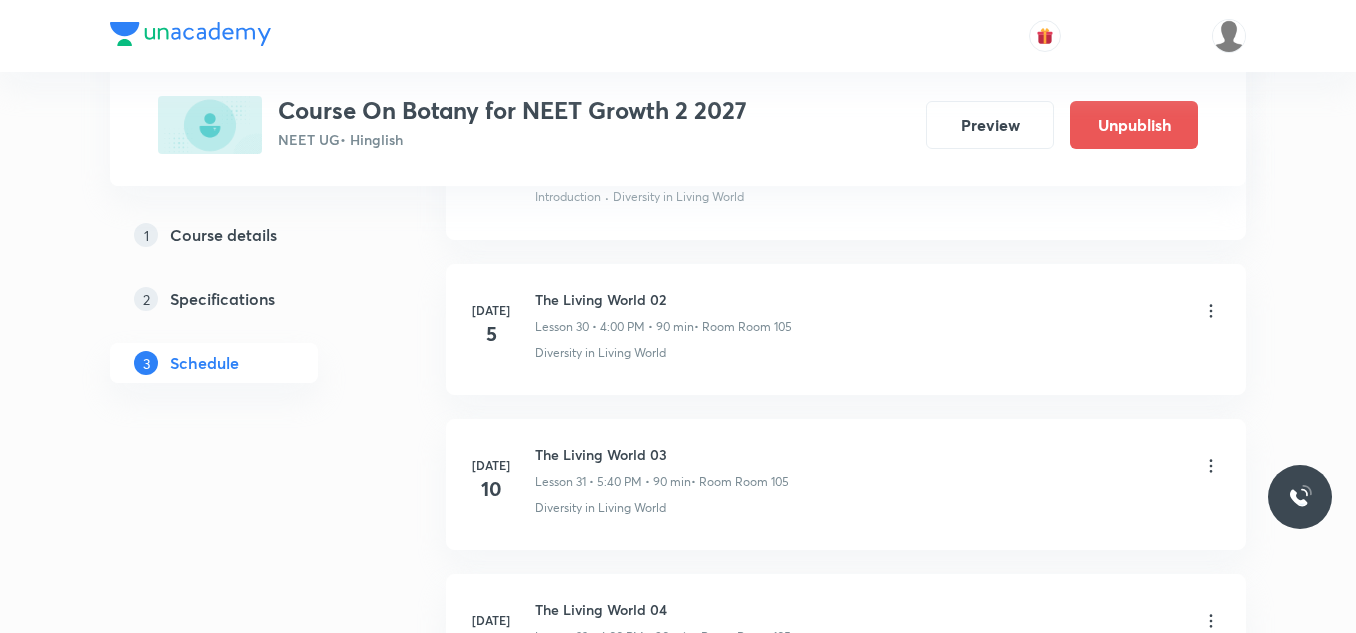 scroll, scrollTop: 5012, scrollLeft: 0, axis: vertical 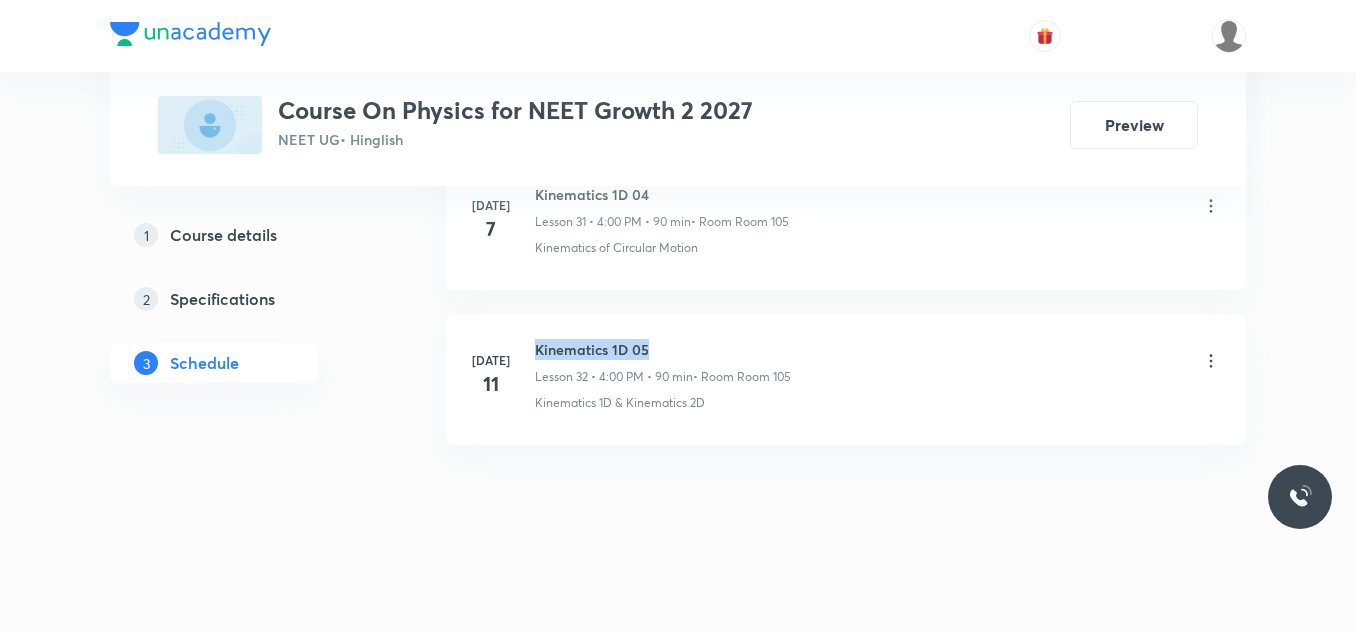 drag, startPoint x: 537, startPoint y: 349, endPoint x: 684, endPoint y: 350, distance: 147.0034 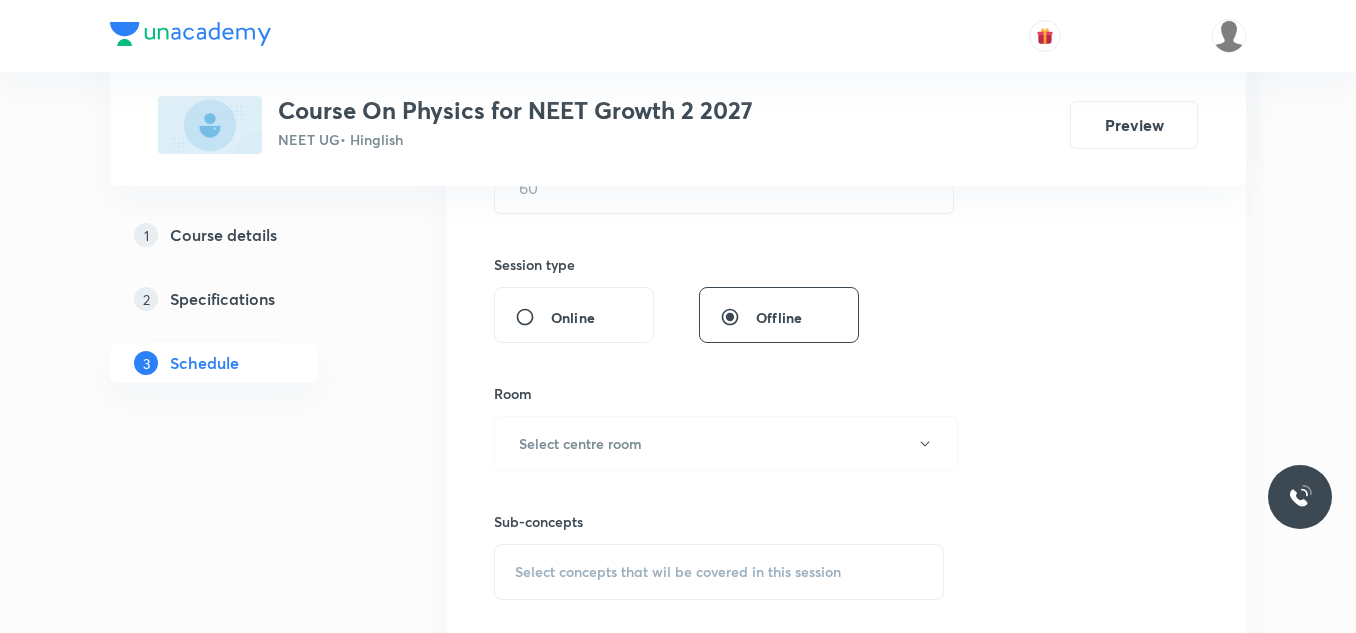 scroll, scrollTop: 700, scrollLeft: 0, axis: vertical 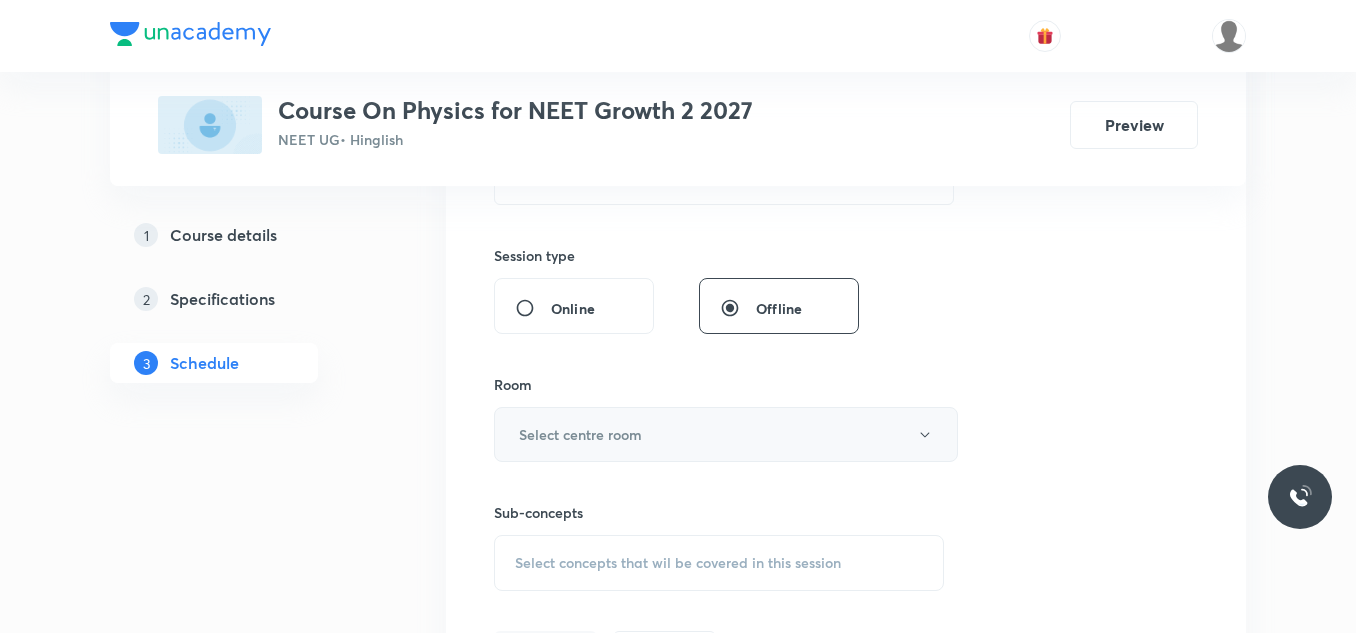 click on "Select centre room" at bounding box center (580, 434) 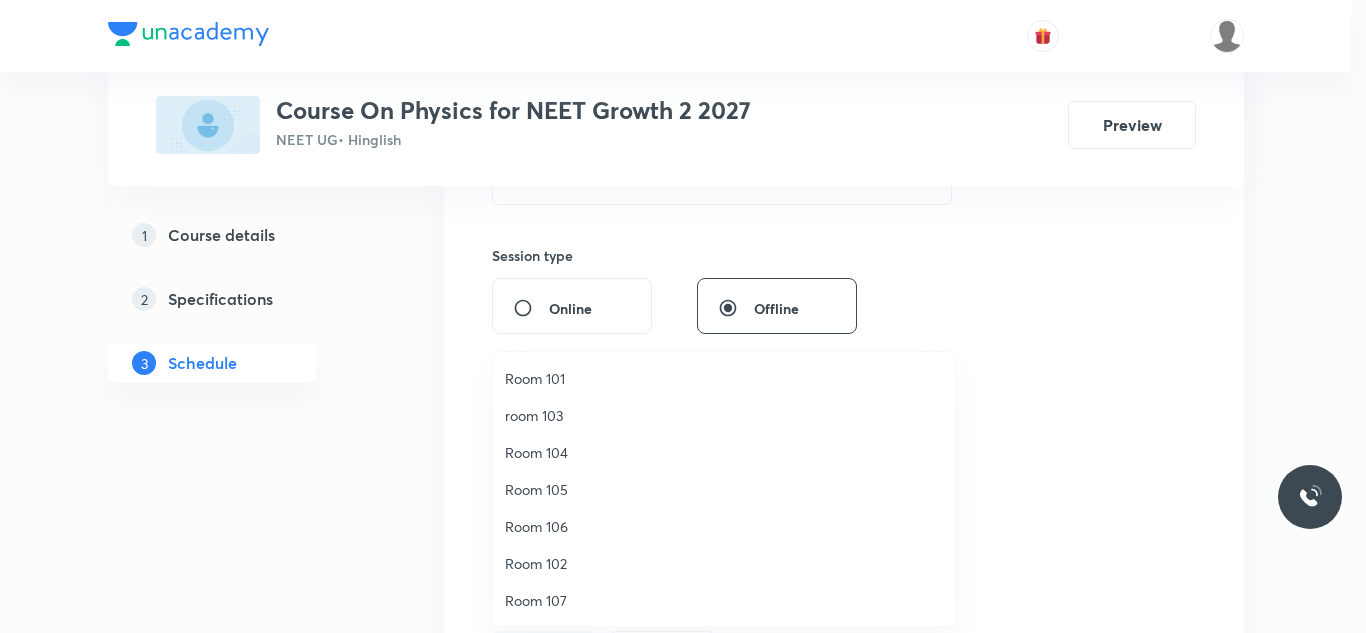 click on "Room 105" at bounding box center (724, 489) 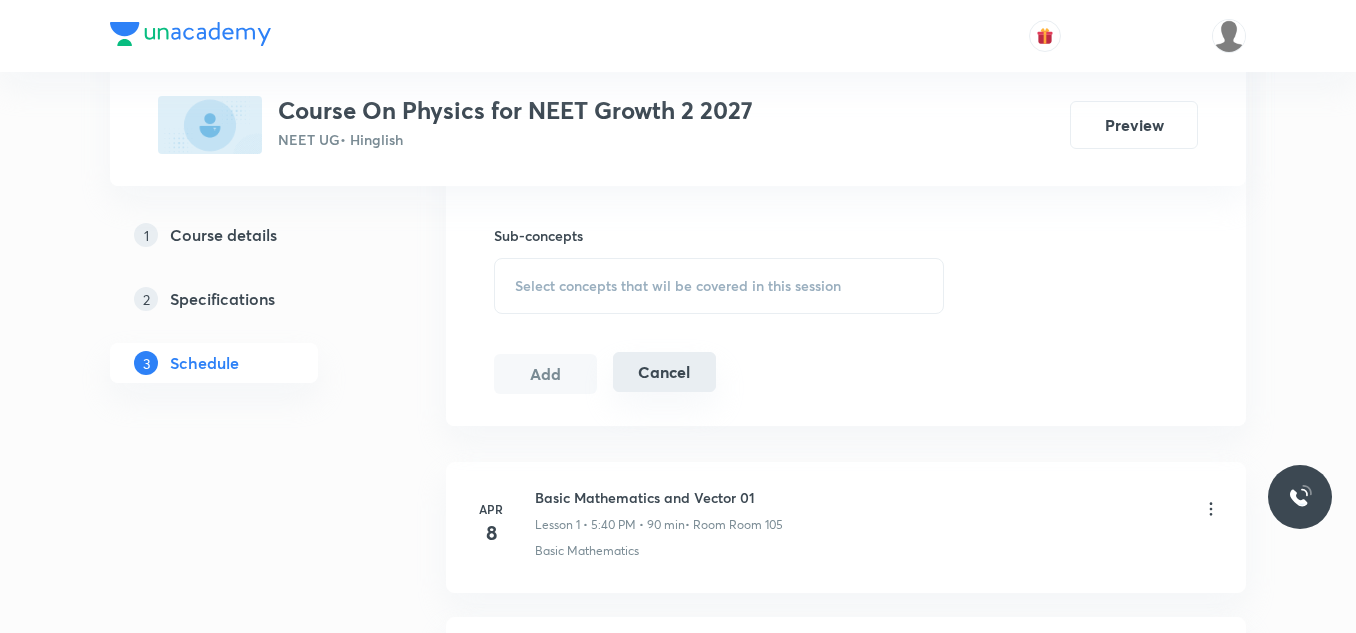 scroll, scrollTop: 1000, scrollLeft: 0, axis: vertical 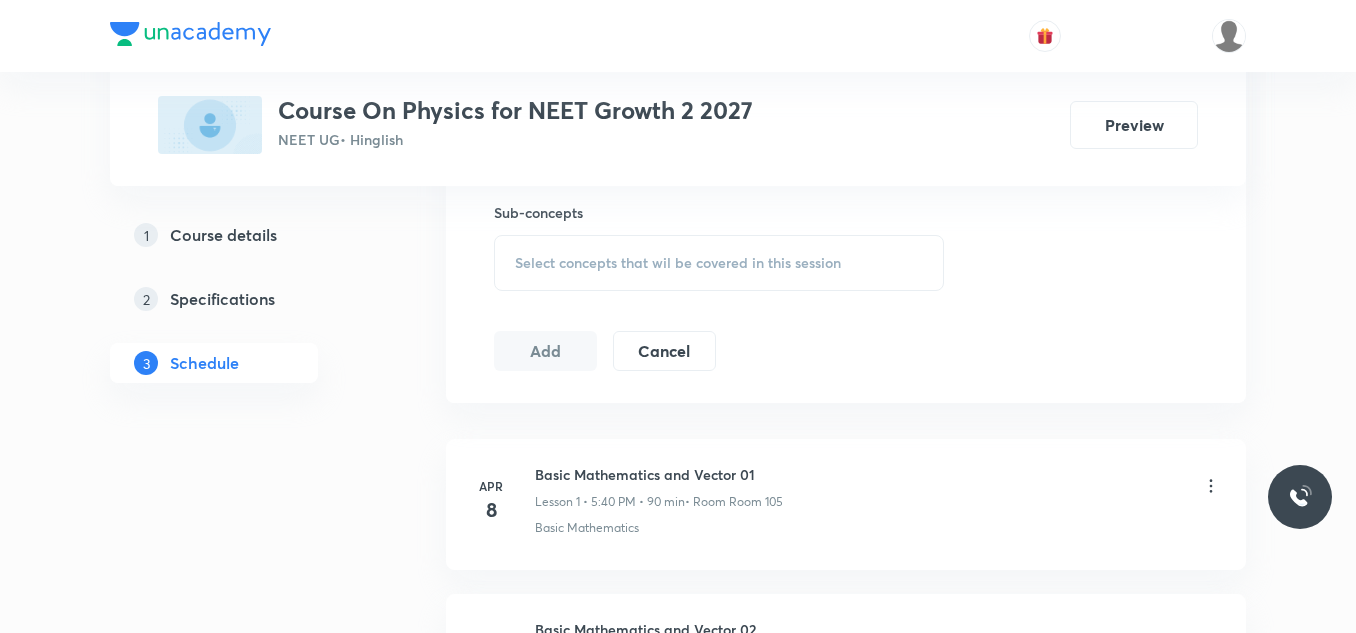 click on "Select concepts that wil be covered in this session" at bounding box center (678, 263) 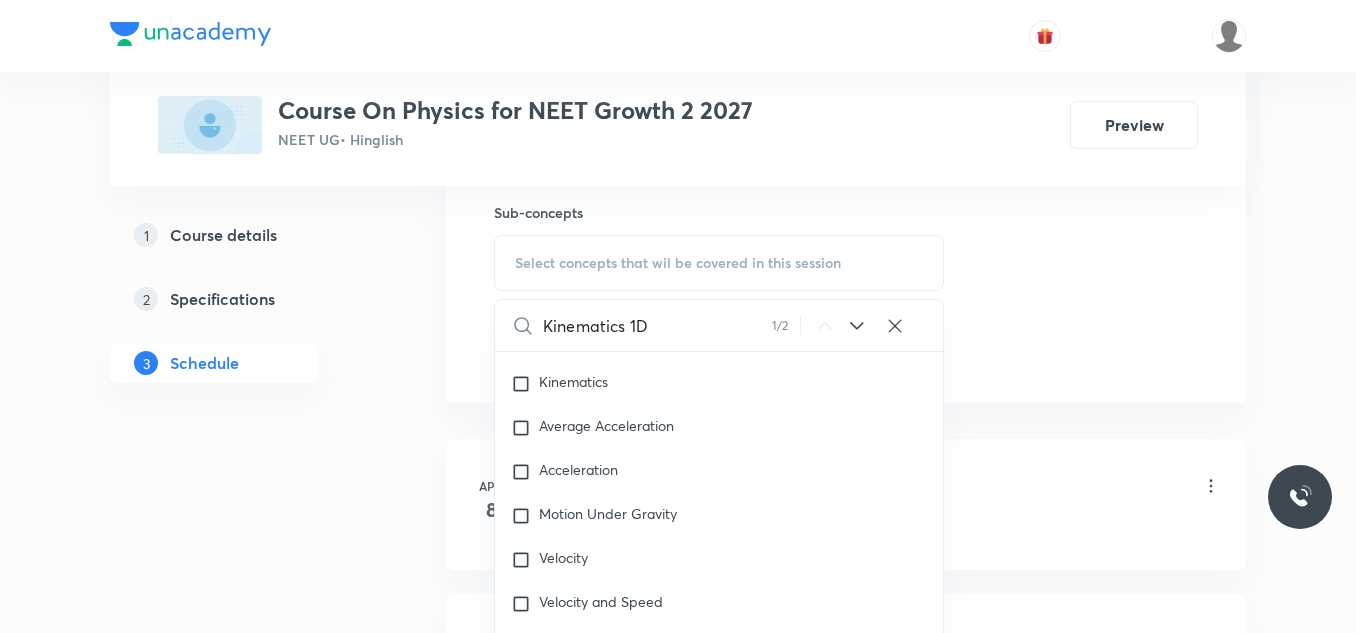 scroll, scrollTop: 9450, scrollLeft: 0, axis: vertical 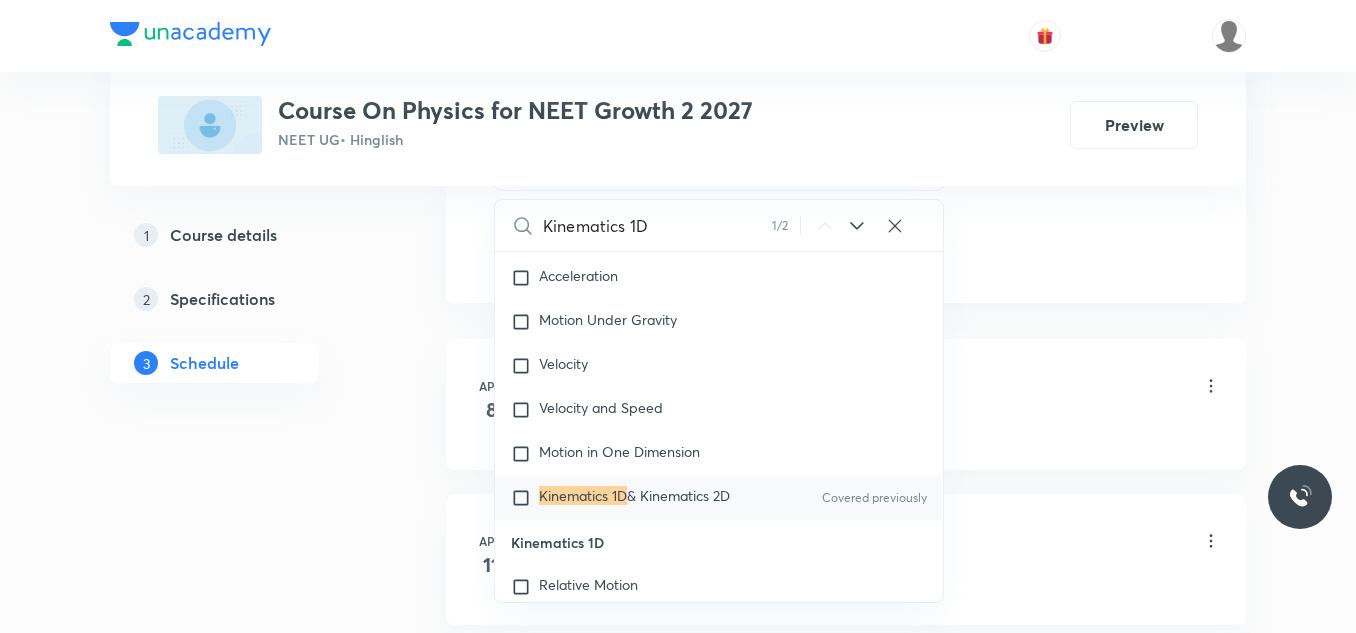 type on "Kinematics 1D" 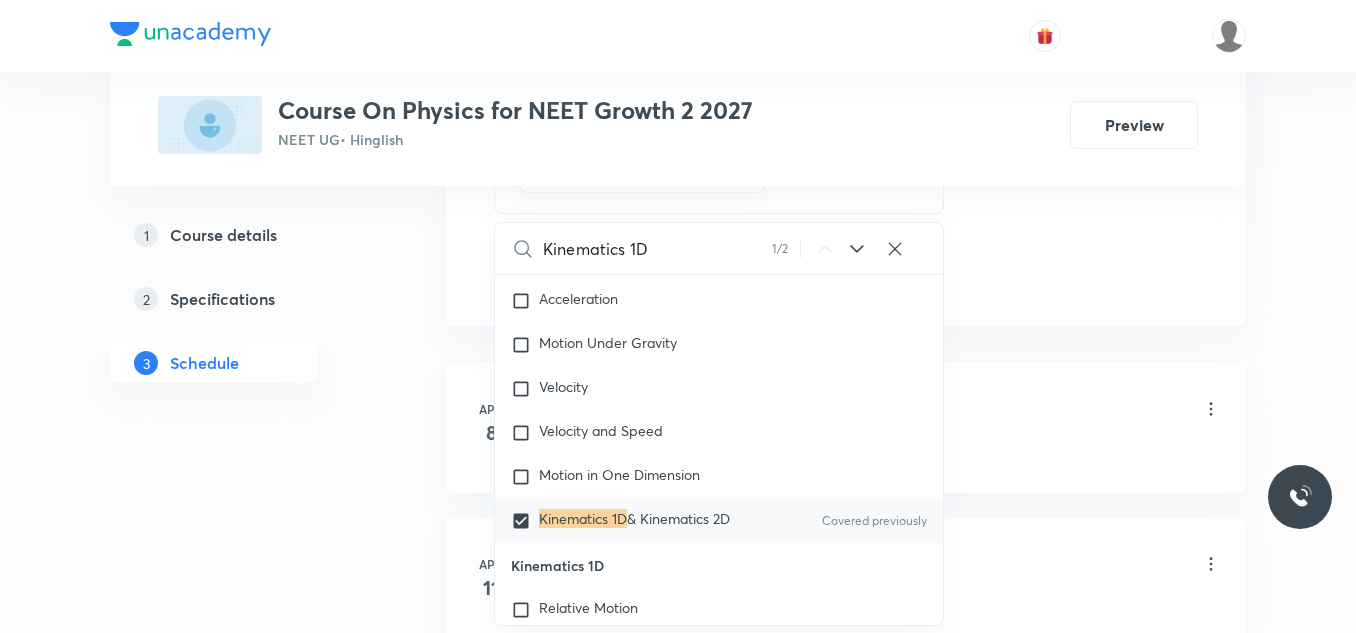 drag, startPoint x: 1279, startPoint y: 293, endPoint x: 974, endPoint y: 353, distance: 310.8456 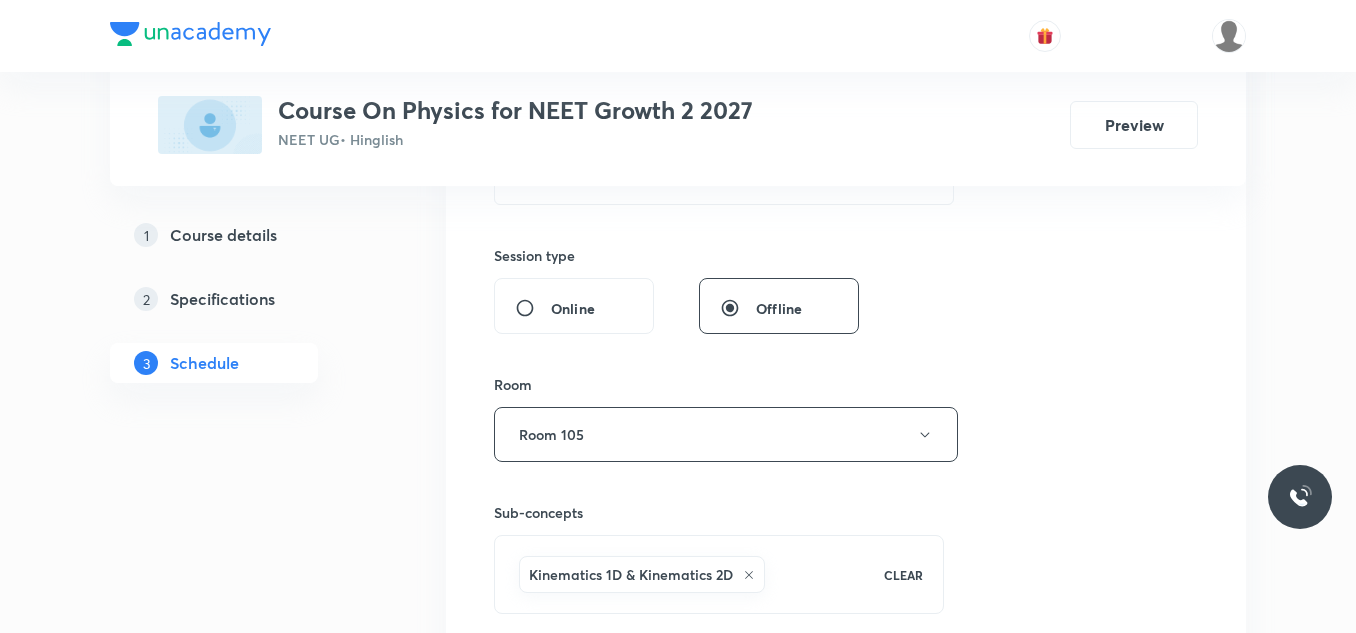 scroll, scrollTop: 600, scrollLeft: 0, axis: vertical 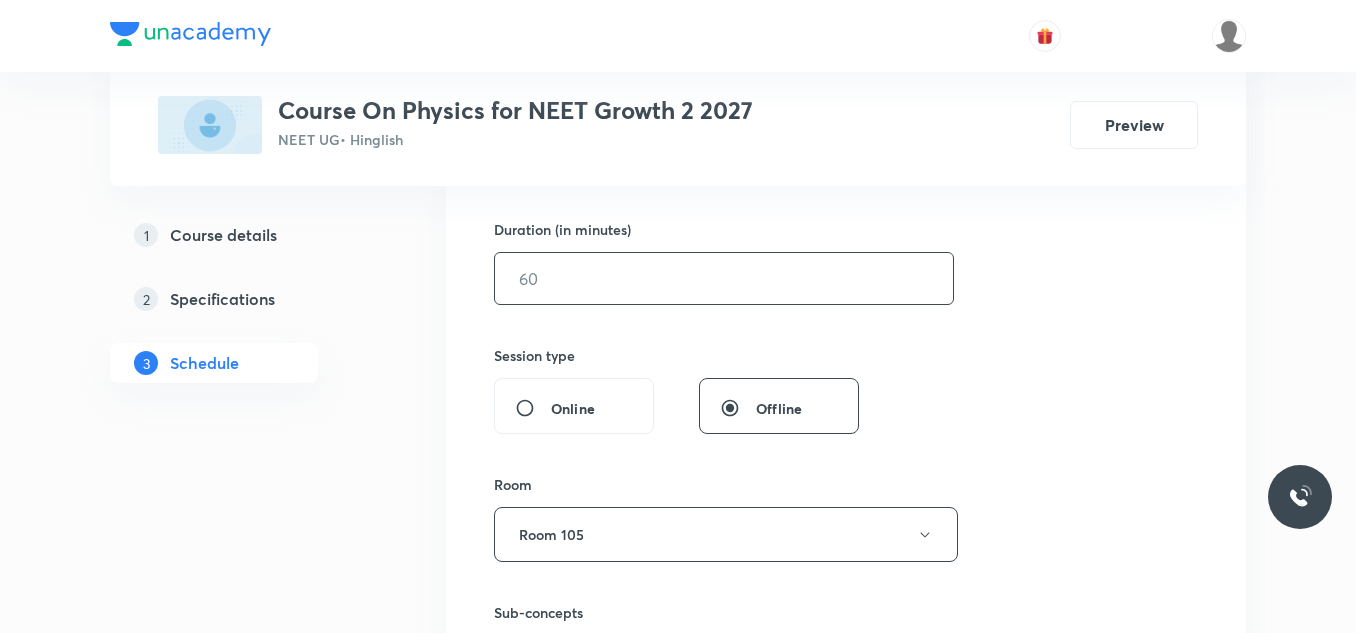click at bounding box center [724, 278] 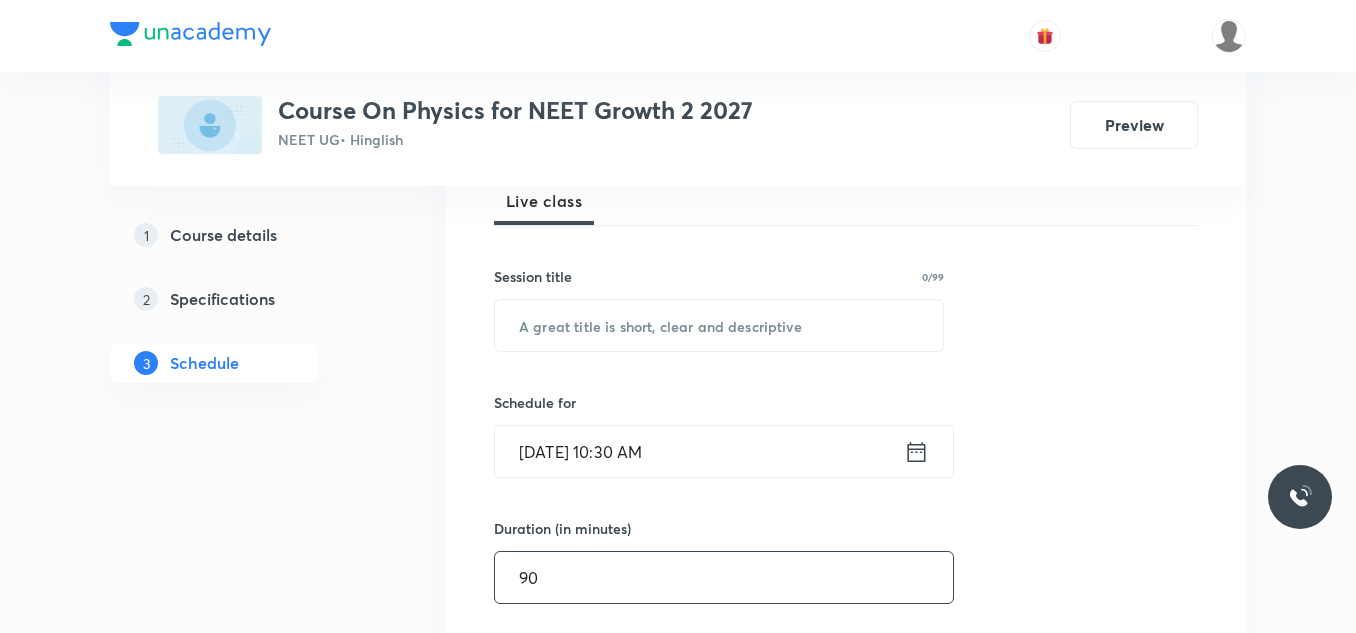 scroll, scrollTop: 300, scrollLeft: 0, axis: vertical 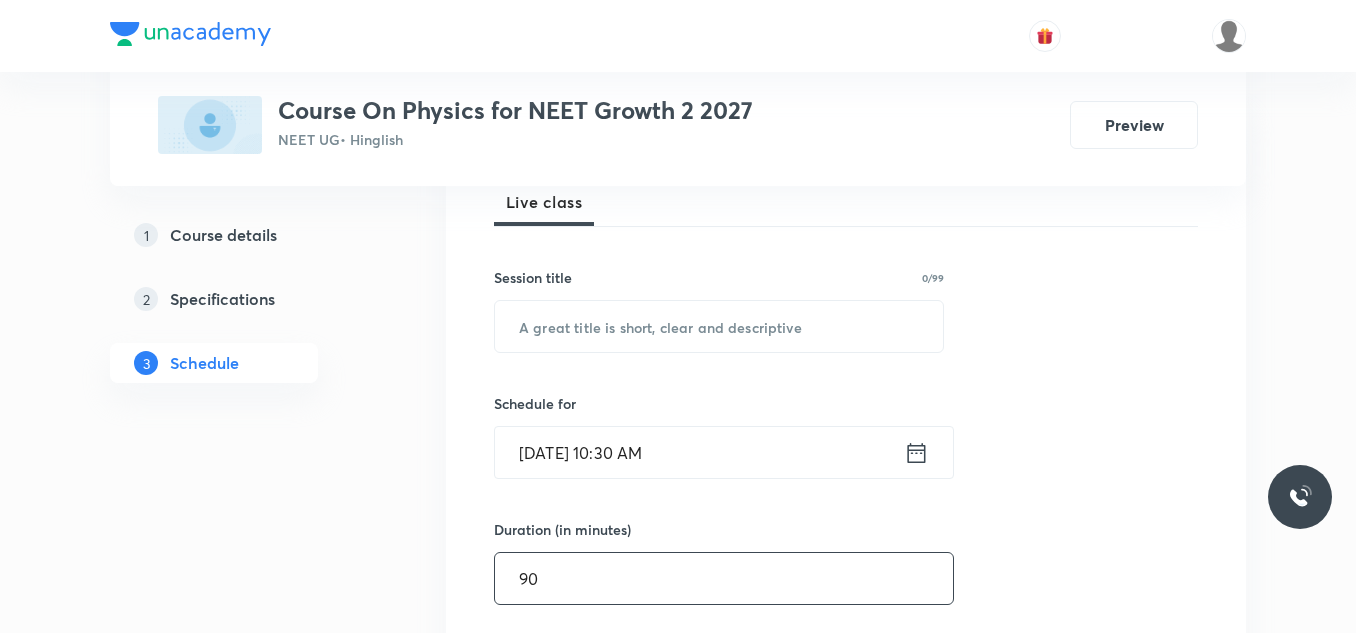 type on "90" 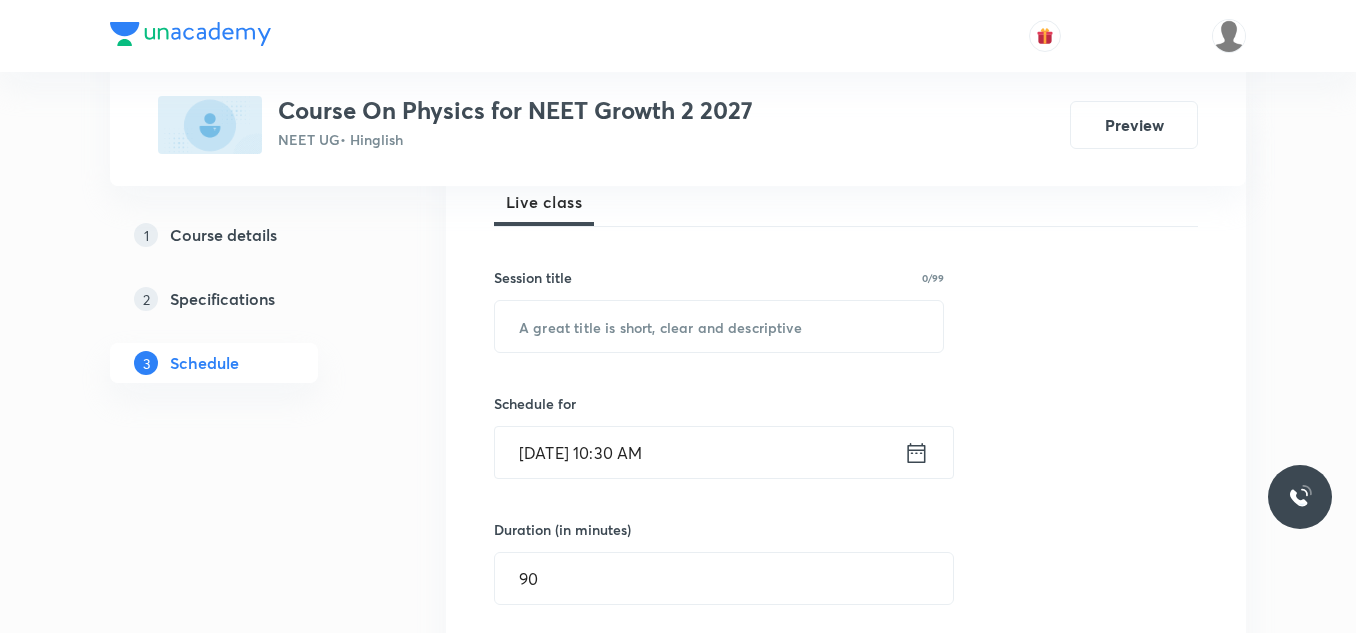 click on "[DATE] 10:30 AM ​" at bounding box center (724, 452) 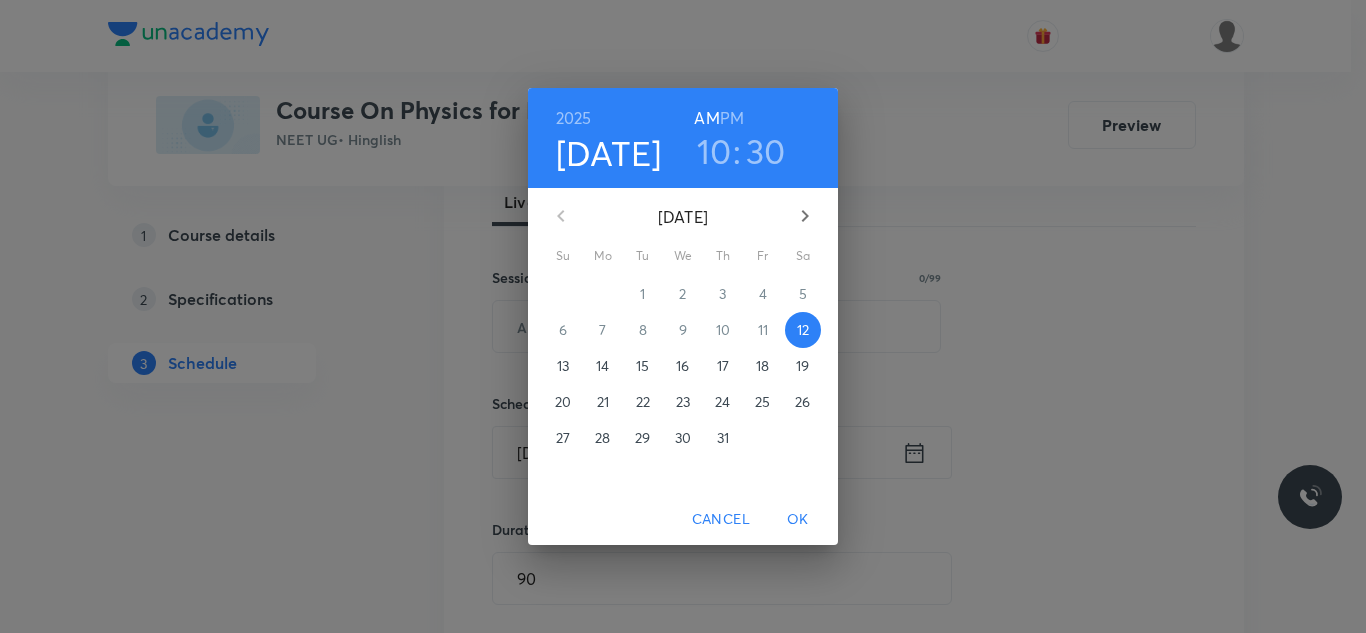 click on "PM" at bounding box center [732, 118] 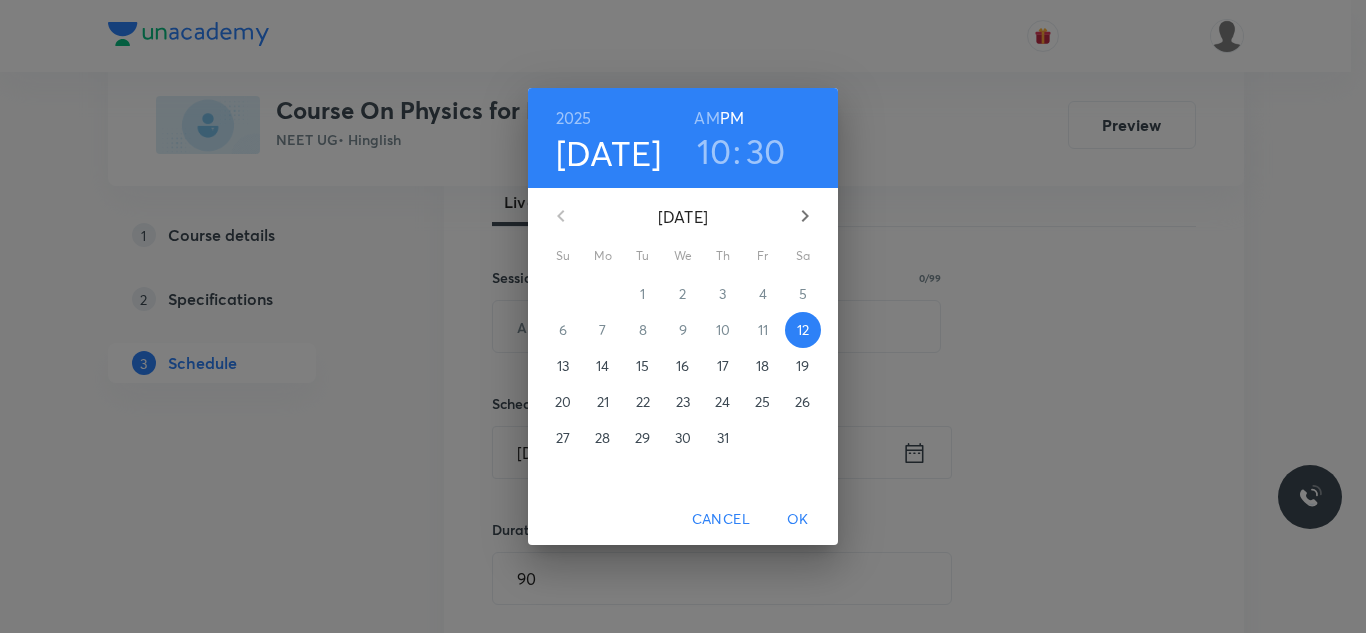 click on "10" at bounding box center (714, 151) 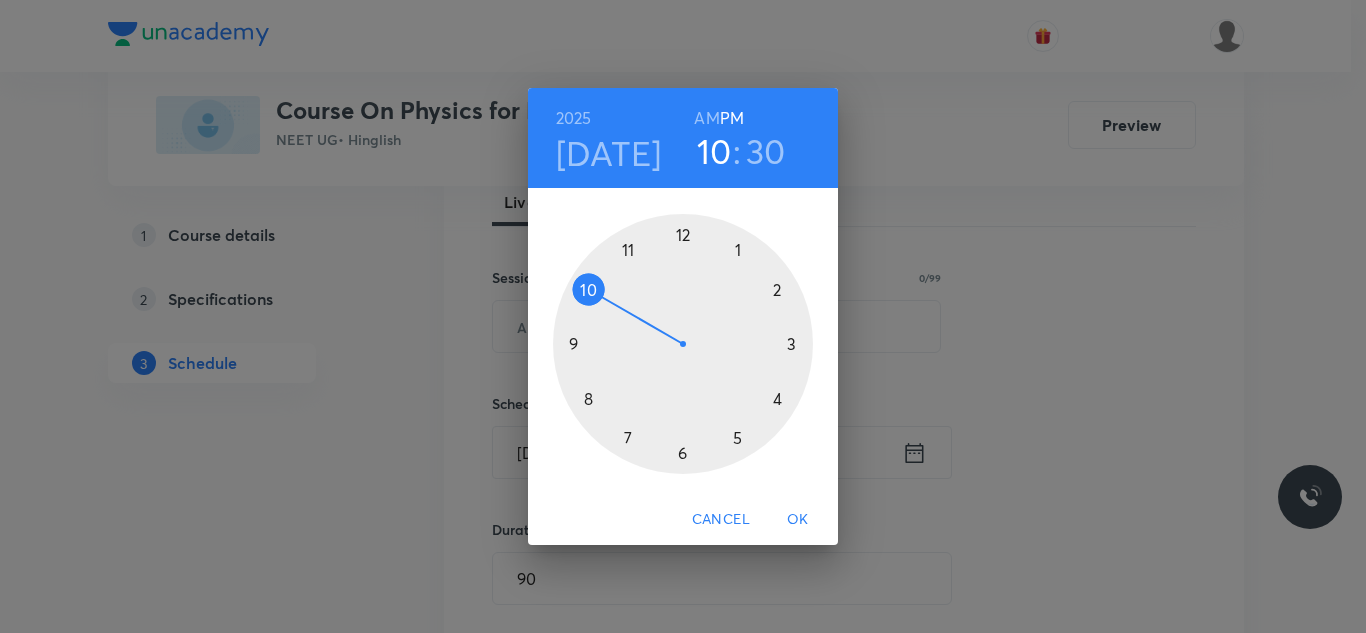 drag, startPoint x: 739, startPoint y: 438, endPoint x: 725, endPoint y: 439, distance: 14.035668 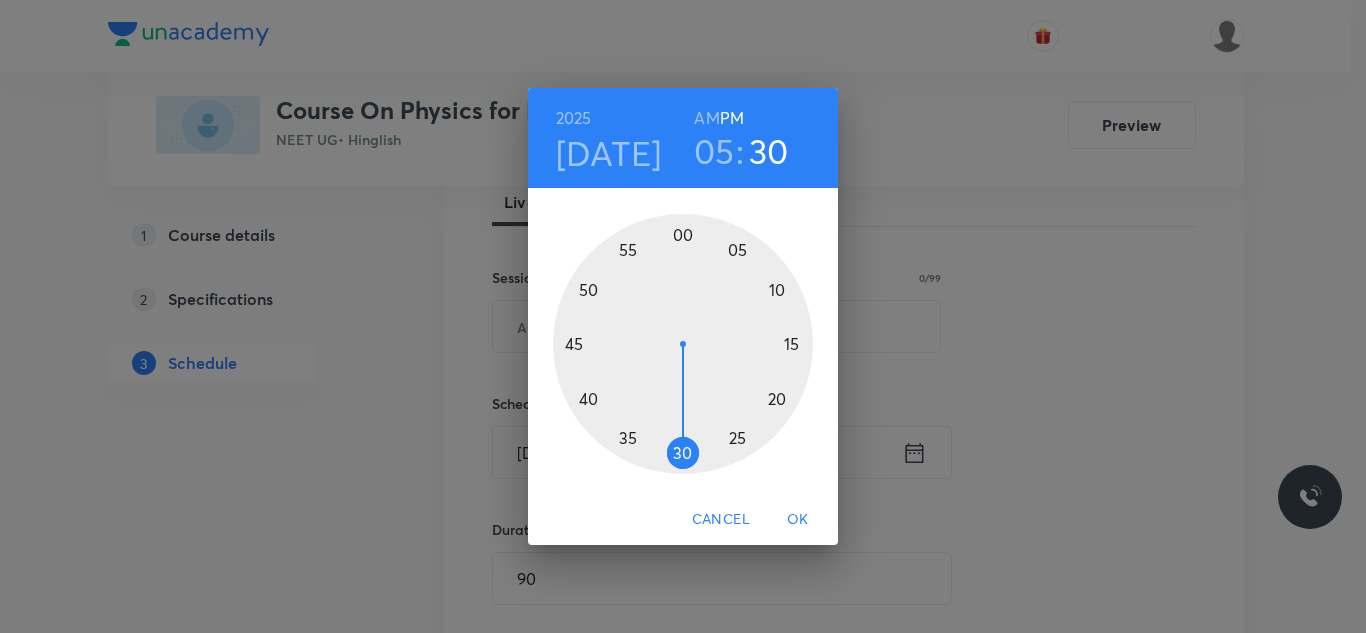 click at bounding box center [683, 344] 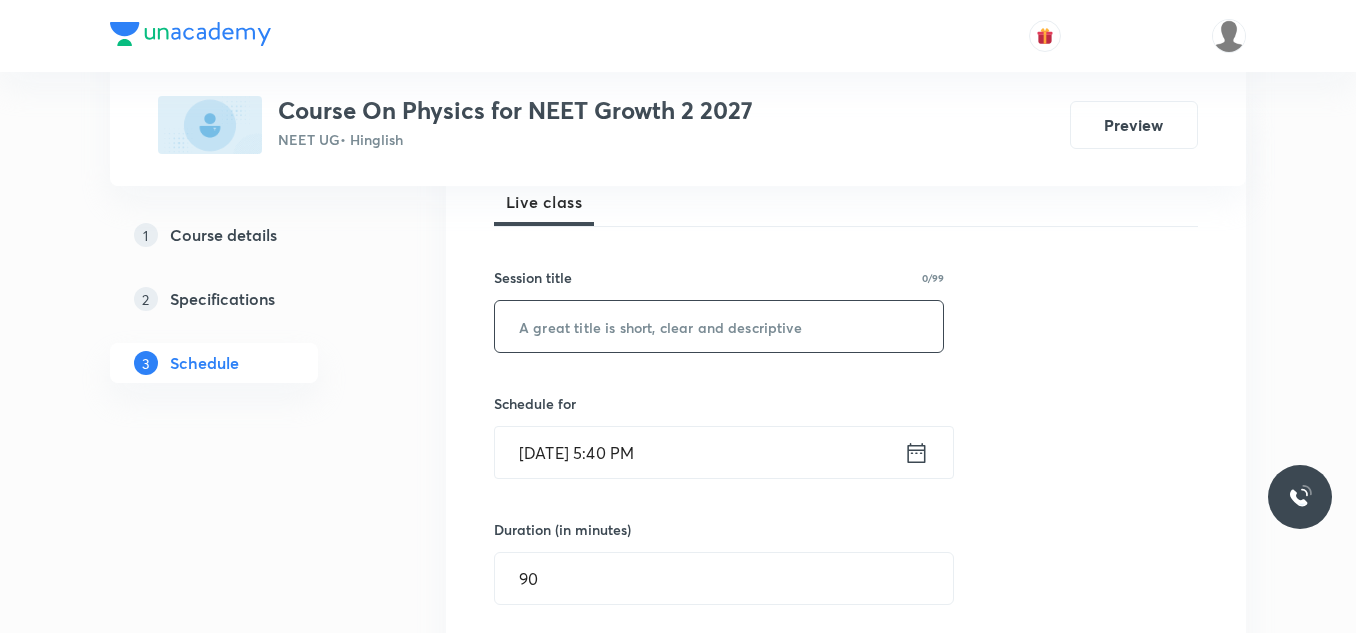 click at bounding box center [719, 326] 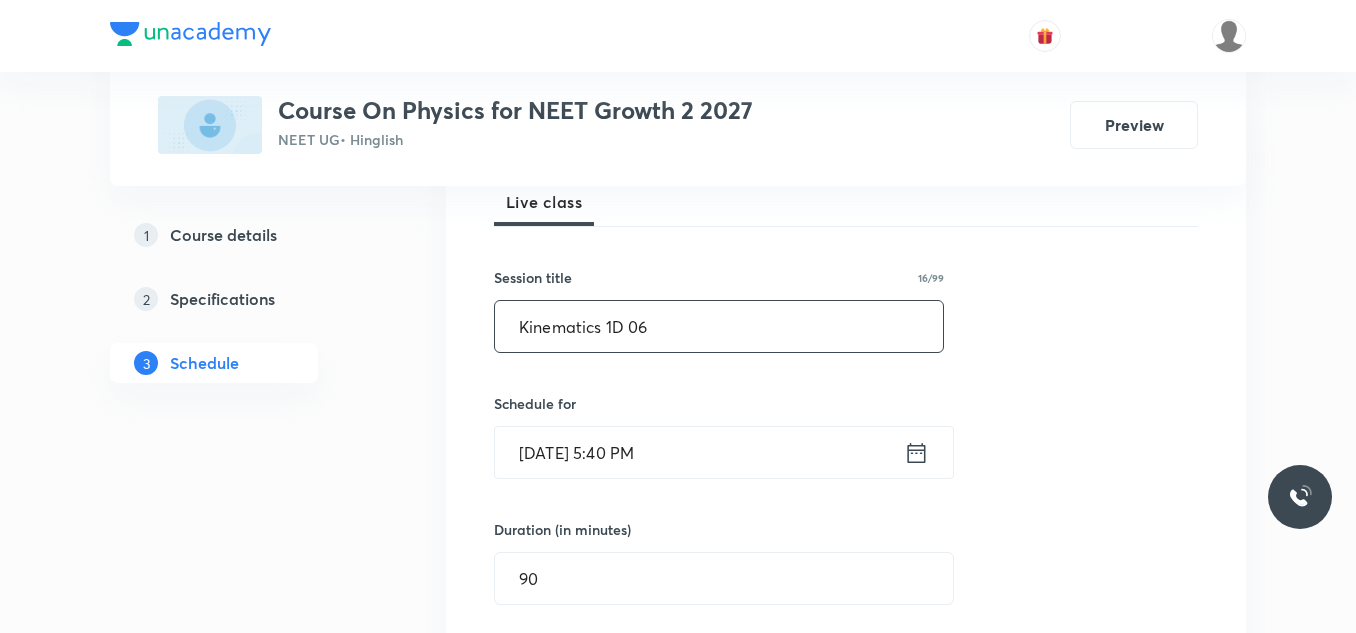 type on "Kinematics 1D 06" 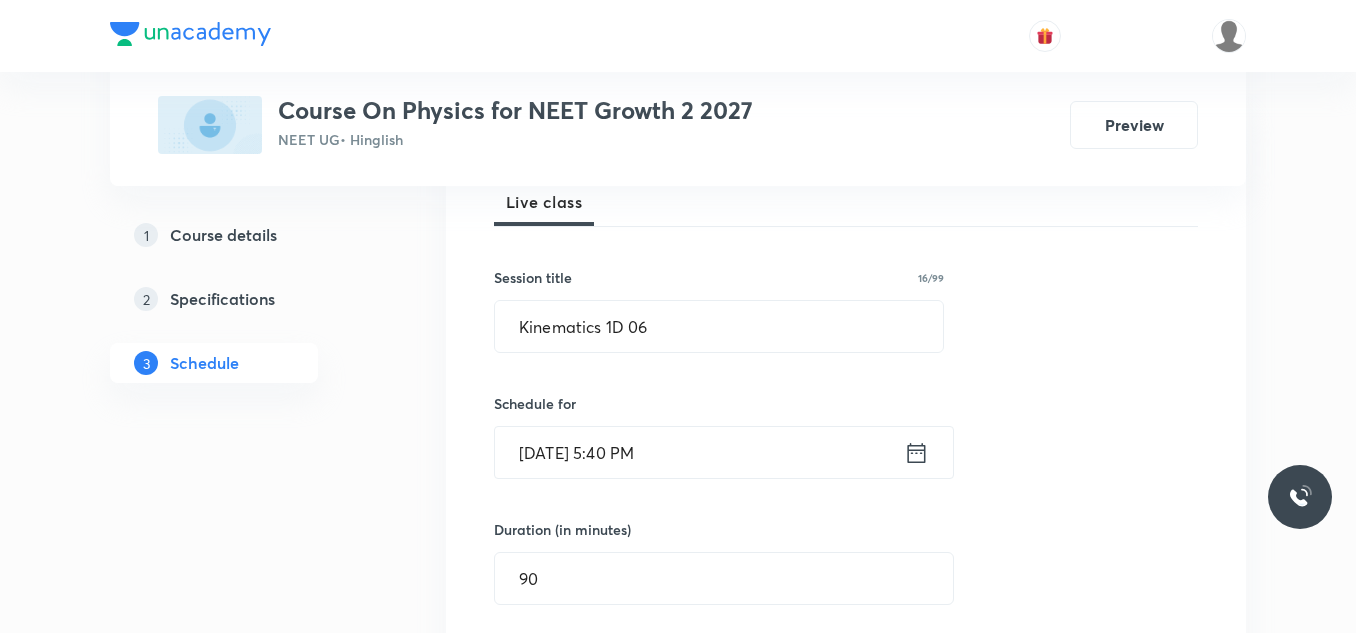 click on "Session  33 Live class Session title 16/99 Kinematics 1D 06 ​ Schedule for [DATE] 5:40 PM ​ Duration (in minutes) 90 ​   Session type Online Offline Room Room 105 Sub-concepts Kinematics 1D & Kinematics 2D CLEAR Add Cancel" at bounding box center (846, 613) 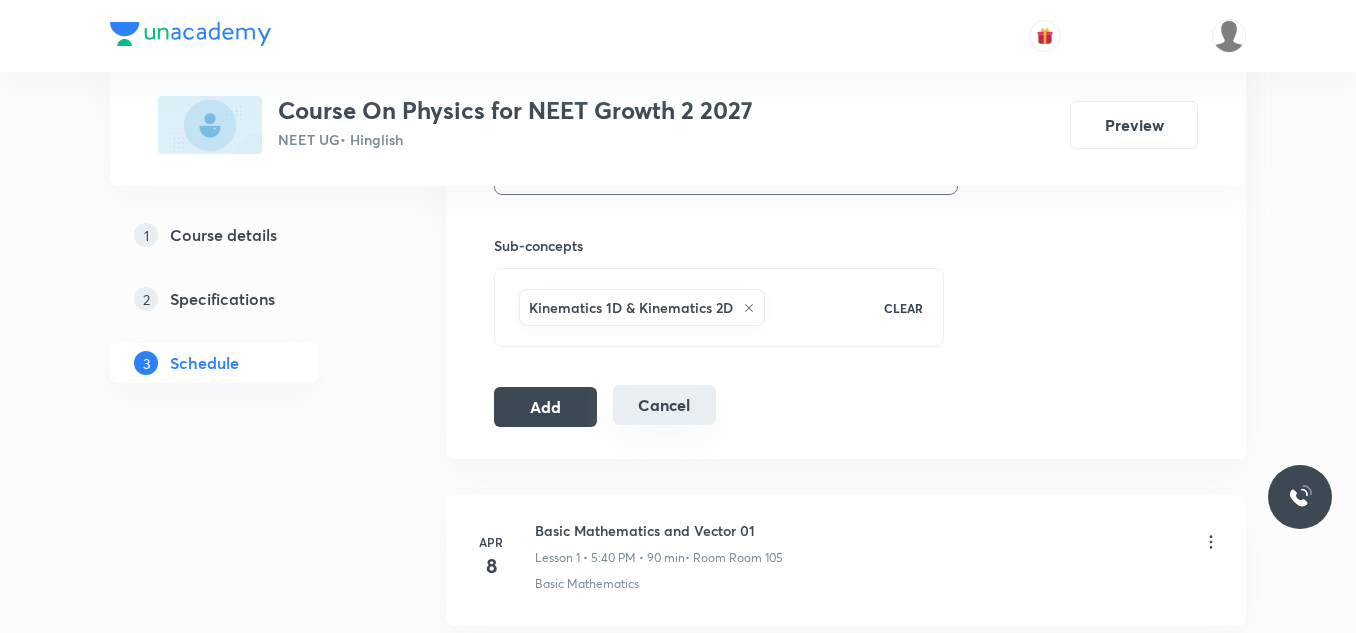 scroll, scrollTop: 1000, scrollLeft: 0, axis: vertical 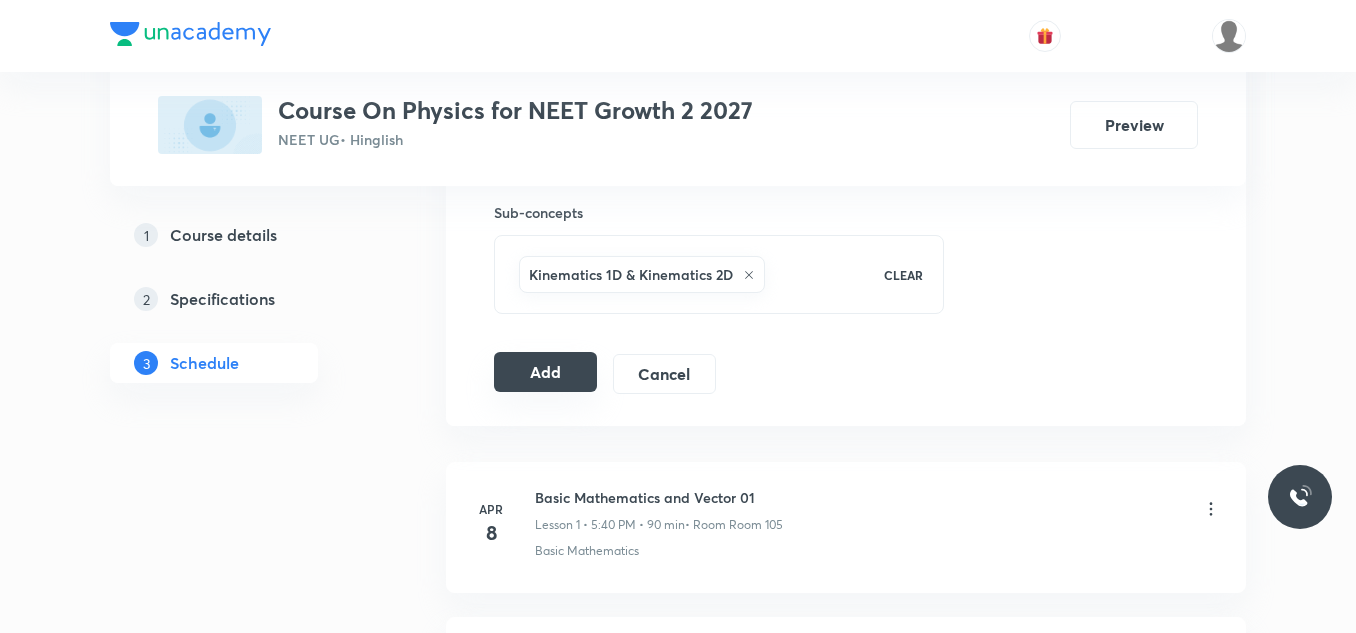 click on "Add" at bounding box center (545, 372) 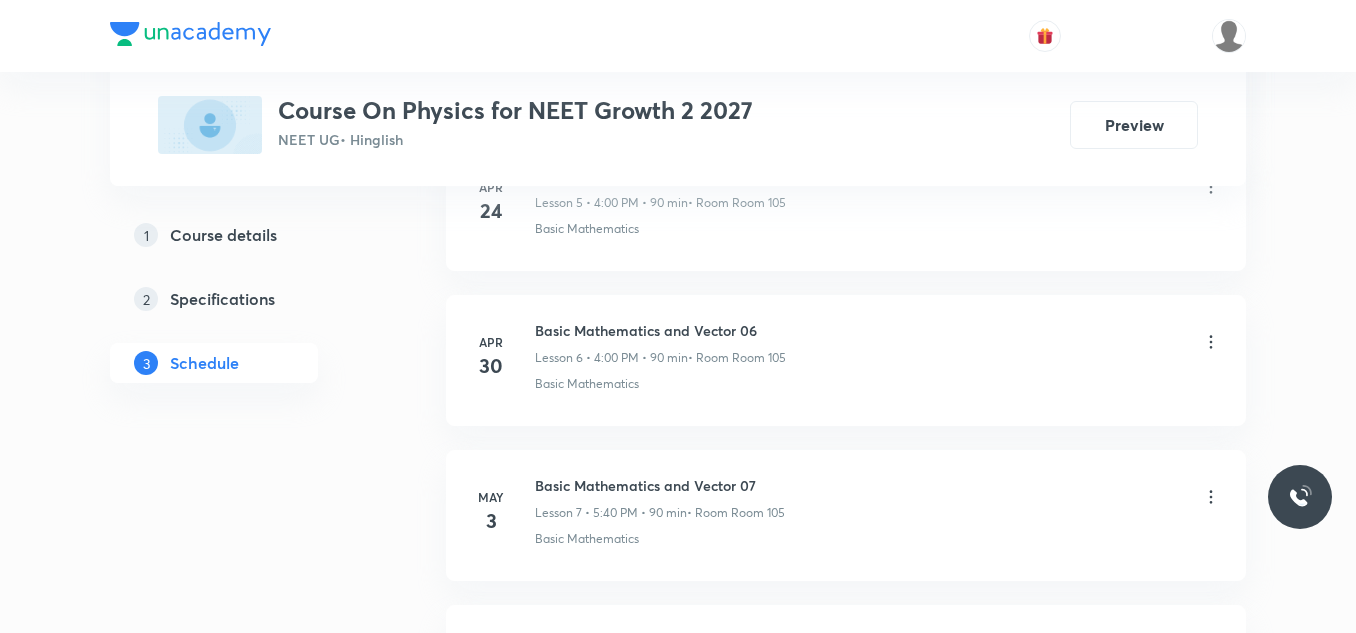click on "Plus Courses Course On Physics for NEET Growth 2 2027 NEET UG  • Hinglish Preview 1 Course details 2 Specifications 3 Schedule Schedule 32  classes Add new session Apr 8 Basic Mathematics and Vector 01 Lesson 1 • 5:40 PM • 90 min  • Room Room 105 Basic Mathematics Apr 11 Basic Mathematics and Vector 02 Lesson 2 • 4:00 PM • 90 min  • Room Room 105 Basic Mathematics Apr 17 Basic Mathematics and Vector 03 Lesson 3 • 4:00 PM • 90 min  • Room Room 105 Basic Mathematics · Basic Mathematics Apr 21 Basic Mathematics and Vector 04 Lesson 4 • 4:00 PM • 90 min  • Room Room 105 Basic Mathematics Apr 24 Basic Mathematics and Vector 05 Lesson 5 • 4:00 PM • 90 min  • Room Room 105 Basic Mathematics Apr 30 Basic Mathematics and Vector 06 Lesson 6 • 4:00 PM • 90 min  • Room Room 105 Basic Mathematics May 3 Basic Mathematics and Vector 07 Lesson 7 • 5:40 PM • 90 min  • Room Room 105 Basic Mathematics May 6 Basic Mathematics and Vector 08 Lesson 8 • 4:00 PM • 90 min May 9" at bounding box center (678, 1823) 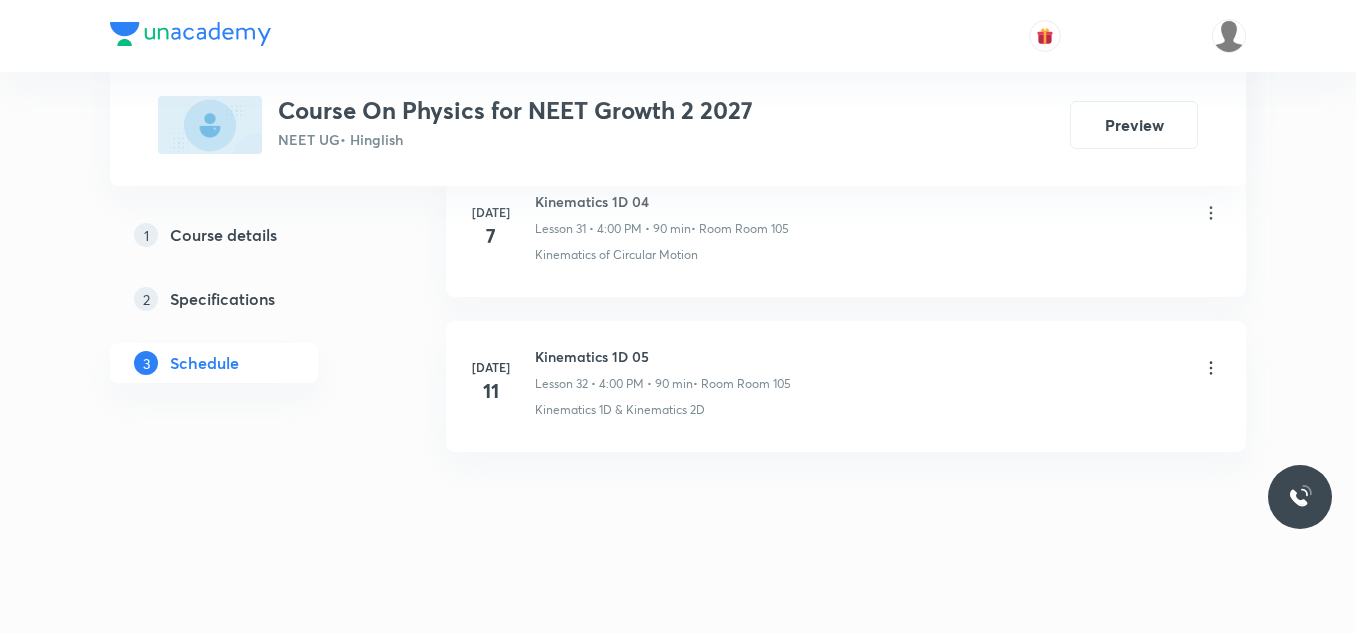 scroll, scrollTop: 5013, scrollLeft: 0, axis: vertical 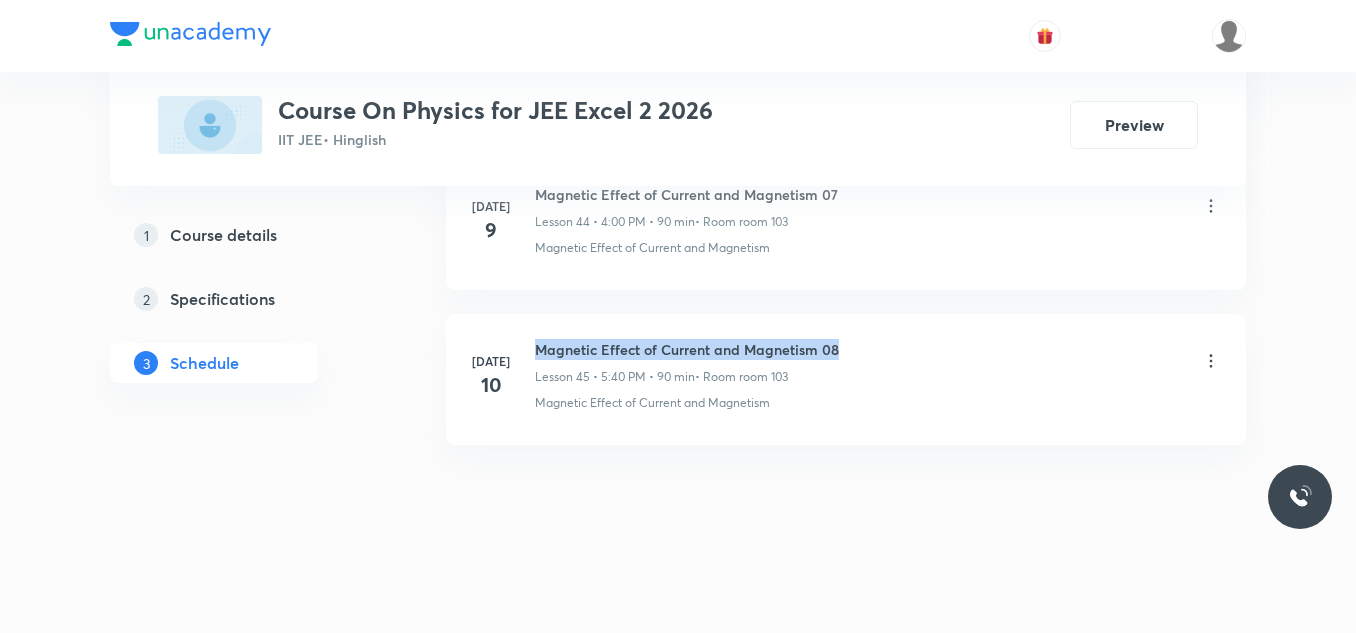drag, startPoint x: 536, startPoint y: 349, endPoint x: 839, endPoint y: 335, distance: 303.32327 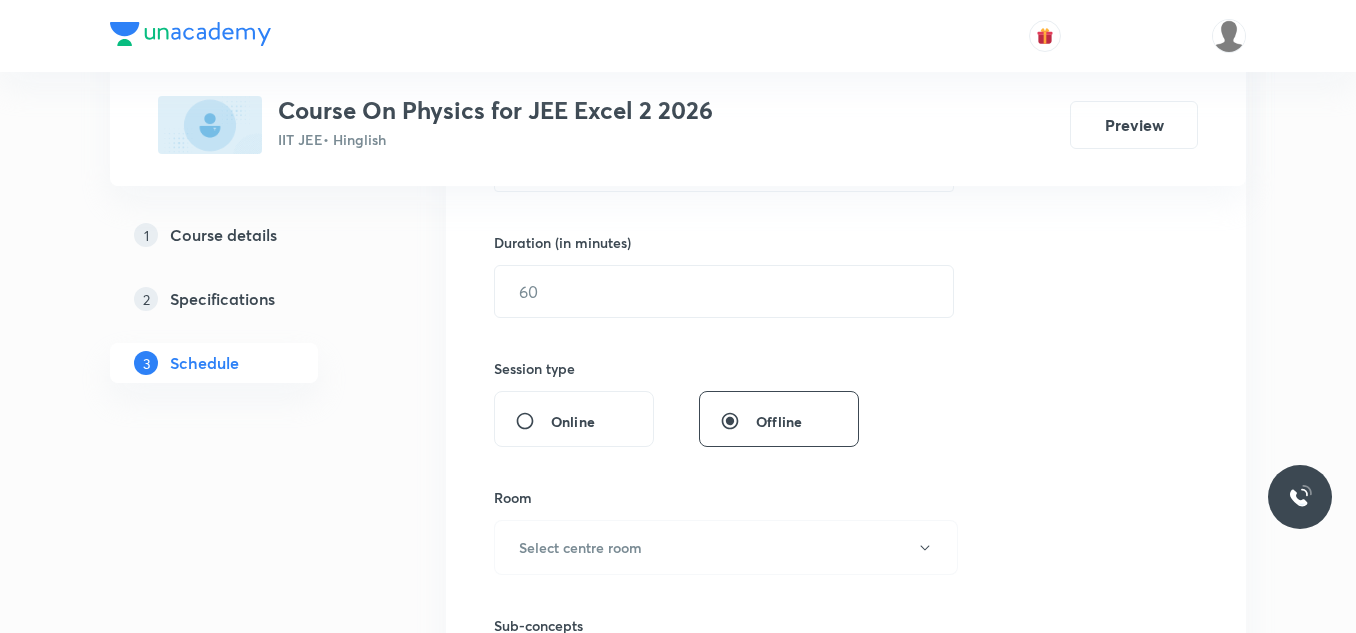 scroll, scrollTop: 800, scrollLeft: 0, axis: vertical 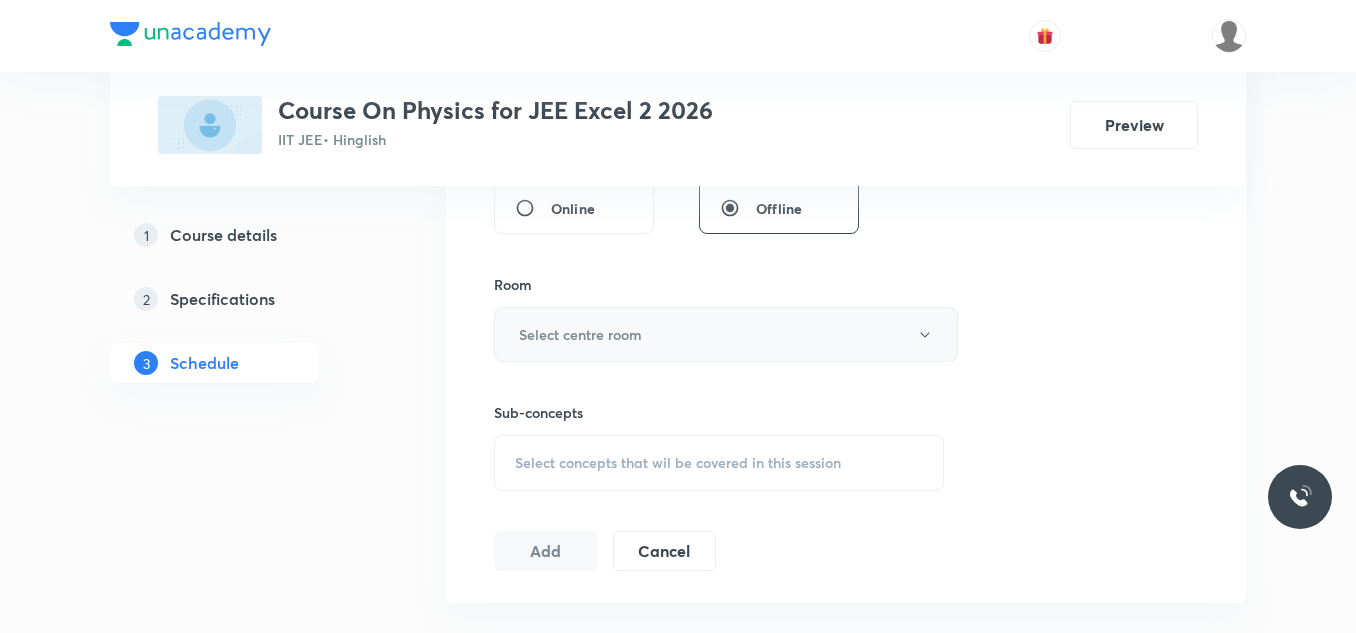 click on "Select centre room" at bounding box center (726, 334) 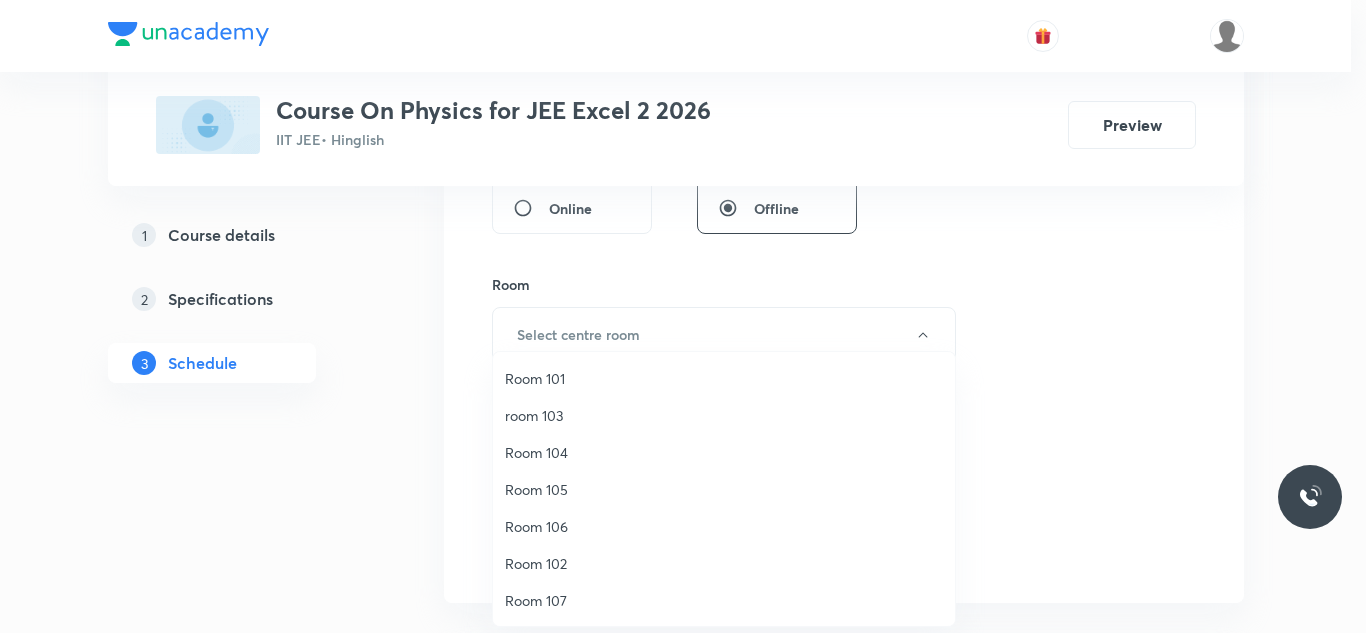 click on "room 103" at bounding box center (724, 415) 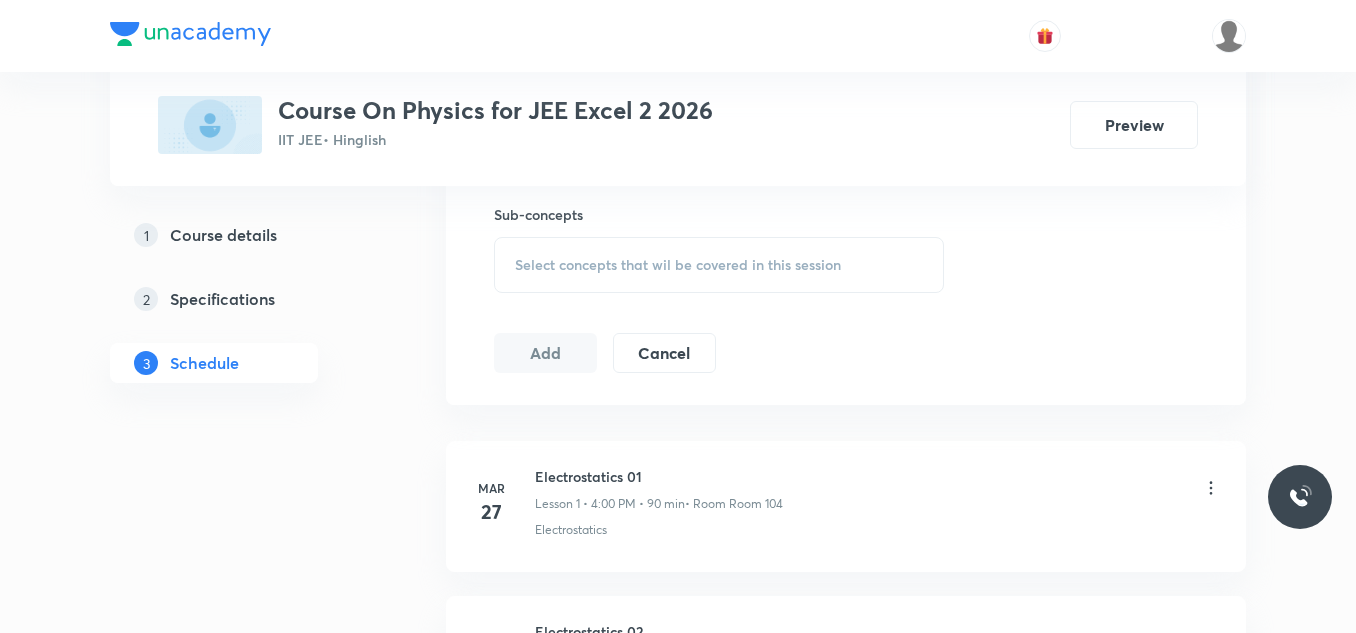 scroll, scrollTop: 1000, scrollLeft: 0, axis: vertical 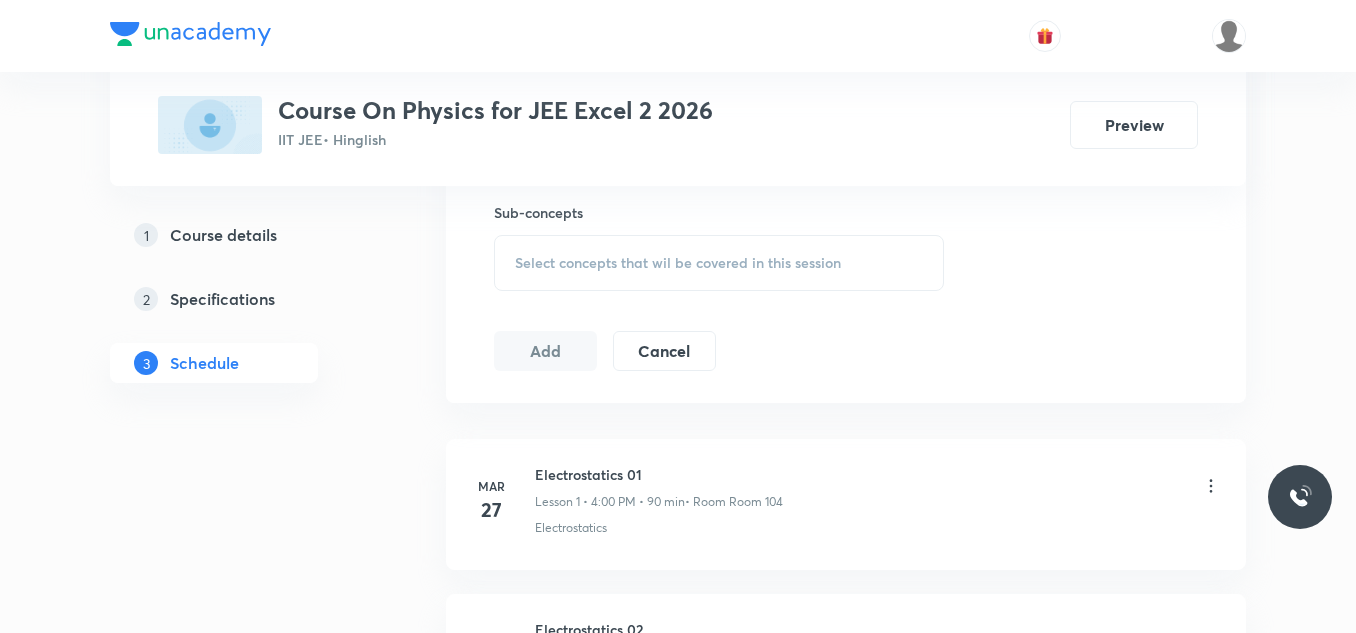 click on "Select concepts that wil be covered in this session" at bounding box center [678, 263] 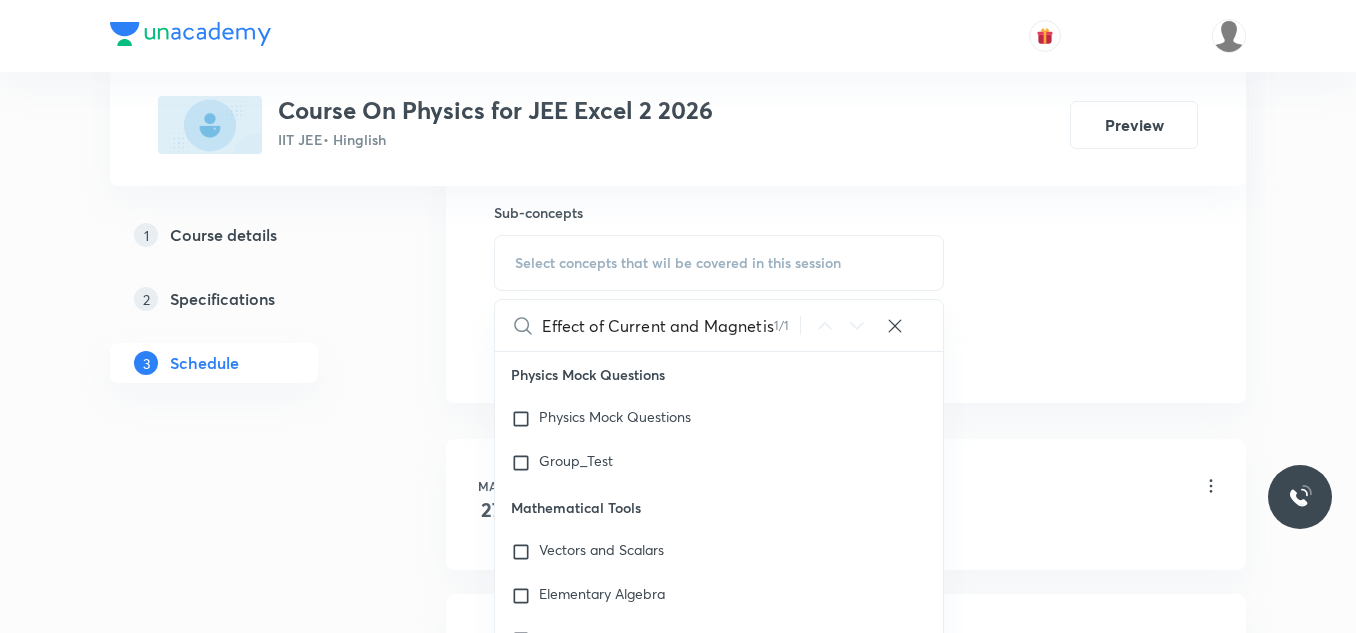 scroll, scrollTop: 0, scrollLeft: 75, axis: horizontal 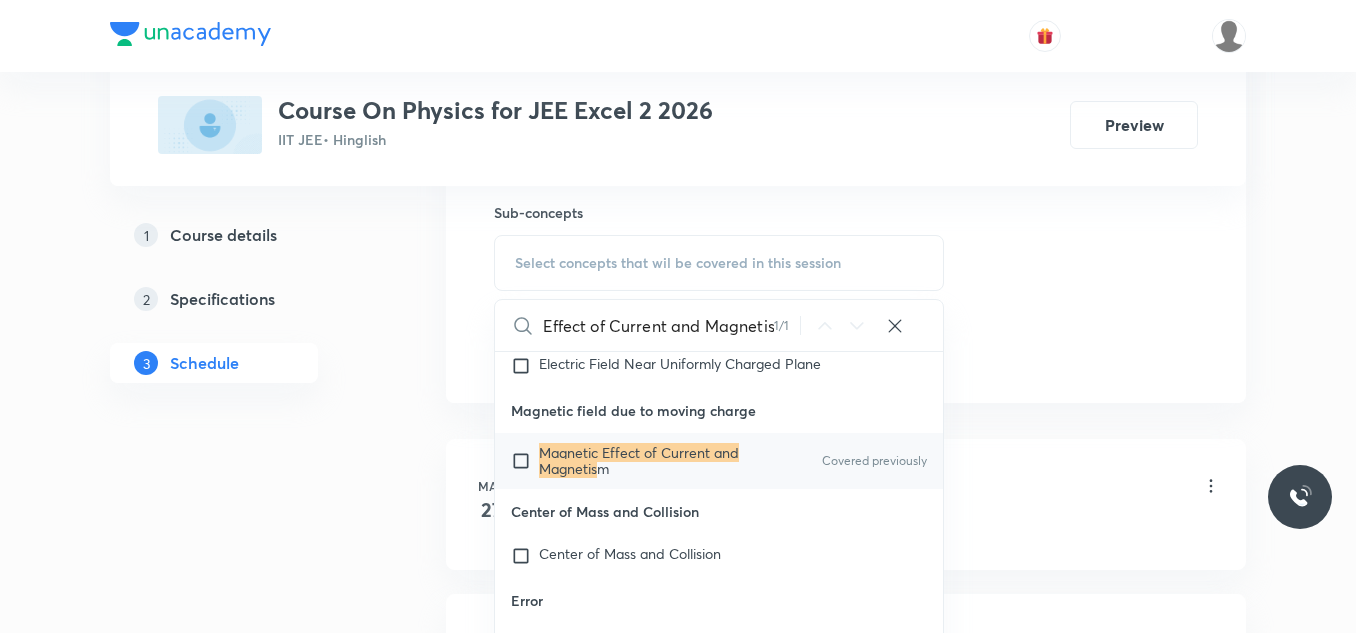 type on "Magnetic Effect of Current and Magnetis" 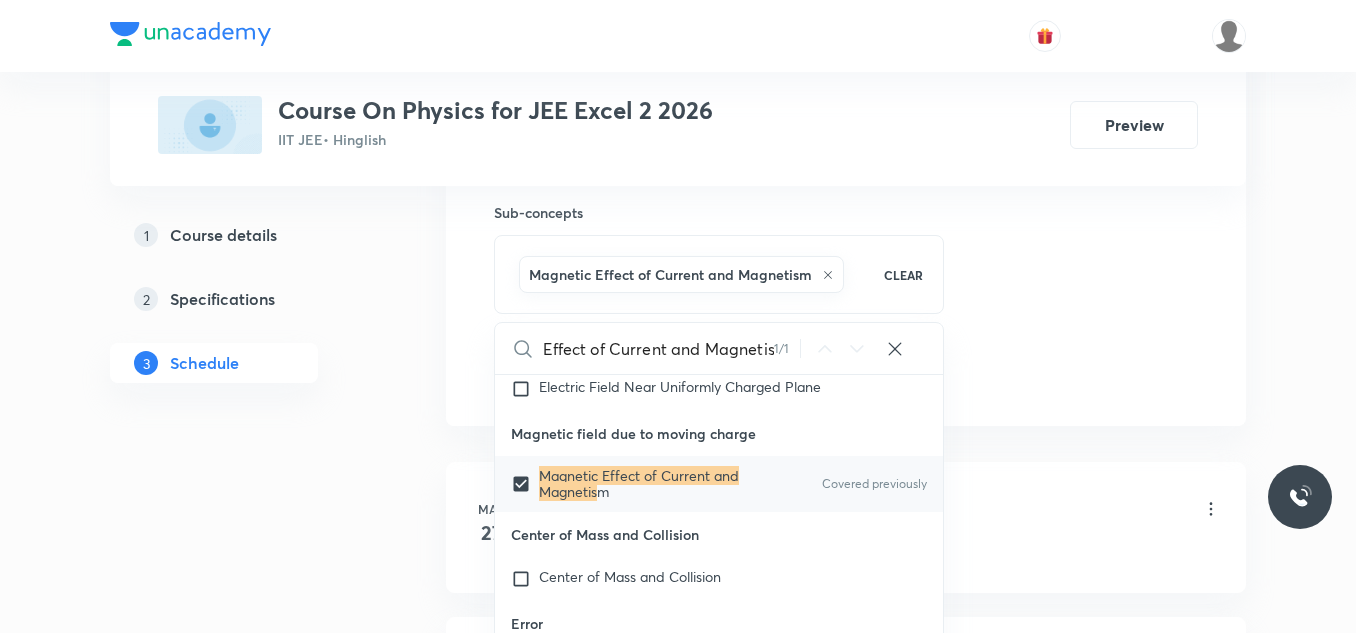 scroll, scrollTop: 0, scrollLeft: 0, axis: both 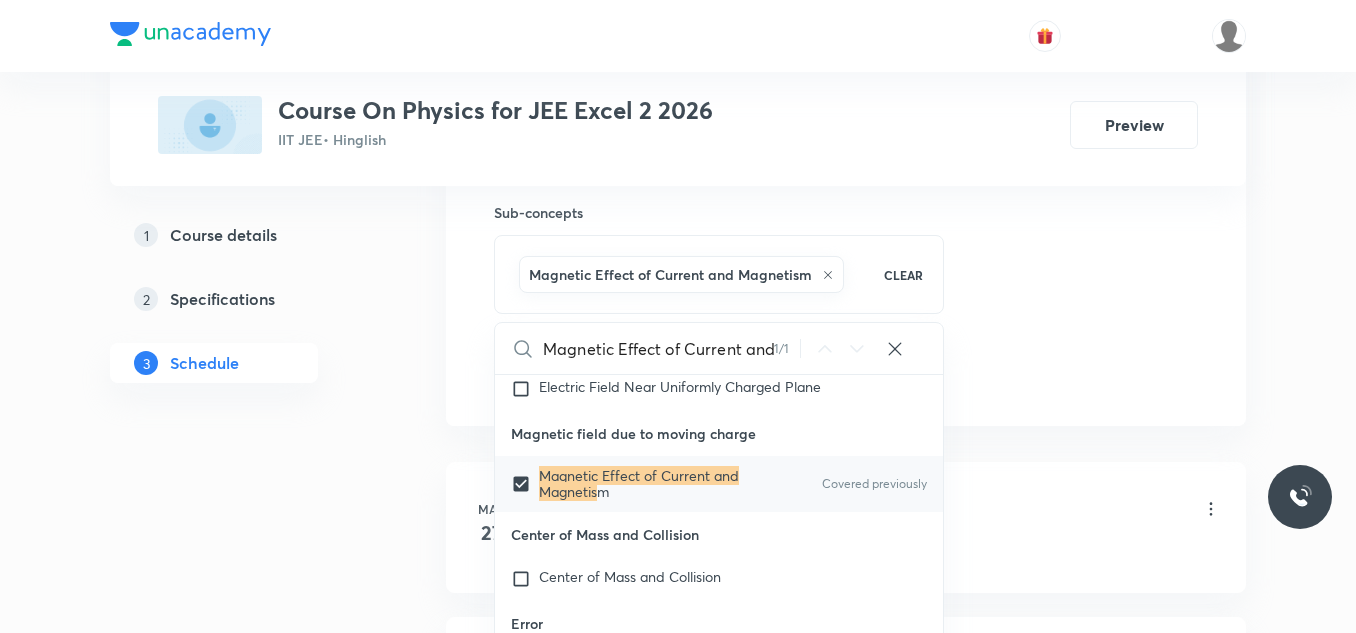 click on "Session  46 Live class Session title 0/99 ​ Schedule for Jul 12, 2025, 10:32 AM ​ Duration (in minutes) ​   Session type Online Offline Room room 103 Sub-concepts Magnetic Effect of Current and Magnetism CLEAR Magnetic Effect of Current and Magnetis 1 / 1 ​ Physics Mock Questions Physics Mock Questions Group_Test Mathematical Tools Vectors and Scalars  Elementary Algebra Basic Trigonometry Addition of Vectors 2D and 3D Geometry Representation of Vector  Components of a Vector Functions Unit Vectors Differentiation Integration Rectangular Components of a Vector in Three Dimensions Position Vector Use of Differentiation & Integration in One Dimensional Motion Displacement Vector Derivatives of Equations of Motion by Calculus Vectors Product of Two Vectors Differentiation: Basic Formula and Rule Definite Integration and Area Under The Curve Maxima and Minima Chain Rule Cross Product Dot-Product Resolution of Vectors Subtraction of Vectors Addition of More than Two Vectors Units & Dimensions Units Impulse" at bounding box center (846, -87) 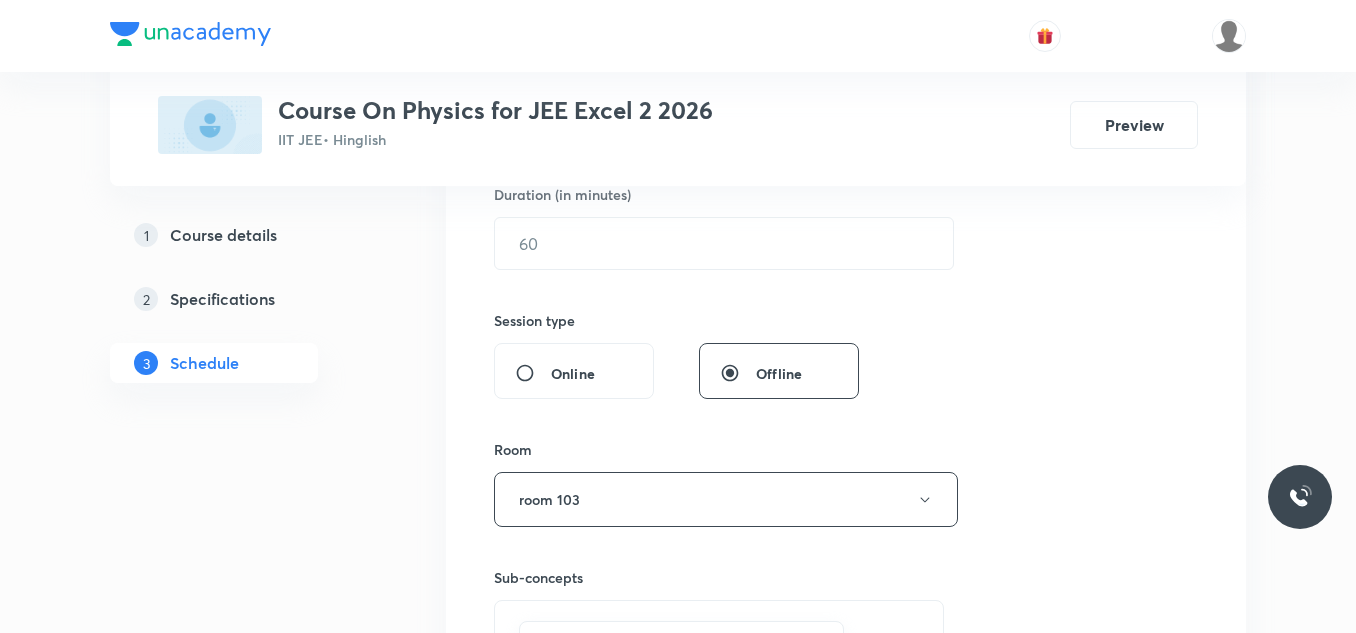 scroll, scrollTop: 600, scrollLeft: 0, axis: vertical 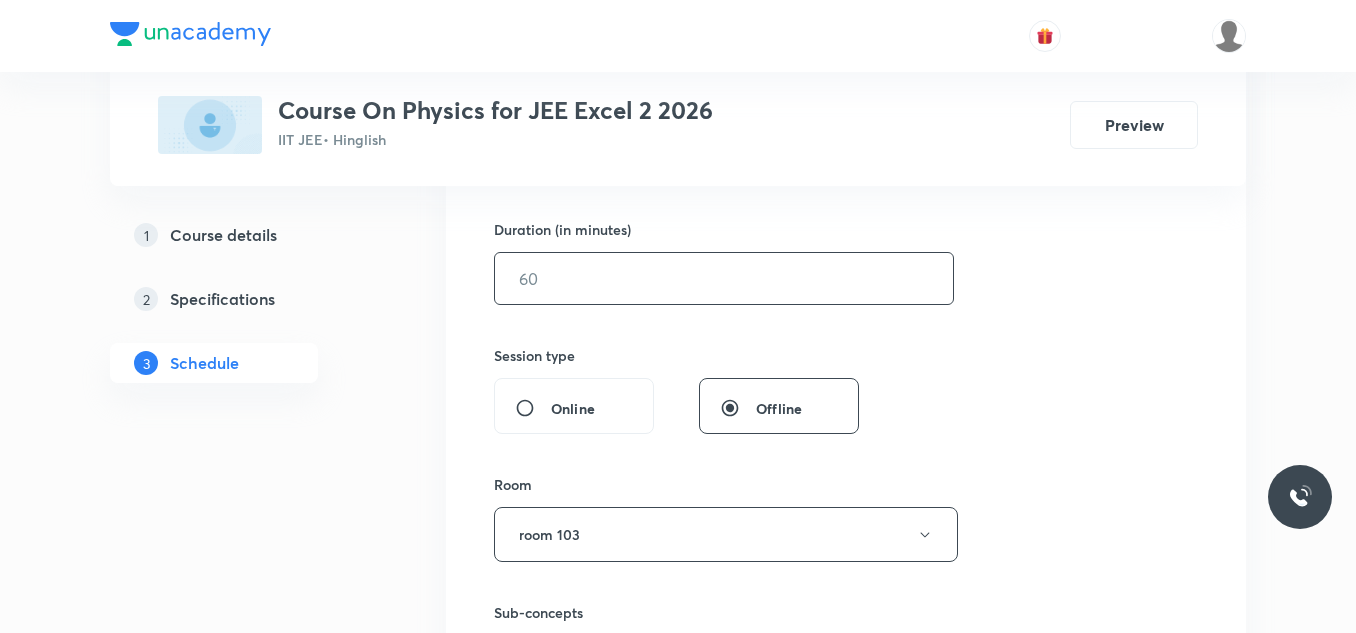 click at bounding box center [724, 278] 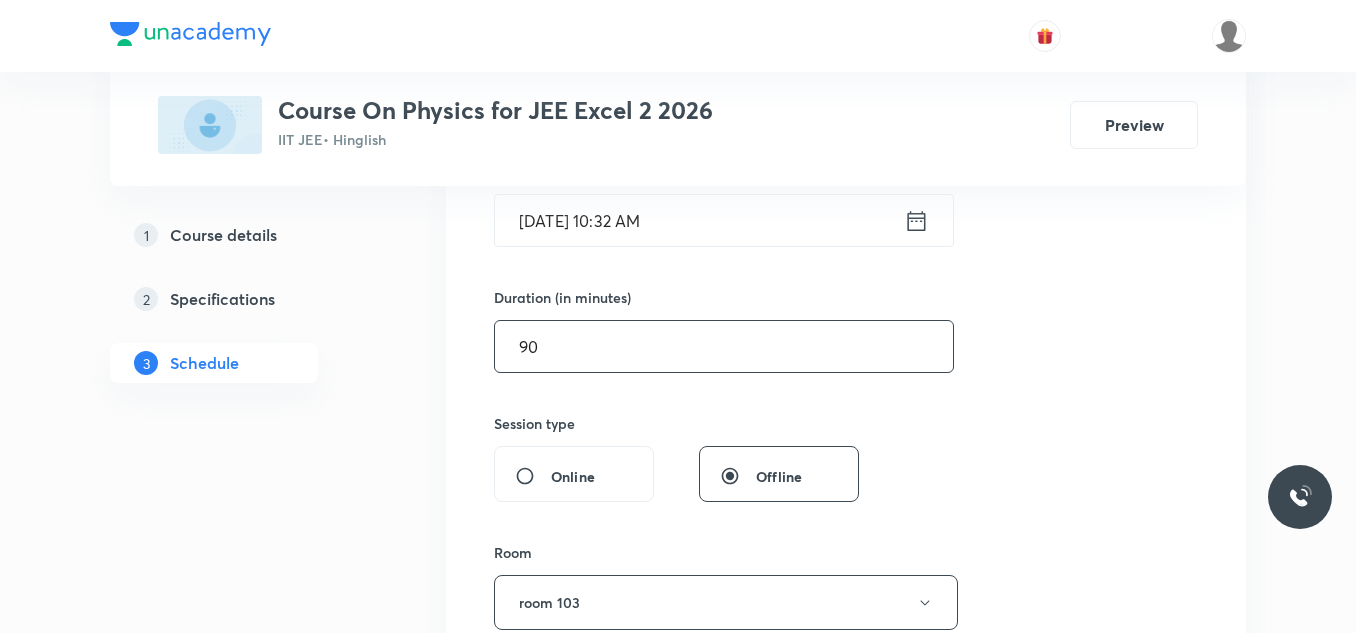 scroll, scrollTop: 500, scrollLeft: 0, axis: vertical 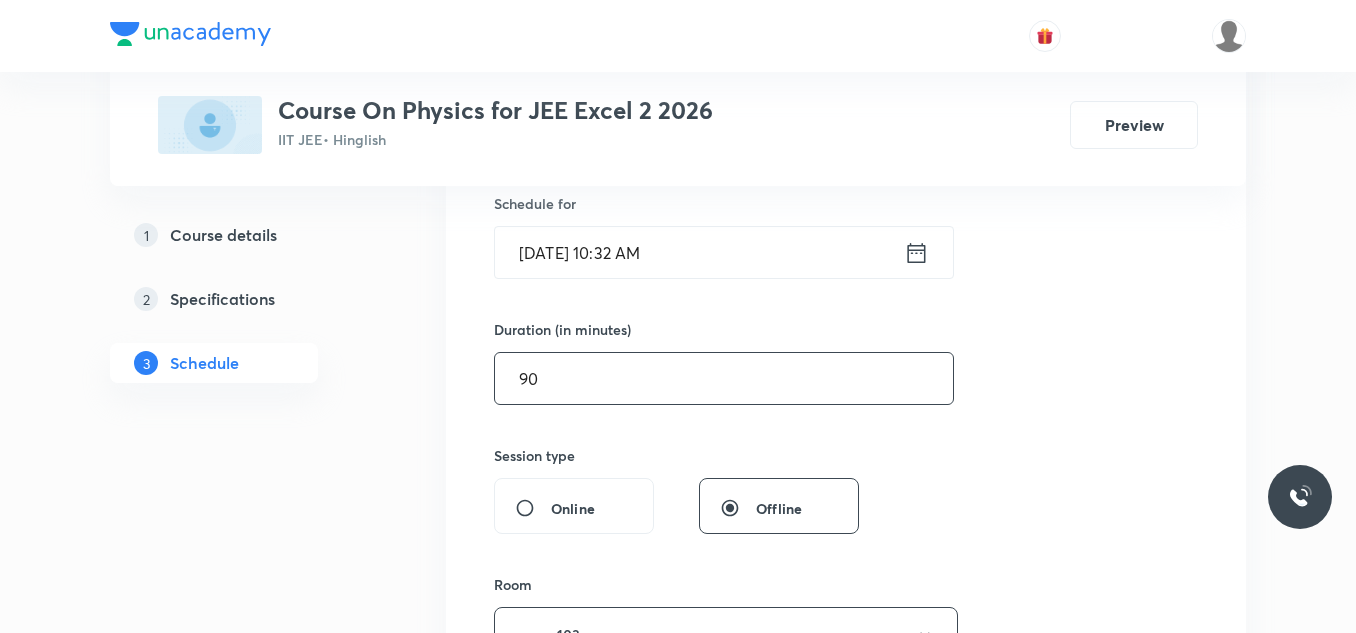 type on "90" 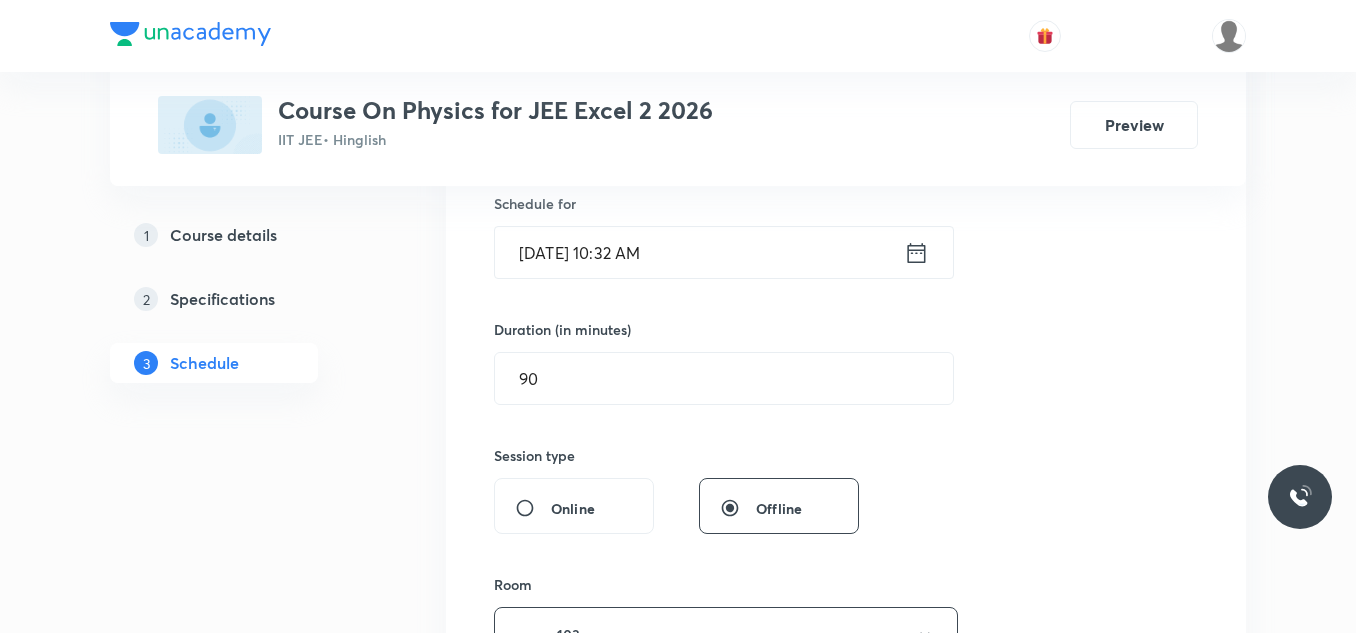 click 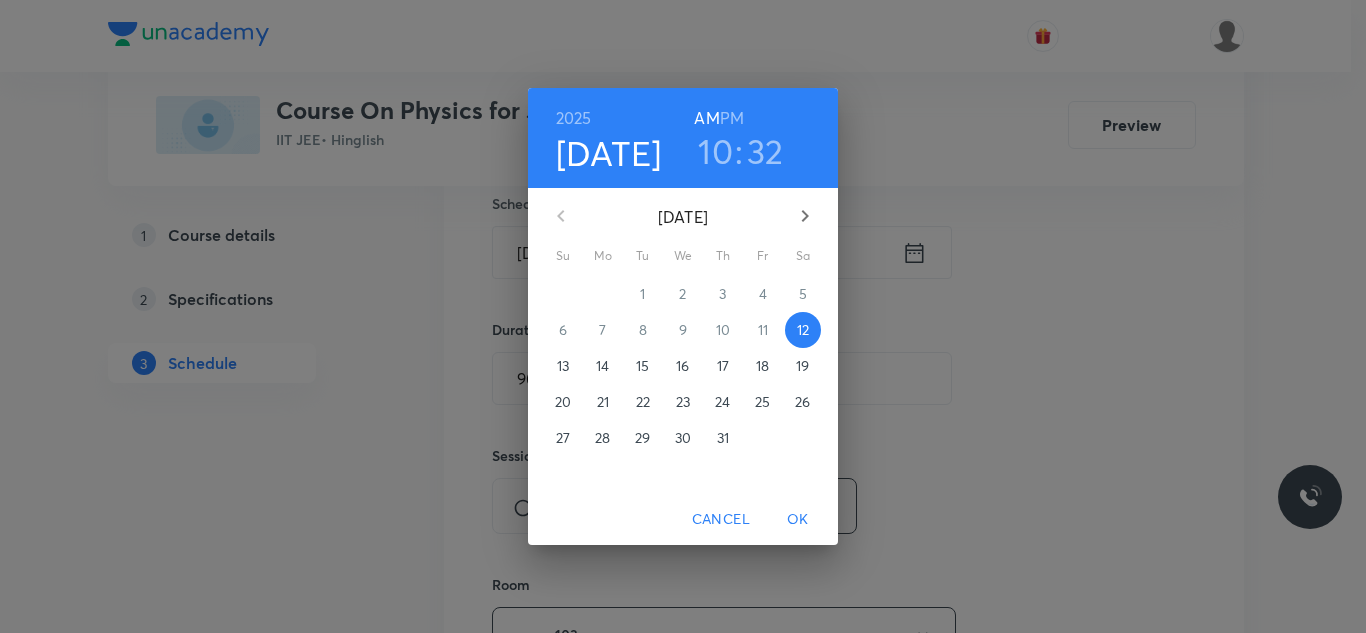 click on "PM" at bounding box center [732, 118] 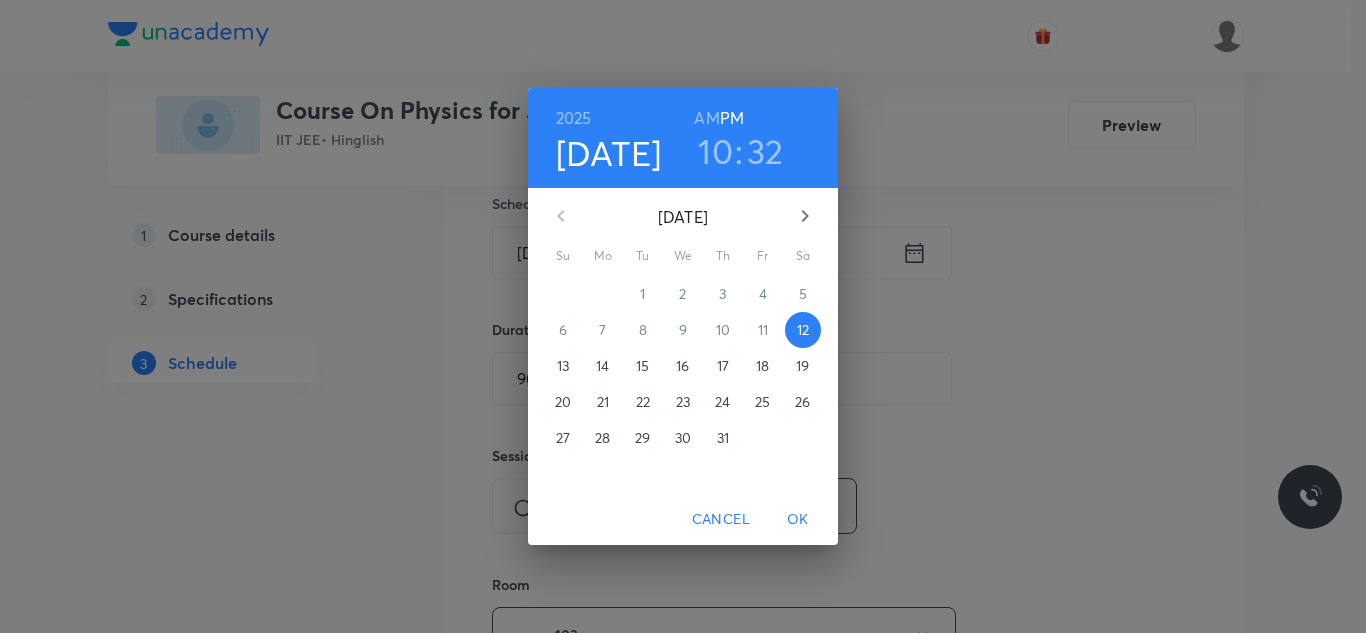 click on "10" at bounding box center (715, 151) 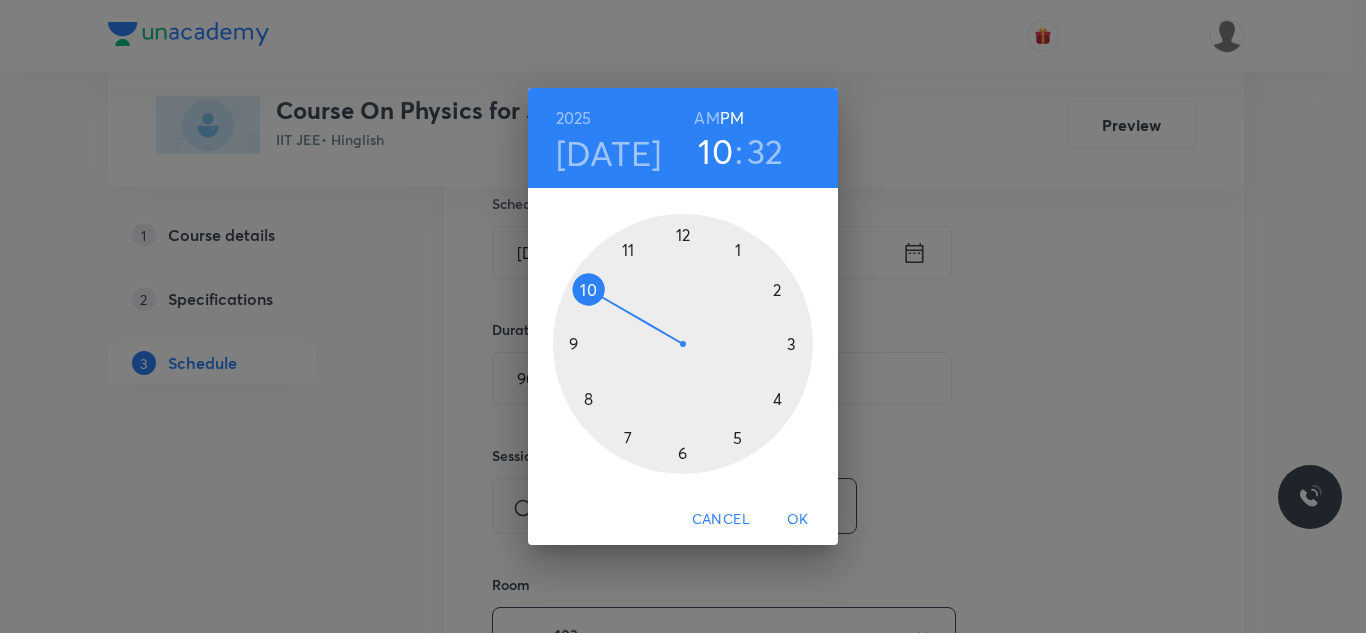 click at bounding box center [683, 344] 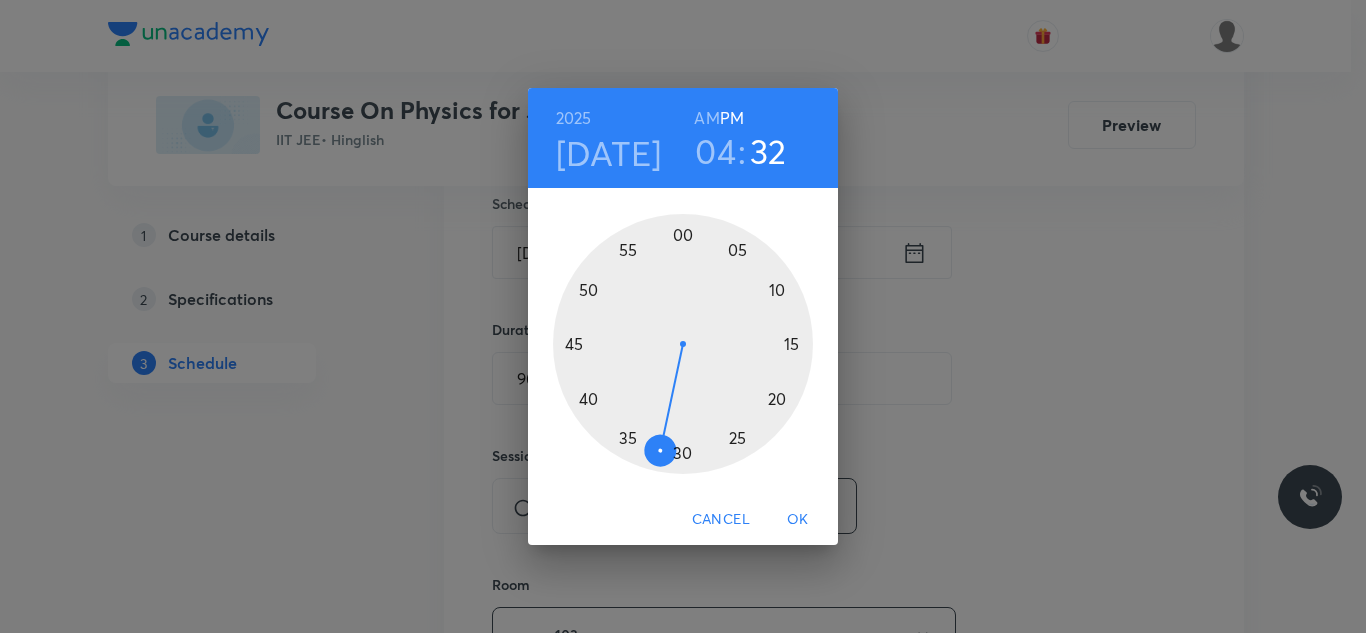click at bounding box center (683, 344) 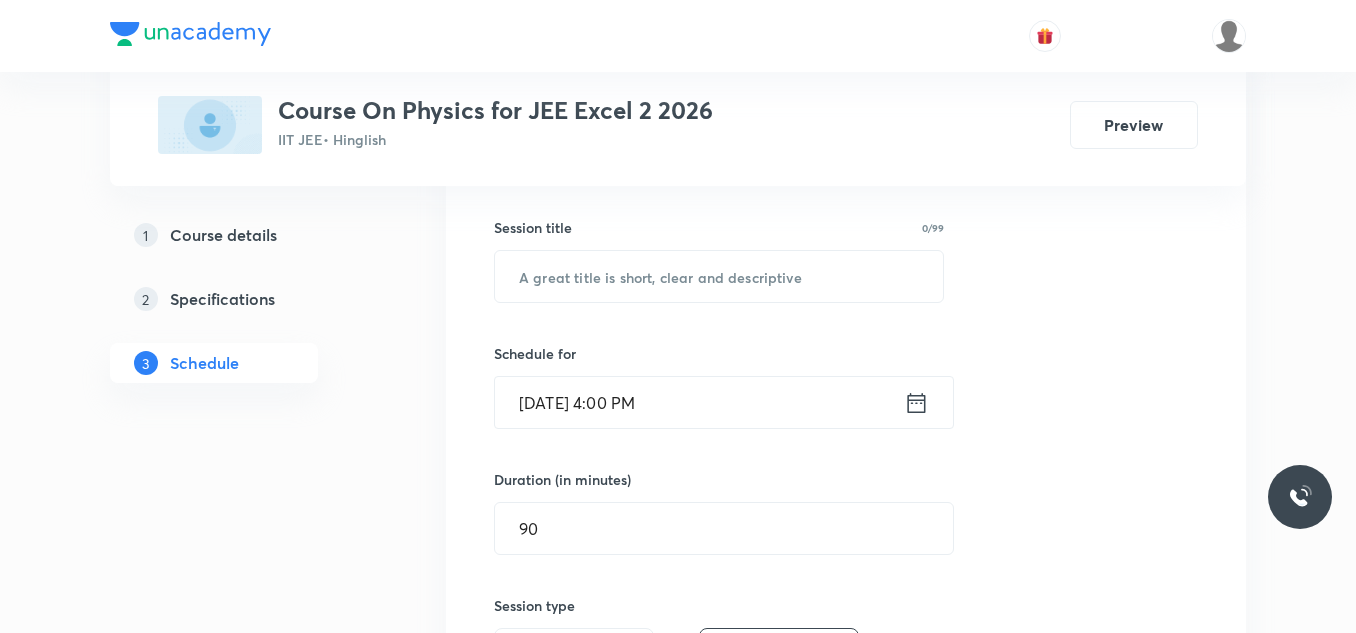 scroll, scrollTop: 300, scrollLeft: 0, axis: vertical 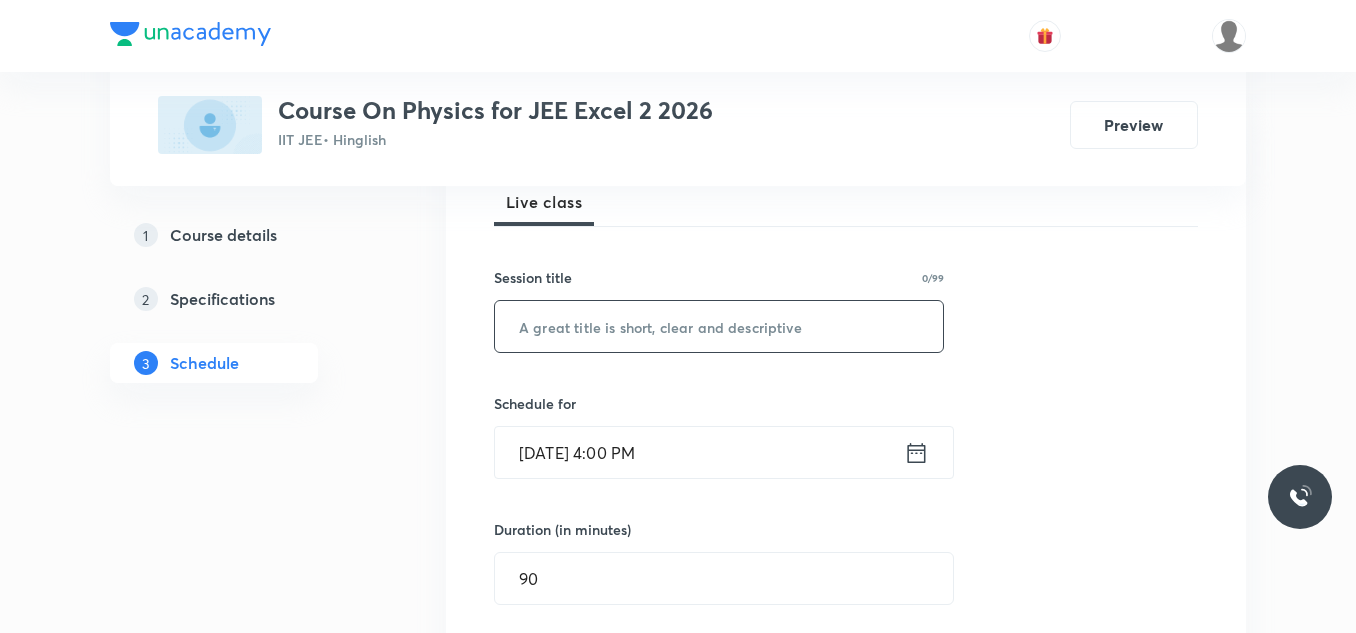 click at bounding box center (719, 326) 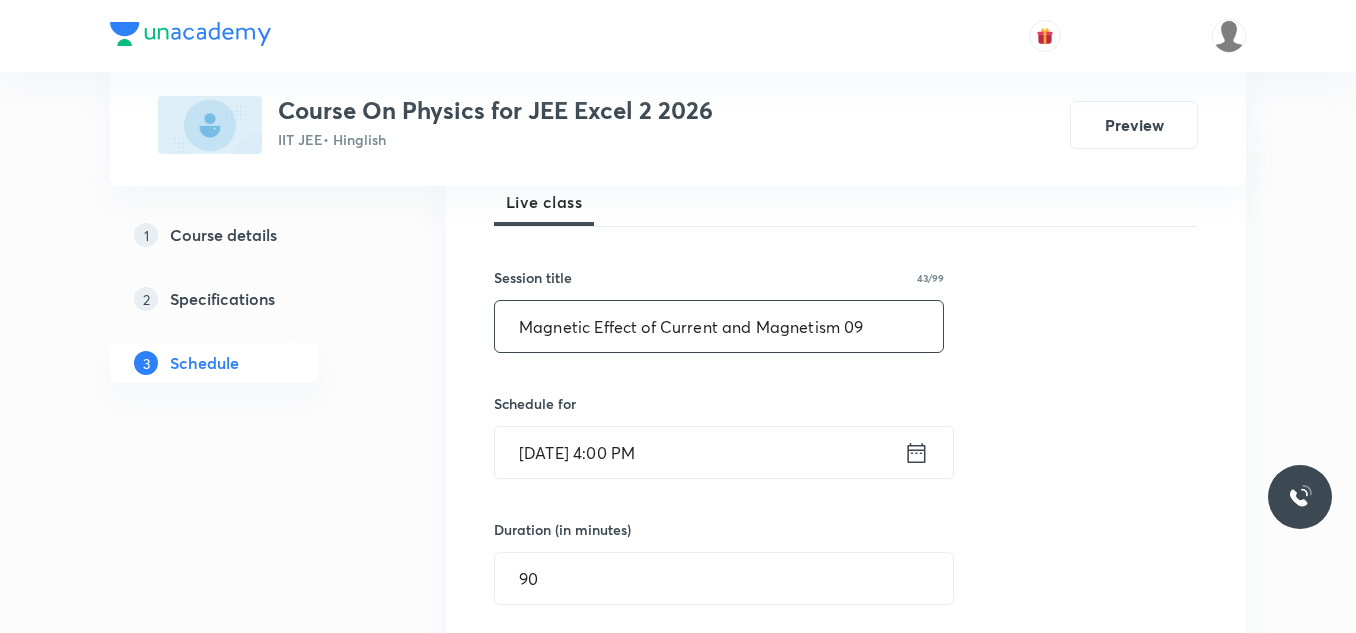 type on "Magnetic Effect of Current and Magnetism 09" 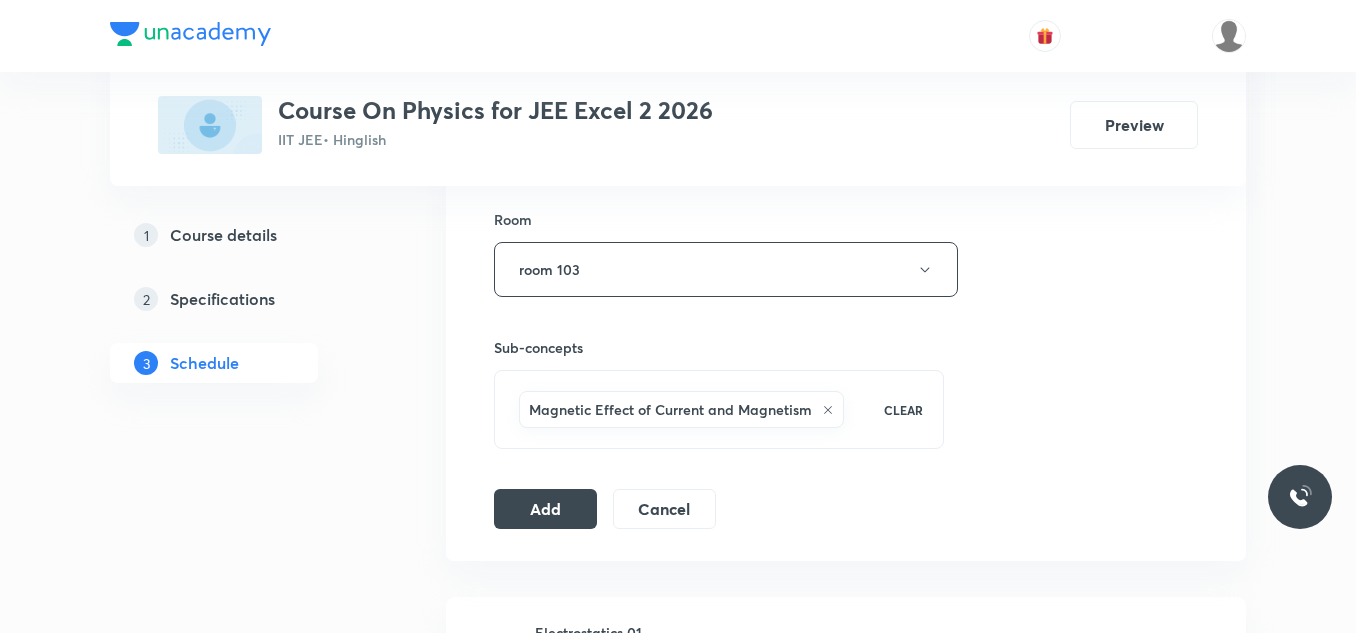 scroll, scrollTop: 900, scrollLeft: 0, axis: vertical 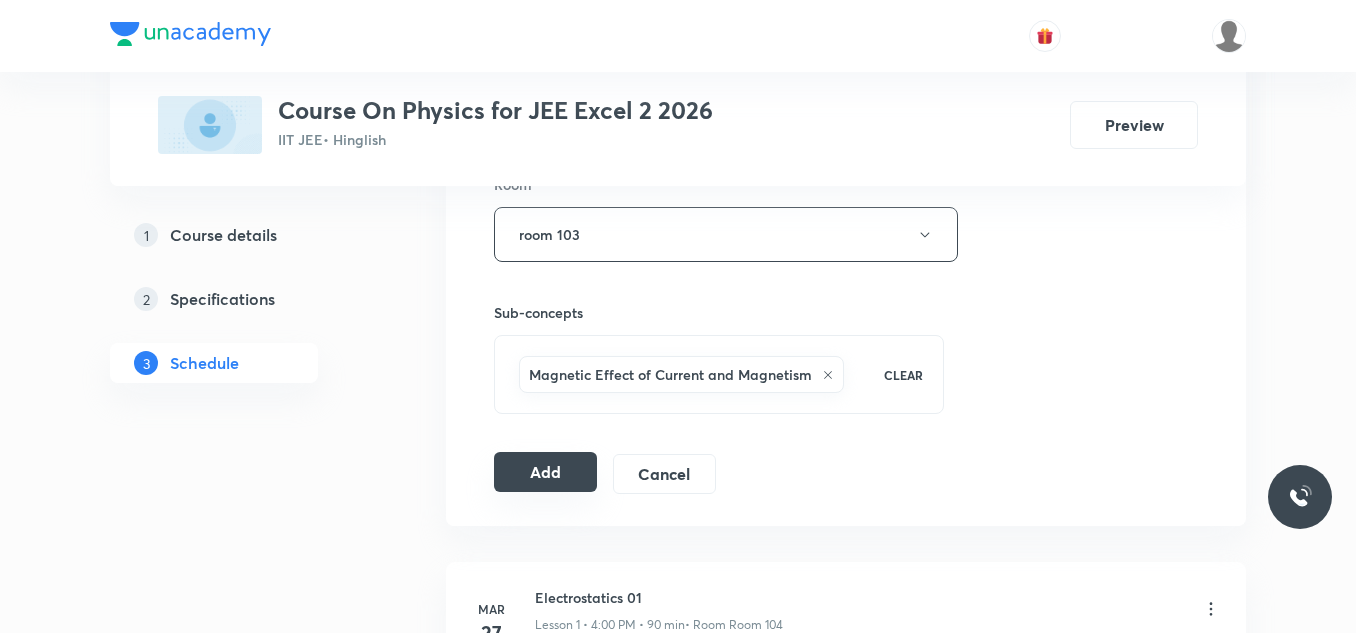 click on "Add" at bounding box center (545, 472) 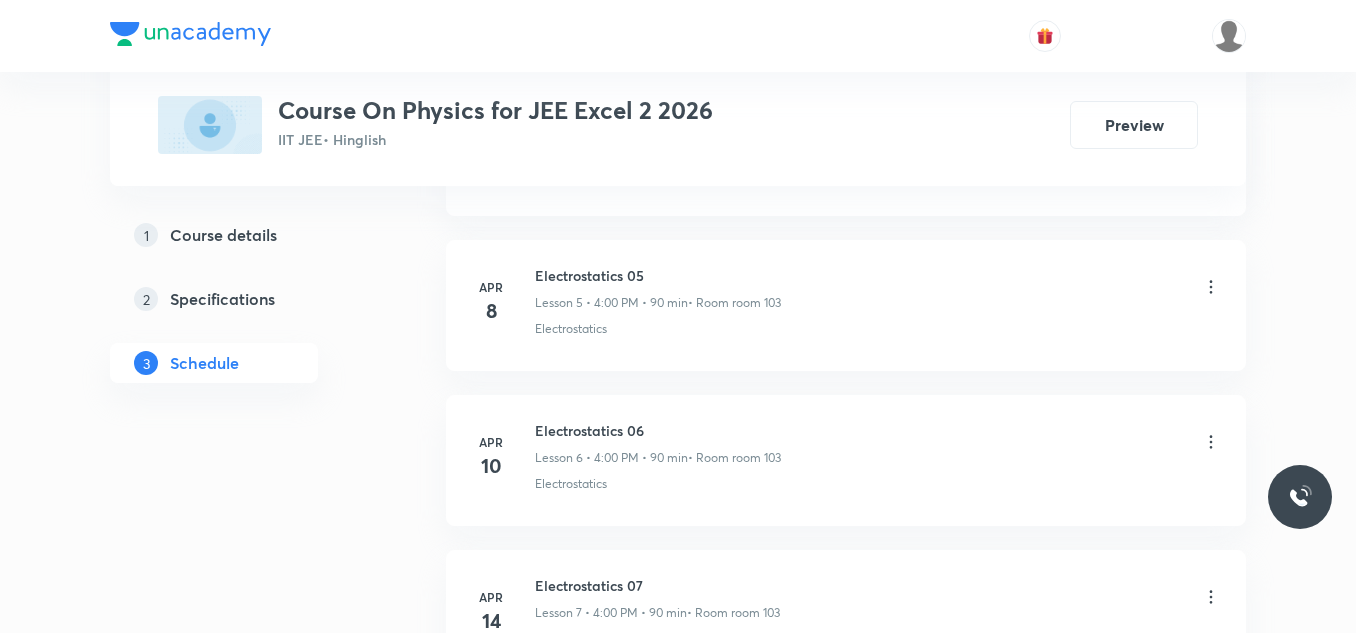 click on "Plus Courses Course On Physics for JEE Excel 2 2026 IIT JEE  • Hinglish Preview 1 Course details 2 Specifications 3 Schedule Schedule 45  classes Add new session Mar 27 Electrostatics 01 Lesson 1 • 4:00 PM • 90 min  • Room Room 104 Electrostatics Apr 1 Electrostatics 02 Lesson 2 • 5:40 PM • 90 min  • Room room 103 Electrostatics Apr 3 Electrostatics 03 Lesson 3 • 4:00 PM • 90 min  • Room room 103 Electrostatics Apr 7 Electrostatics 04 Lesson 4 • 4:00 PM • 90 min  • Room room 103 Electrostatics Apr 8 Electrostatics 05 Lesson 5 • 4:00 PM • 90 min  • Room room 103 Electrostatics Apr 10 Electrostatics 06 Lesson 6 • 4:00 PM • 90 min  • Room room 103 Electrostatics Apr 14 Electrostatics 07 Lesson 7 • 4:00 PM • 90 min  • Room room 103 Electrostatics Apr 14 Electrostatics 07 Lesson 8 • 4:00 PM • 90 min  • Room room 103 Electrostatics Apr 15 Electrostatics 08 Lesson 9 • 5:40 PM • 90 min  • Room room 103 Electrostatics Apr 17 Electrostatics 09 Apr 21 Apr" at bounding box center (678, 2929) 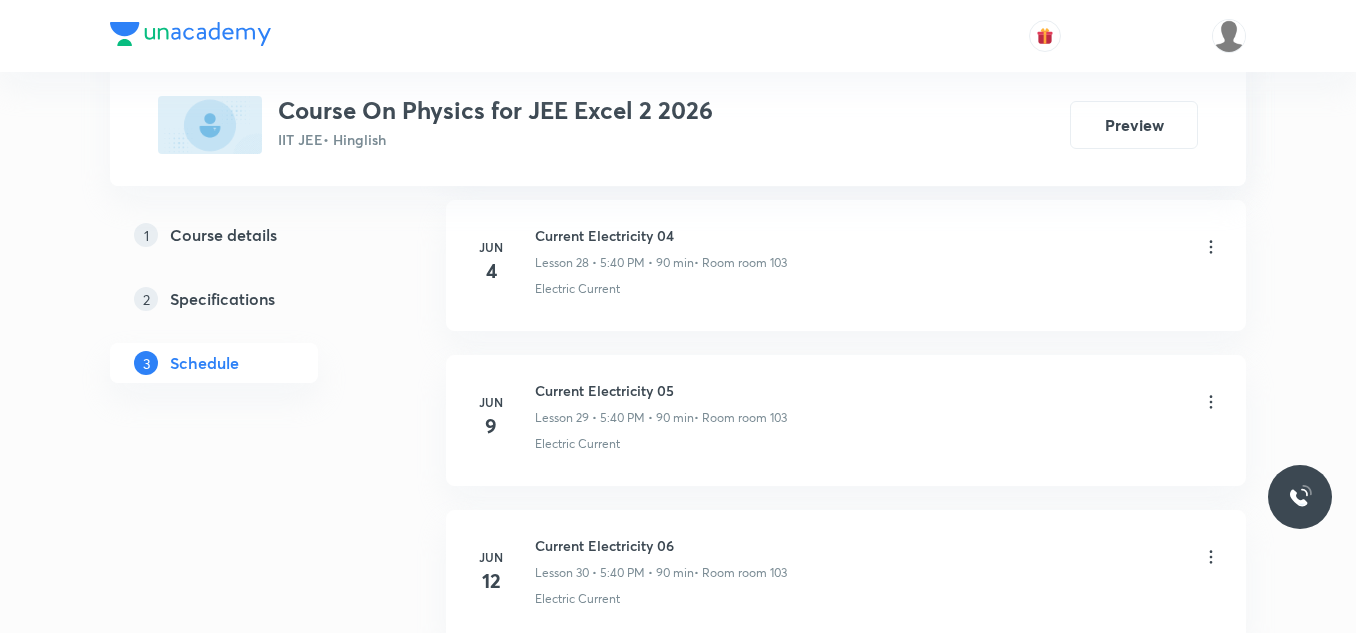 scroll, scrollTop: 7026, scrollLeft: 0, axis: vertical 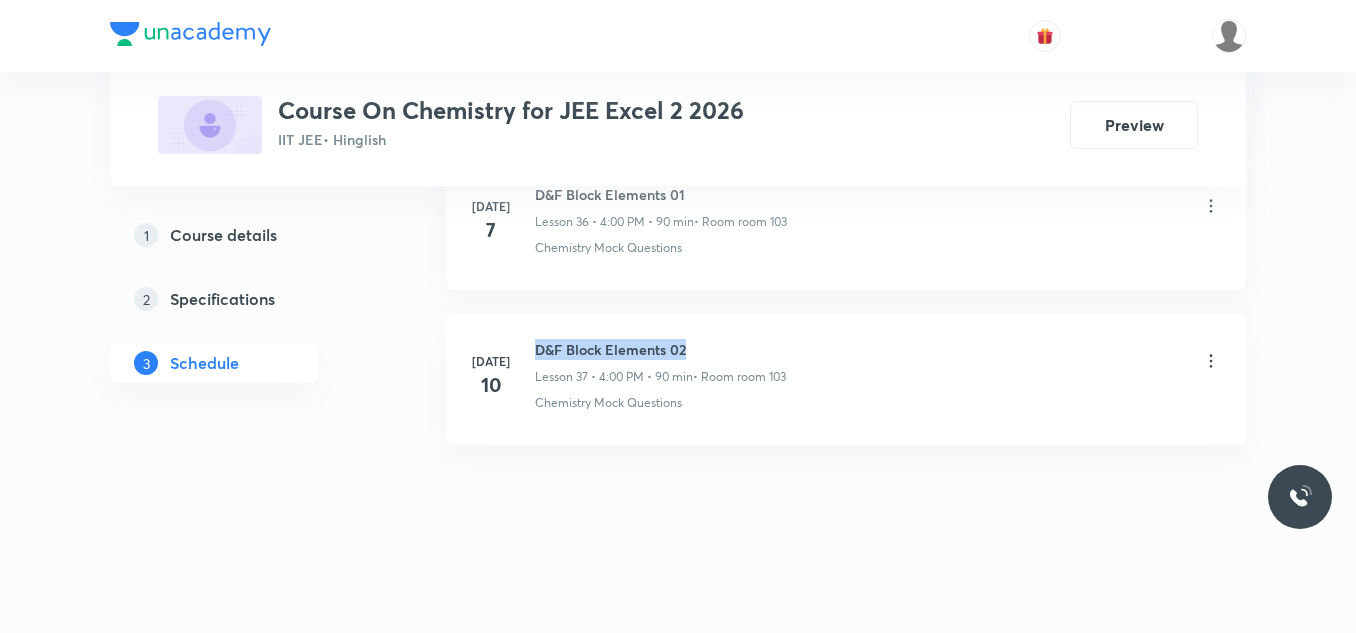drag, startPoint x: 536, startPoint y: 349, endPoint x: 693, endPoint y: 344, distance: 157.0796 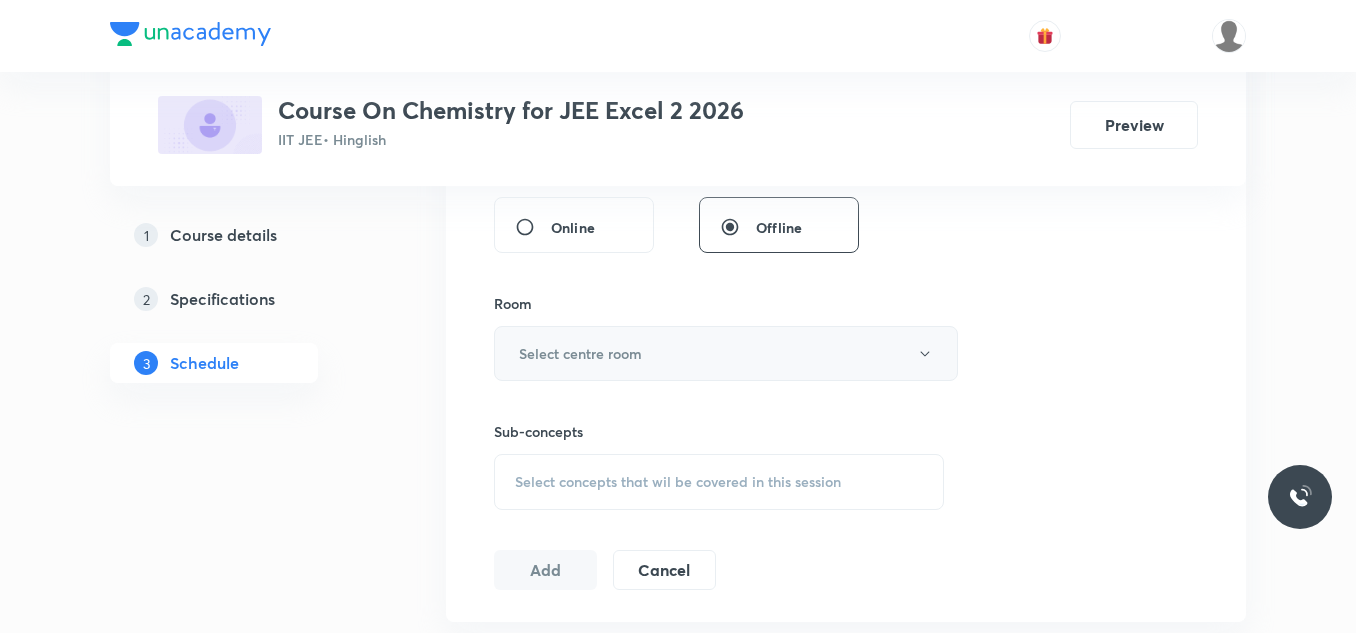 scroll, scrollTop: 800, scrollLeft: 0, axis: vertical 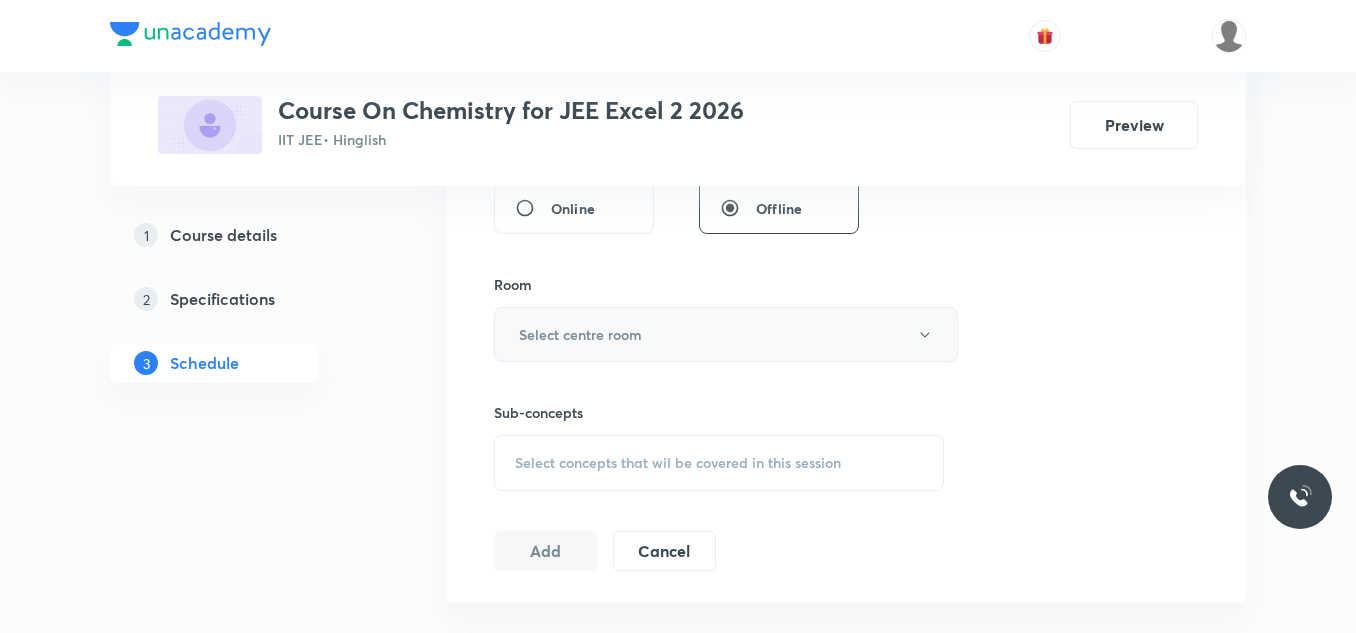 click on "Select centre room" at bounding box center (726, 334) 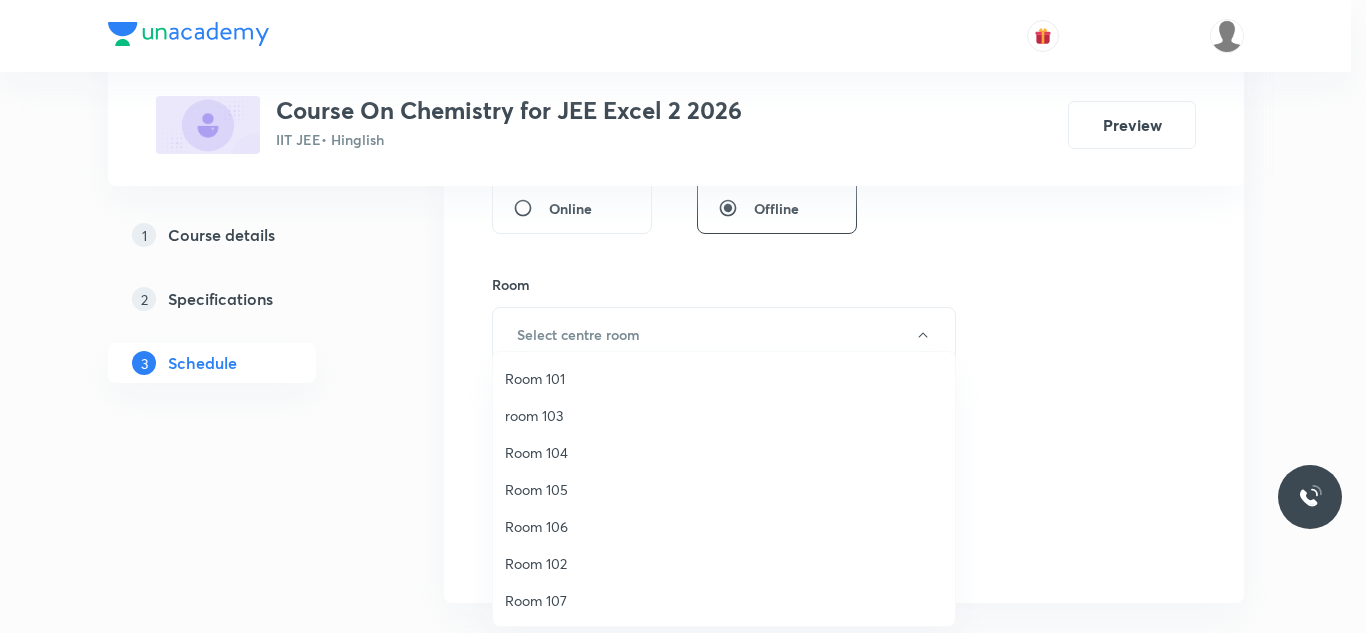 click on "room 103" at bounding box center [724, 415] 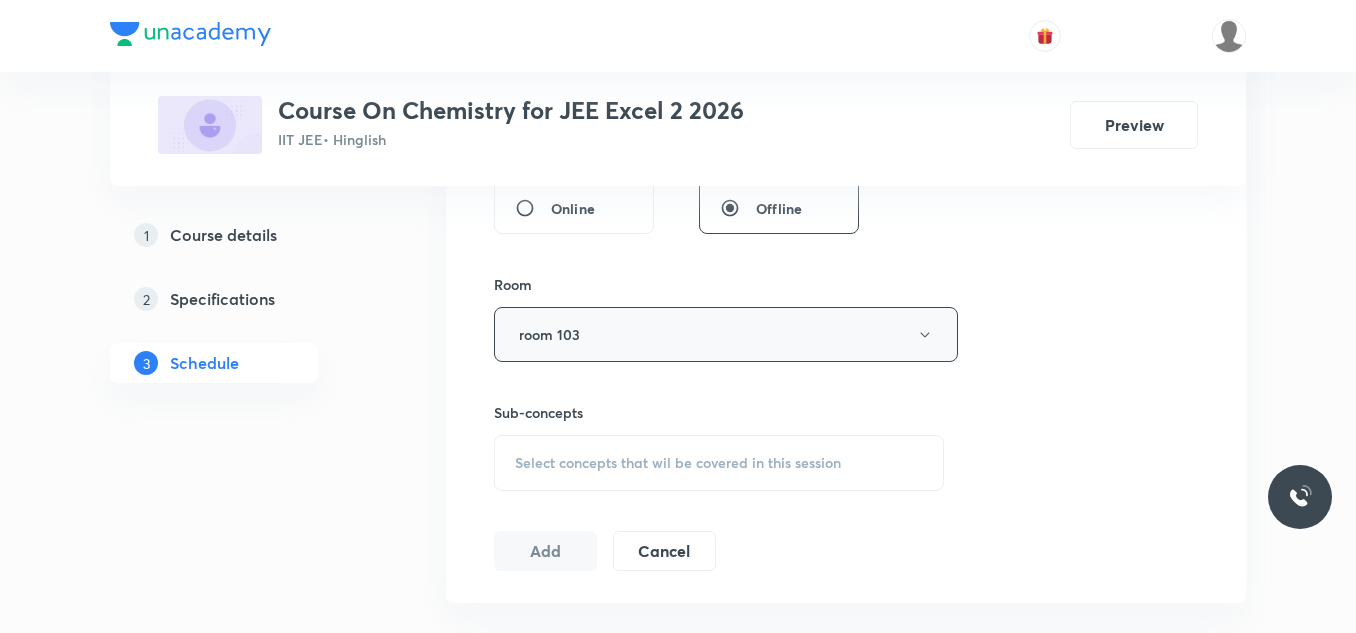 scroll, scrollTop: 1000, scrollLeft: 0, axis: vertical 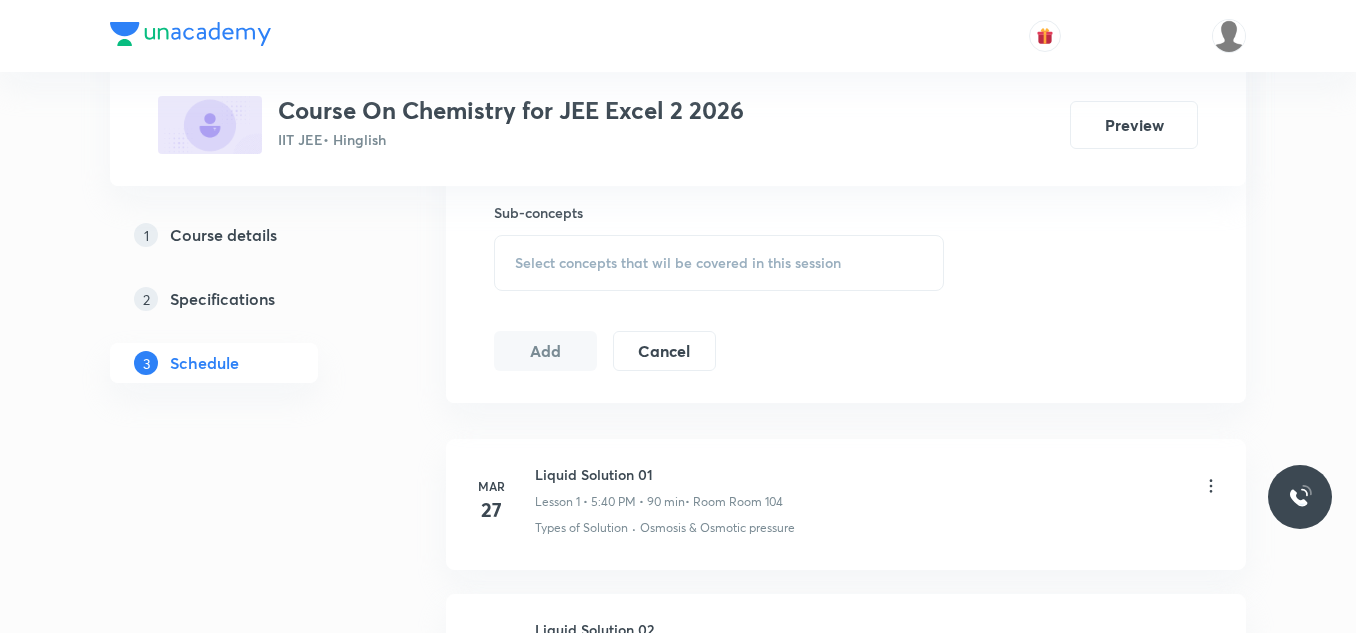 click on "Select concepts that wil be covered in this session" at bounding box center [678, 263] 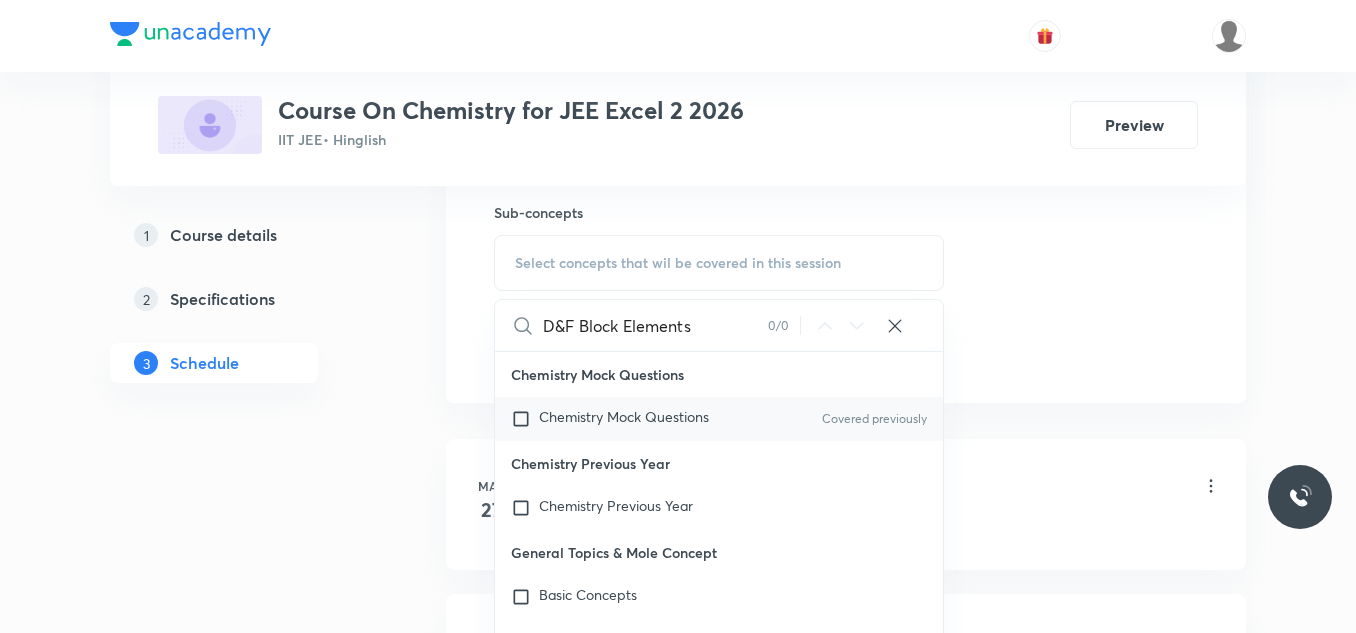 type on "D&F Block Elements" 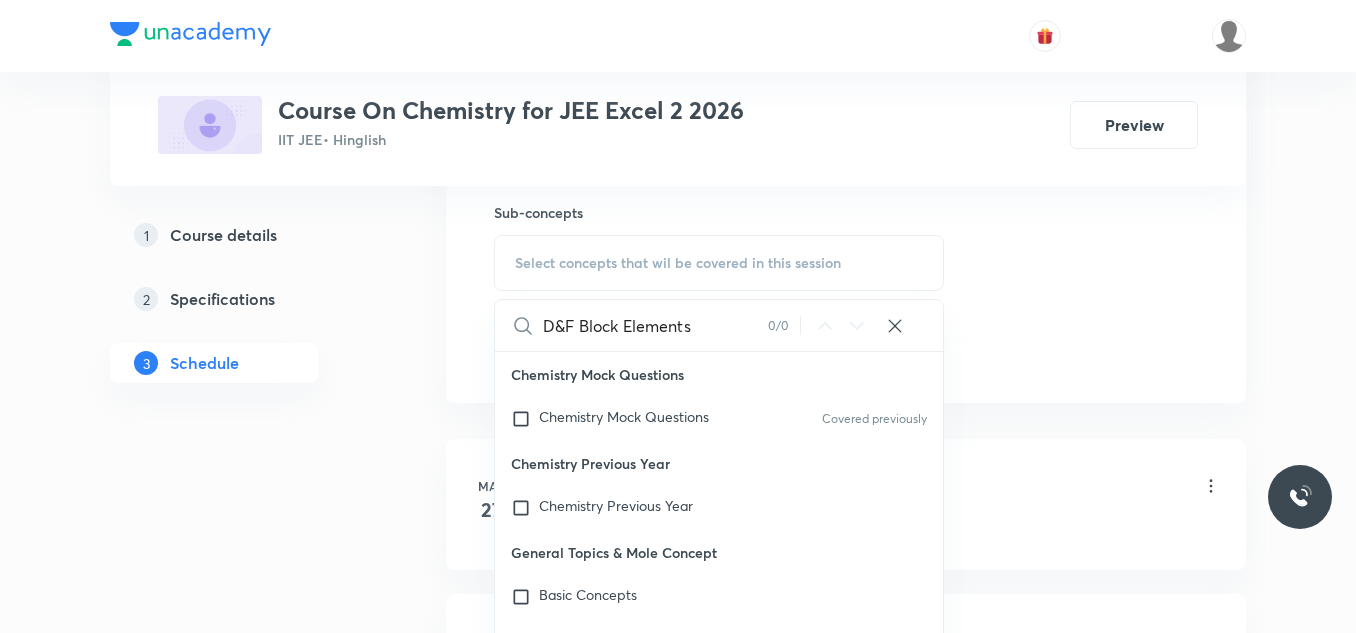 checkbox on "true" 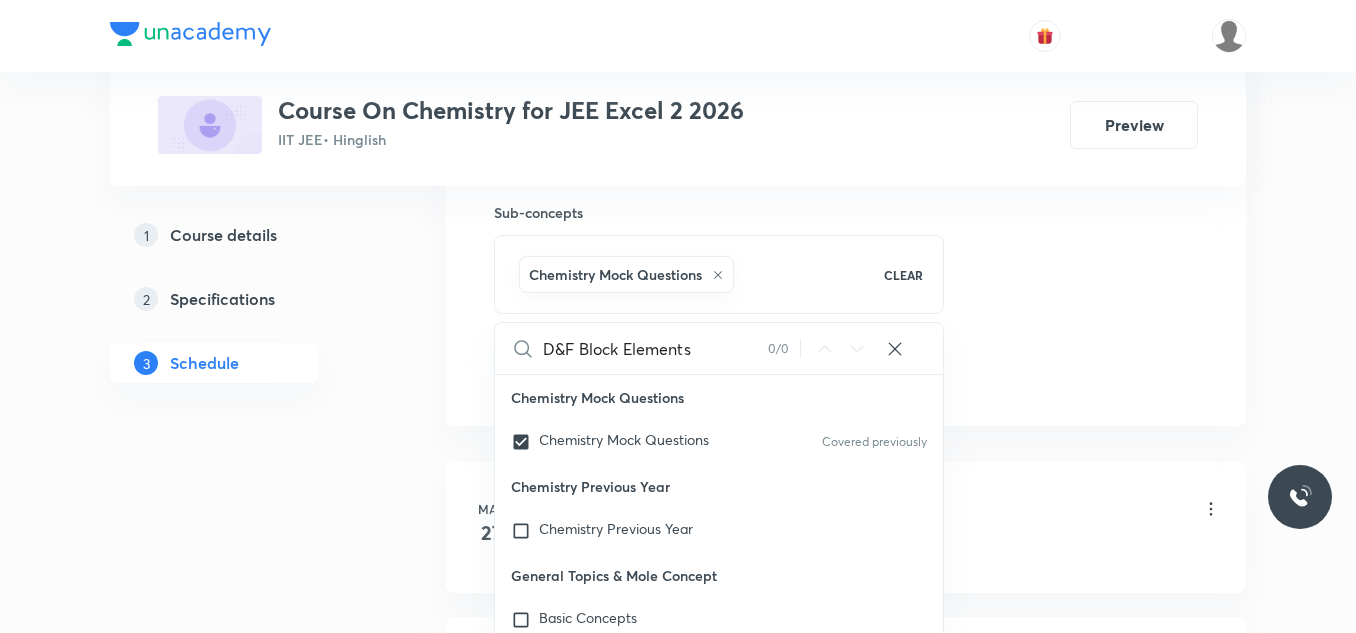 click on "Plus Courses Course On Chemistry for JEE Excel 2 2026 IIT JEE  • Hinglish Preview 1 Course details 2 Specifications 3 Schedule Schedule 37  classes Session  38 Live class Session title 0/99 ​ Schedule for Jul 12, 2025, 10:34 AM ​ Duration (in minutes) ​   Session type Online Offline Room room 103 Sub-concepts Chemistry Mock Questions CLEAR D&F Block Elements 0 / 0 ​ Chemistry Mock Questions Chemistry Mock Questions Covered previously Chemistry Previous Year Chemistry Previous Year General Topics & Mole Concept Basic Concepts Basic Introduction Percentage Composition Stoichiometry Principle of Atom Conservation (POAC) Relation between Stoichiometric Quantities Application of Mole Concept: Gravimetric Analysis Different Laws Formula and Composition Concentration Terms Some basic concepts of Chemistry Atomic Structure Discovery Of Electron Some Prerequisites of Physics Discovery Of Protons And Neutrons Atomic Models and Theories  Representation Of Atom With Electrons And Neutrons Nature of Waves Voids" at bounding box center [678, 2681] 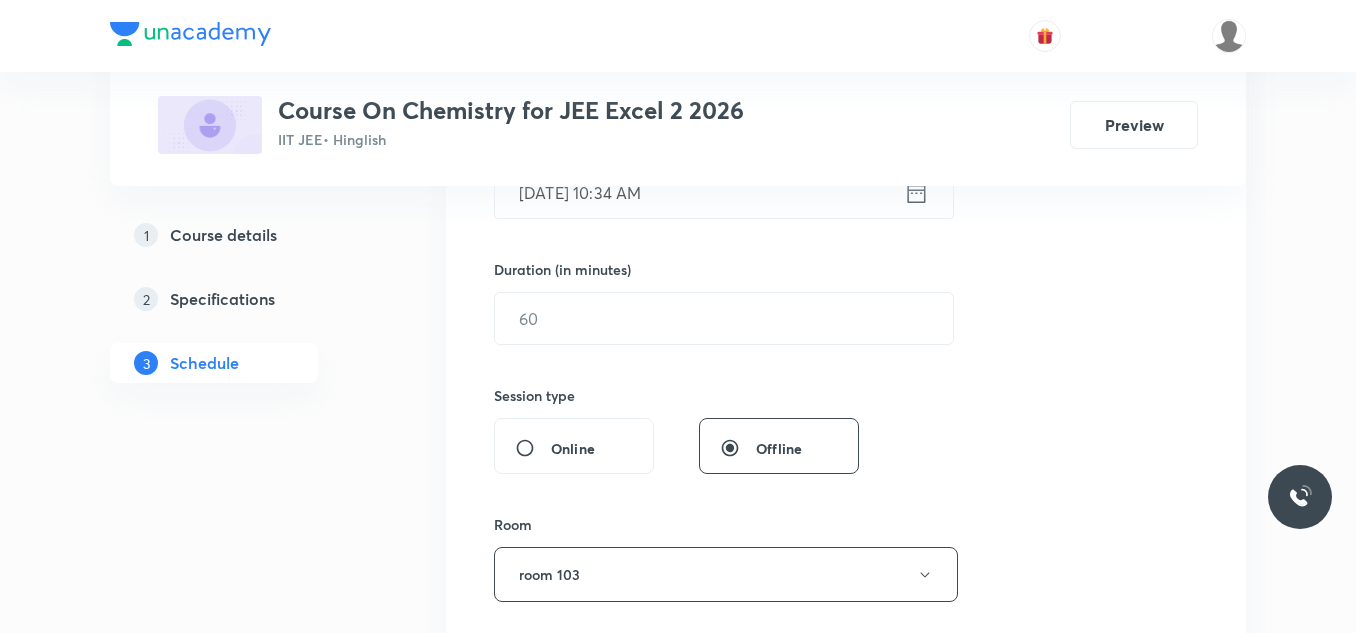 scroll, scrollTop: 500, scrollLeft: 0, axis: vertical 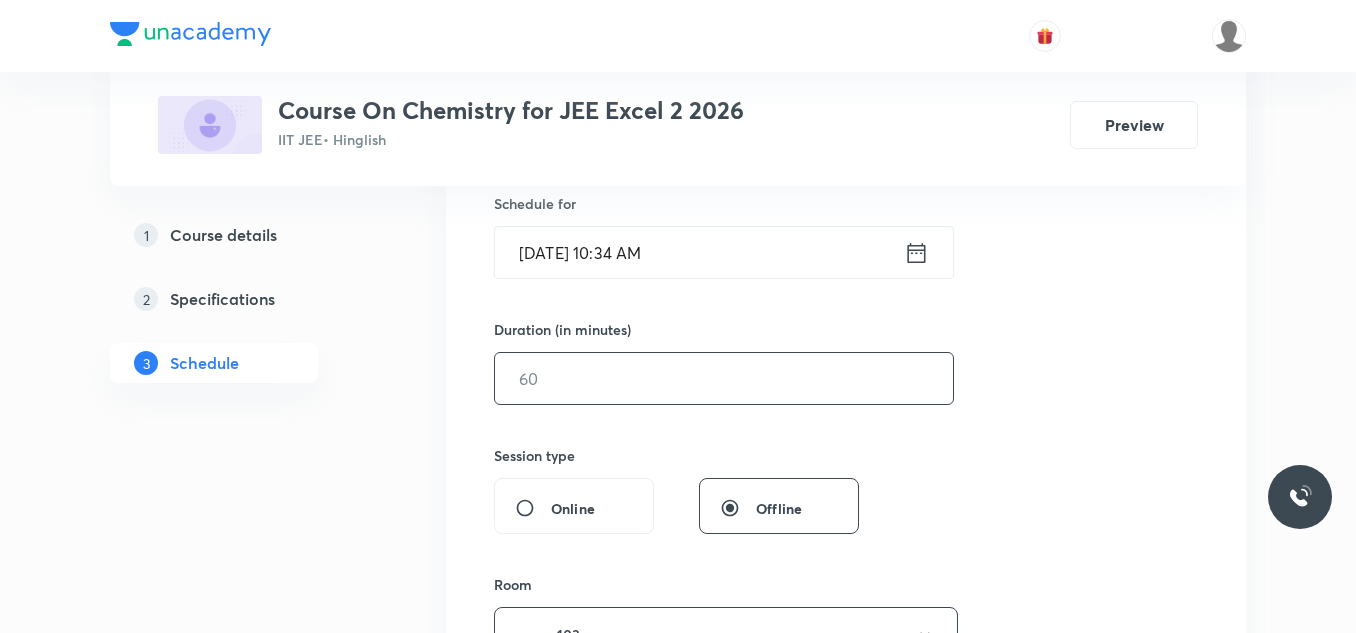 click at bounding box center (724, 378) 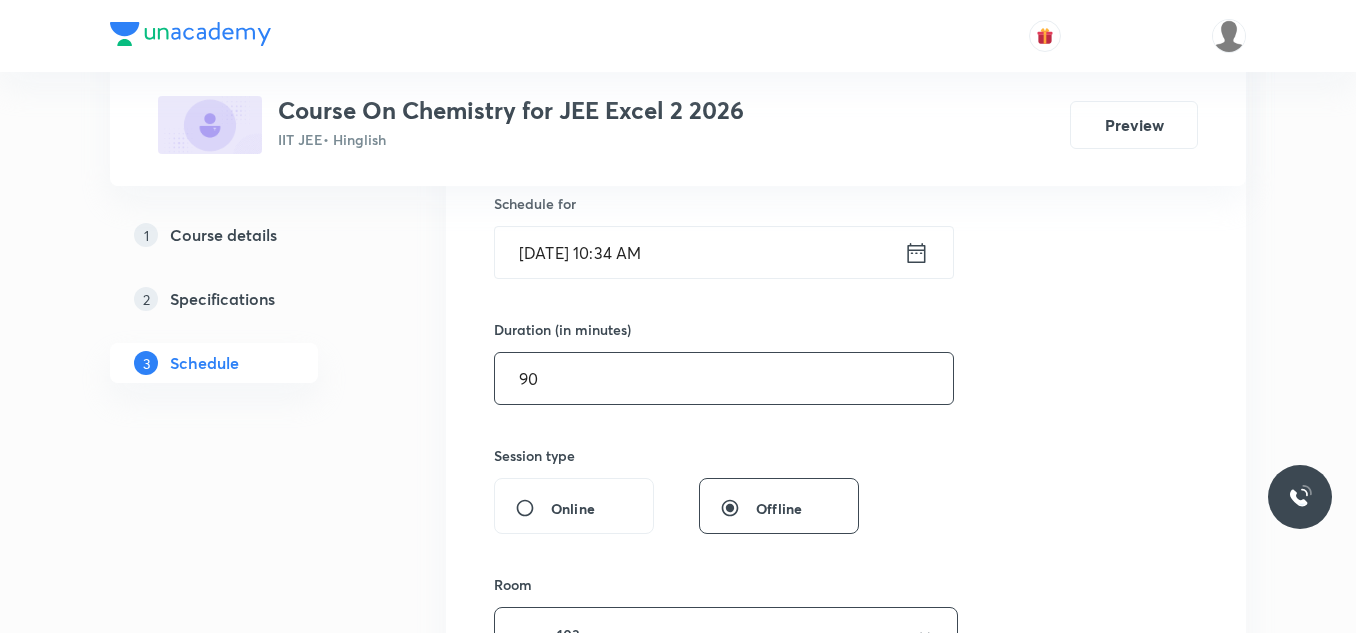 type on "90" 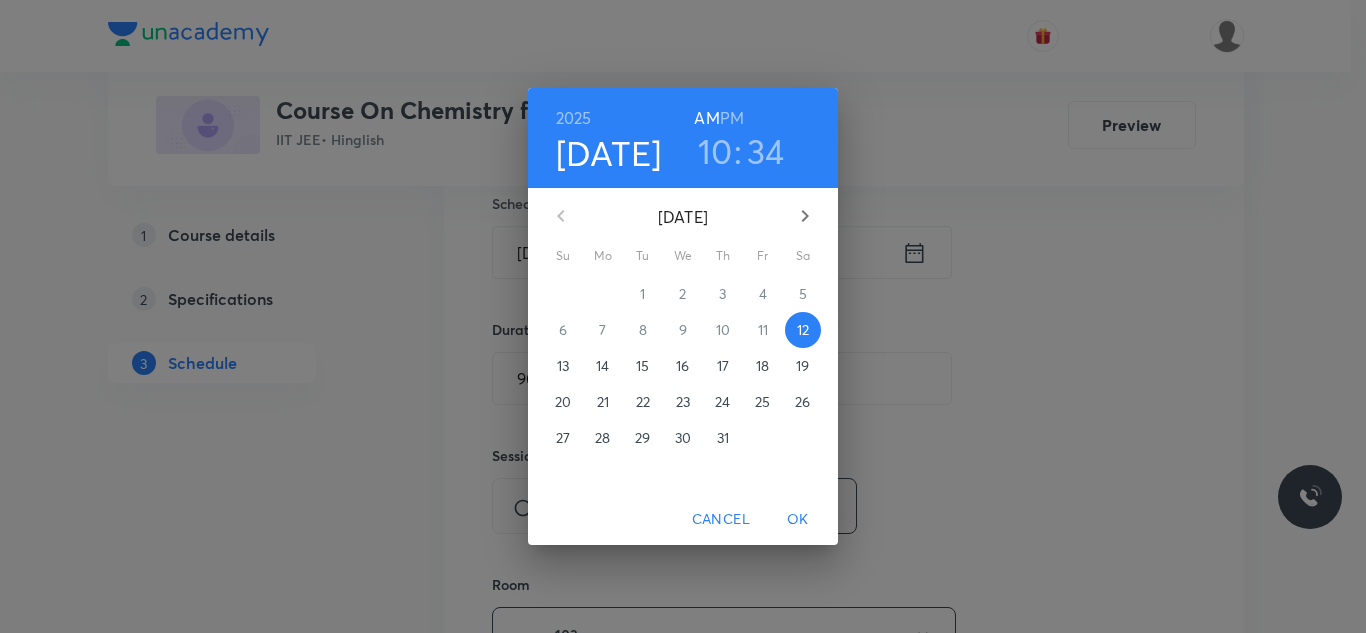 click on "PM" at bounding box center [732, 118] 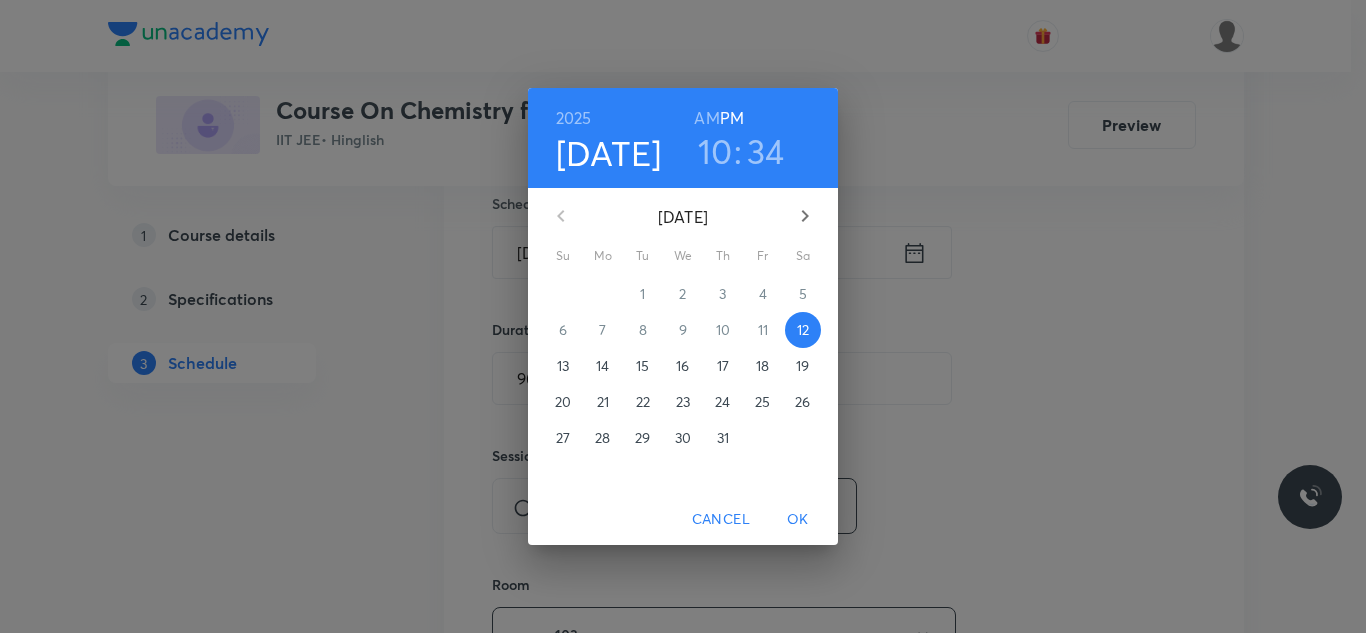 click on "10" at bounding box center (715, 151) 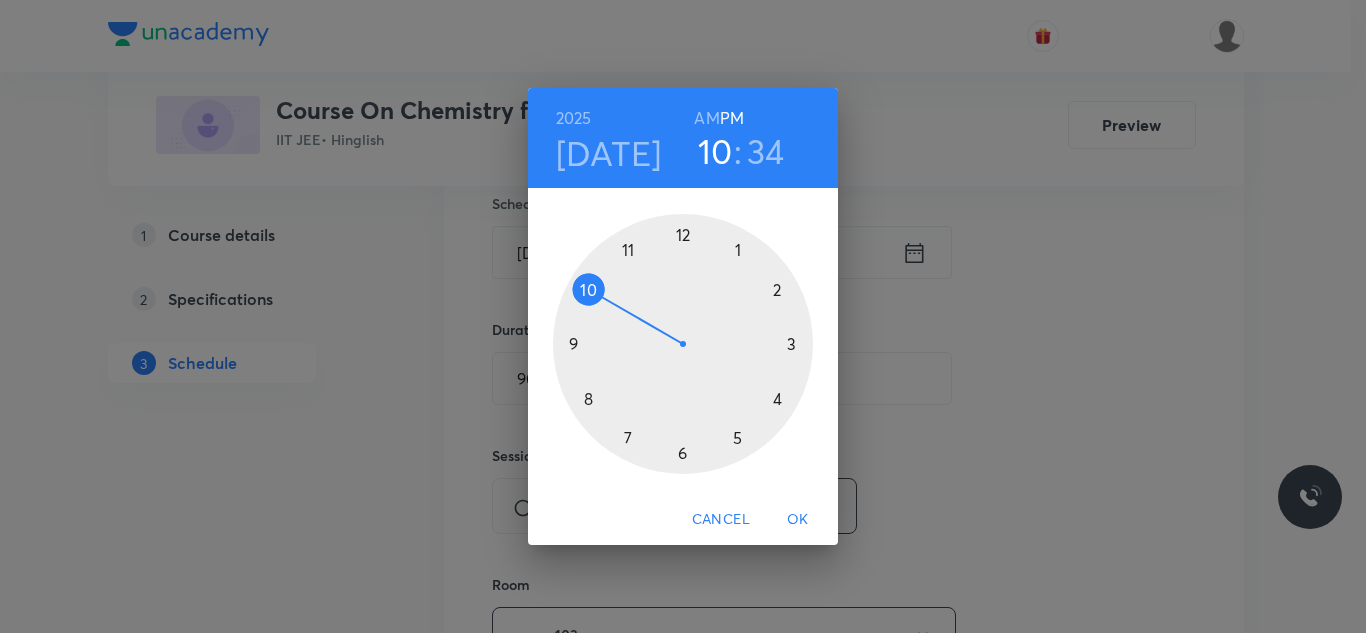 click at bounding box center (683, 344) 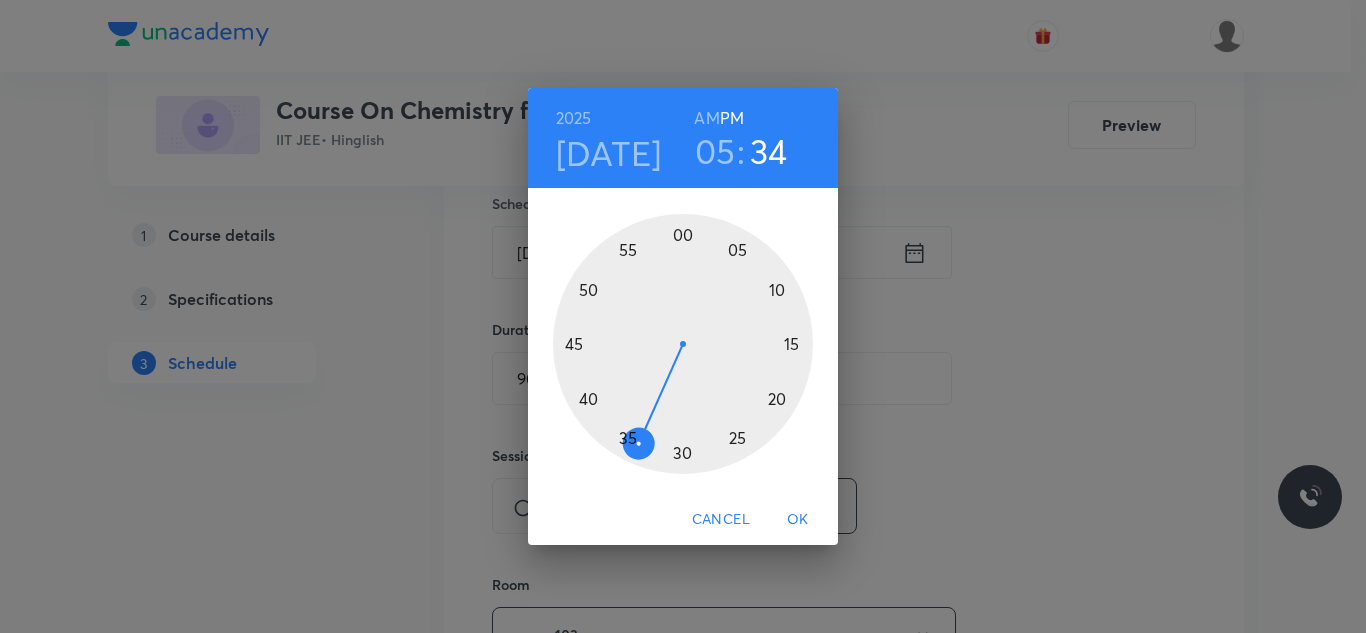 click at bounding box center [683, 344] 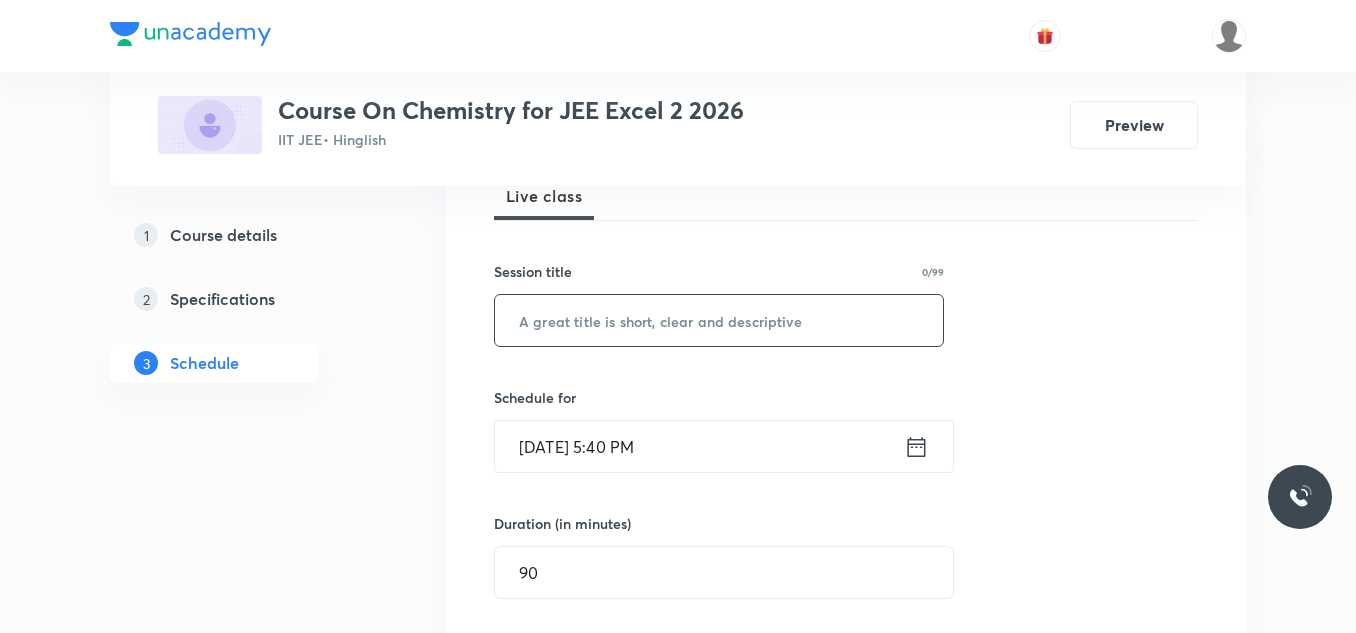 scroll, scrollTop: 300, scrollLeft: 0, axis: vertical 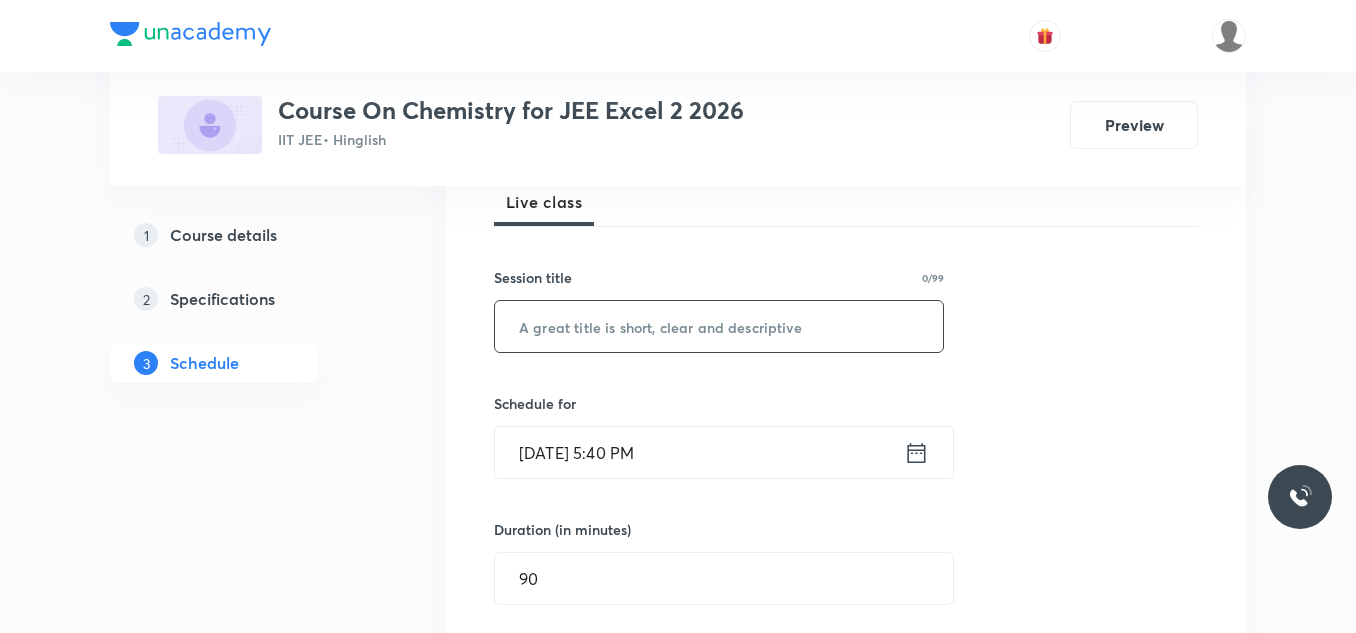 click at bounding box center (719, 326) 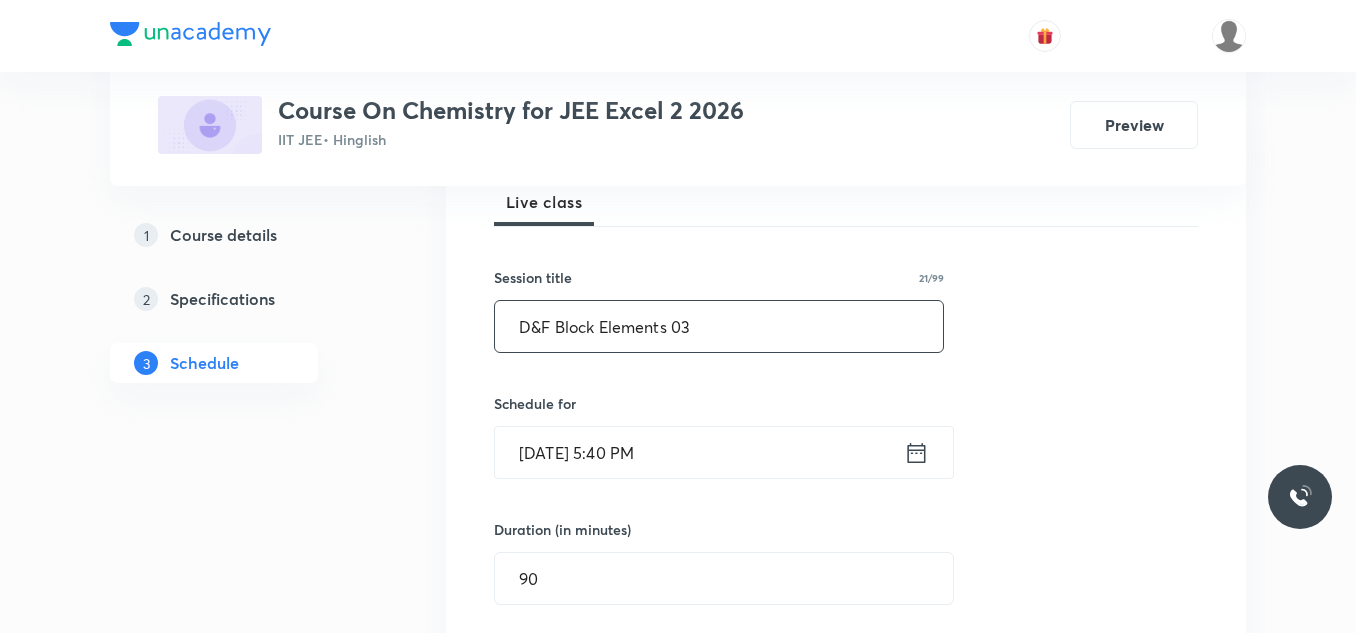 type on "D&F Block Elements 03" 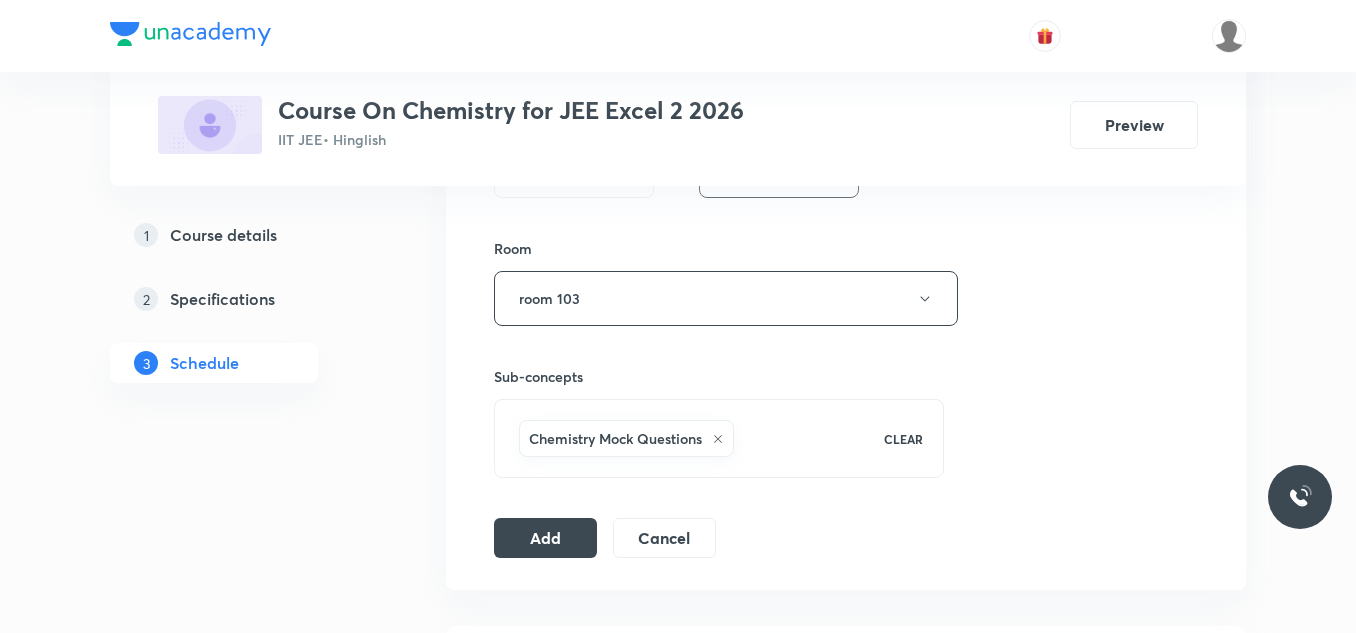 scroll, scrollTop: 900, scrollLeft: 0, axis: vertical 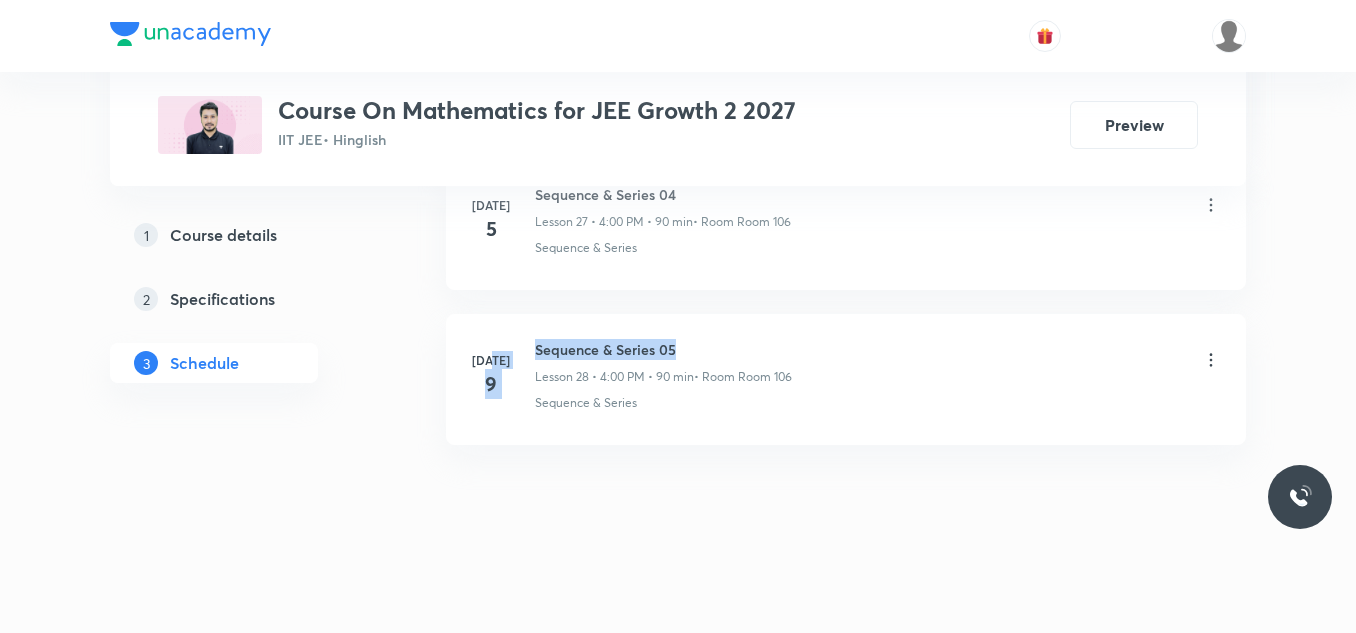 drag, startPoint x: 534, startPoint y: 355, endPoint x: 677, endPoint y: 345, distance: 143.34923 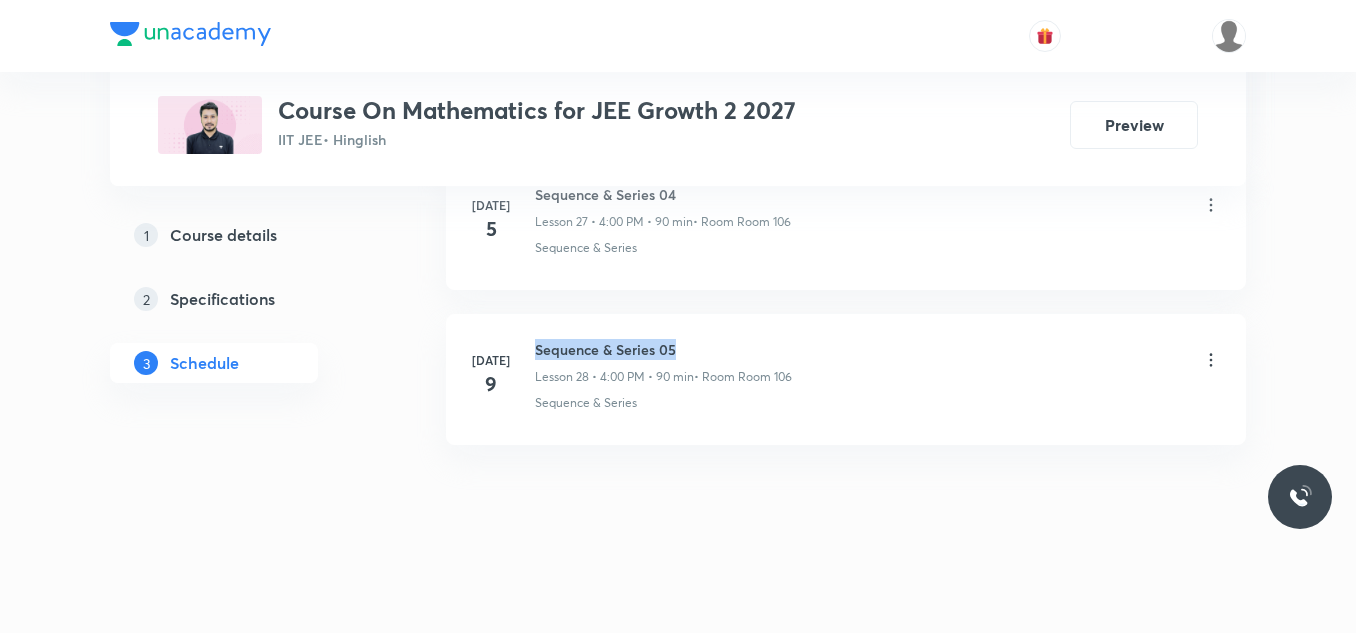drag, startPoint x: 534, startPoint y: 348, endPoint x: 689, endPoint y: 347, distance: 155.00322 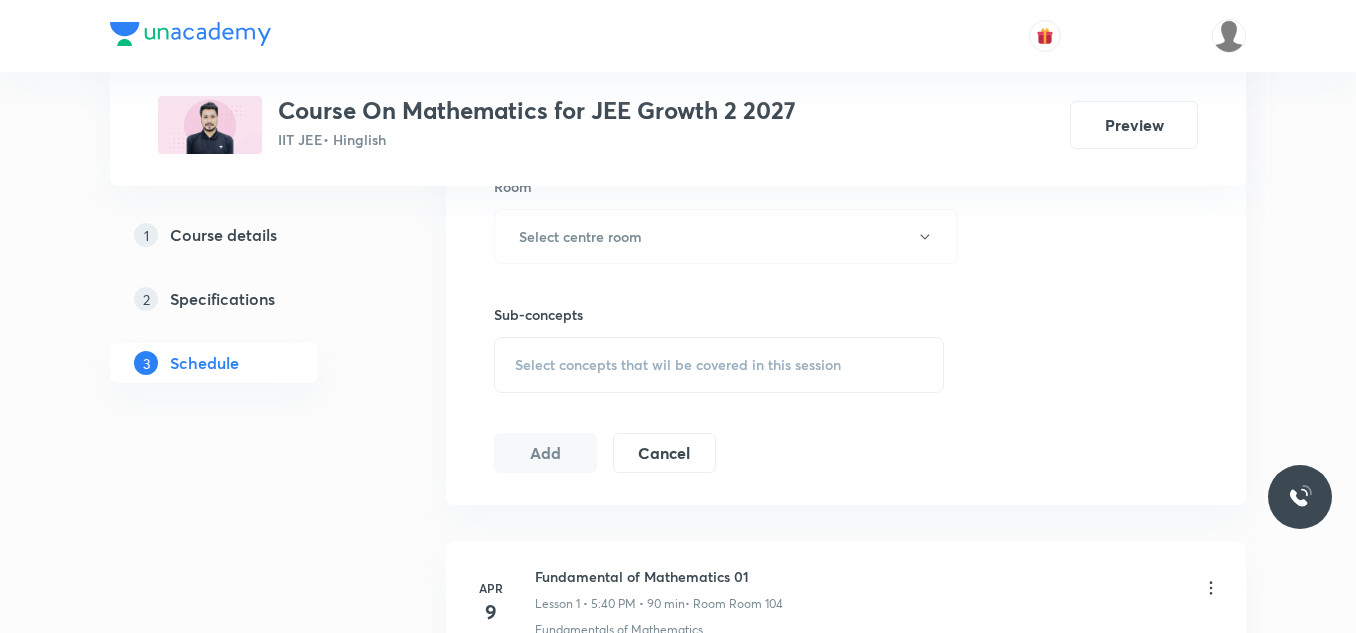 scroll, scrollTop: 900, scrollLeft: 0, axis: vertical 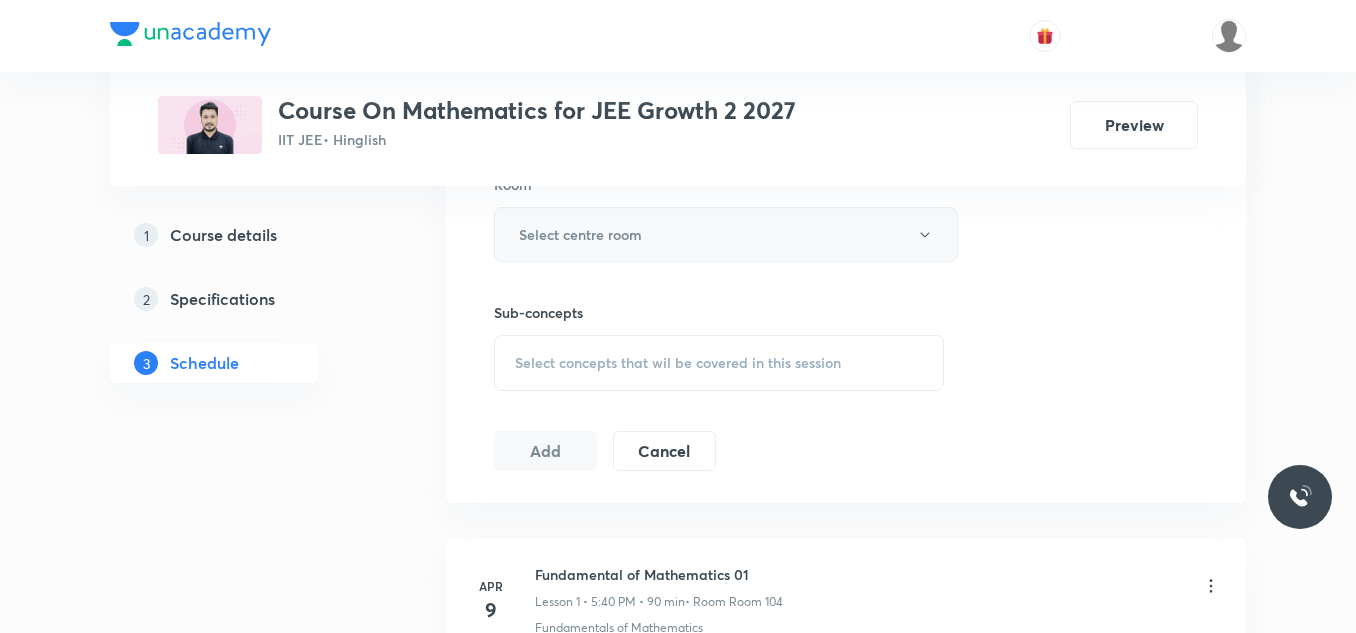 click on "Select centre room" at bounding box center (726, 234) 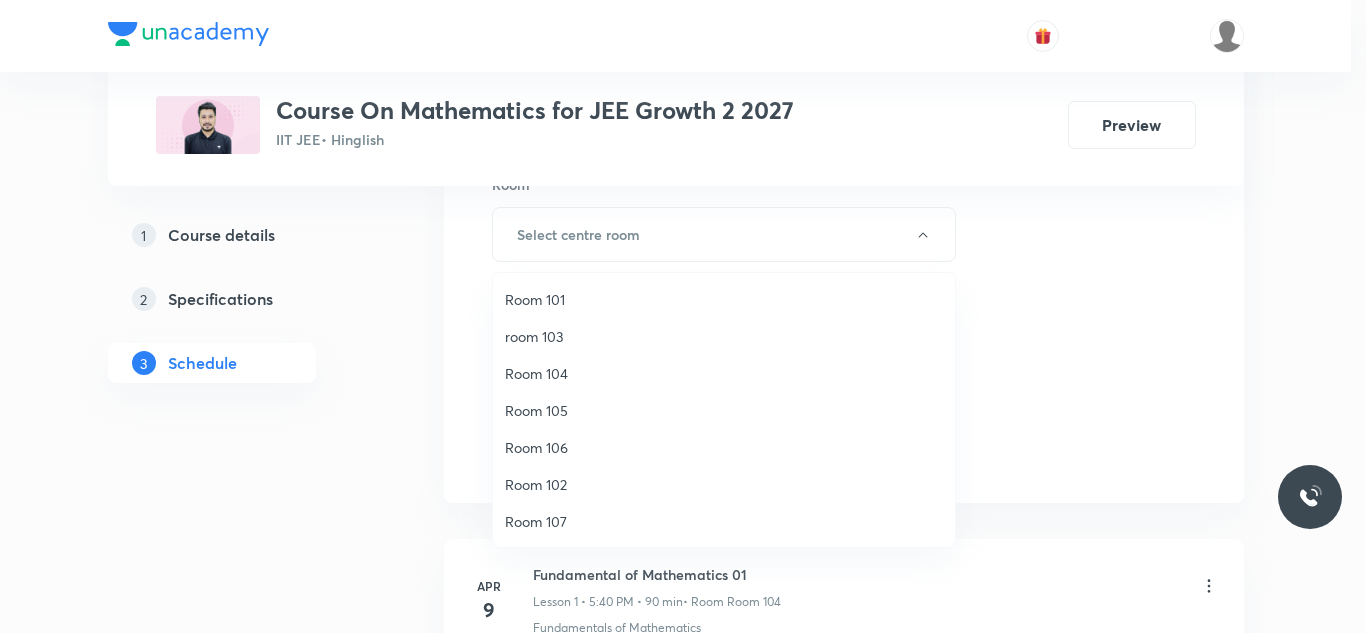 click on "Room 106" at bounding box center (724, 447) 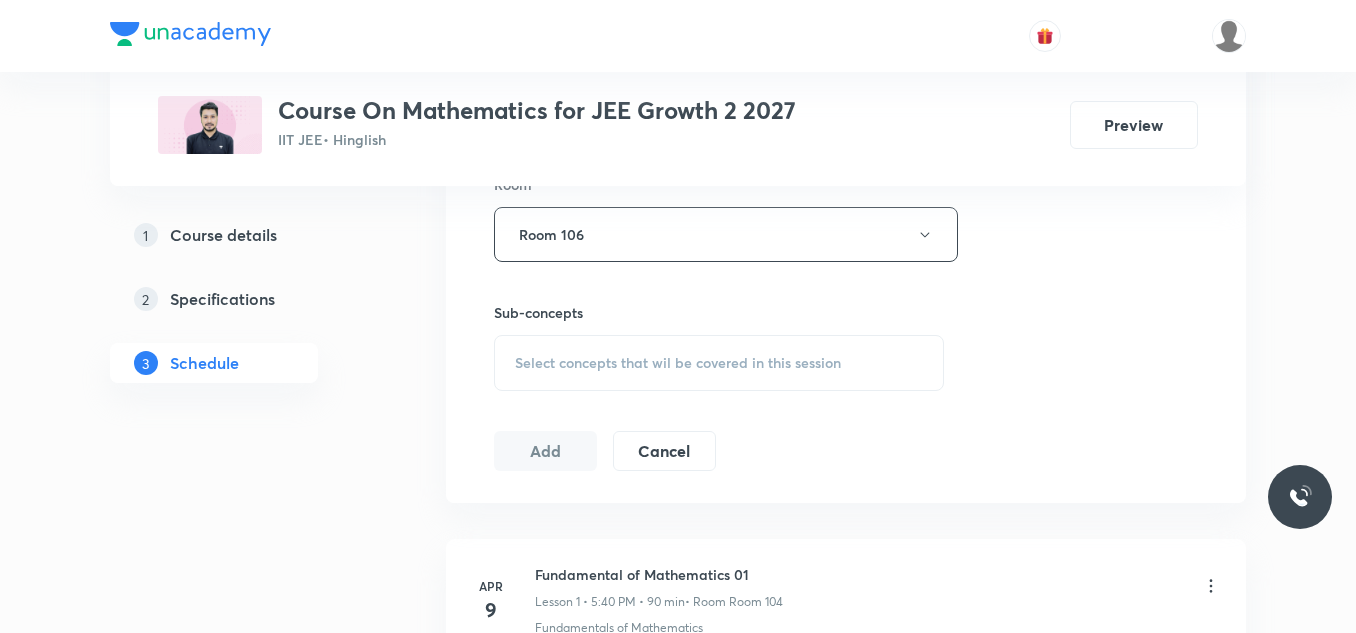 drag, startPoint x: 1322, startPoint y: 303, endPoint x: 1050, endPoint y: 358, distance: 277.50494 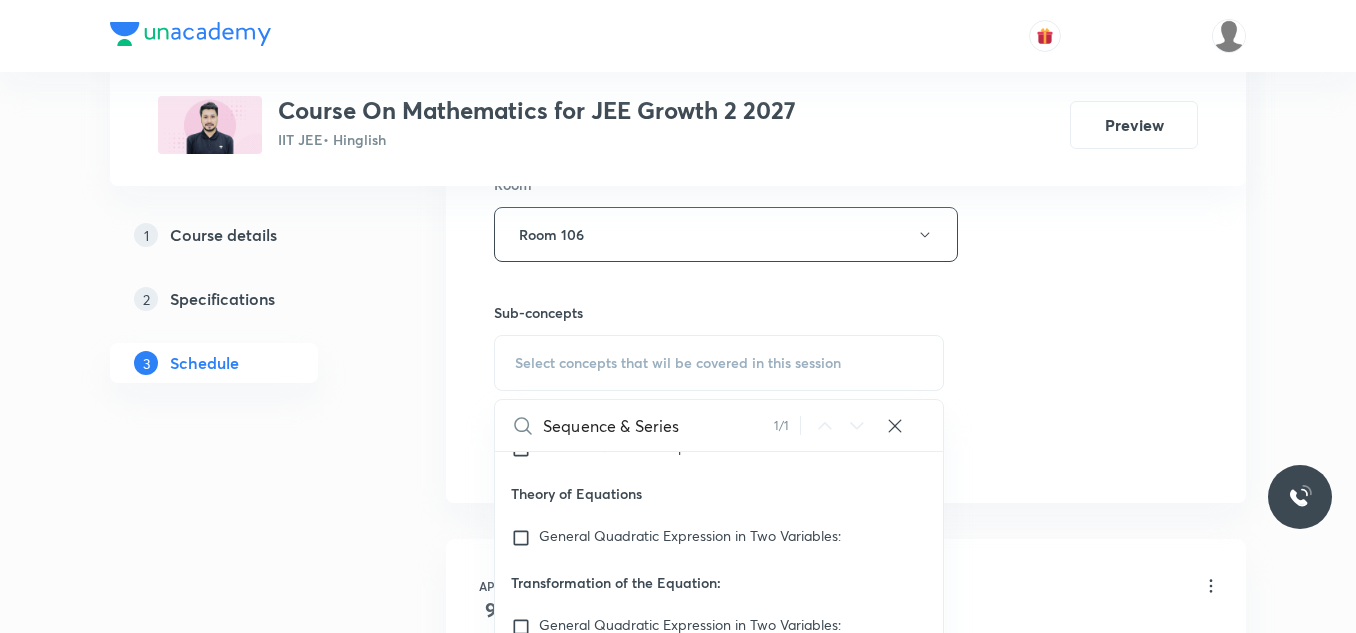 scroll, scrollTop: 29161, scrollLeft: 0, axis: vertical 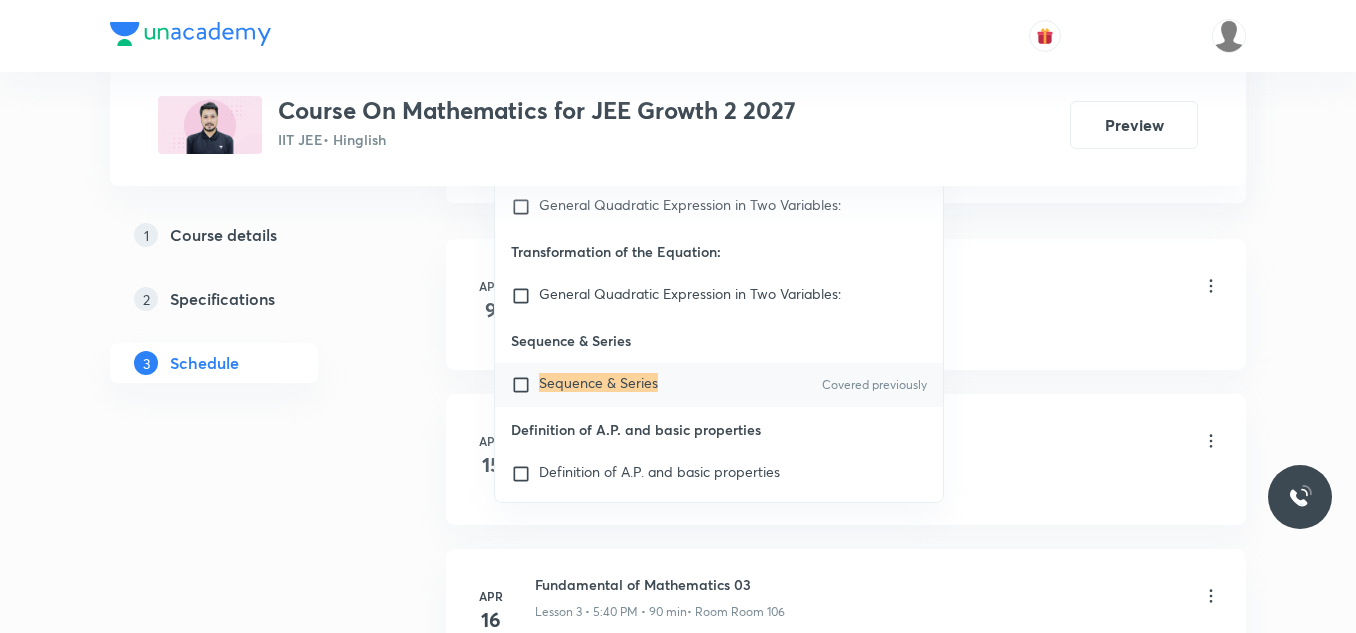 type on "Sequence & Series" 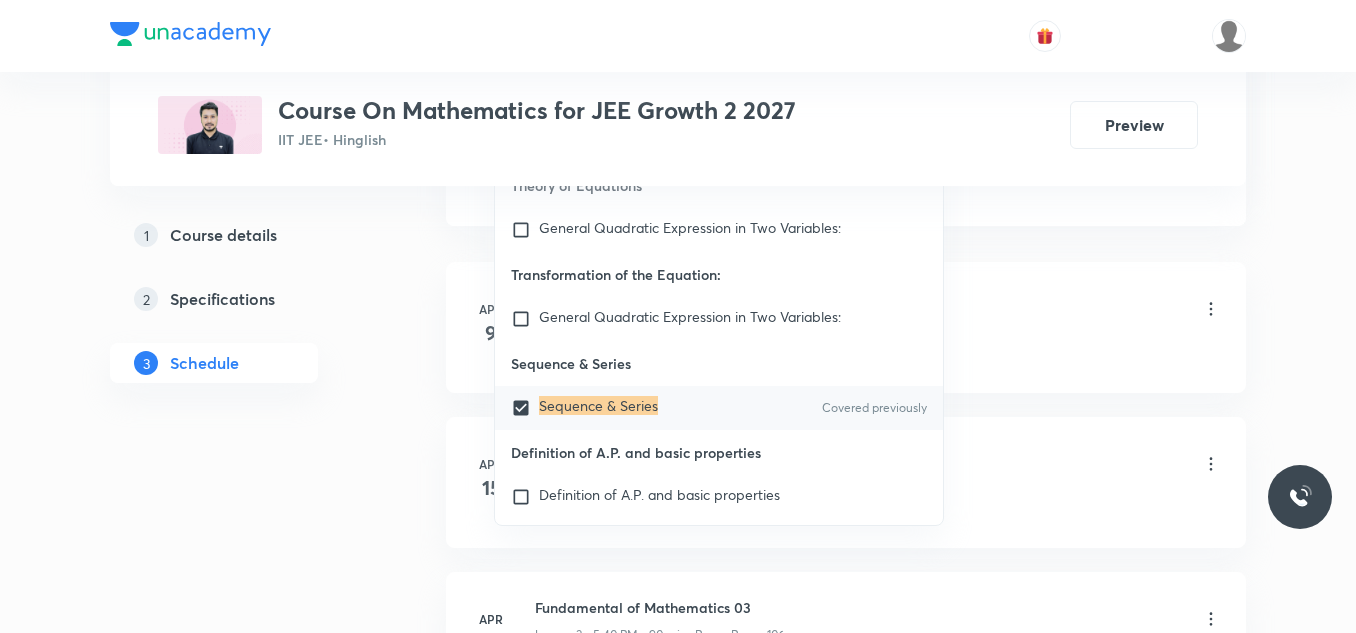 click on "Plus Courses Course On Mathematics for JEE Growth 2 2027 IIT JEE  • Hinglish Preview 1 Course details 2 Specifications 3 Schedule Schedule 28  classes Session  29 Live class Session title 0/99 ​ Schedule for [DATE] 10:38 AM ​ Duration (in minutes) ​   Session type Online Offline Room Room 106 Sub-concepts Sequence & Series CLEAR Sequence & Series 1 / 1 ​ Maths Mock Questions Maths Mock Questions Maths Previous Year Questions Maths Previous Year Questions Theory of equations Degree, Value Based & Equation Geometrical Meaning of the Zeroes of a Polynomial Location of roots Geometrical meaning of Roots of an equation Points in solving an equation Graph of Quadratic Expression & its Analysis Range of Quadratic Equation Remainder and factor theorems Identity Quadratic equations Common Roots Location of Roots General Equation of Second Degree in Variable x and y Theory of Equations Relation Between Roots and Coefficients Nature of Roots: Real, Imaginary, and Integer Quadratic Inequality Matrices  9" at bounding box center [678, 1784] 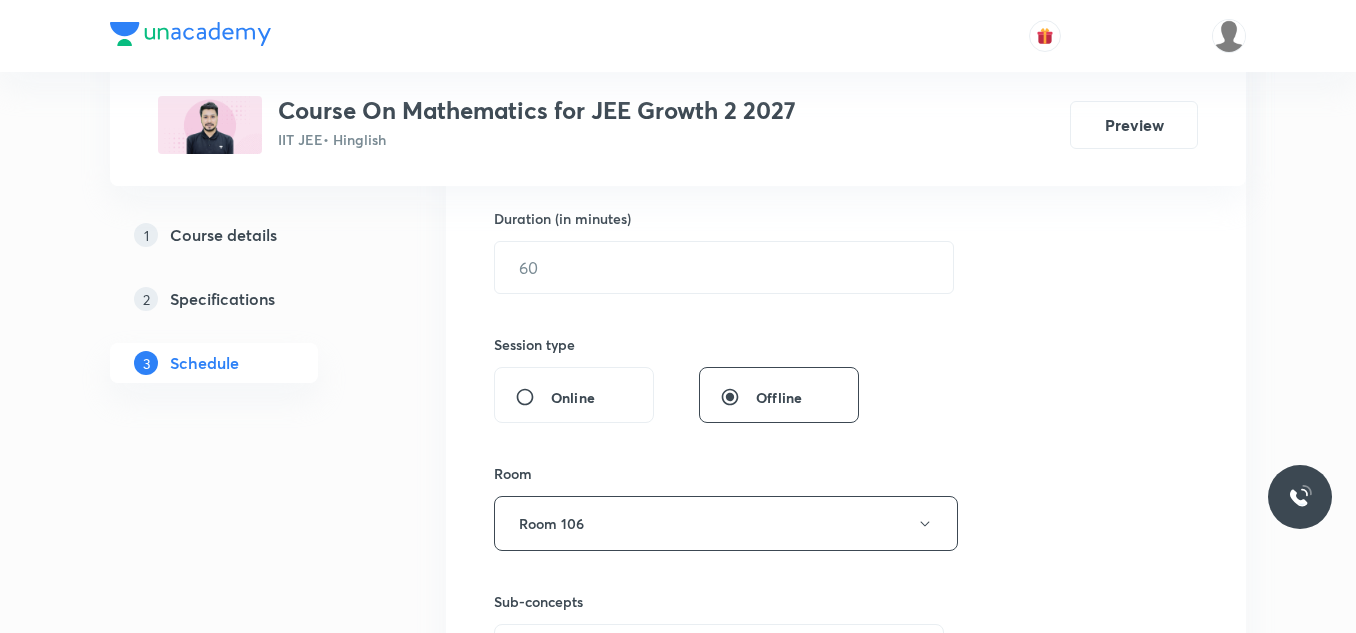 scroll, scrollTop: 500, scrollLeft: 0, axis: vertical 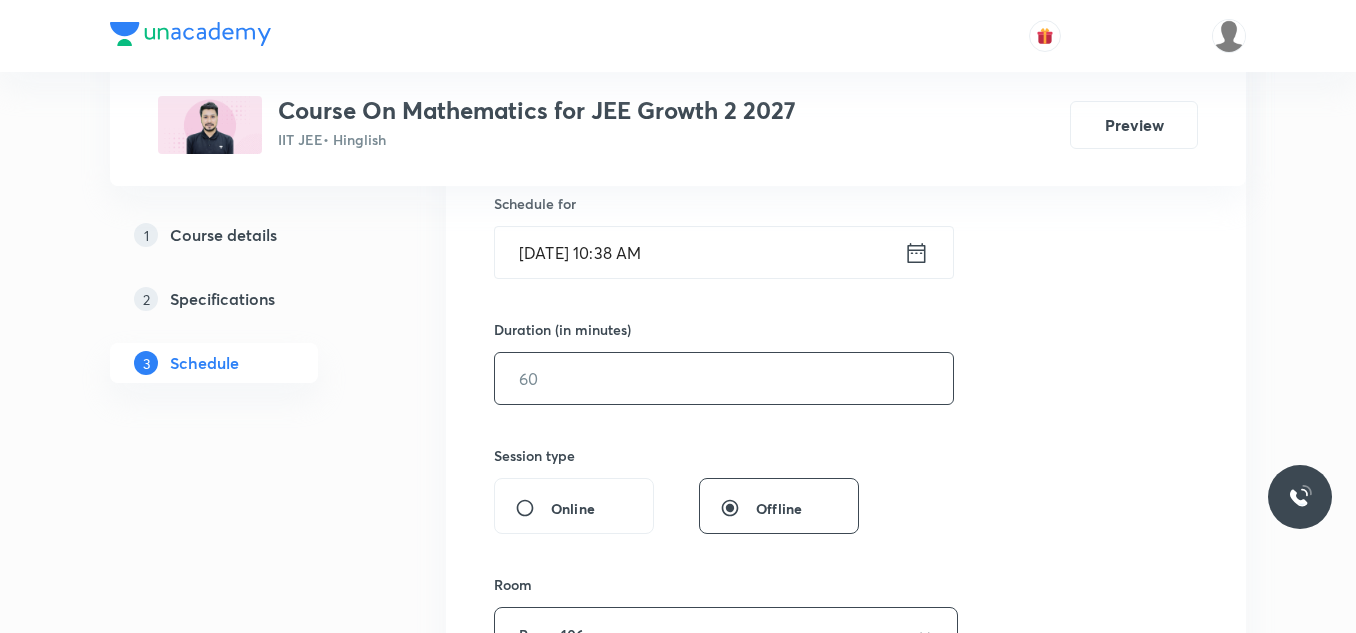 click at bounding box center [724, 378] 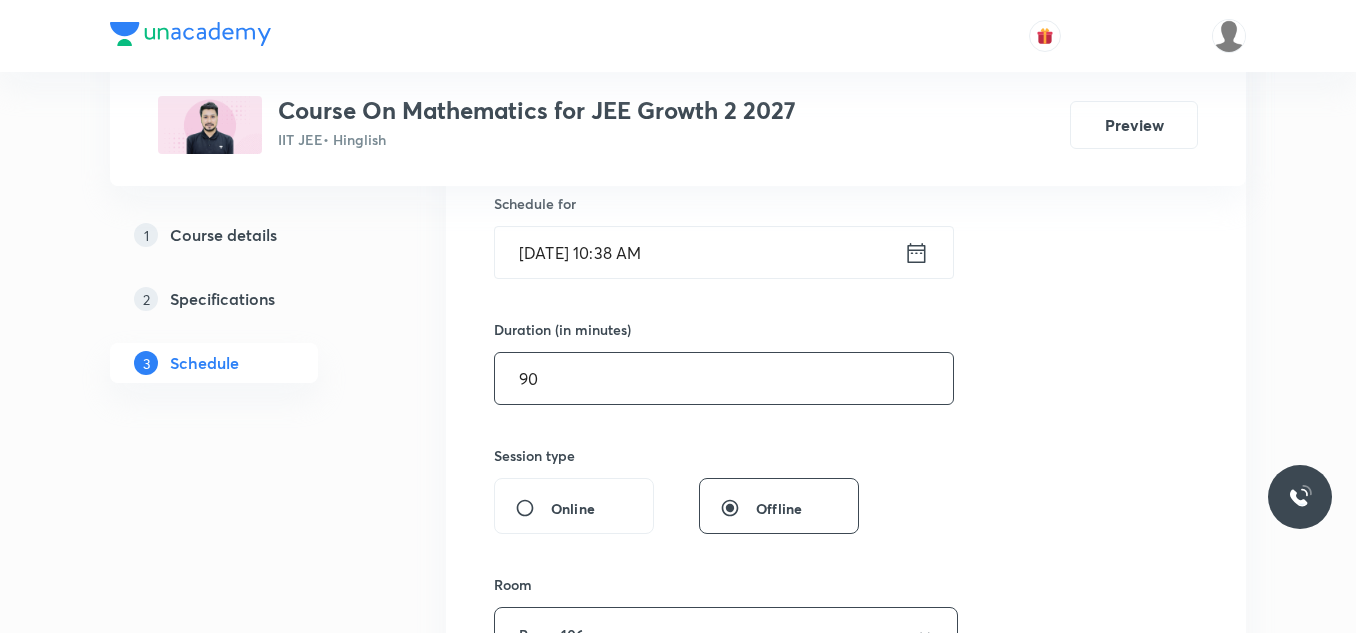 type on "90" 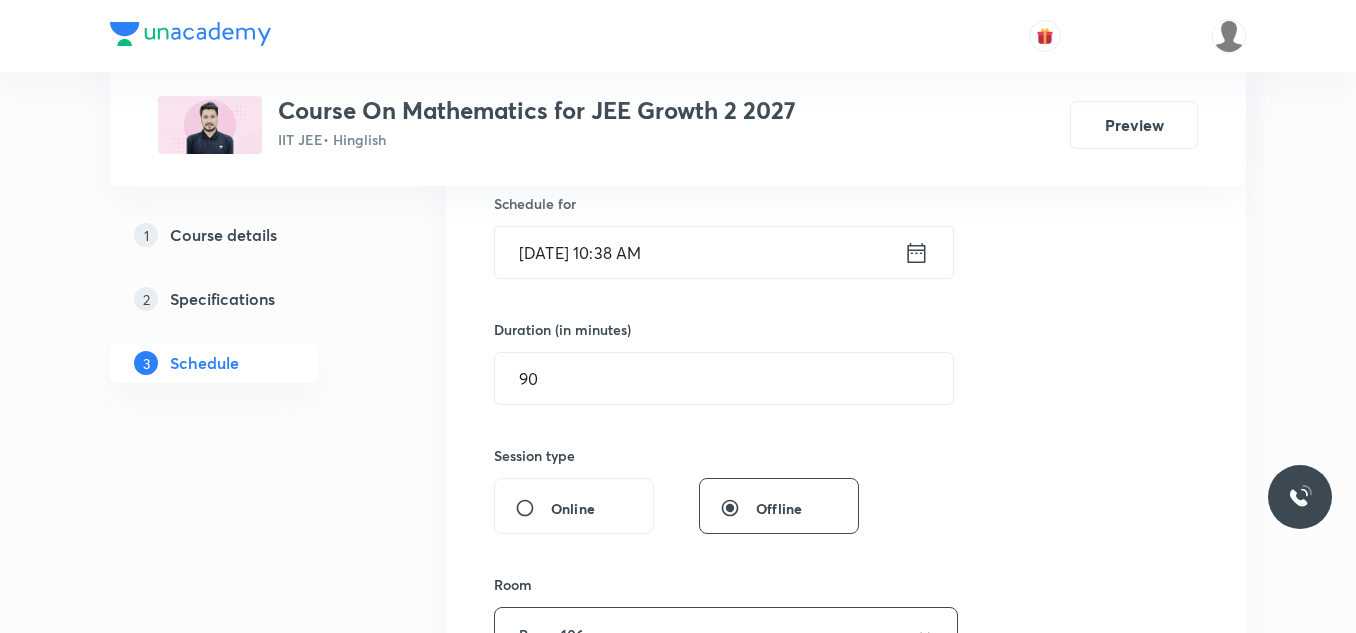 click 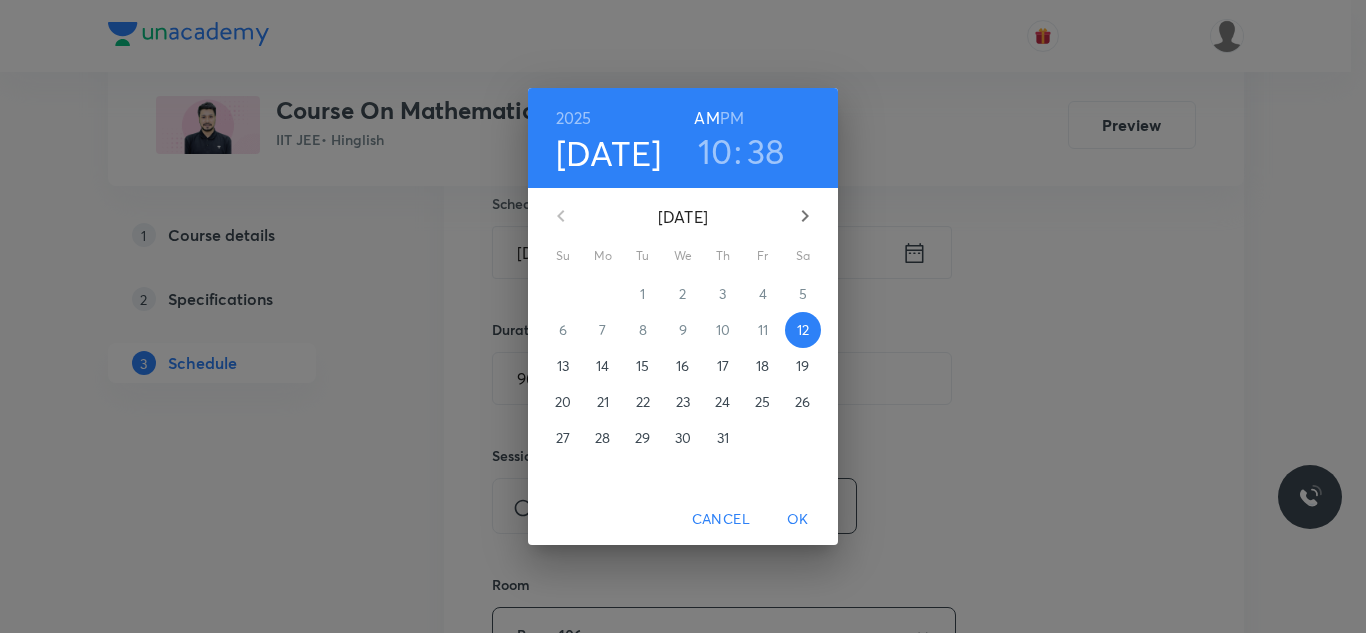click on "PM" at bounding box center (732, 118) 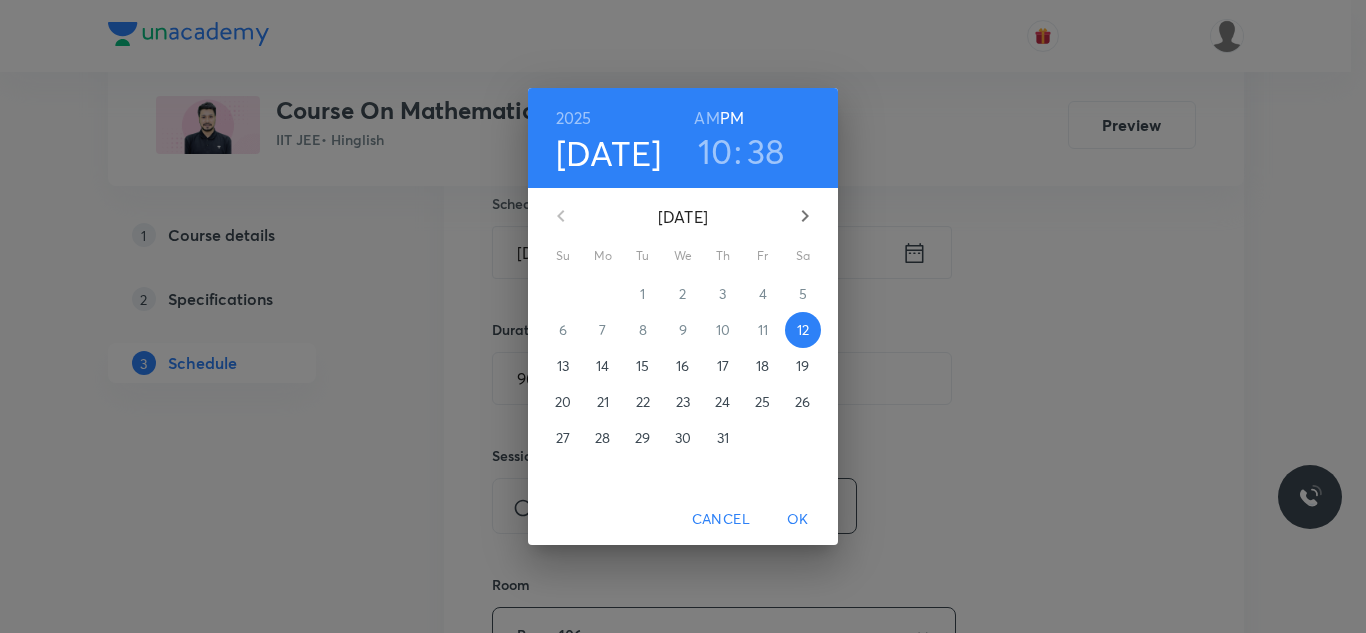 click on "10" at bounding box center (715, 151) 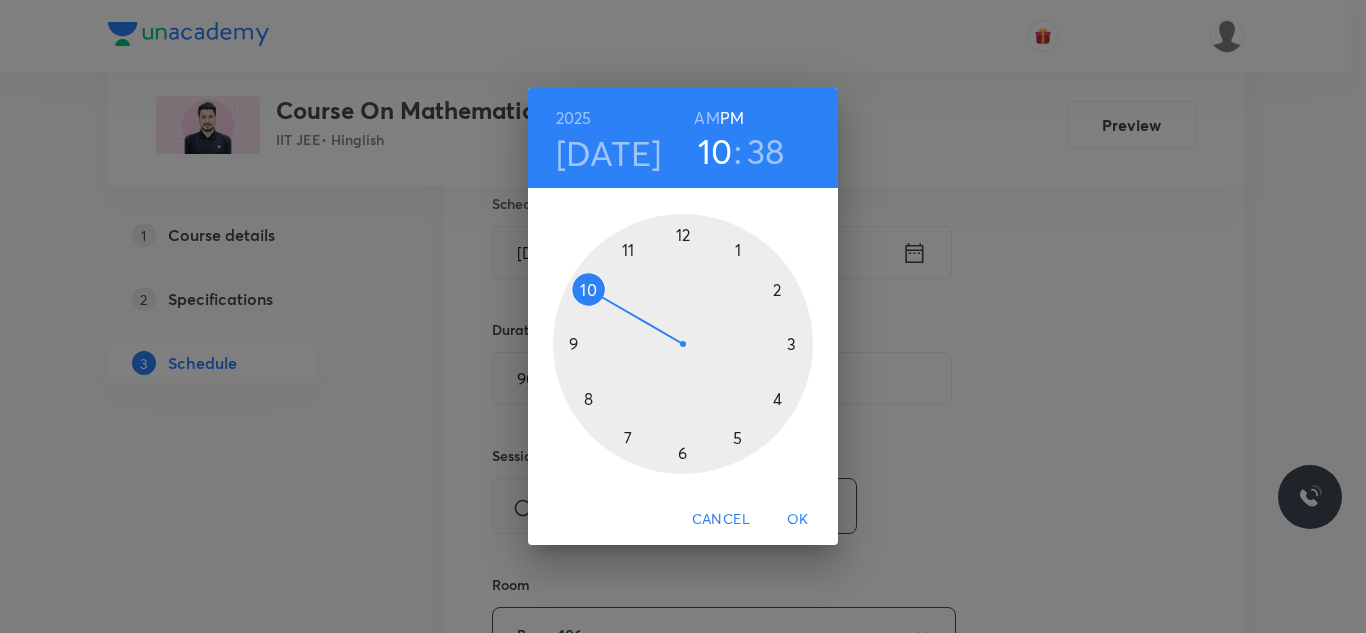 click at bounding box center (683, 344) 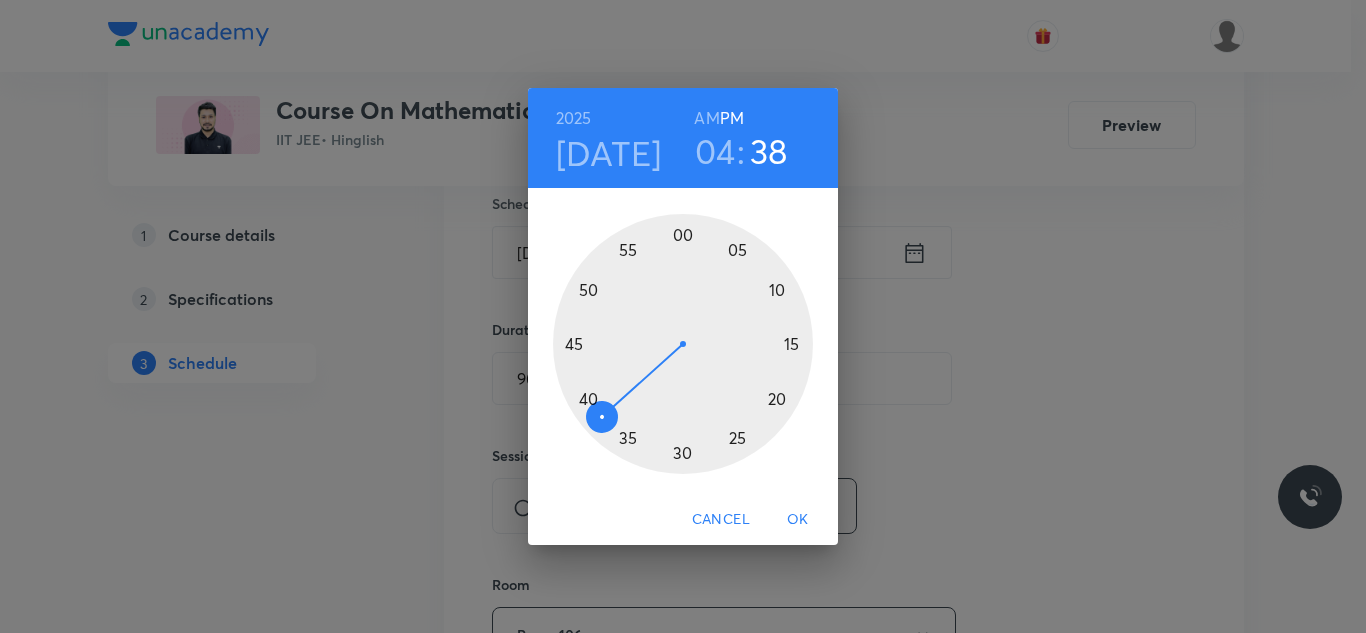 click at bounding box center (683, 344) 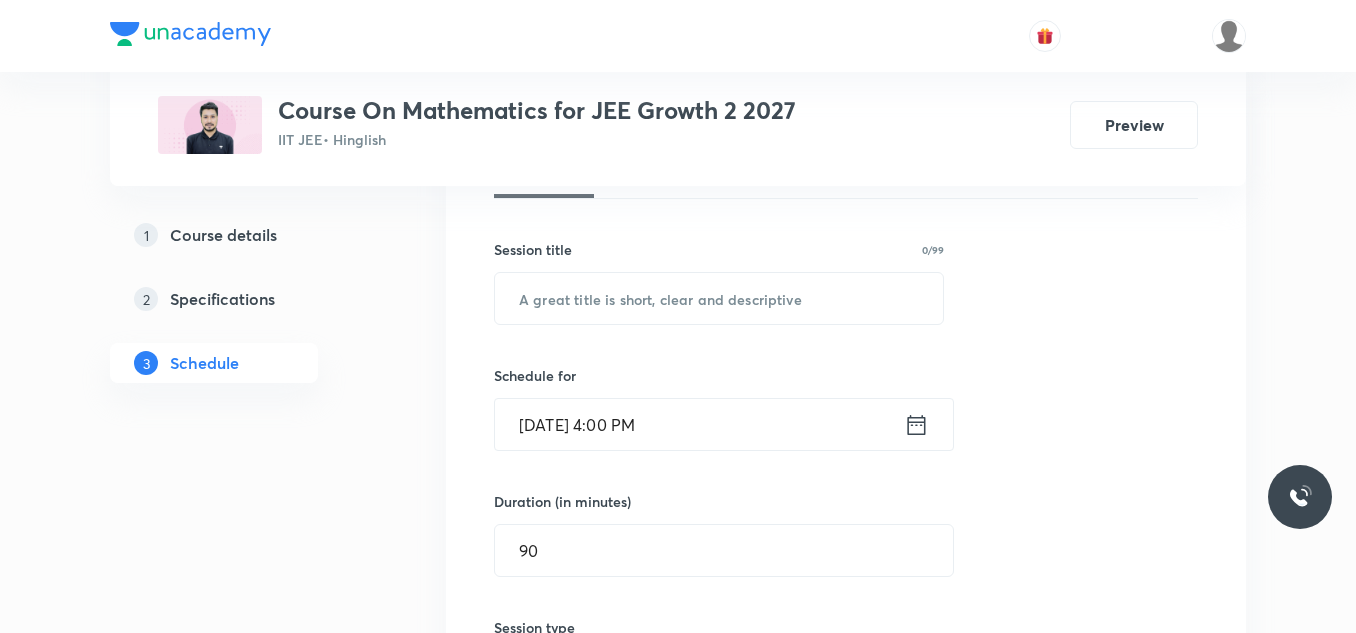 scroll, scrollTop: 300, scrollLeft: 0, axis: vertical 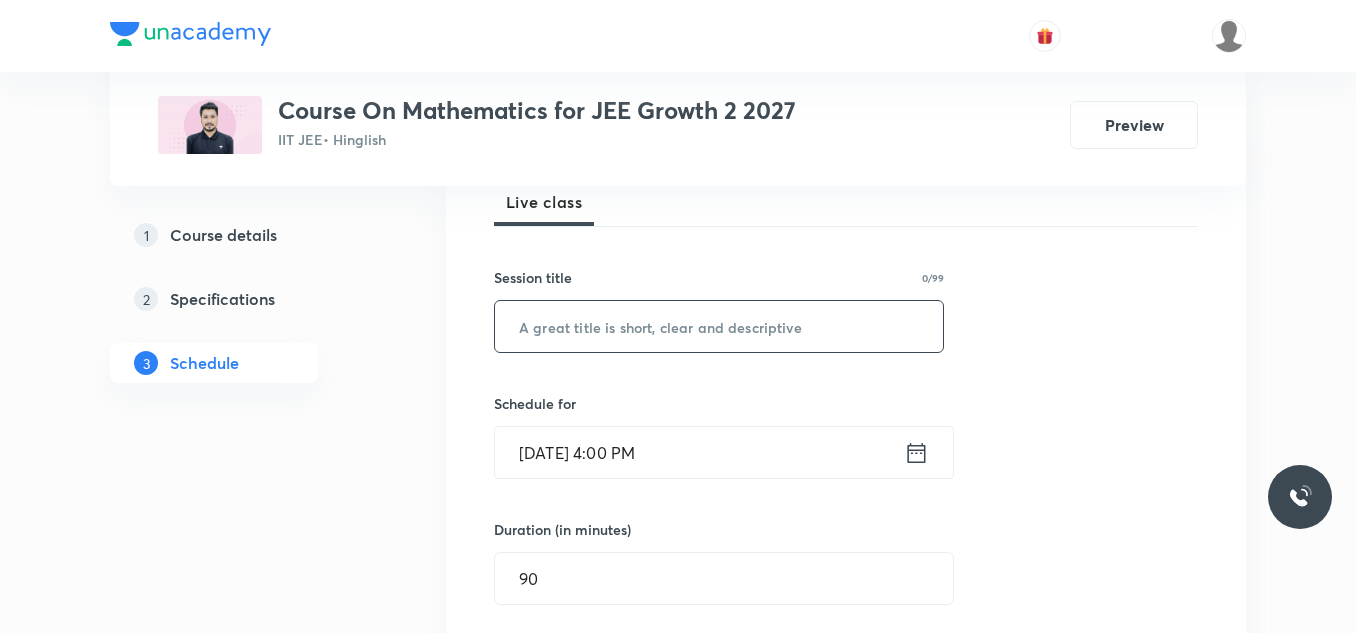 click at bounding box center (719, 326) 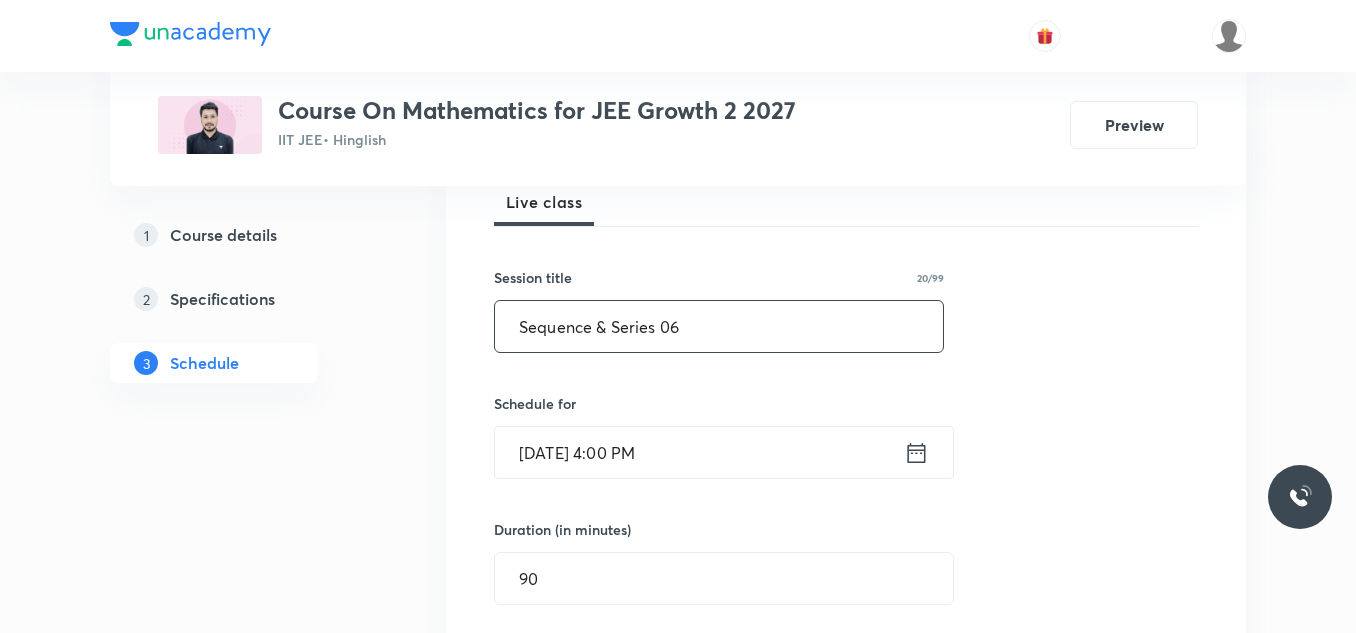 type on "Sequence & Series 06" 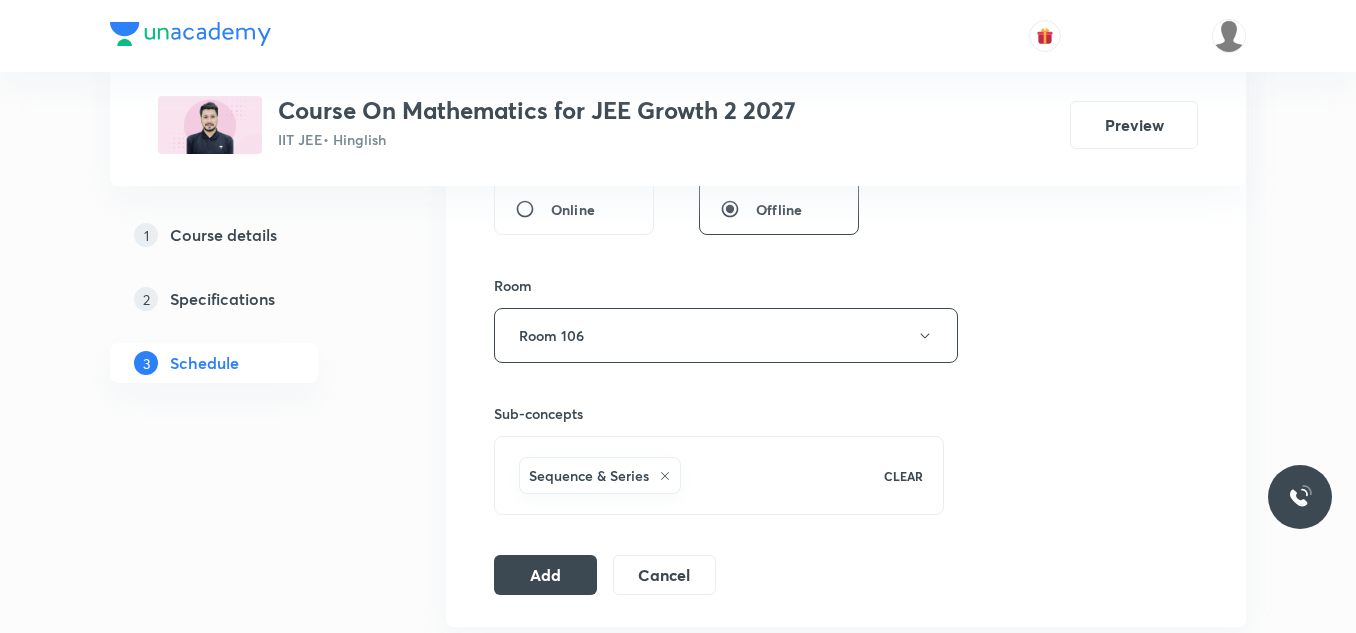 scroll, scrollTop: 800, scrollLeft: 0, axis: vertical 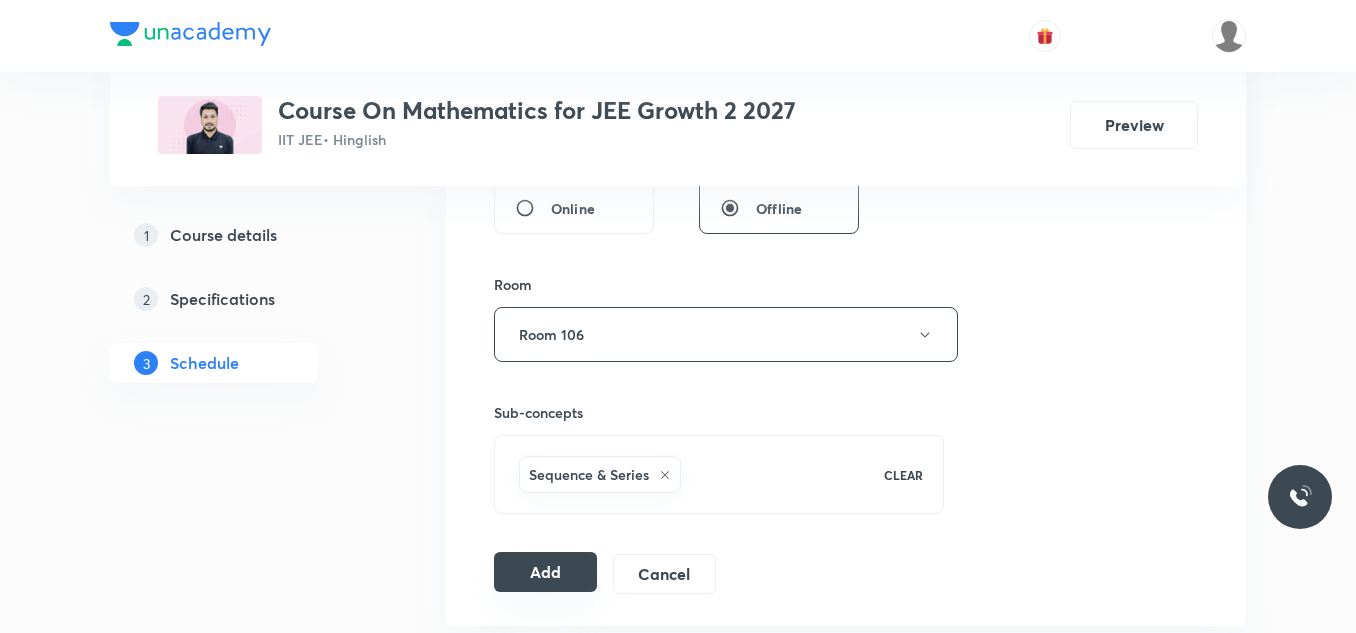 click on "Add" at bounding box center (545, 572) 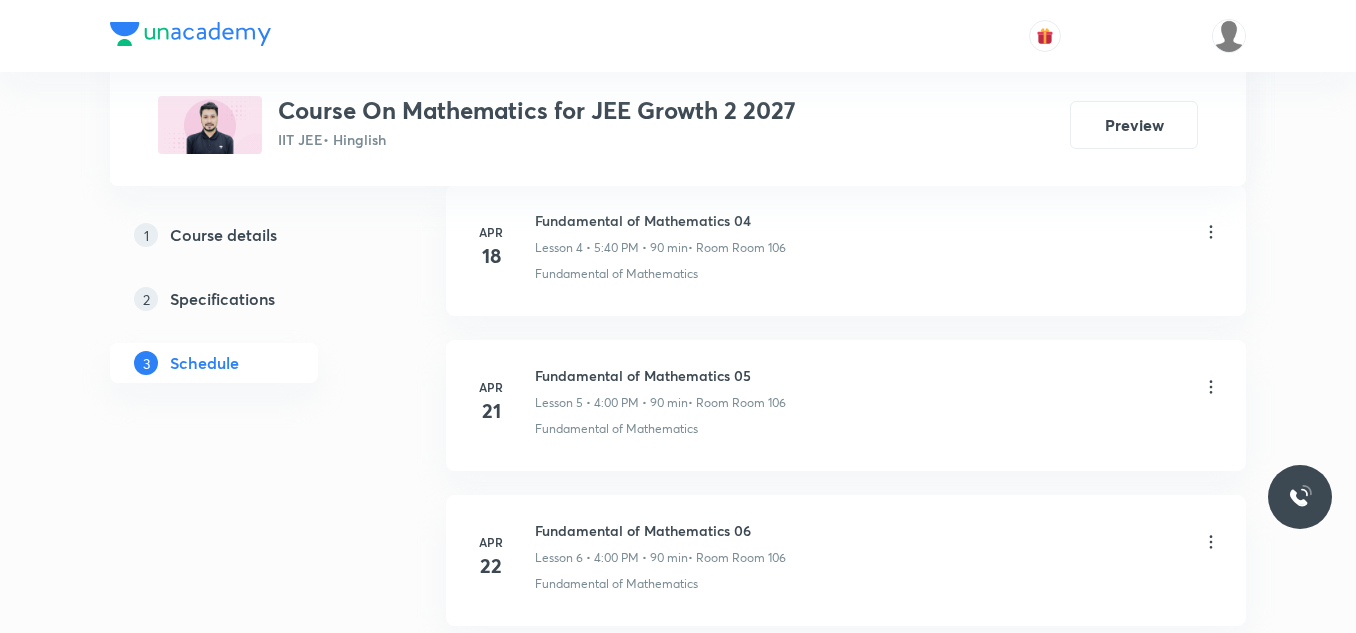 click on "Plus Courses Course On Mathematics for JEE Growth 2 2027 IIT JEE  • Hinglish Preview 1 Course details 2 Specifications 3 Schedule Schedule 28  classes Add new session Apr 9 Fundamental of Mathematics 01 Lesson 1 • 5:40 PM • 90 min  • Room Room 104 Fundamentals of Mathematics Apr 15 Fundamental of Mathematics 02 Lesson 2 • 4:00 PM • 90 min  • Room Room 106 Fundamental of Mathematics Apr 16 Fundamental of Mathematics 03 Lesson 3 • 5:40 PM • 90 min  • Room Room 106 Fundamental of Mathematics Apr 18 Fundamental of Mathematics 04 Lesson 4 • 5:40 PM • 90 min  • Room Room 106 Fundamental of Mathematics Apr 21 Fundamental of Mathematics 05 Lesson 5 • 4:00 PM • 90 min  • Room Room 106 Fundamental of Mathematics Apr 22 Fundamental of Mathematics 06 Lesson 6 • 4:00 PM • 90 min  • Room Room 106 Fundamental of Mathematics Apr 23 Fundamental of Mathematics 07 Lesson 7 • 5:40 PM • 90 min  • Room Room 106 Fundamental of Mathematics Apr 28 Fundamental of Mathematics 08 Apr 30" at bounding box center (678, 1713) 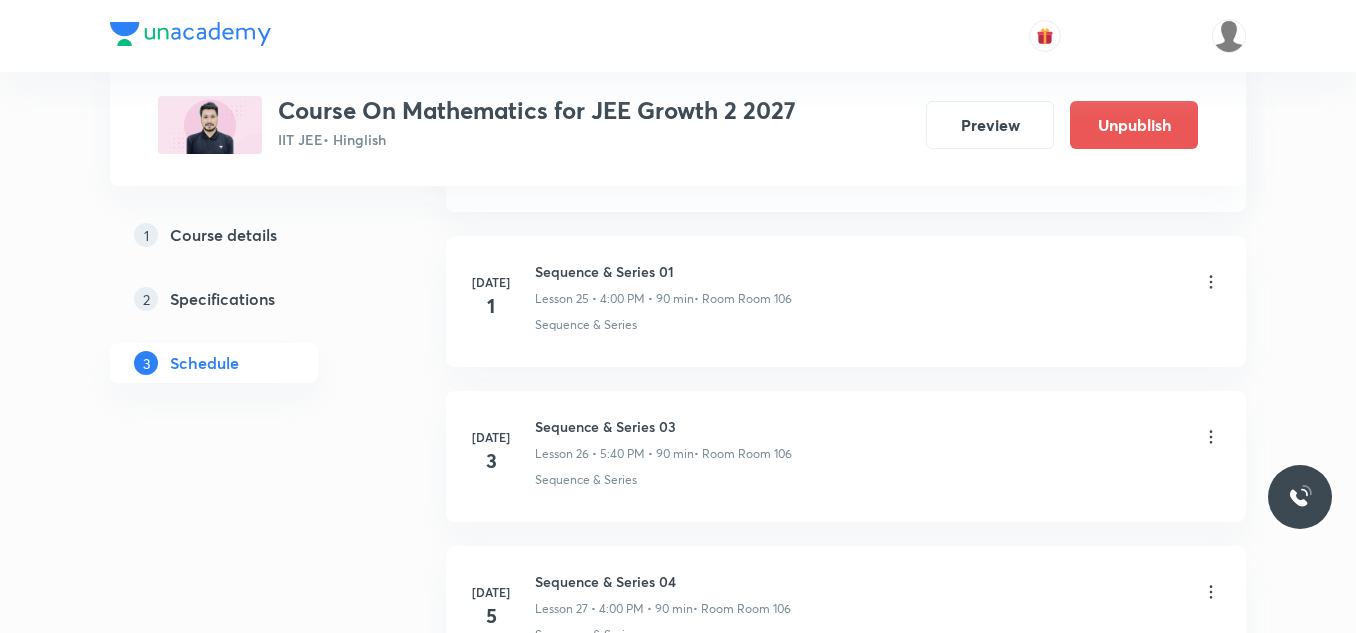 scroll, scrollTop: 4548, scrollLeft: 0, axis: vertical 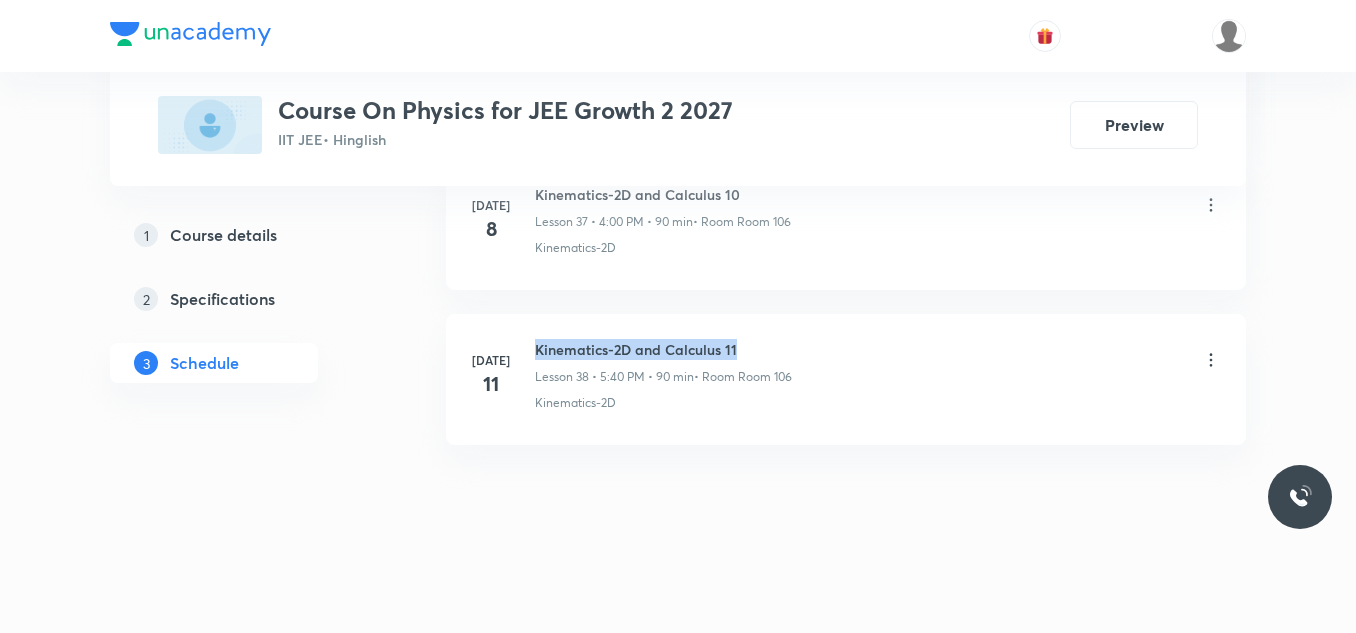 drag, startPoint x: 536, startPoint y: 349, endPoint x: 744, endPoint y: 348, distance: 208.00241 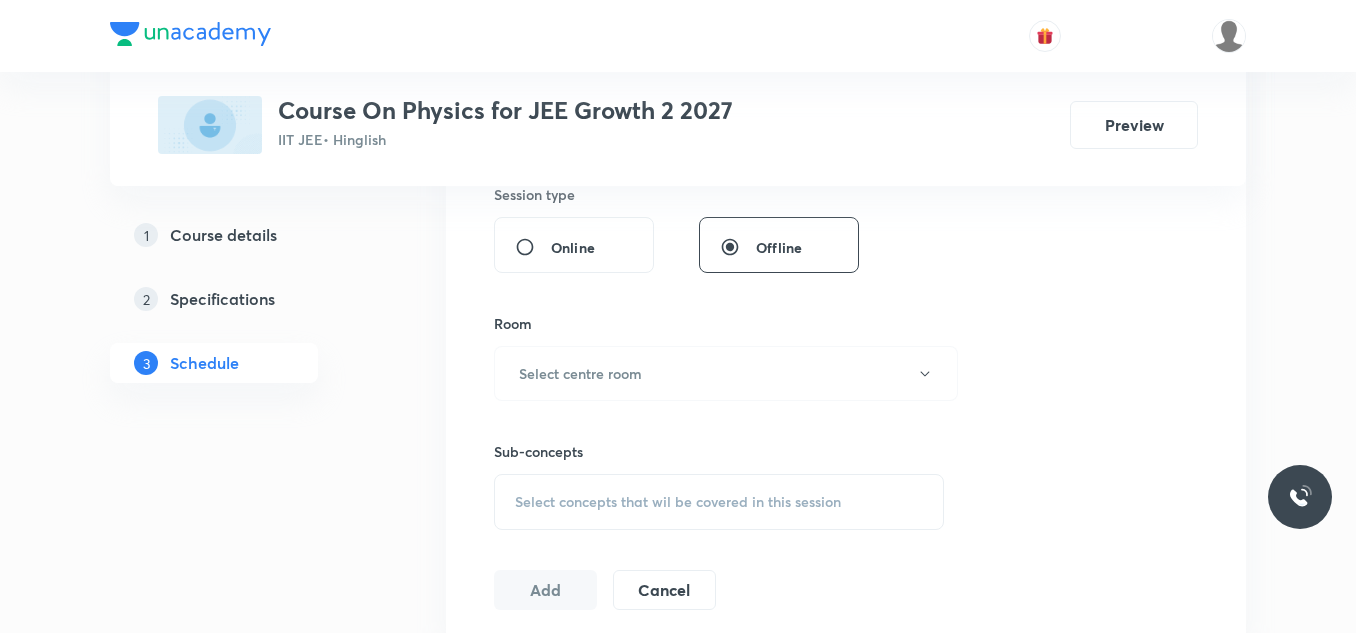 scroll, scrollTop: 800, scrollLeft: 0, axis: vertical 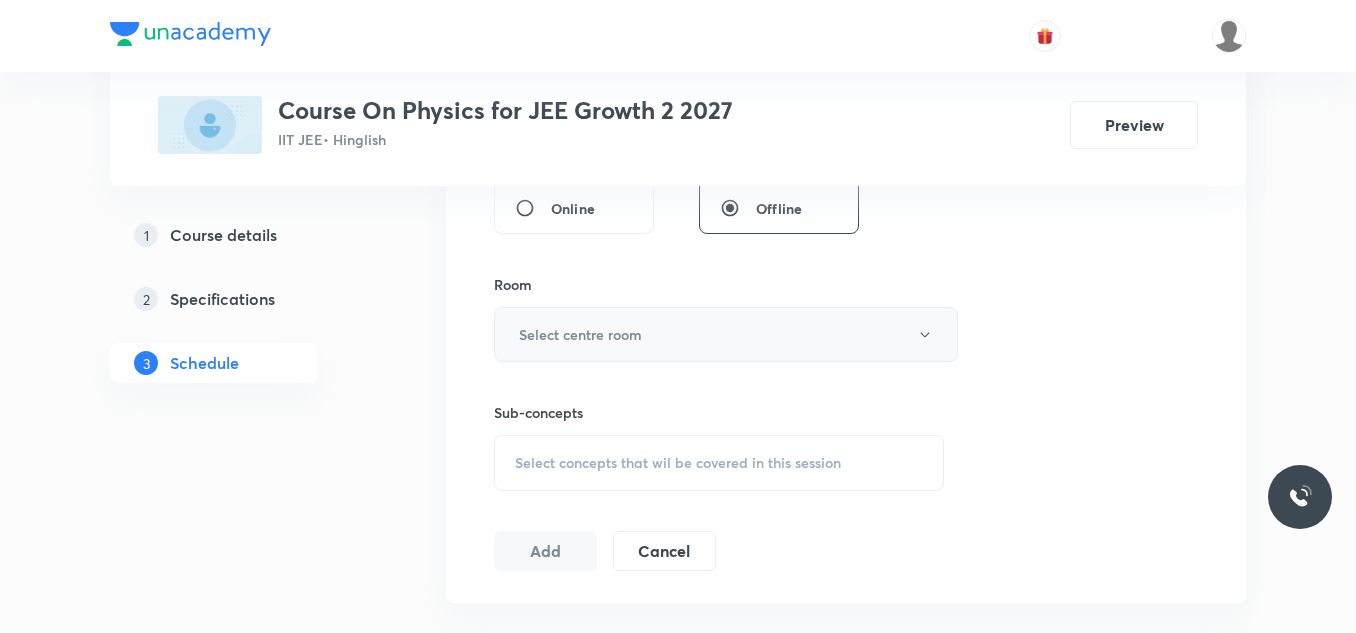 click on "Select centre room" at bounding box center [726, 334] 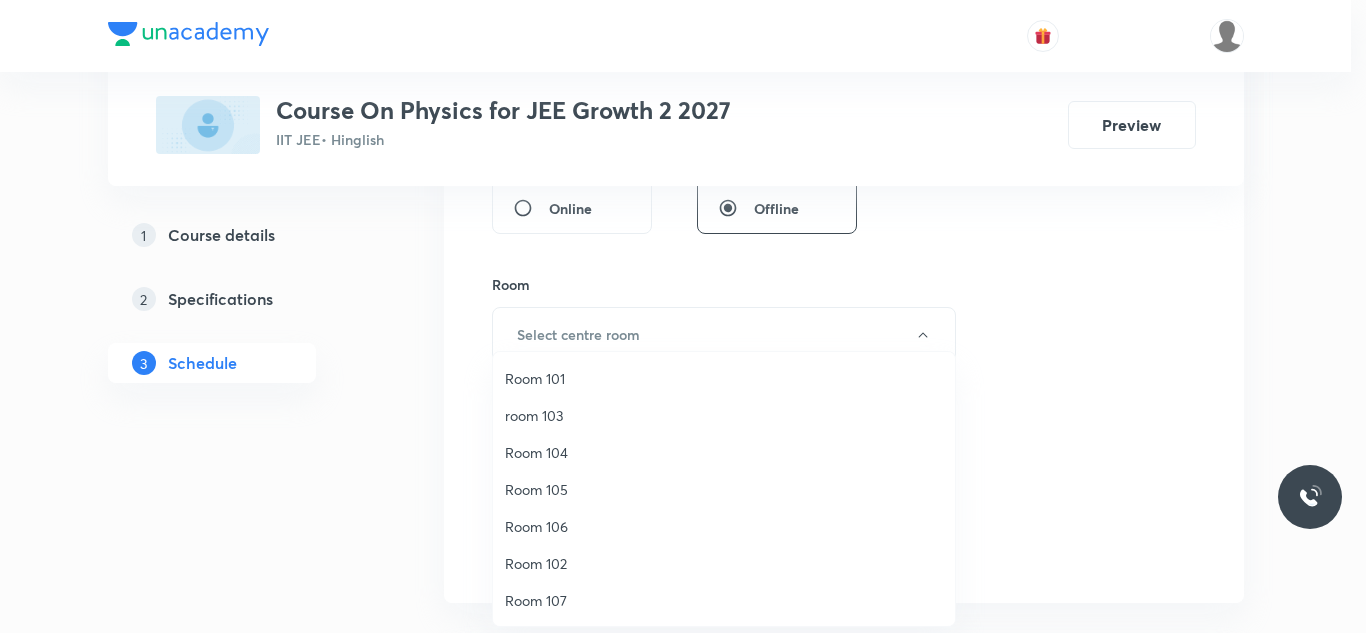 click on "Room 106" at bounding box center (724, 526) 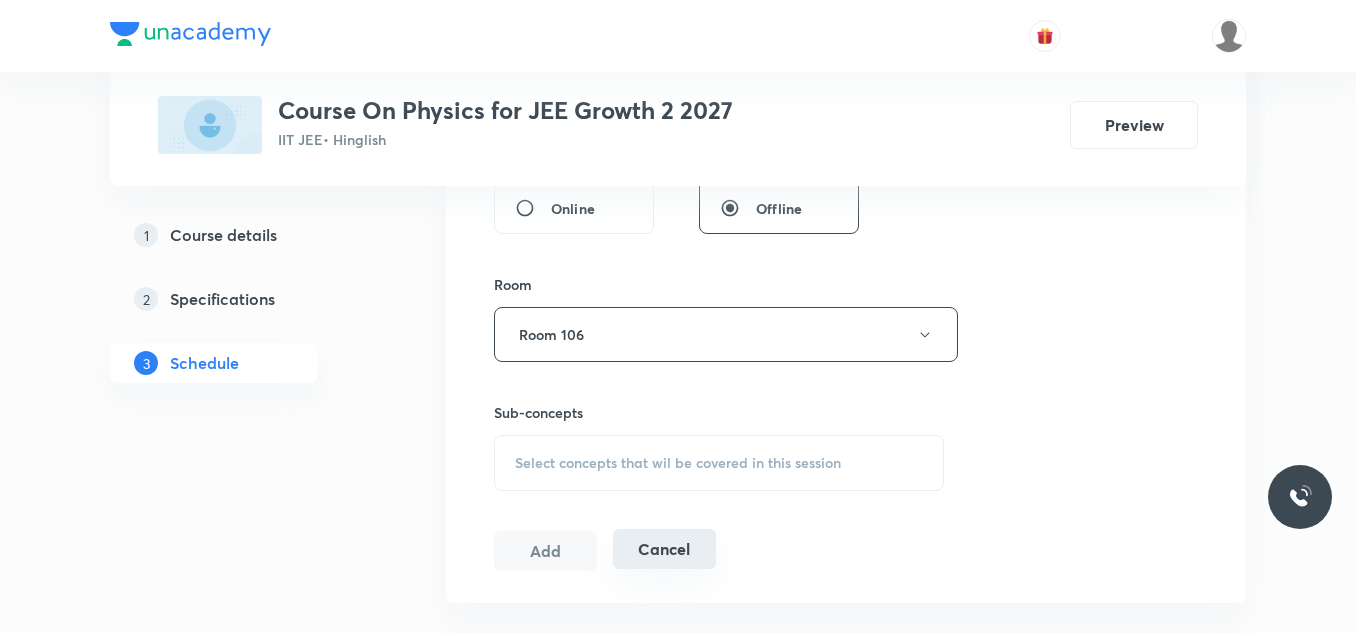 scroll, scrollTop: 1000, scrollLeft: 0, axis: vertical 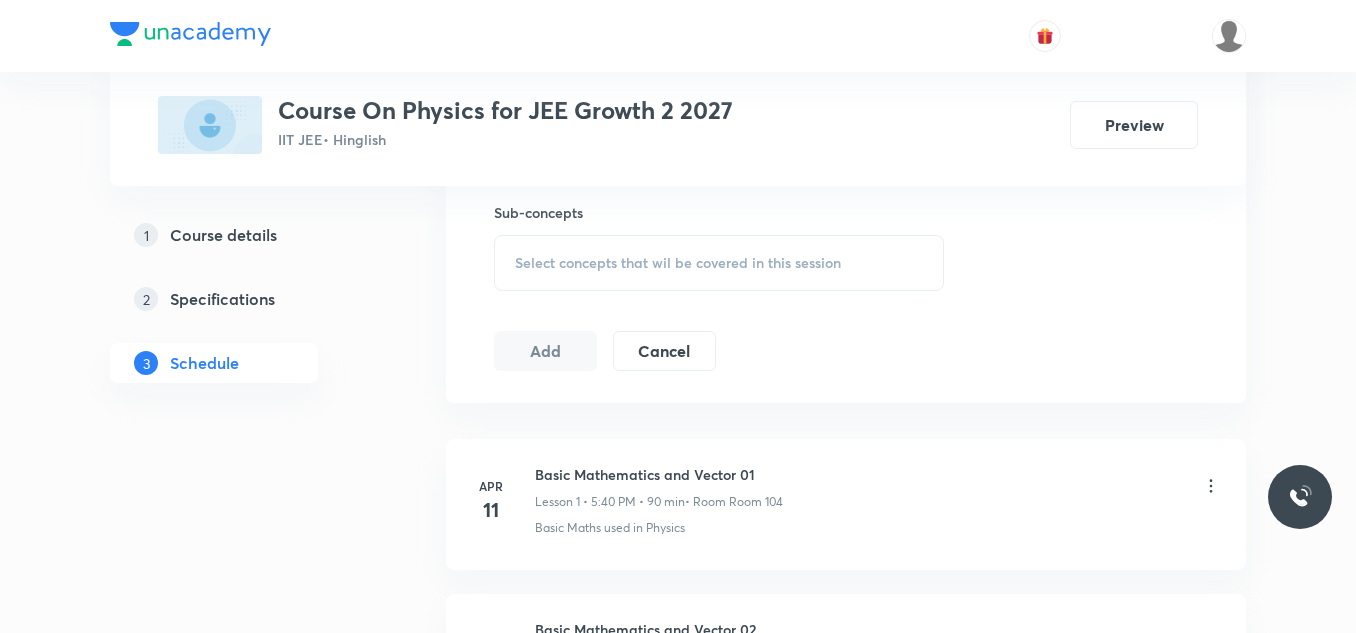 click on "Select concepts that wil be covered in this session" at bounding box center (678, 263) 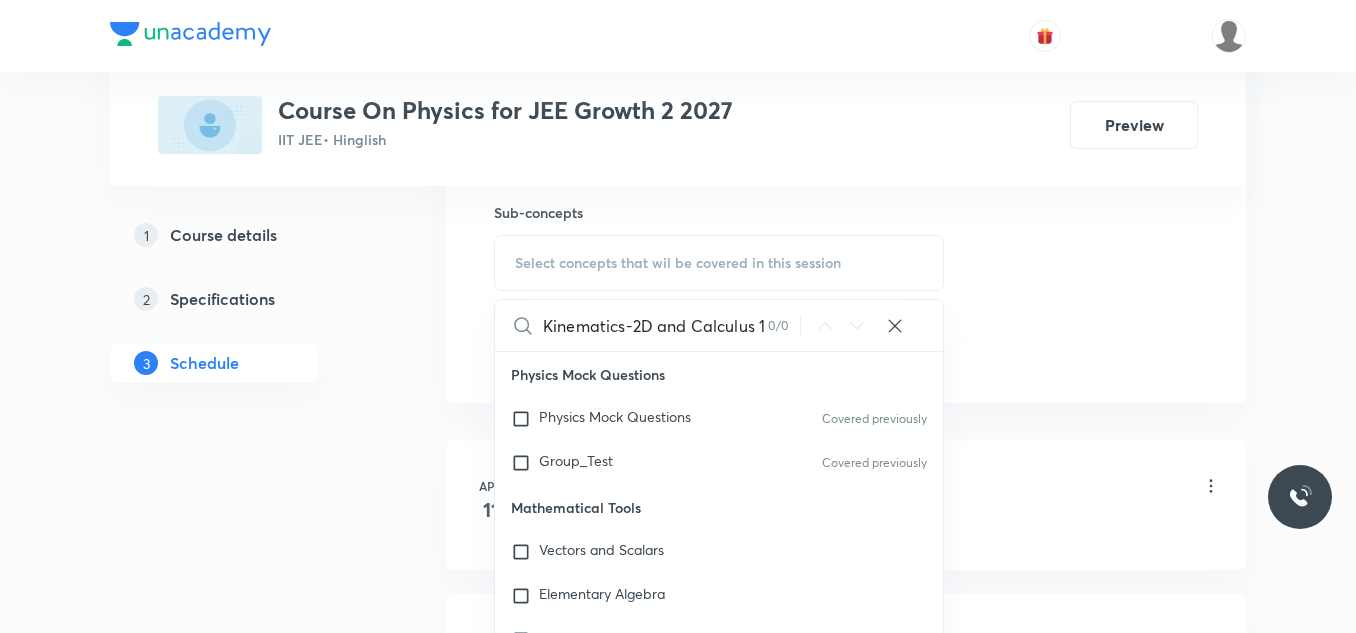 scroll, scrollTop: 0, scrollLeft: 0, axis: both 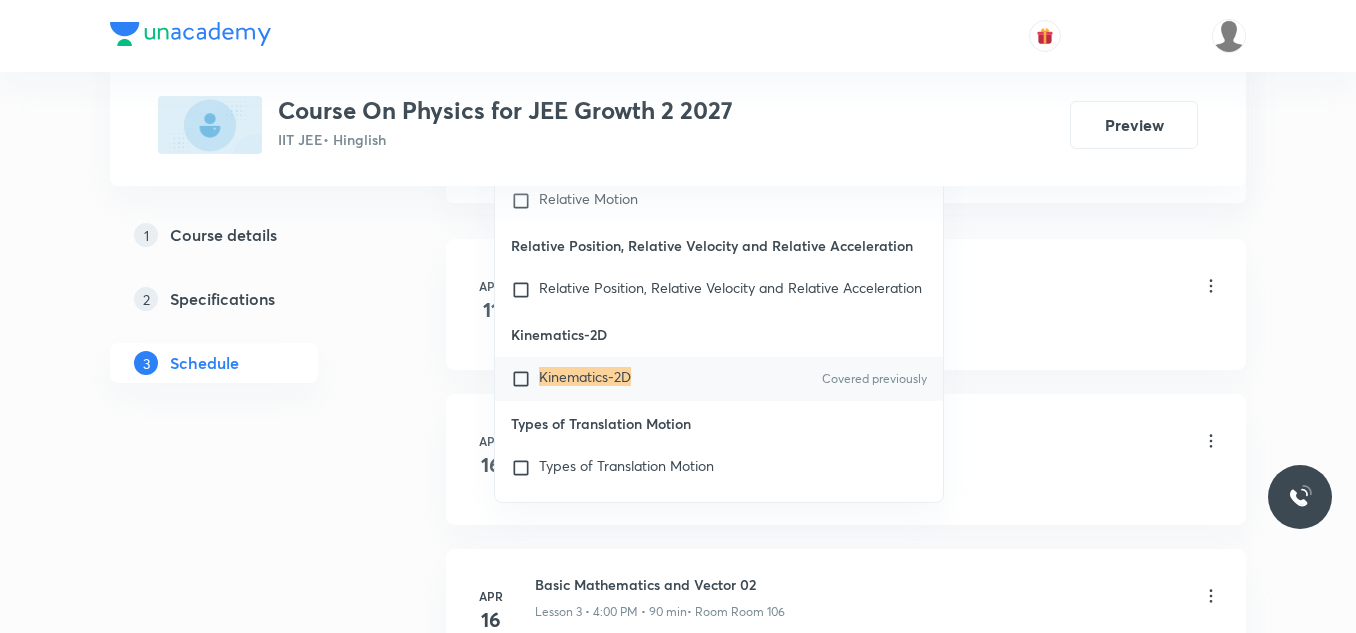type on "Kinematics-2D" 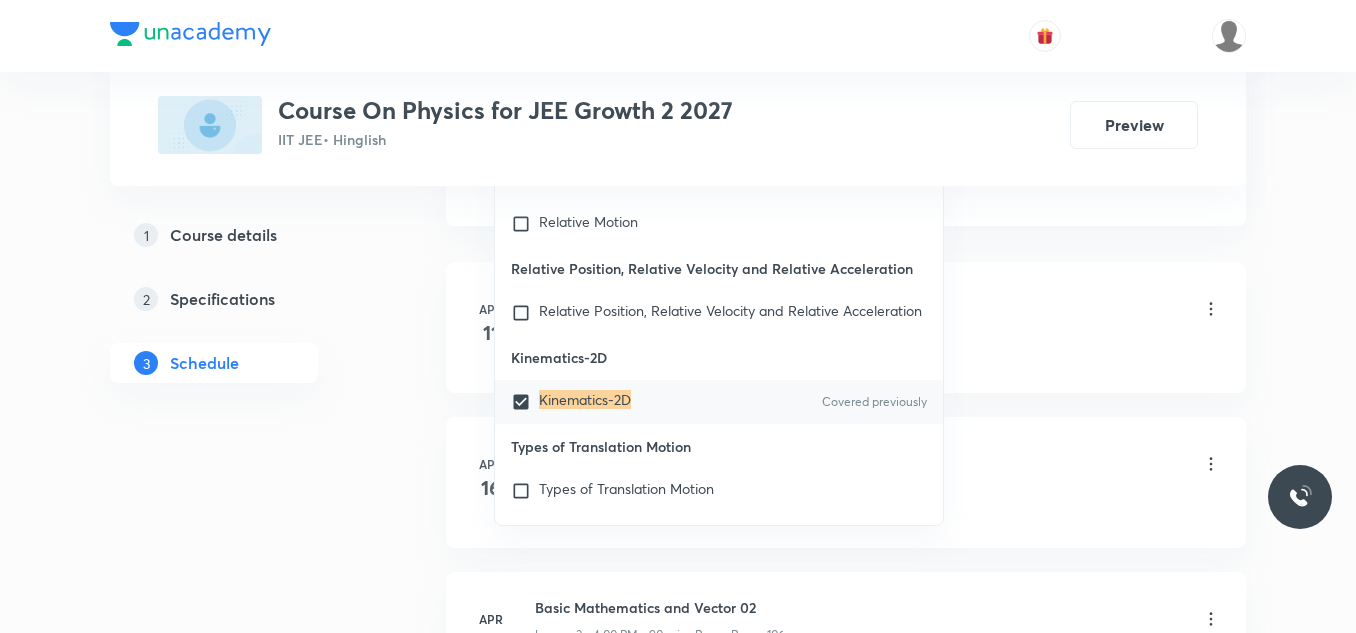 click on "Plus Courses Course On Physics for JEE Growth 2 2027 IIT JEE  • Hinglish Preview 1 Course details 2 Specifications 3 Schedule Schedule 38  classes Session  39 Live class Session title 0/99 ​ Schedule for Jul 12, 2025, 10:40 AM ​ Duration (in minutes) ​   Session type Online Offline Room Room 106 Sub-concepts Kinematics-2D CLEAR Kinematics-2D 1 / 1 ​ Physics Mock Questions Physics Mock Questions Covered previously Group_Test Covered previously Mathematical Tools Vectors and Scalars  Elementary Algebra Basic Trigonometry Addition of Vectors 2D and 3D Geometry Representation of Vector  Components of a Vector Functions Unit Vectors Differentiation Integration Rectangular Components of a Vector in Three Dimensions Position Vector Use of Differentiation & Integration in One Dimensional Motion Displacement Vector Derivatives of Equations of Motion by Calculus Vectors Product of Two Vectors Differentiation: Basic Formula and Rule Definite Integration and Area Under The Curve Maxima and Minima Chain Rule Add" at bounding box center (678, 2559) 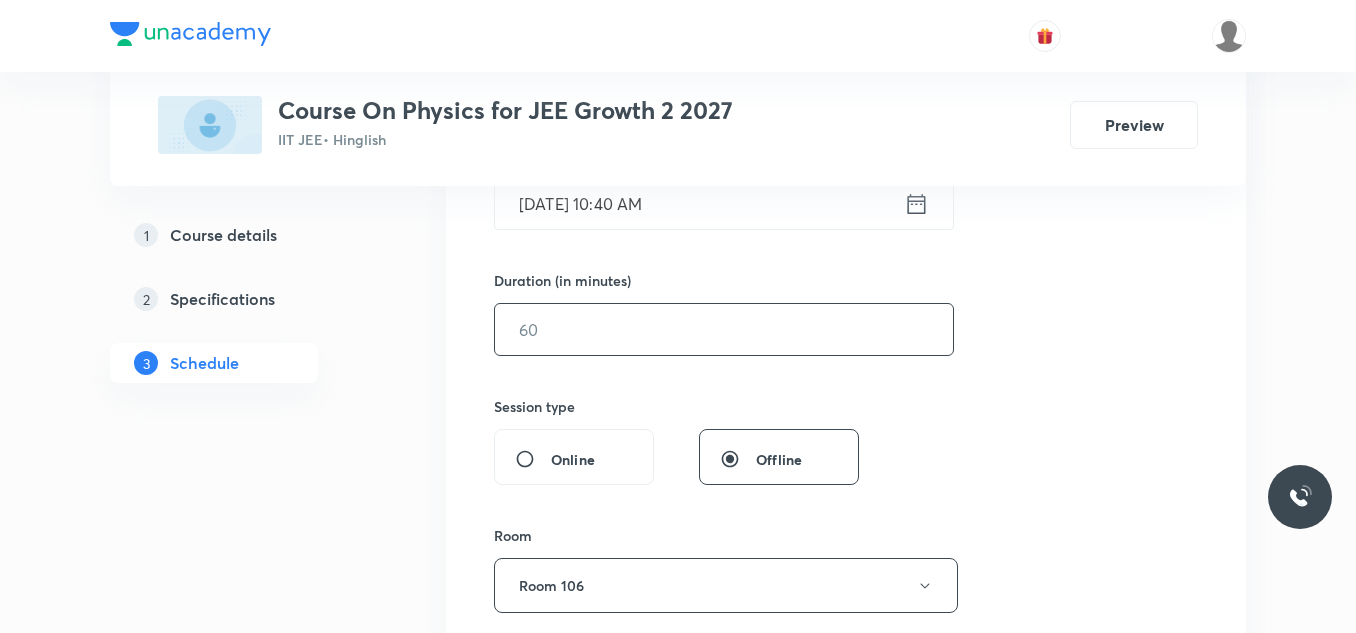 scroll, scrollTop: 500, scrollLeft: 0, axis: vertical 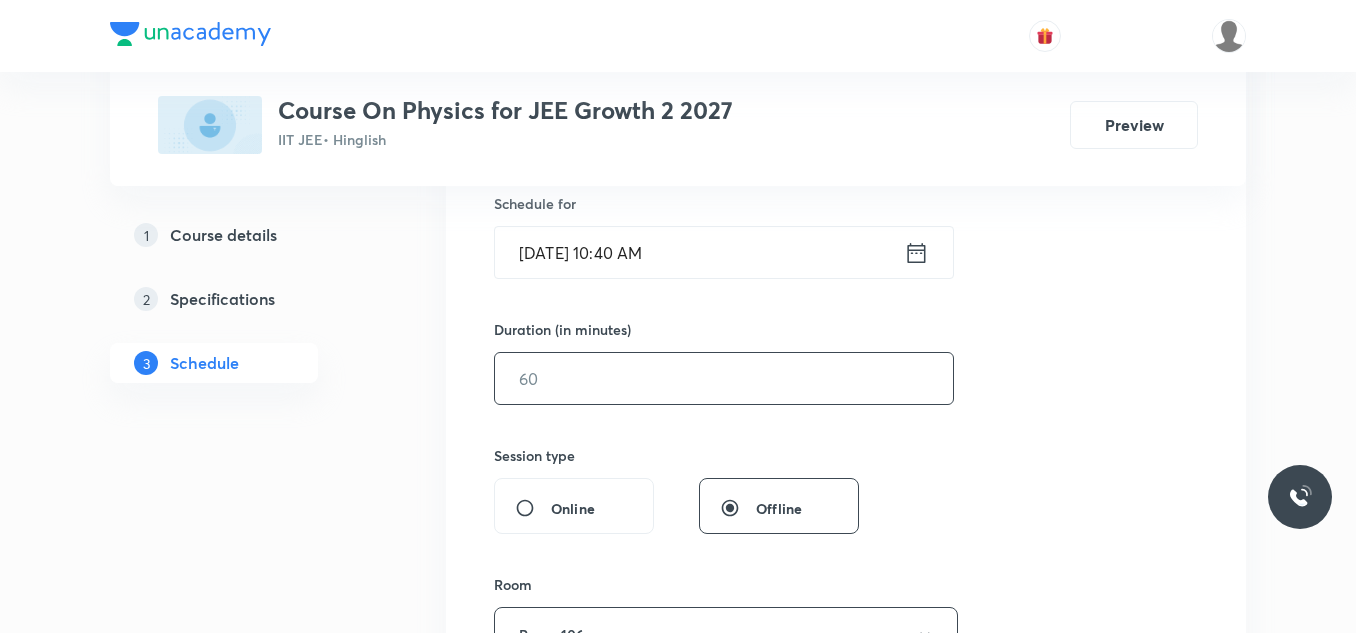 click at bounding box center (724, 378) 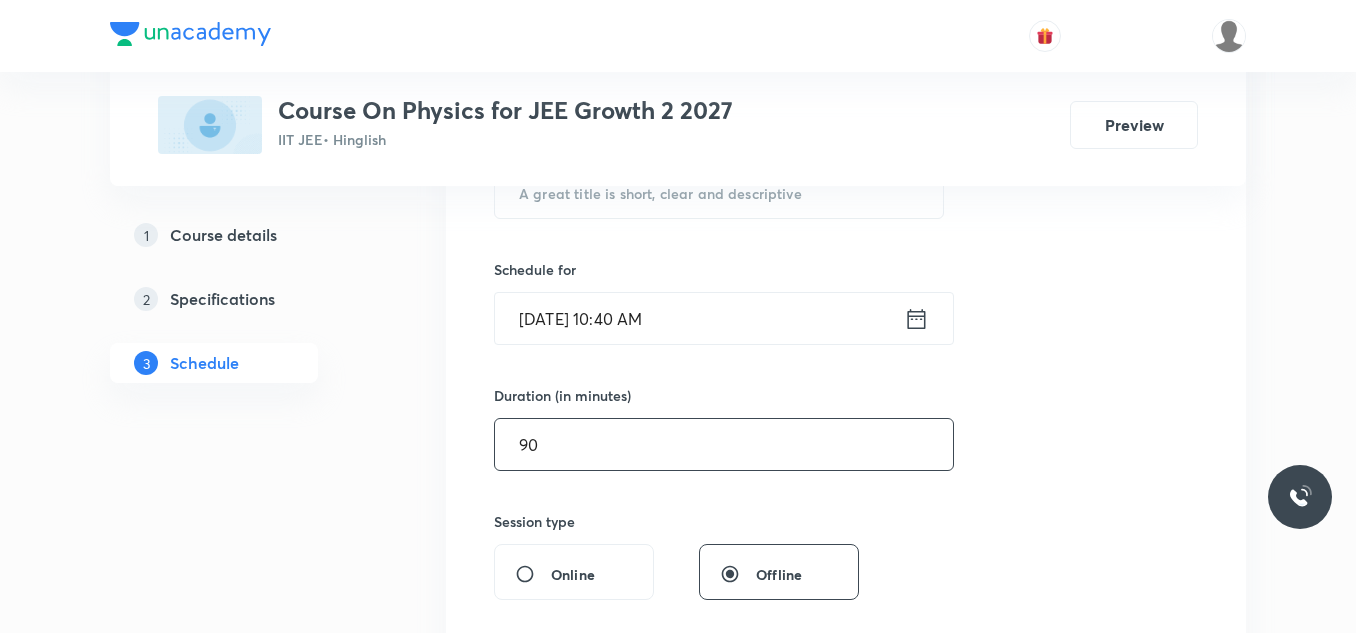 scroll, scrollTop: 400, scrollLeft: 0, axis: vertical 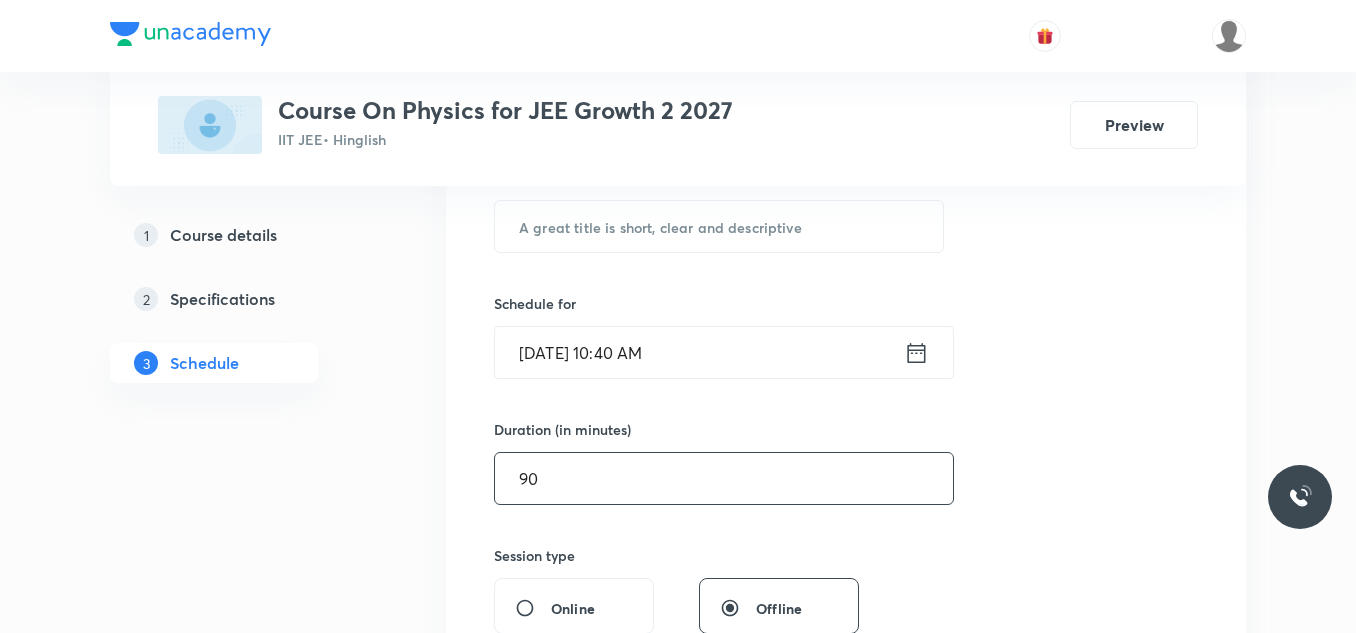 type on "90" 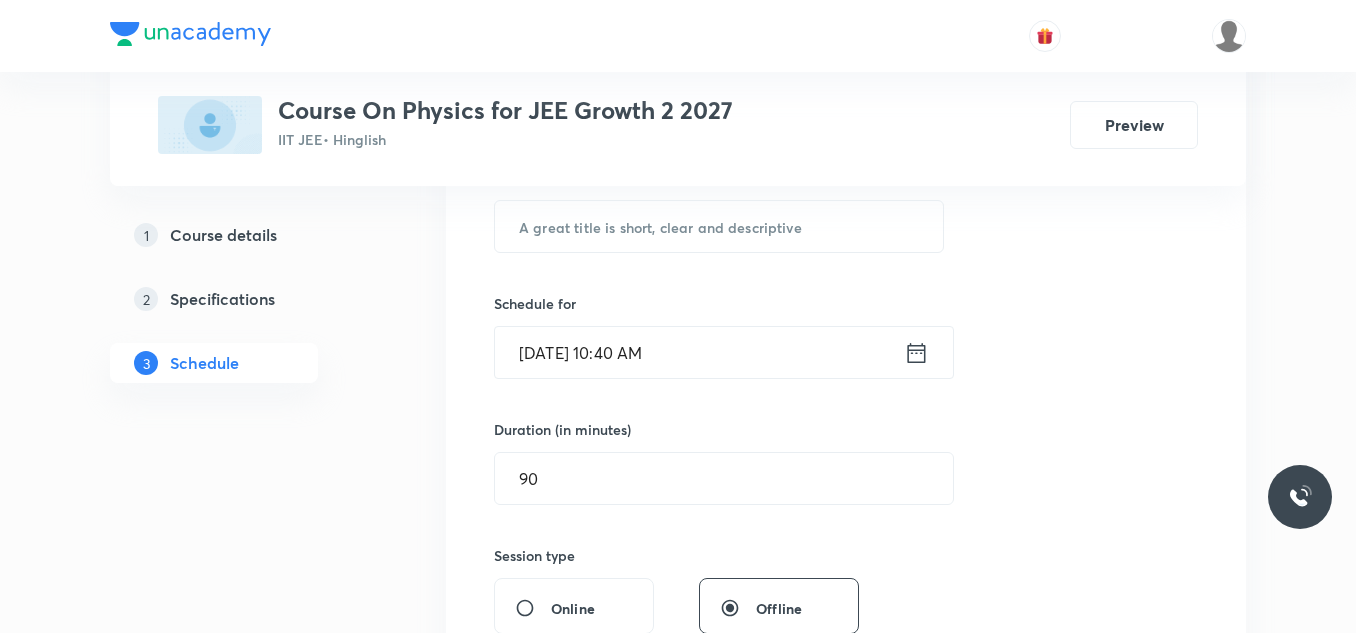 click 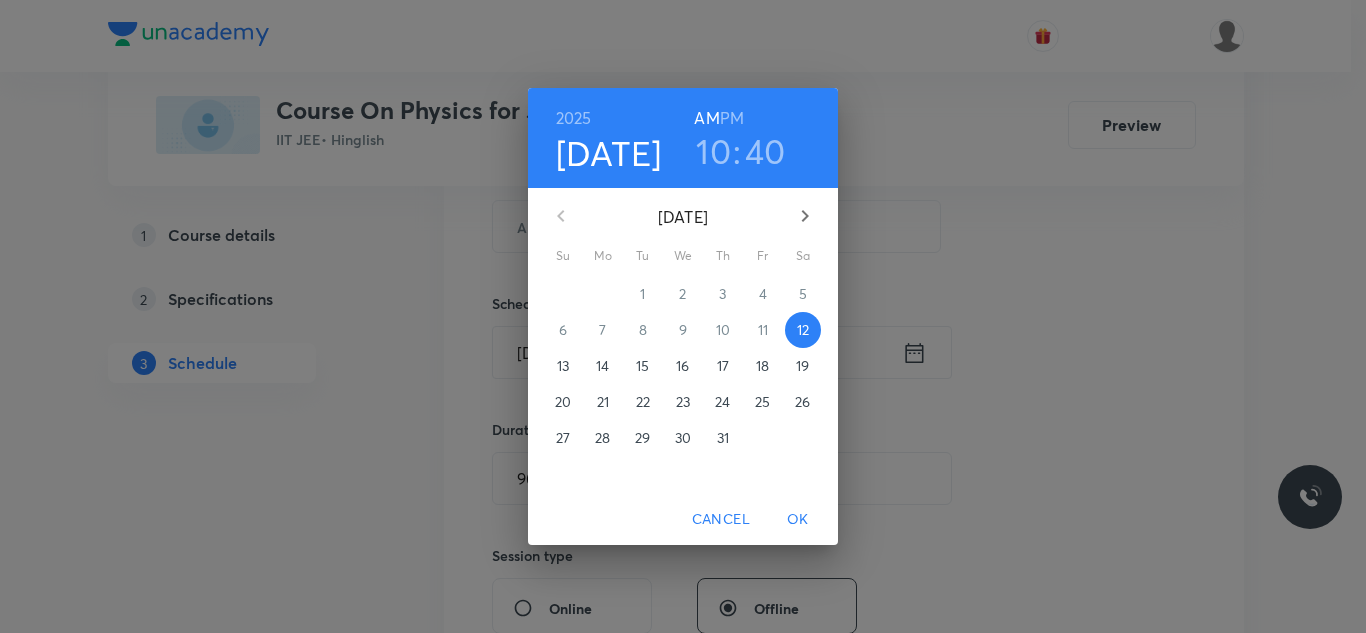 click on "PM" at bounding box center (732, 118) 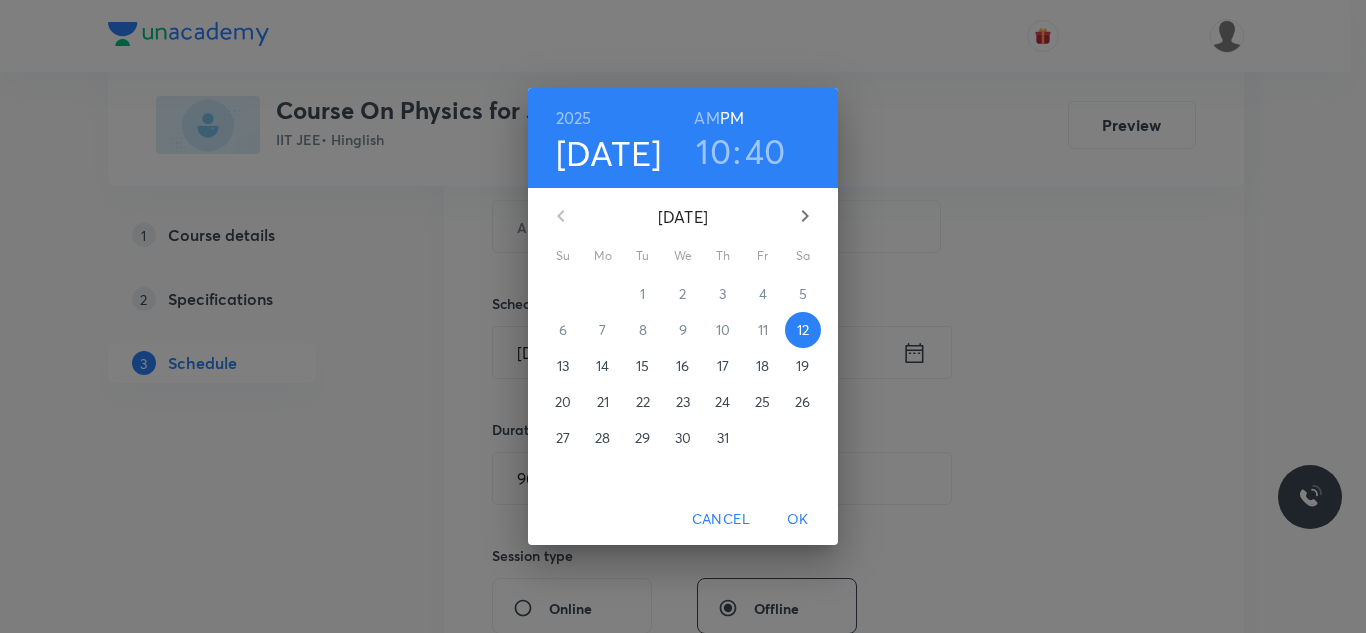 click on "10" at bounding box center (713, 151) 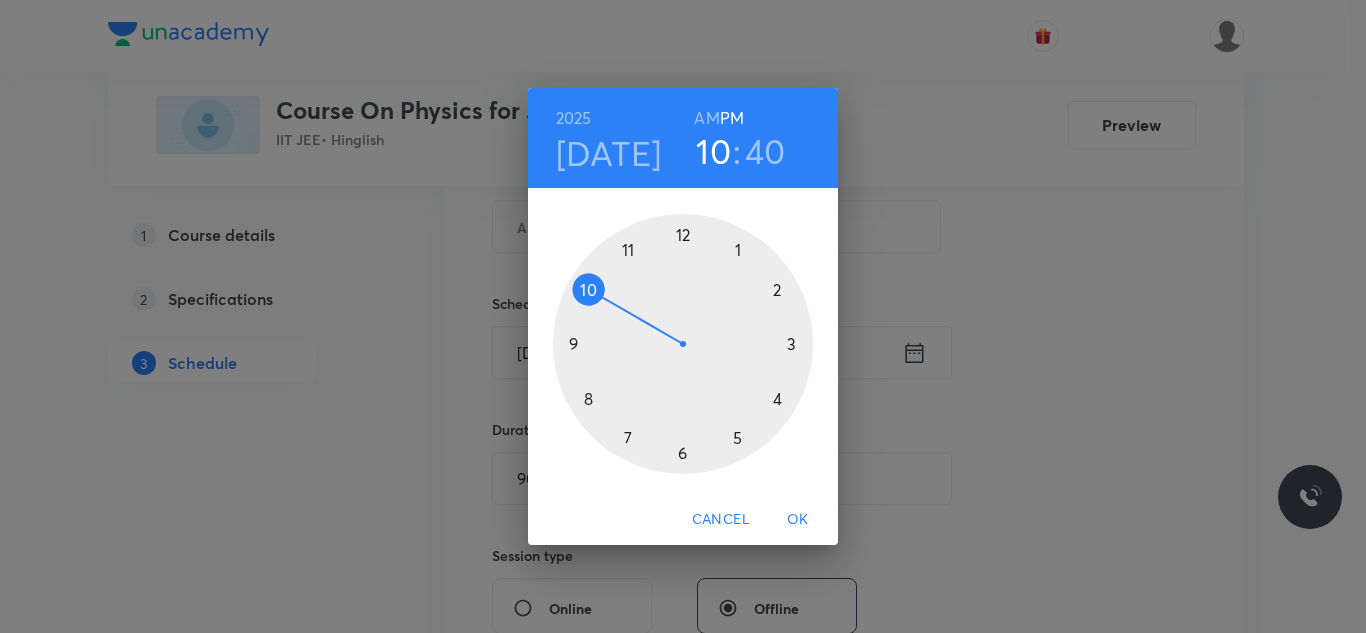 click at bounding box center (683, 344) 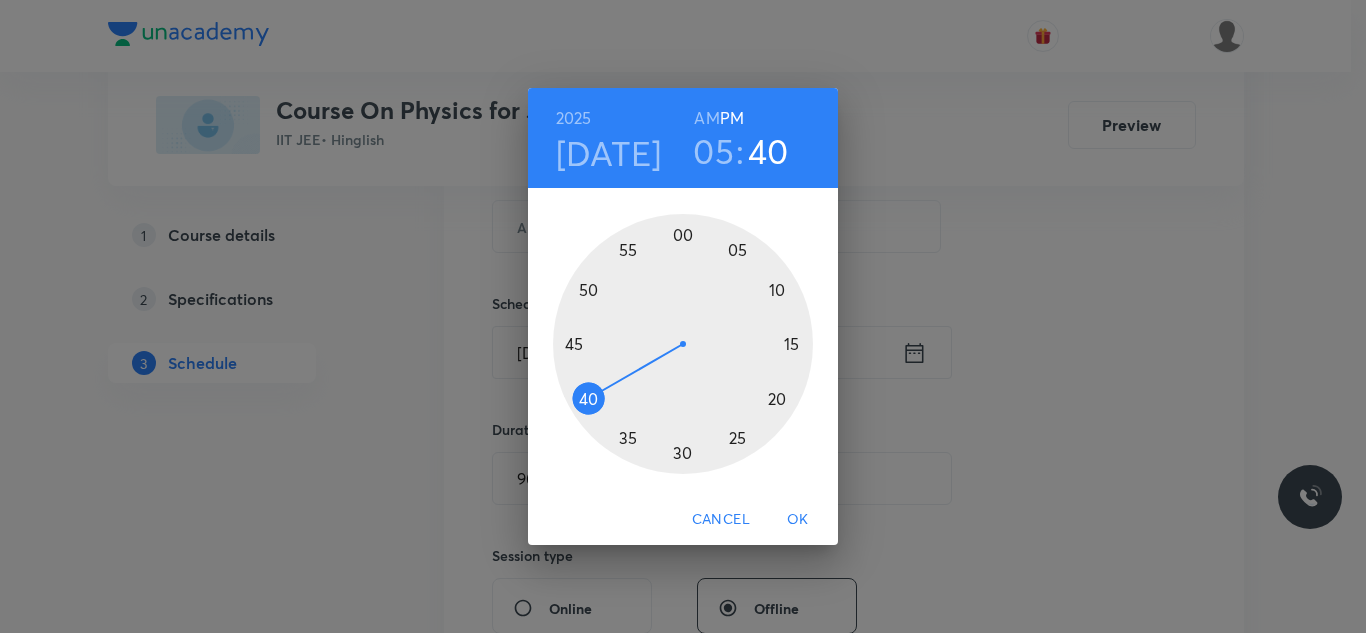 click at bounding box center [683, 344] 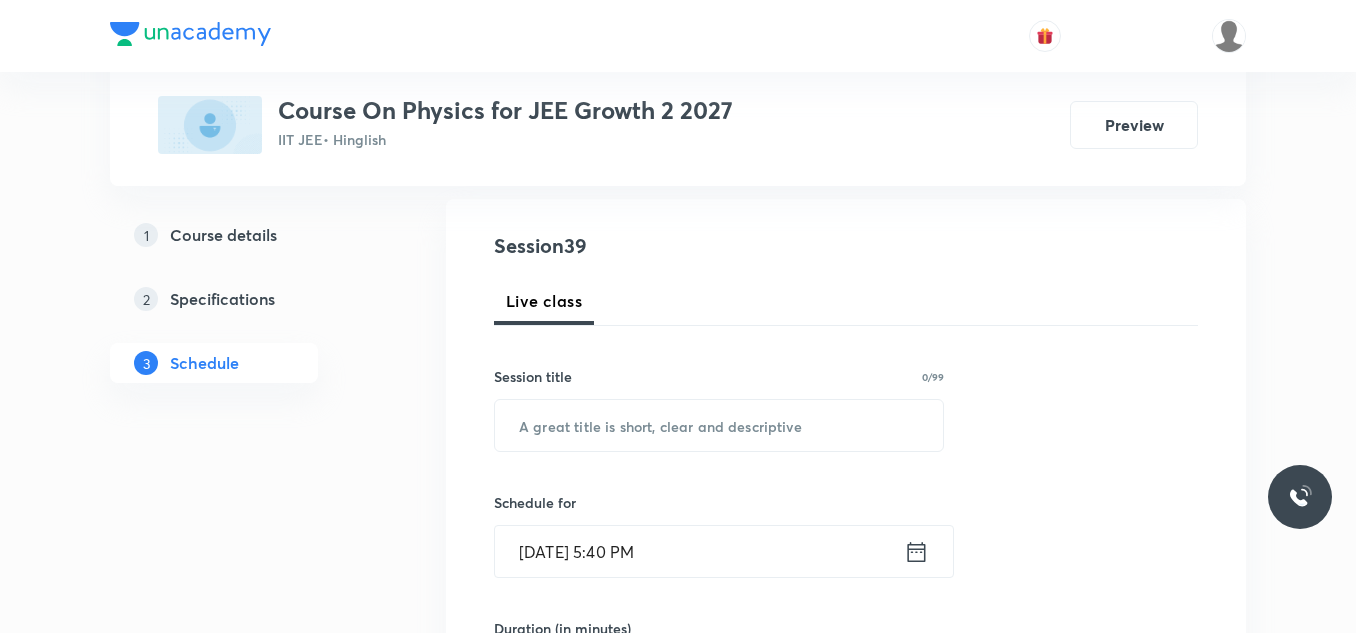 scroll, scrollTop: 200, scrollLeft: 0, axis: vertical 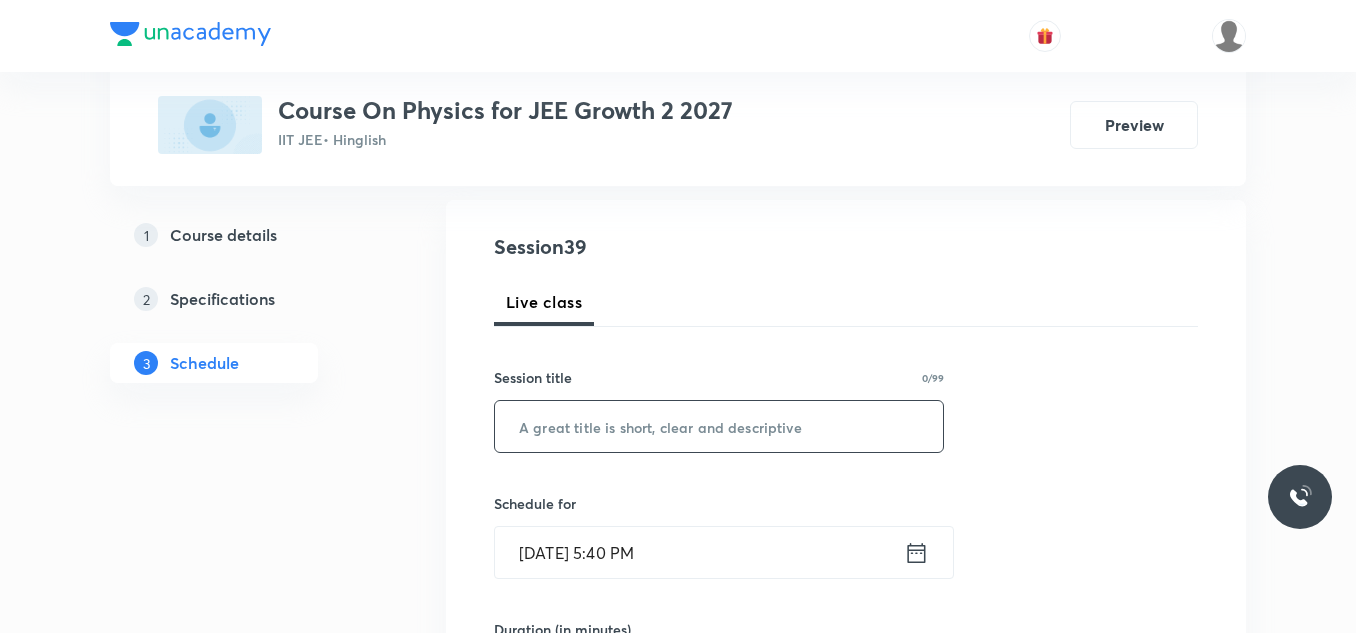 click at bounding box center [719, 426] 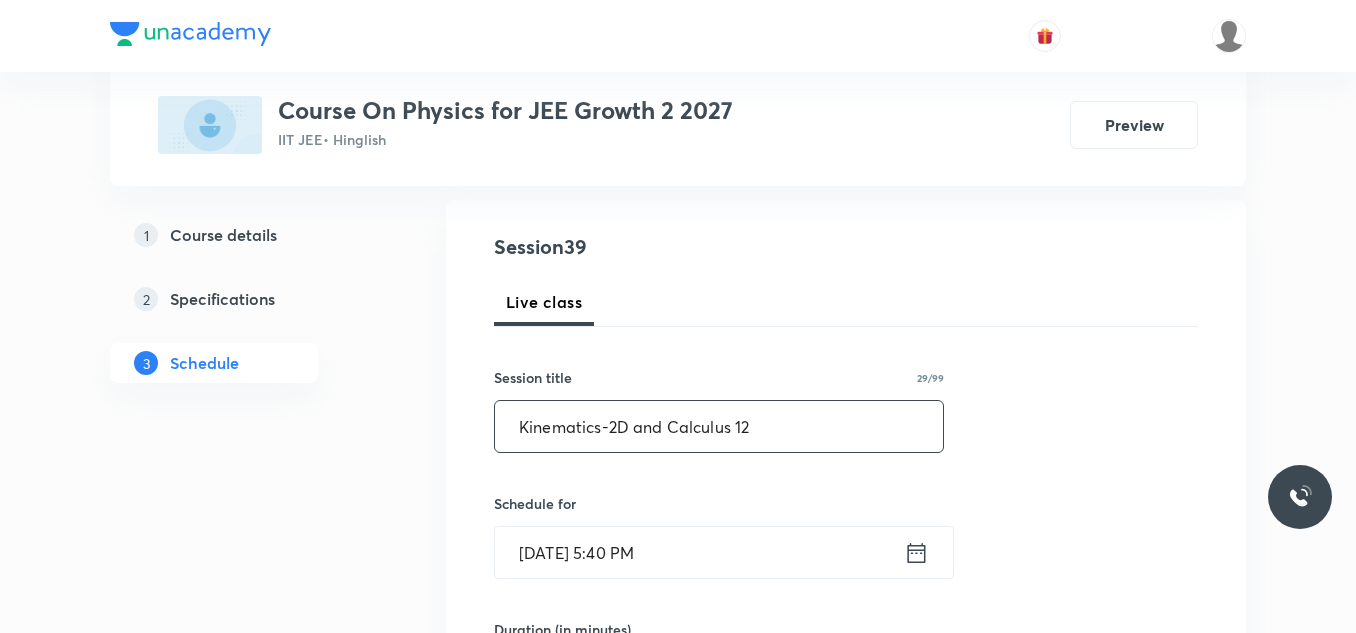 type on "Kinematics-2D and Calculus 12" 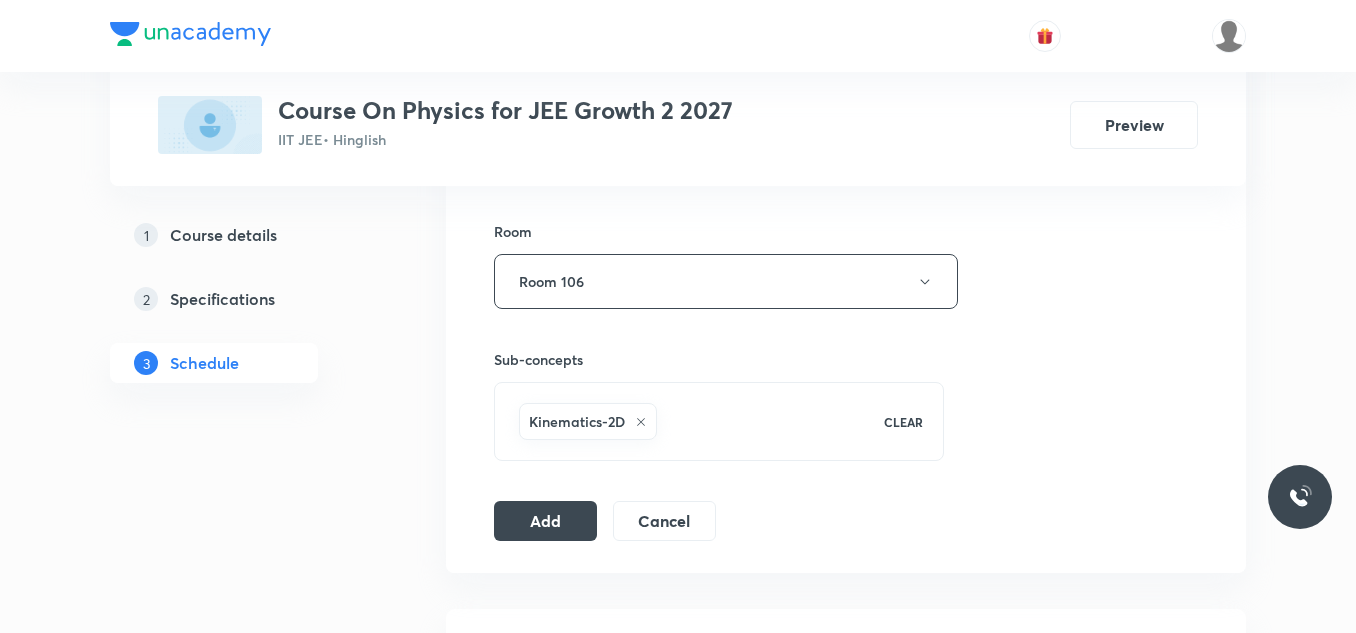 scroll, scrollTop: 900, scrollLeft: 0, axis: vertical 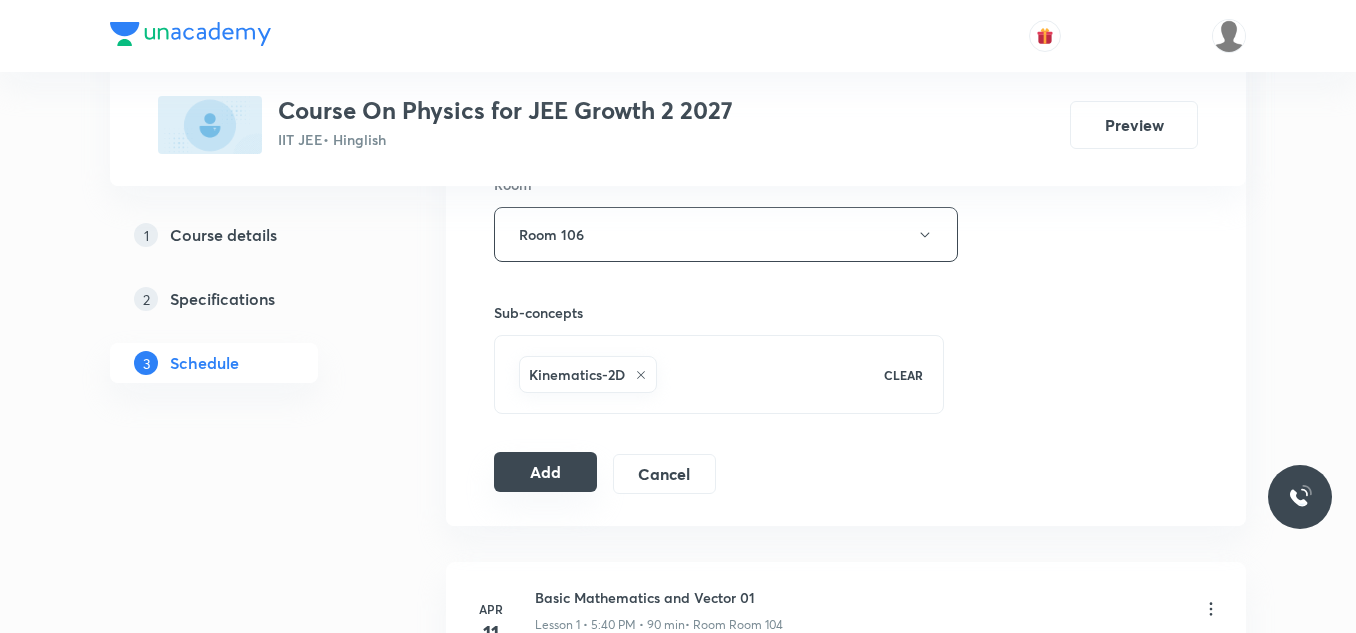 click on "Add" at bounding box center (545, 472) 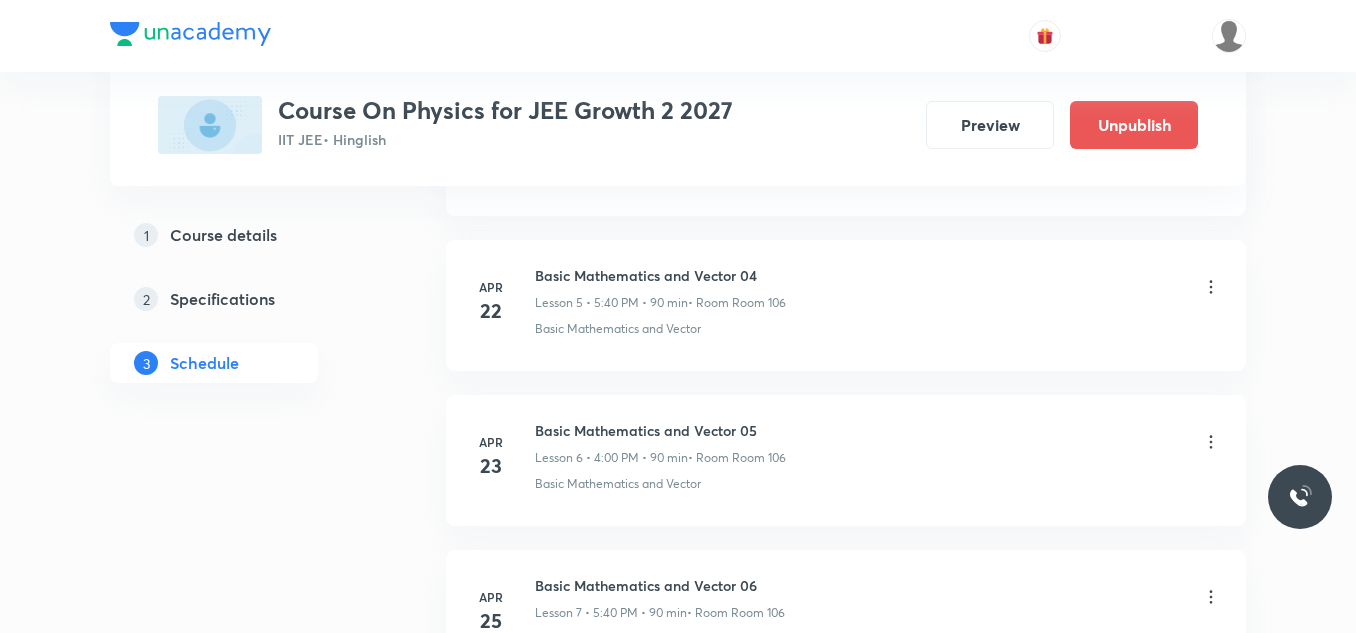 click on "Plus Courses Course On Physics for JEE Growth 2 2027 IIT JEE  • Hinglish Preview Unpublish 1 Course details 2 Specifications 3 Schedule Schedule 39  classes Add new session Apr 11 Basic Mathematics and Vector 01 Lesson 1 • 5:40 PM • 90 min  • Room Room 104 Basic Maths used in Physics Apr 16 Basic Mathematics and Vector 02 Lesson 2 • 4:00 PM • 90 min  • Room Room 106 Basic Mathematics and Vector Apr 16 Basic Mathematics and Vector 02 Lesson 3 • 4:00 PM • 90 min  • Room Room 106 Basic Mathematics and Vector Apr 17 Basic Mathematics and Vector 03 Lesson 4 • 5:40 PM • 90 min  • Room Room 106 Basic Mathematics and Vector Apr 22 Basic Mathematics and Vector 04 Lesson 5 • 5:40 PM • 90 min  • Room Room 106 Basic Mathematics and Vector Apr 23 Basic Mathematics and Vector 05 Lesson 6 • 4:00 PM • 90 min  • Room Room 106 Basic Mathematics and Vector Apr 25 Basic Mathematics and Vector 06 Lesson 7 • 5:40 PM • 90 min  • Room Room 106 Basic Mathematics and Vector Apr 29 Apr" at bounding box center [678, 2465] 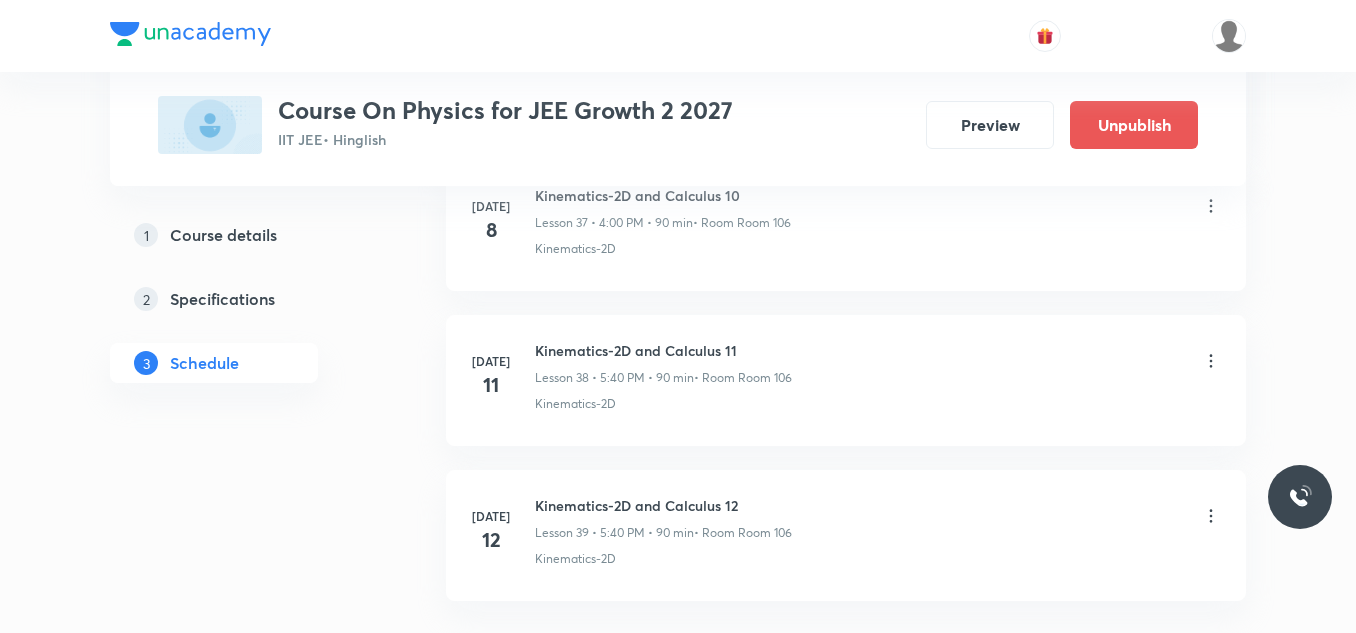 scroll, scrollTop: 6098, scrollLeft: 0, axis: vertical 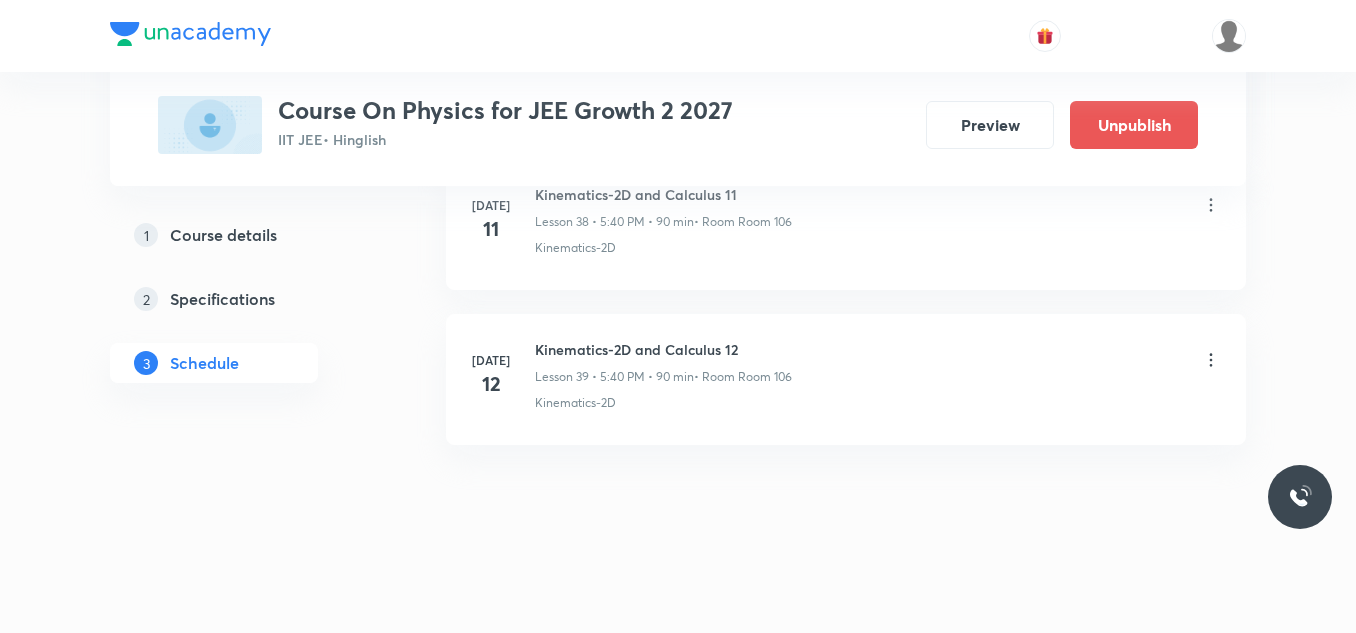 click on "Kinematics-2D and Calculus 12" at bounding box center [663, 349] 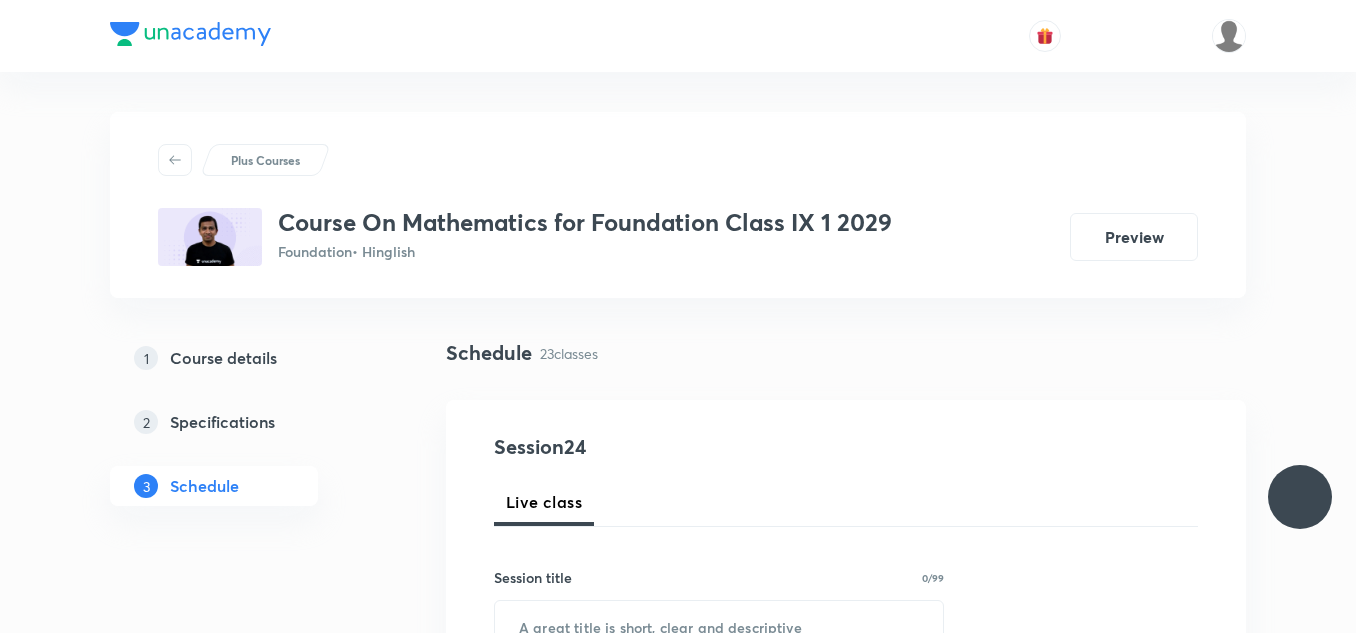 scroll, scrollTop: 0, scrollLeft: 0, axis: both 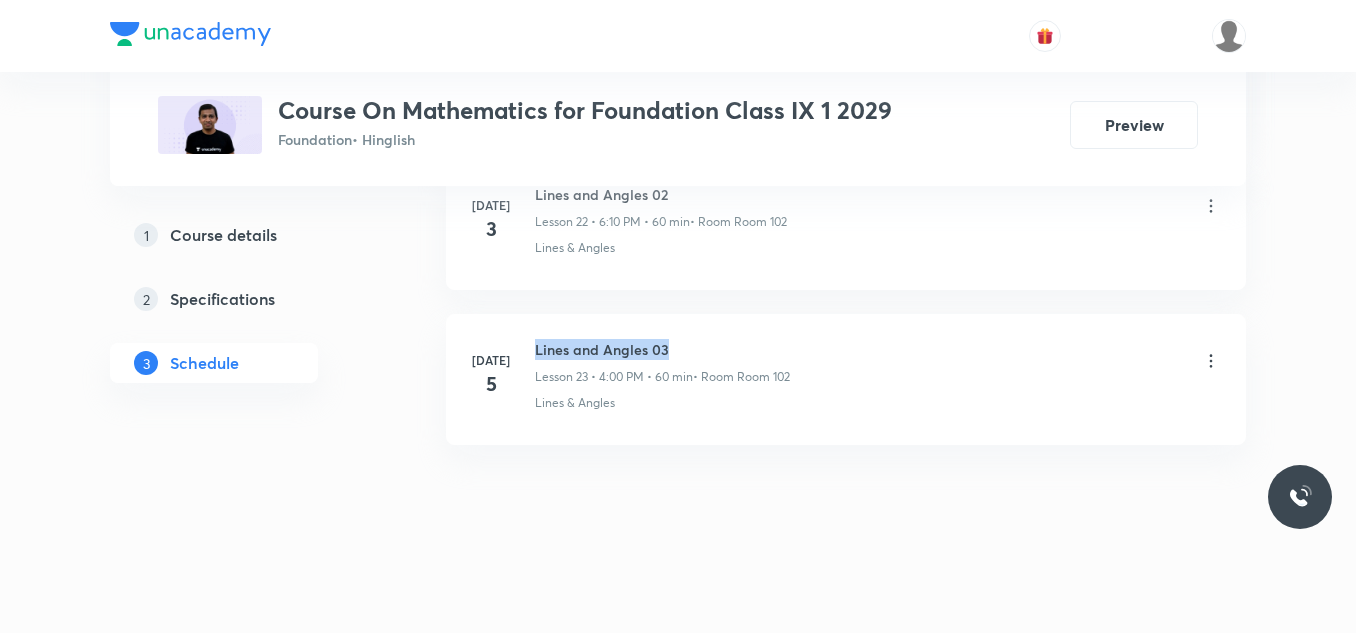 drag, startPoint x: 535, startPoint y: 348, endPoint x: 681, endPoint y: 352, distance: 146.05478 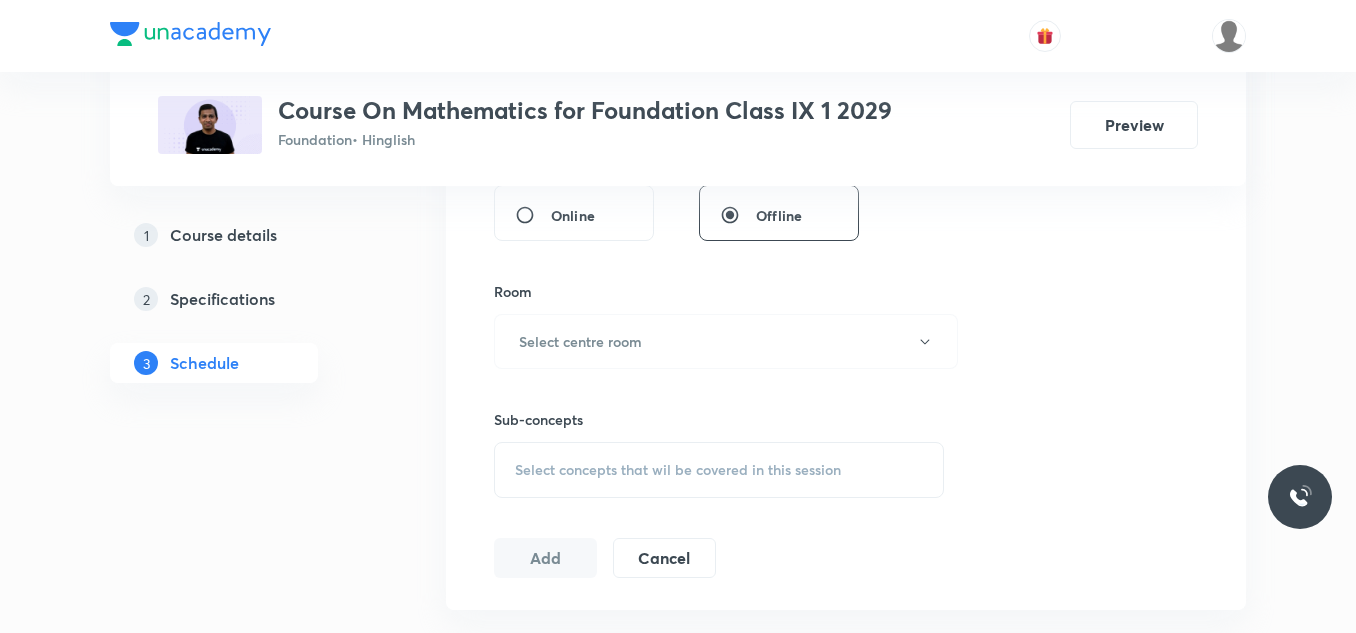 scroll, scrollTop: 800, scrollLeft: 0, axis: vertical 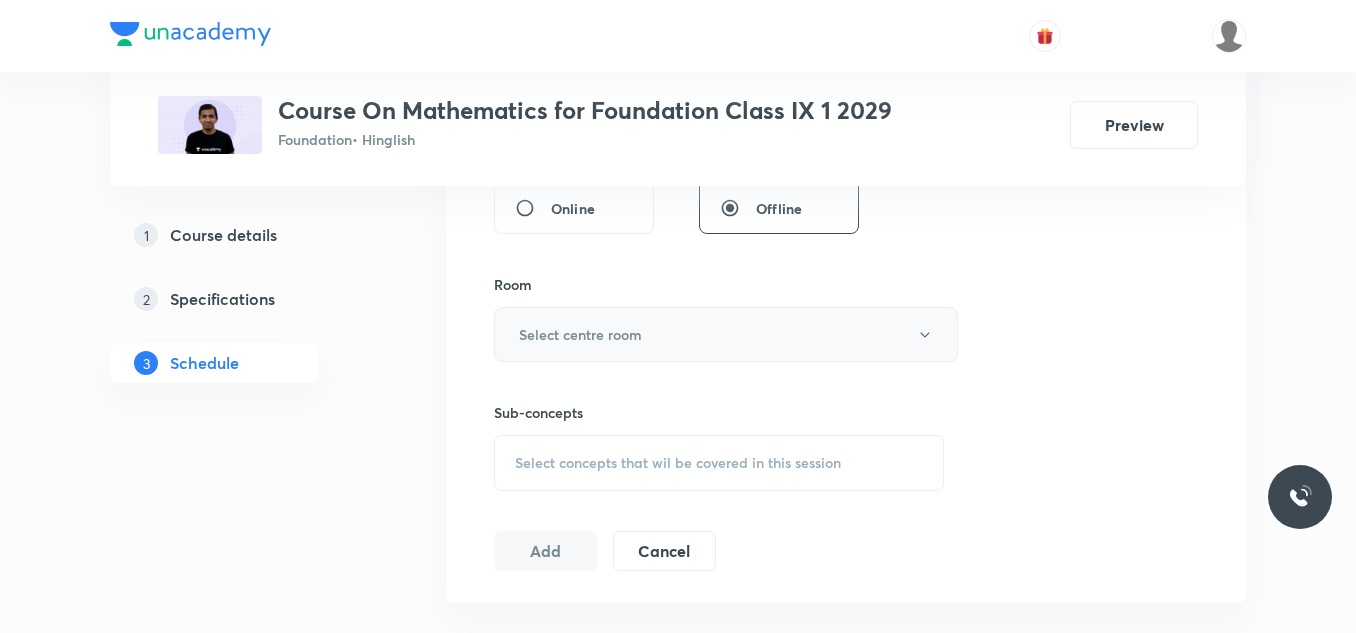click on "Select centre room" at bounding box center (726, 334) 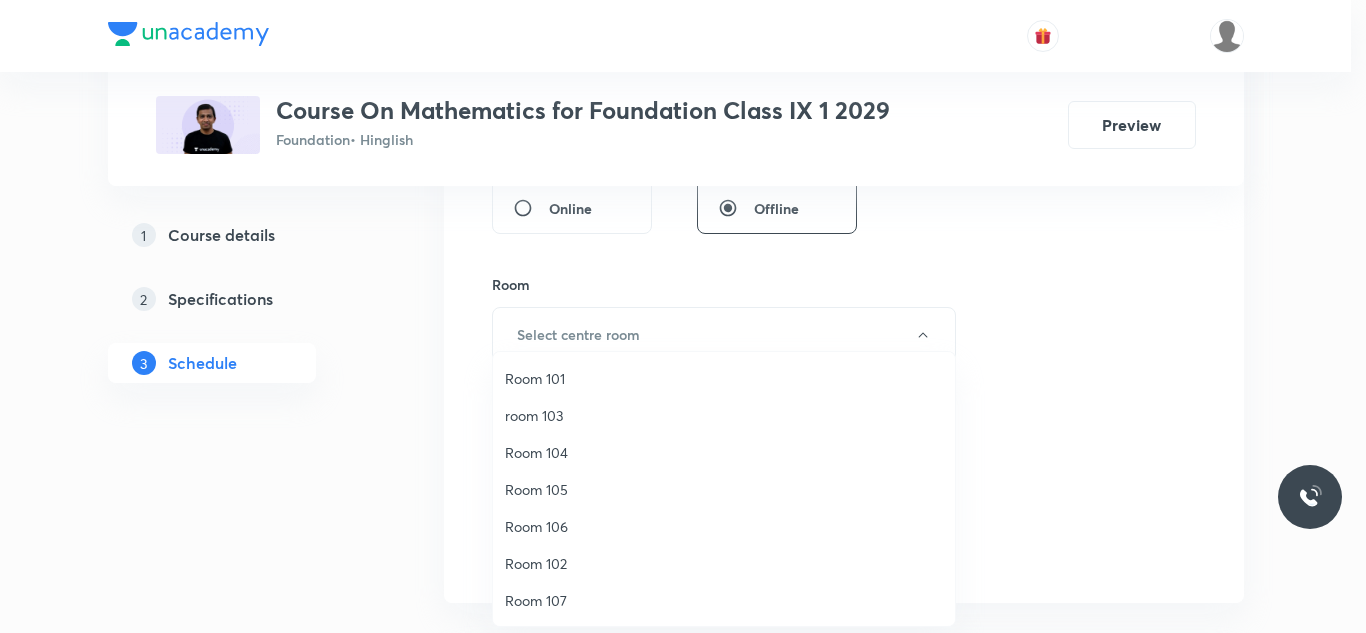 click on "Room 102" at bounding box center (724, 563) 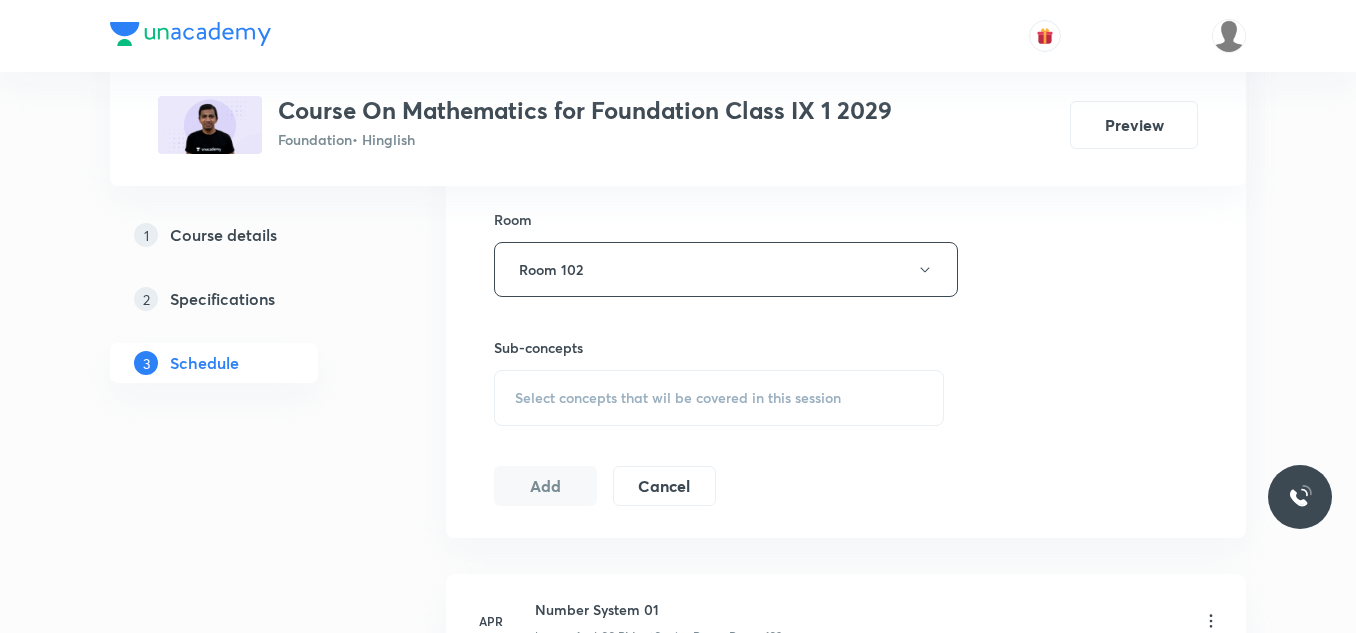 scroll, scrollTop: 900, scrollLeft: 0, axis: vertical 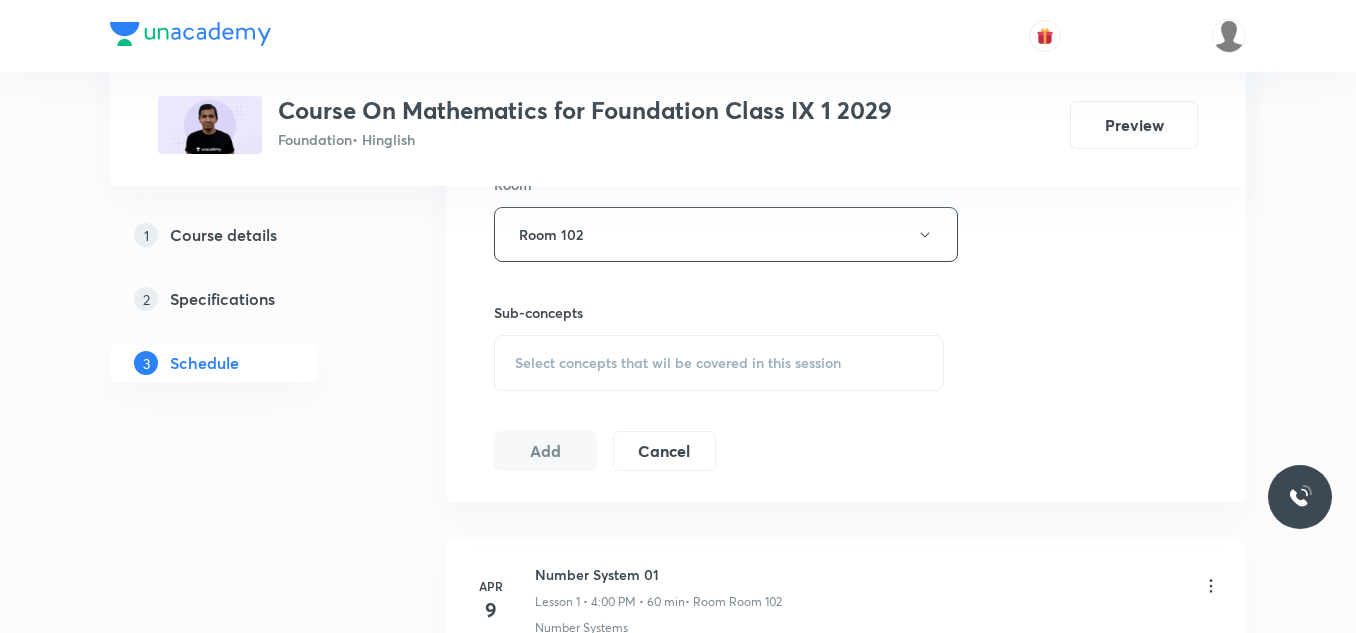 click on "Select concepts that wil be covered in this session" at bounding box center [719, 363] 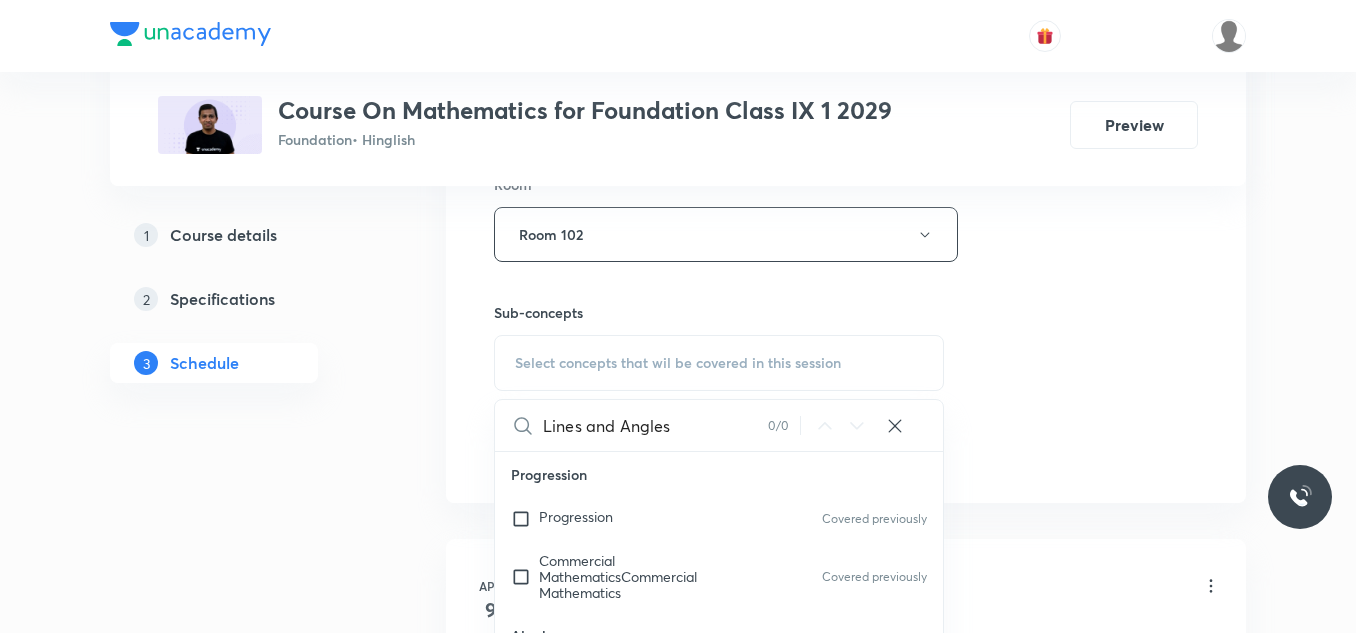 click on "Lines and Angles" at bounding box center [655, 425] 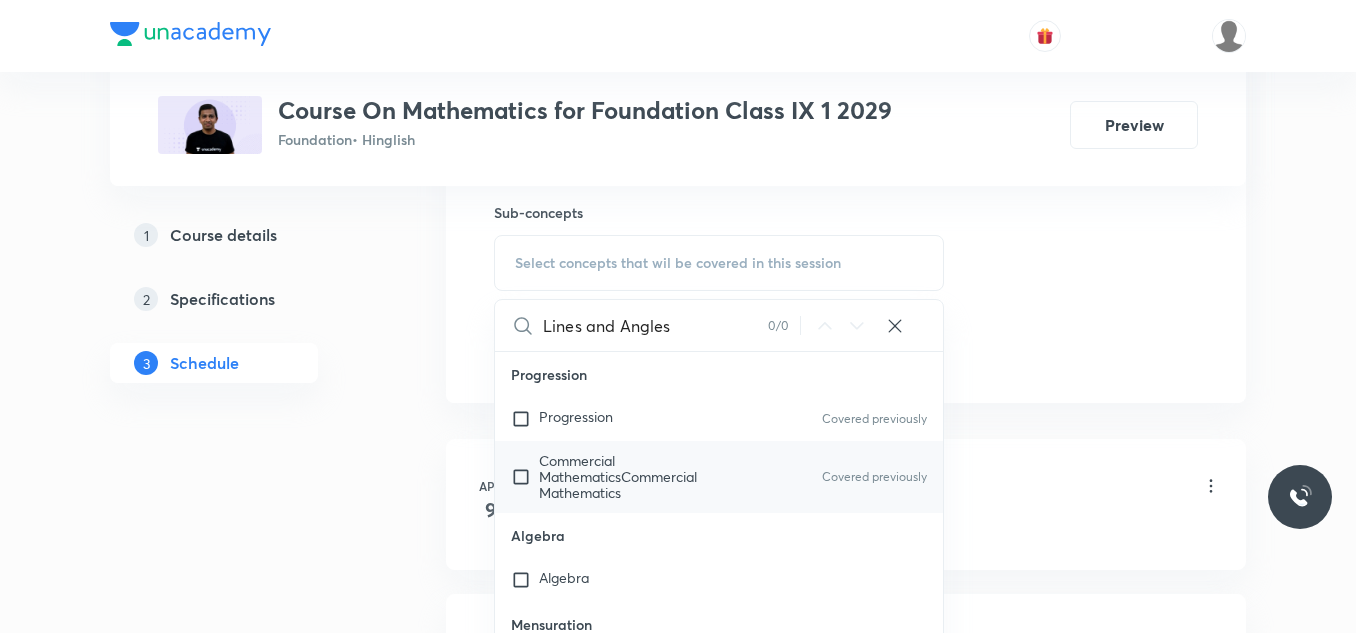 type on "Lines and Angles" 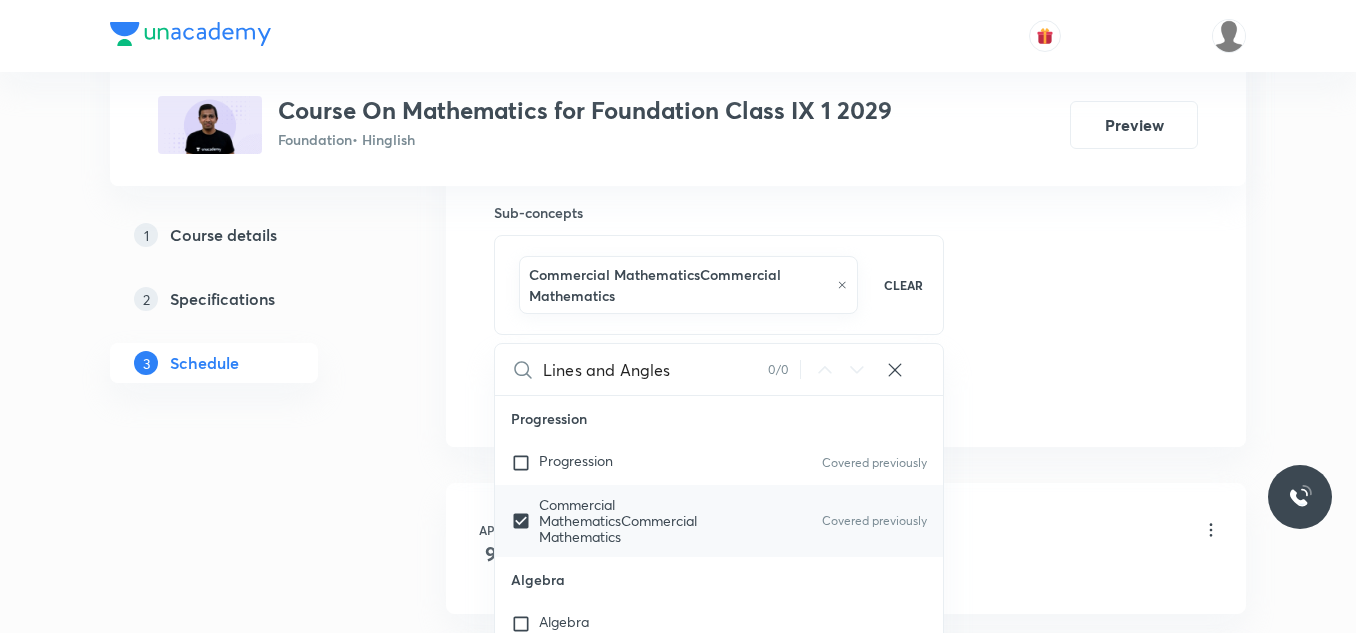 click on "Commercial MathematicsCommercial Mathematics" at bounding box center (618, 520) 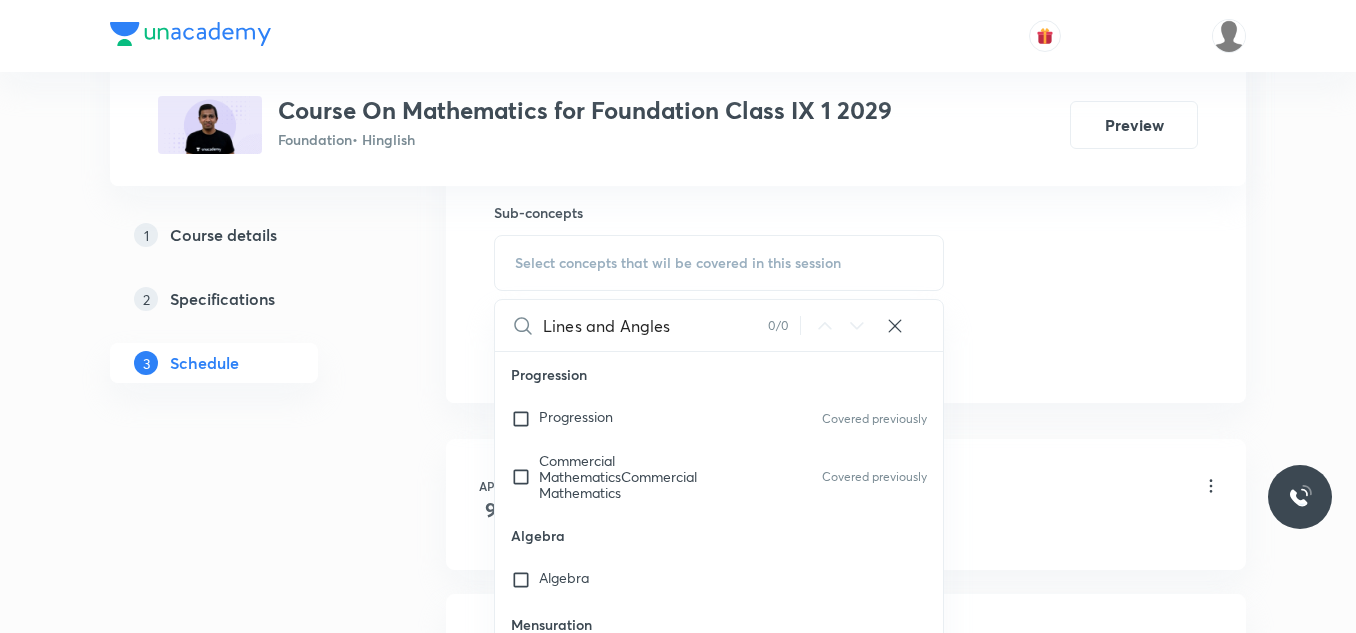 drag, startPoint x: 679, startPoint y: 325, endPoint x: 595, endPoint y: 322, distance: 84.05355 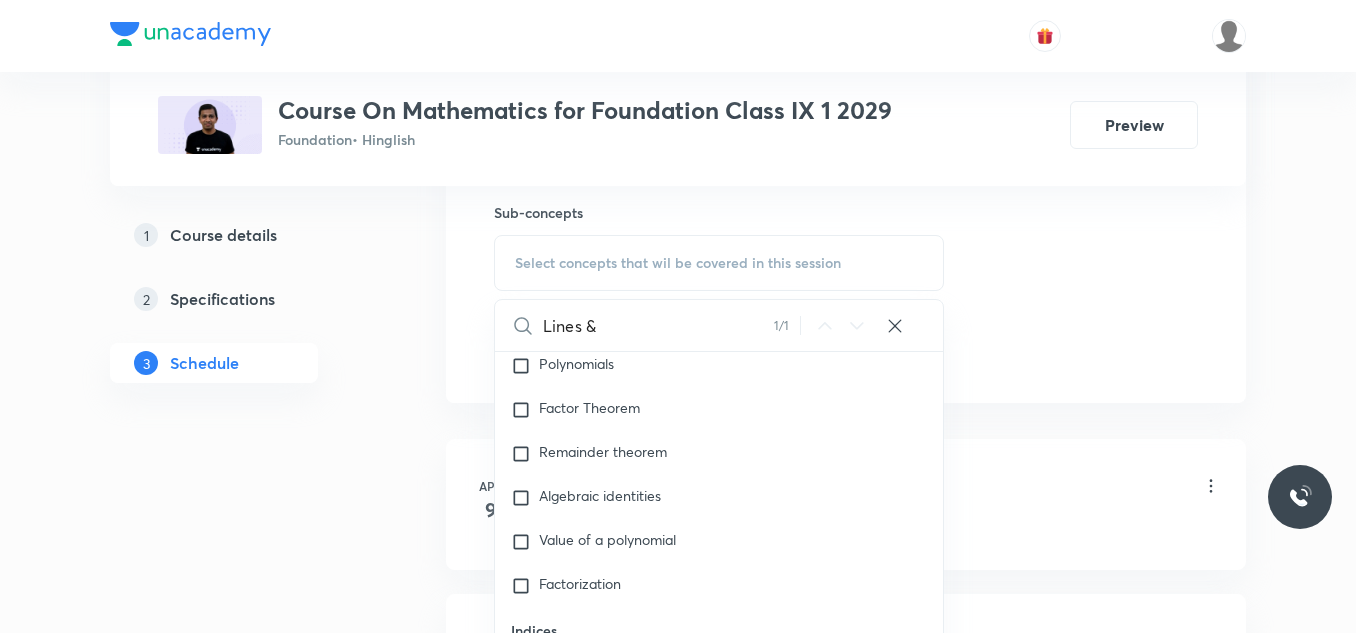 scroll, scrollTop: 22622, scrollLeft: 0, axis: vertical 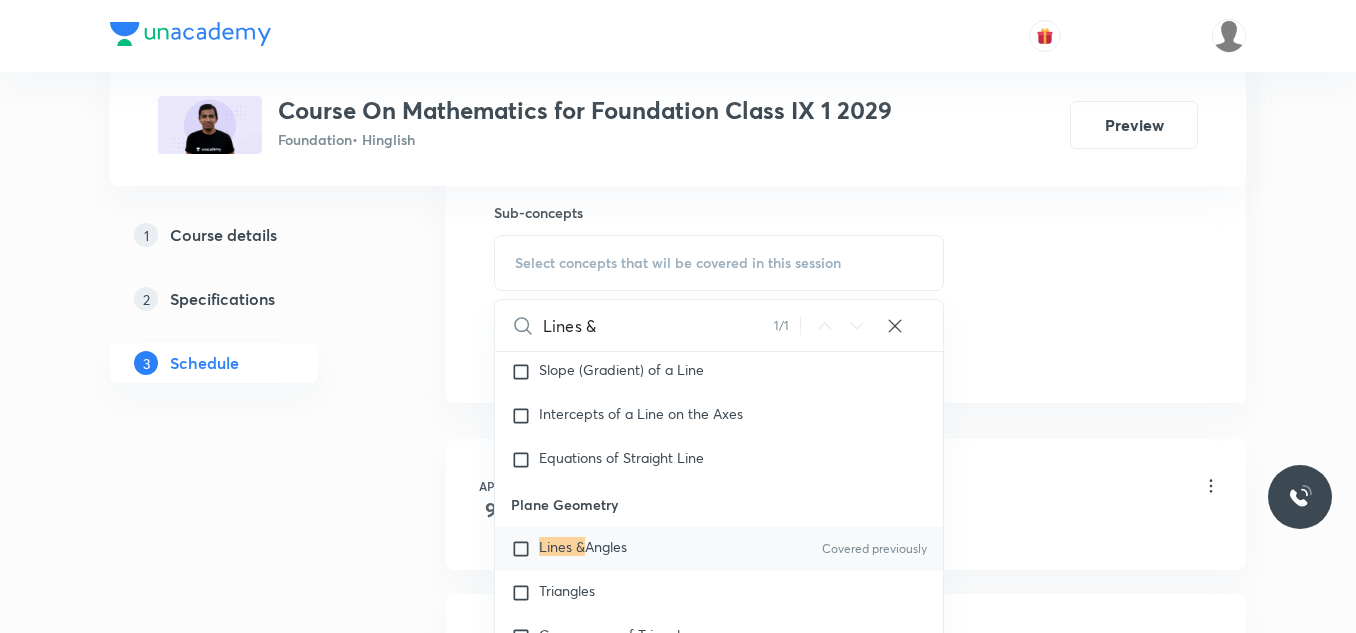 type on "Lines &" 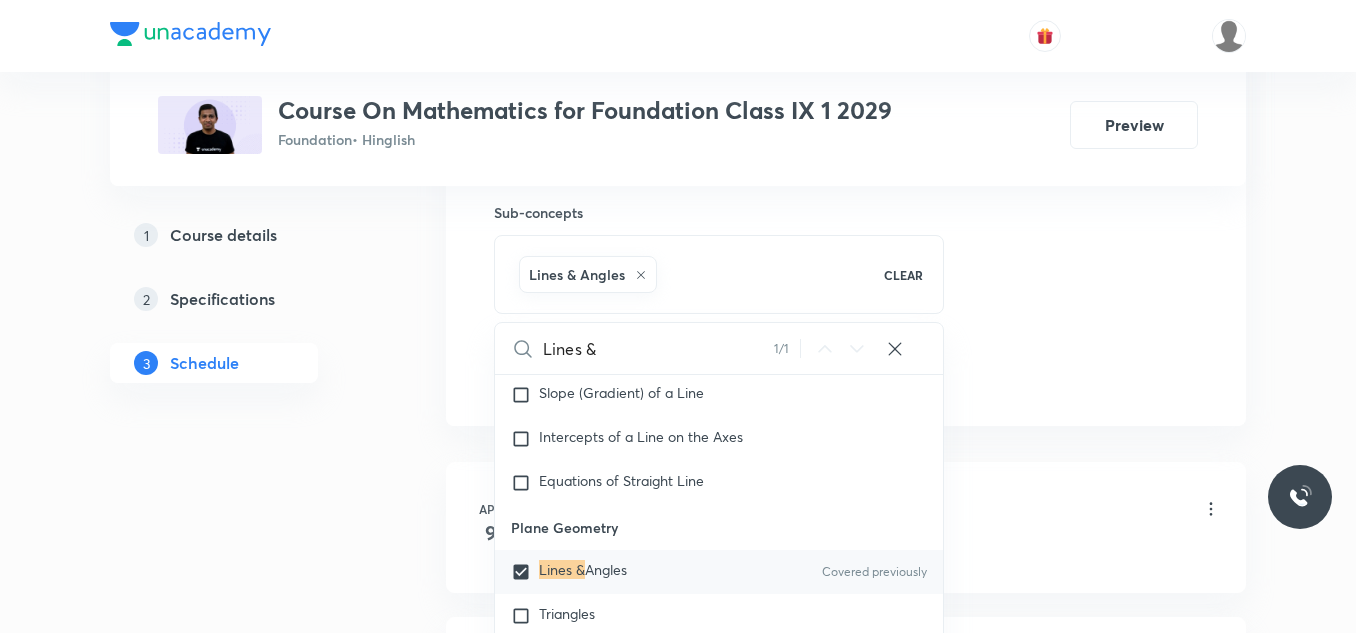 click on "Plus Courses Course On Mathematics for Foundation Class IX 1 2029 Foundation  • Hinglish Preview 1 Course details 2 Specifications 3 Schedule Schedule 23  classes Session  24 Live class Session title 0/99 ​ Schedule for Jul 12, 2025, 10:43 AM ​ Duration (in minutes) ​   Session type Online Offline Room Room 102 Sub-concepts Lines & Angles CLEAR Lines & 1 / 1 ​ Progression Progression Covered previously Commercial MathematicsCommercial Mathematics Covered previously Algebra Algebra Mensuration Mensuration Geometry Geometry Number Systems Number Systems Covered previously Commercial Mathematics Commercial Mathematics Trigonometry Trigonometry Statistics and Probability Statistics and Probability Fundamental Principles Counting Fundamentals Principles of Counting Figure Formation and Analysis Figure Formation and Analysis Analogy Pyramids Percentage Percentage Profit and Loss Profit and Loss Discount and Commission Discount and Commission Simple Interest Simple Interest Compound Interest Partnership 9" at bounding box center (678, 1596) 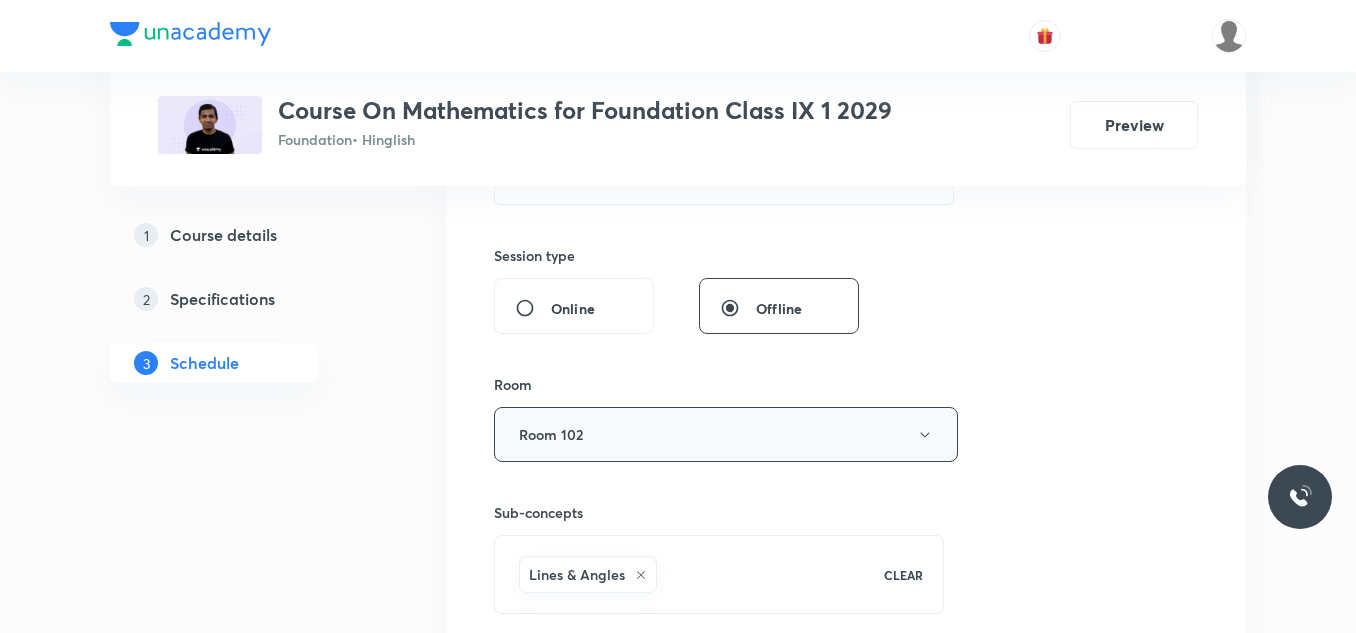 scroll, scrollTop: 600, scrollLeft: 0, axis: vertical 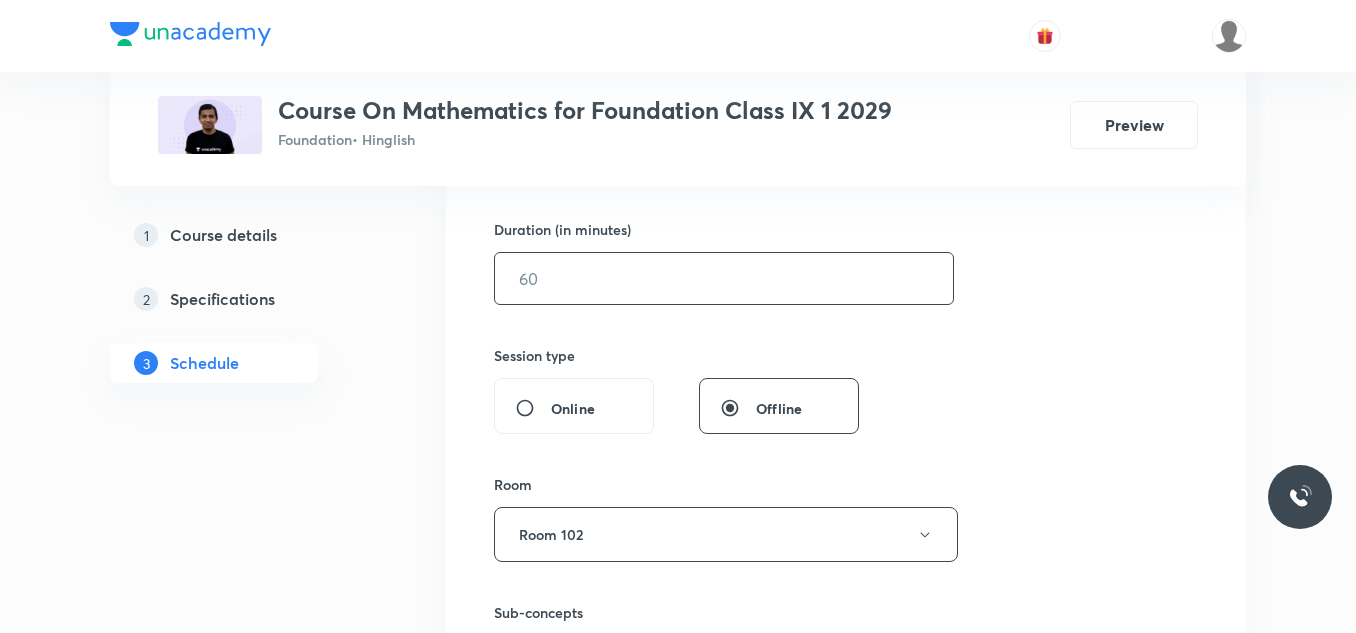 click at bounding box center (724, 278) 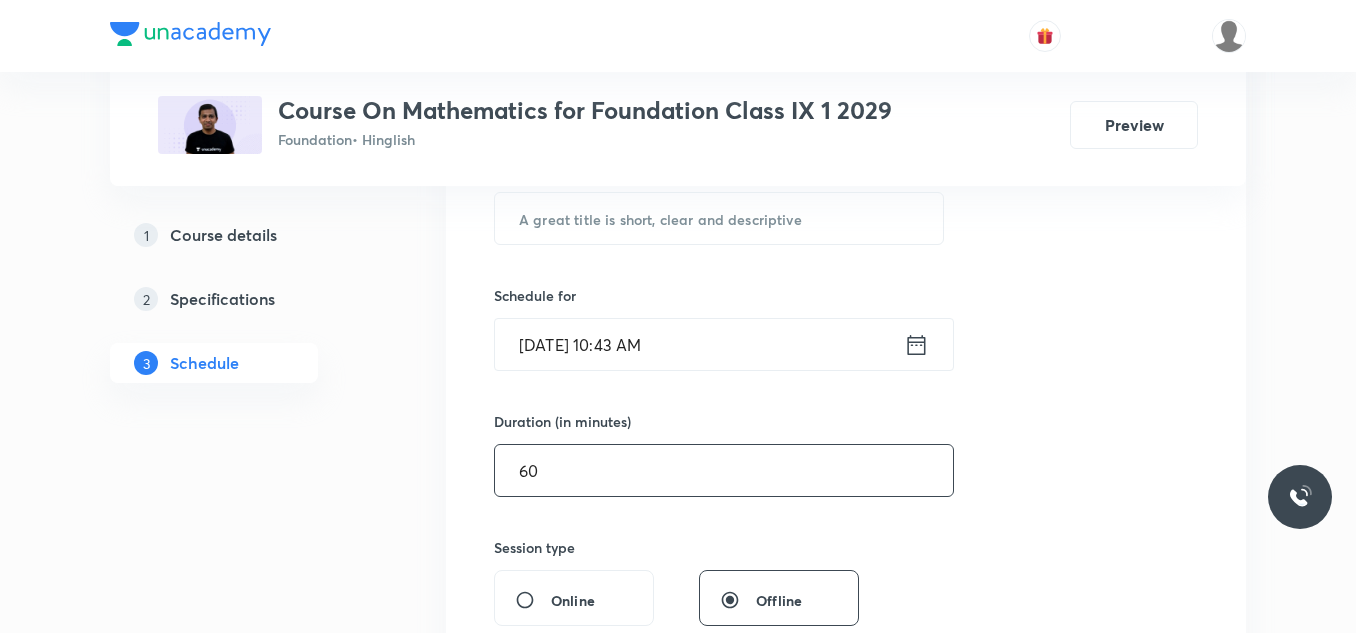 scroll, scrollTop: 400, scrollLeft: 0, axis: vertical 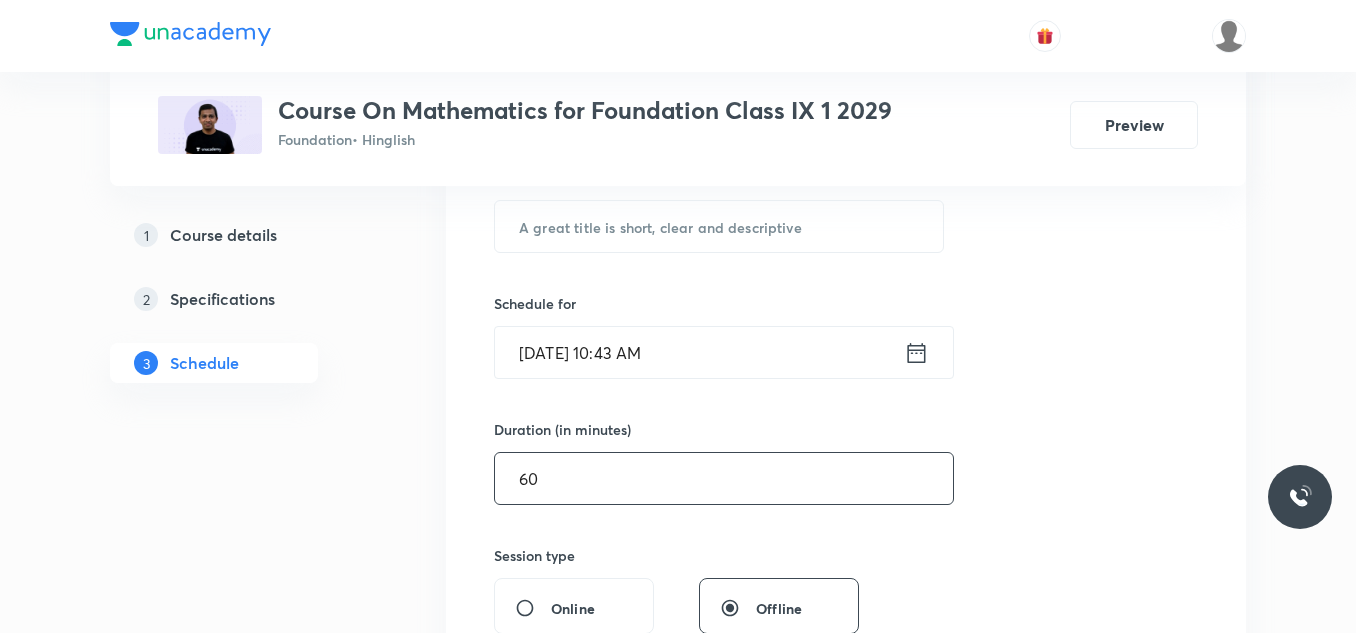 type on "60" 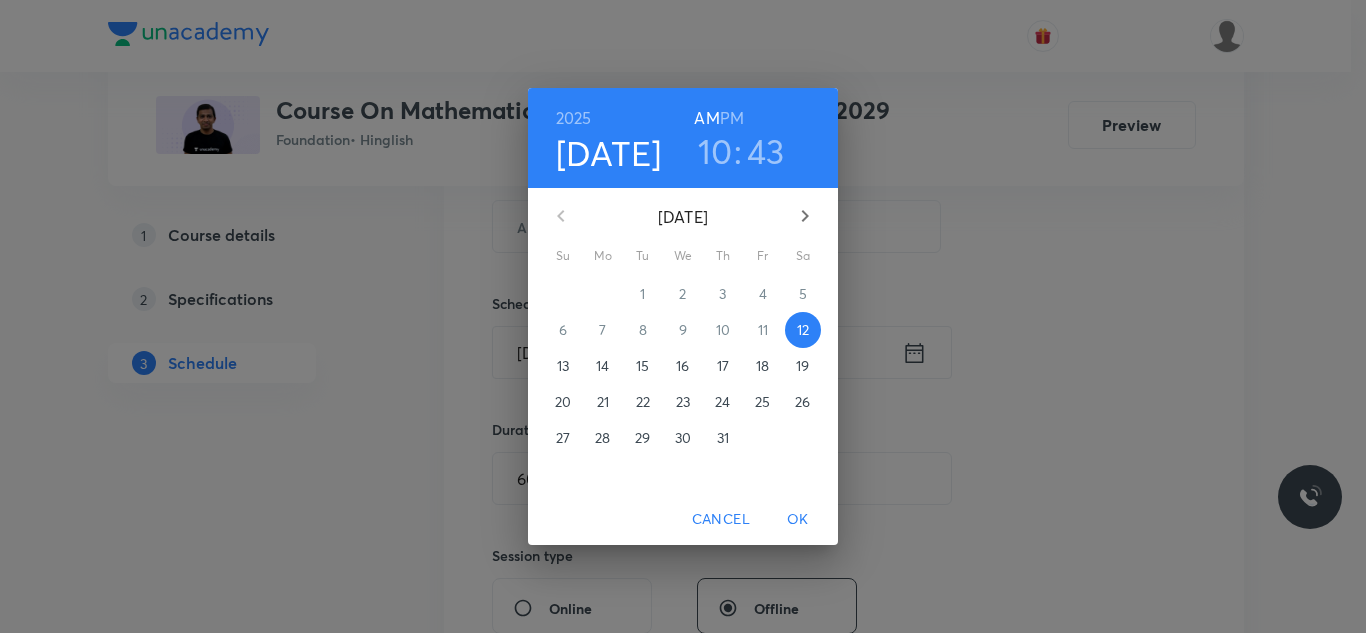 click on "PM" at bounding box center [732, 118] 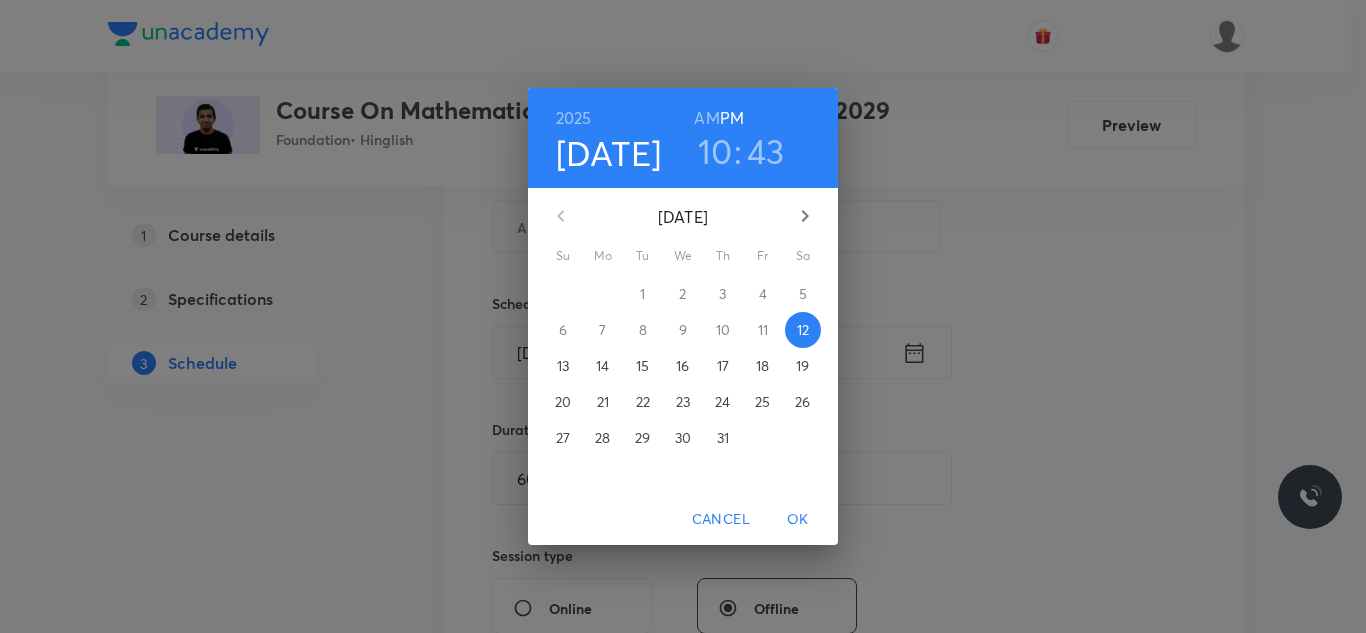 click on "10" at bounding box center (715, 151) 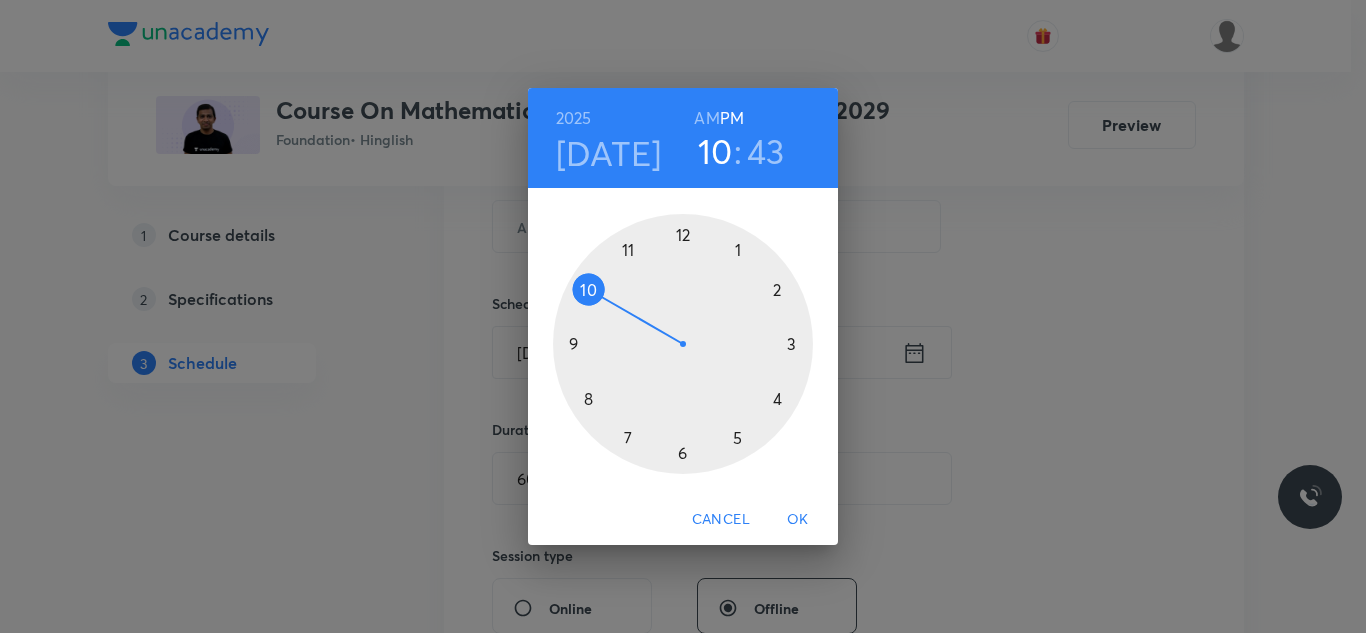 click at bounding box center (683, 344) 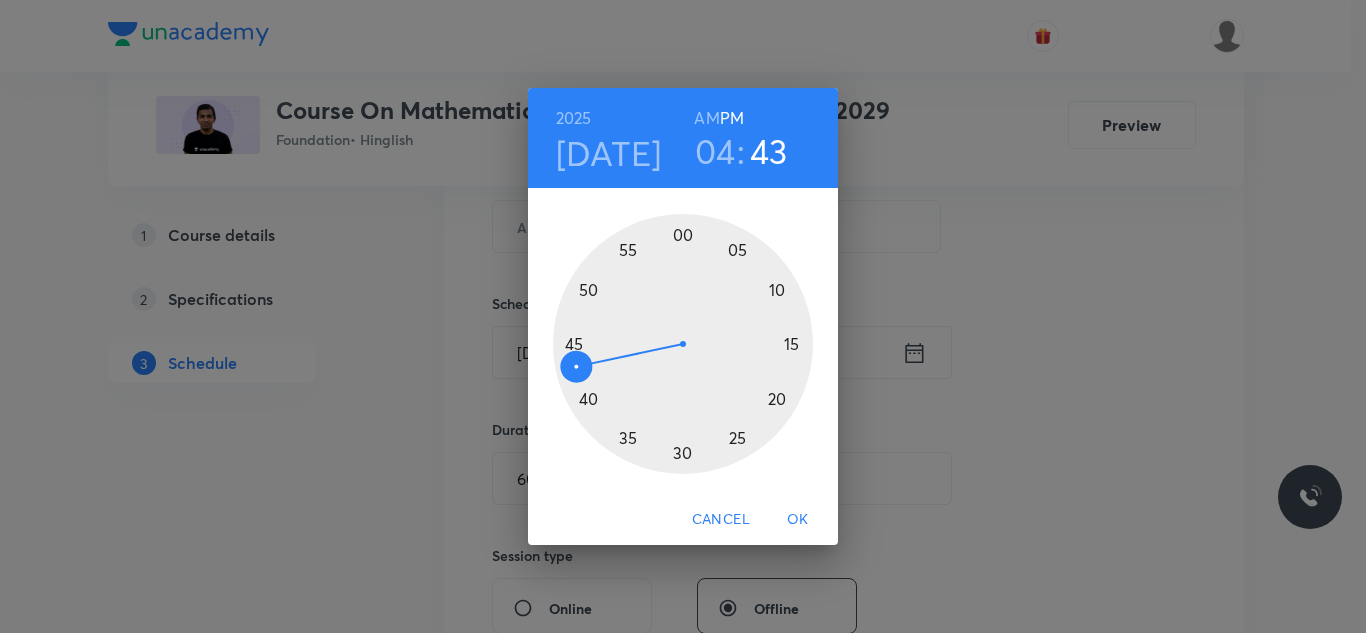 click at bounding box center (683, 344) 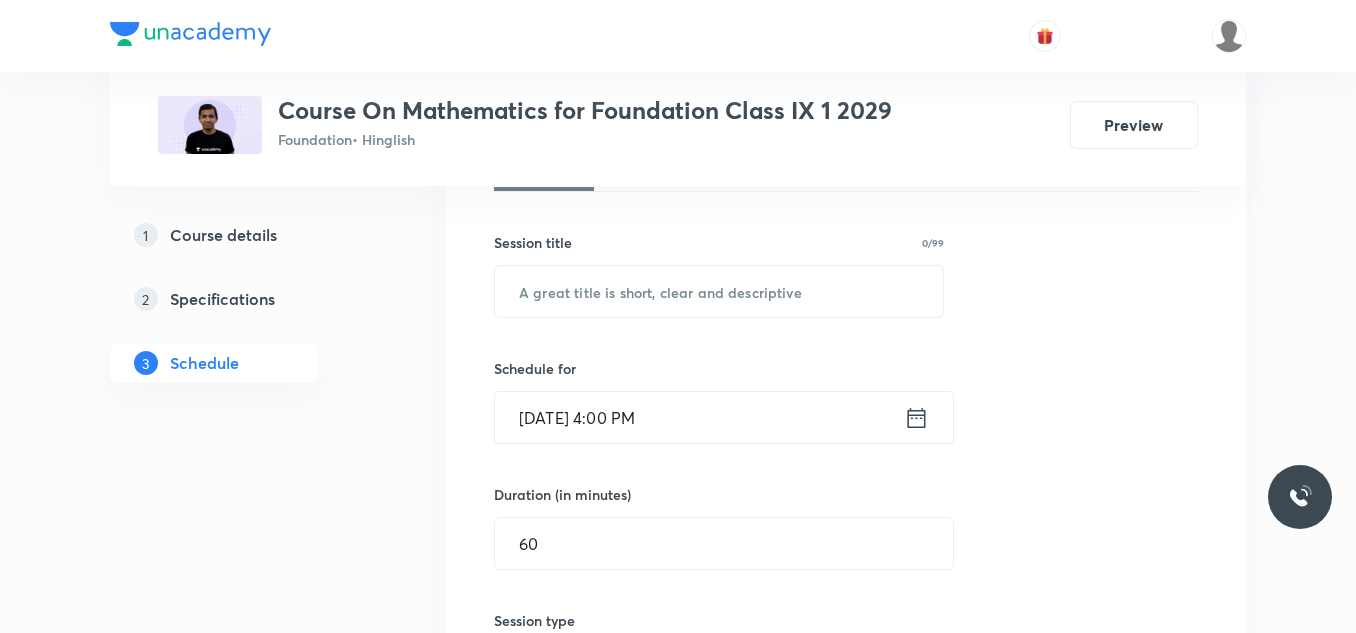 scroll, scrollTop: 300, scrollLeft: 0, axis: vertical 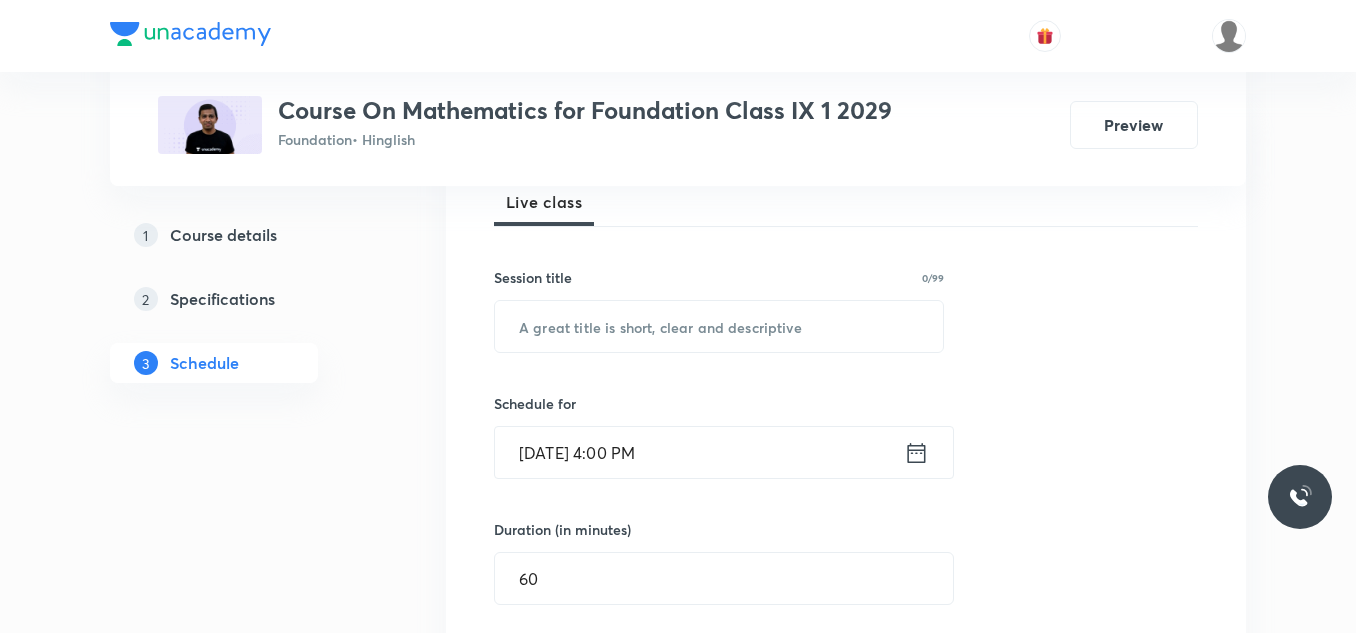 drag, startPoint x: 713, startPoint y: 308, endPoint x: 696, endPoint y: 290, distance: 24.758837 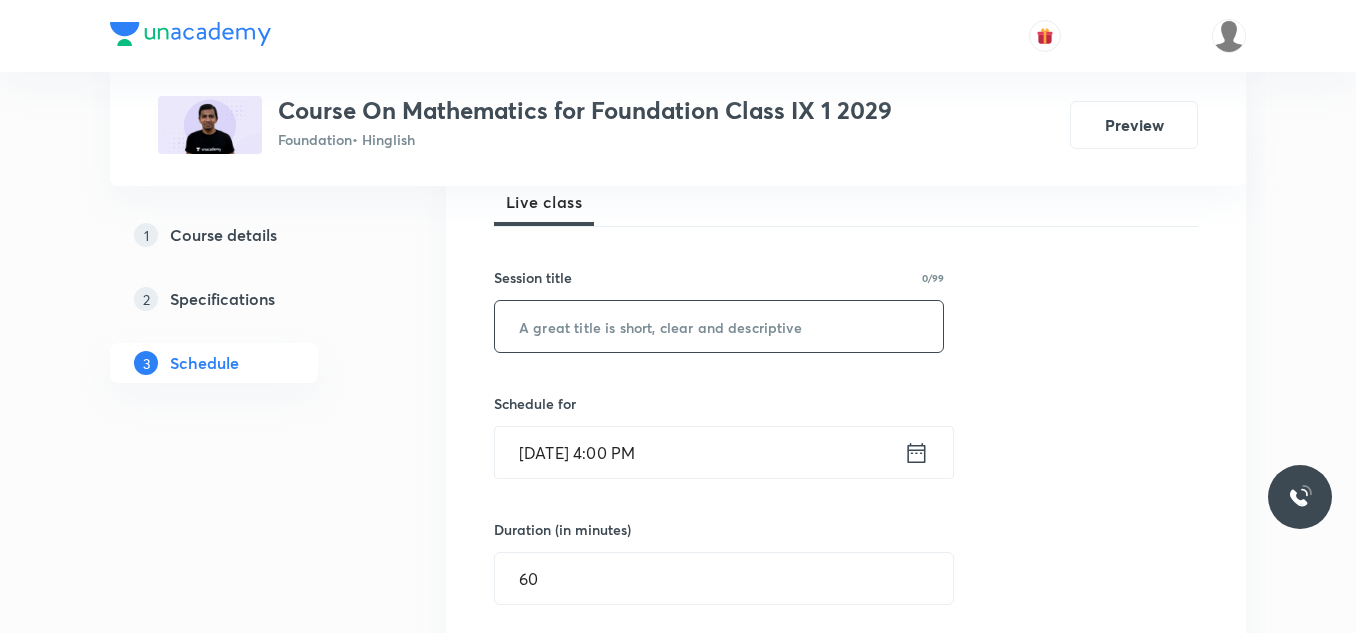 paste on "Lines and Angles 03" 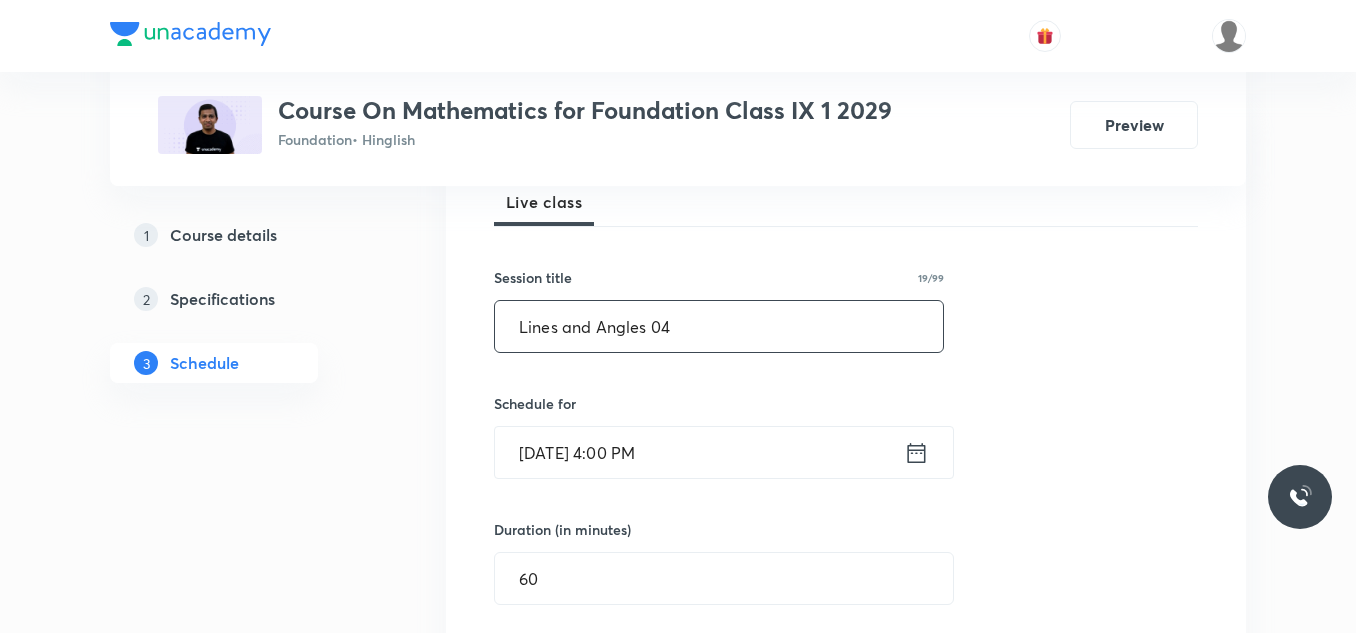 type on "Lines and Angles 04" 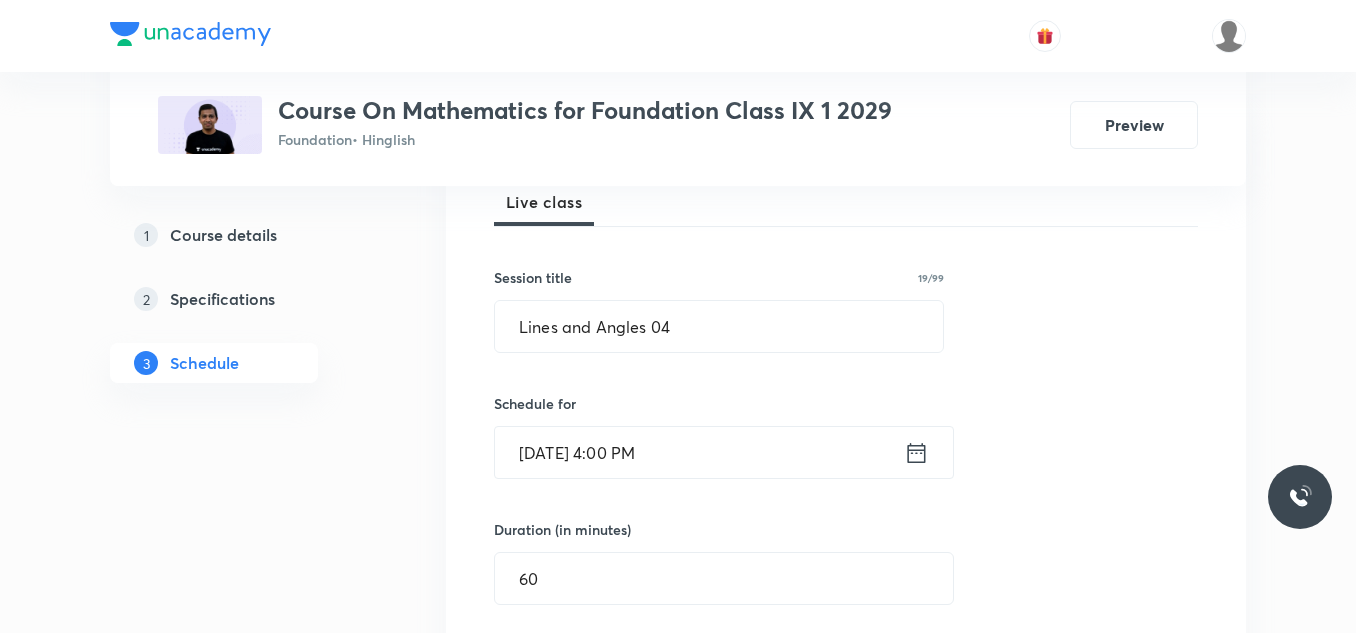 click on "Plus Courses Course On Mathematics for Foundation Class IX 1 2029 Foundation  • Hinglish Preview 1 Course details 2 Specifications 3 Schedule Schedule 23  classes Session  24 Live class Session title 19/99 Lines and Angles 04 ​ Schedule for Jul 12, 2025, 4:00 PM ​ Duration (in minutes) 60 ​   Session type Online Offline Room Room 102 Sub-concepts Lines & Angles CLEAR Add Cancel Apr 9 Number System 01 Lesson 1 • 4:00 PM • 60 min  • Room Room 102 Number Systems Apr 11 Number System 02 Lesson 2 • 5:05 PM • 60 min  • Room room 103 Number Systems Apr 14 Number System 03 Lesson 3 • 4:00 PM • 60 min  • Room Room 102 Number Systems Apr 16 Number System 04 Lesson 4 • 4:01 PM • 60 min  • Room Room 102 Number Systems Apr 23 Number System 05 Lesson 5 • 4:00 PM • 60 min  • Room Room 102 Number Systems Apr 25 Number System 06 Lesson 6 • 5:05 PM • 60 min  • Room Room 102 Number Systems Apr 28 Polynomials 01 Lesson 7 • 4:05 PM • 55 min  • Room Room 108 May 2 May 3 May" at bounding box center [678, 2296] 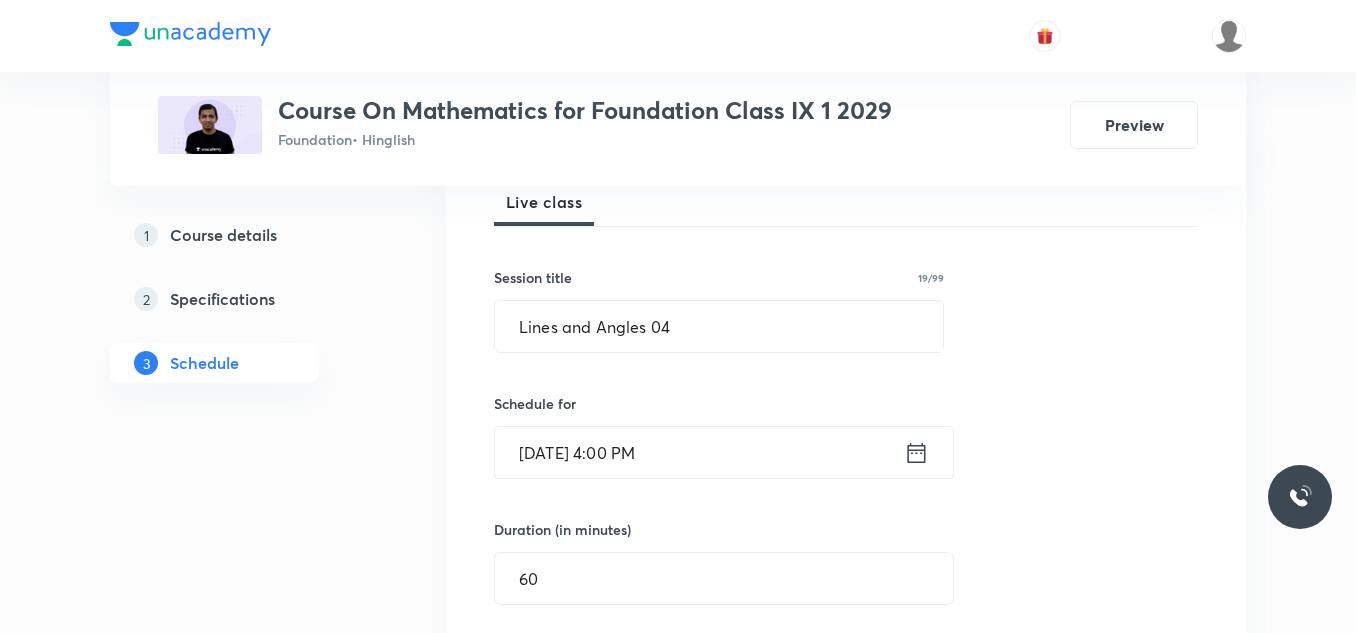 click on "Session  24 Live class Session title 19/99 Lines and Angles 04 ​ Schedule for Jul 12, 2025, 4:00 PM ​ Duration (in minutes) 60 ​   Session type Online Offline Room Room 102 Sub-concepts Lines & Angles CLEAR Add Cancel" at bounding box center (846, 613) 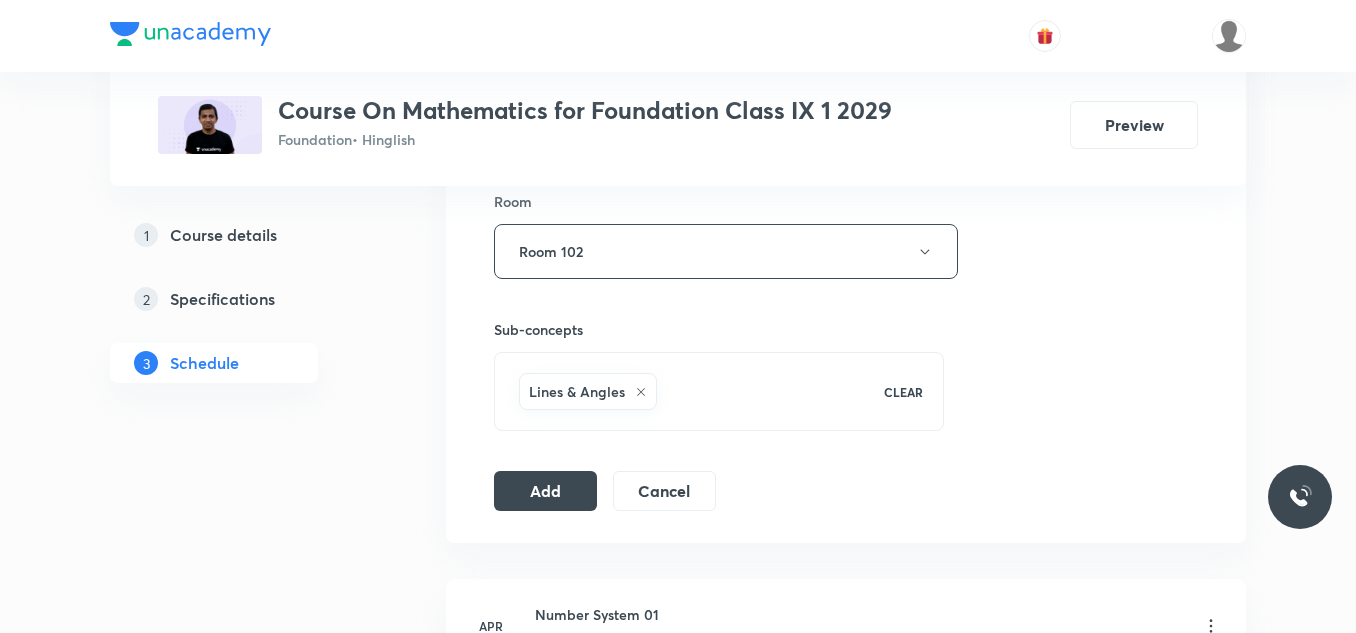 scroll, scrollTop: 900, scrollLeft: 0, axis: vertical 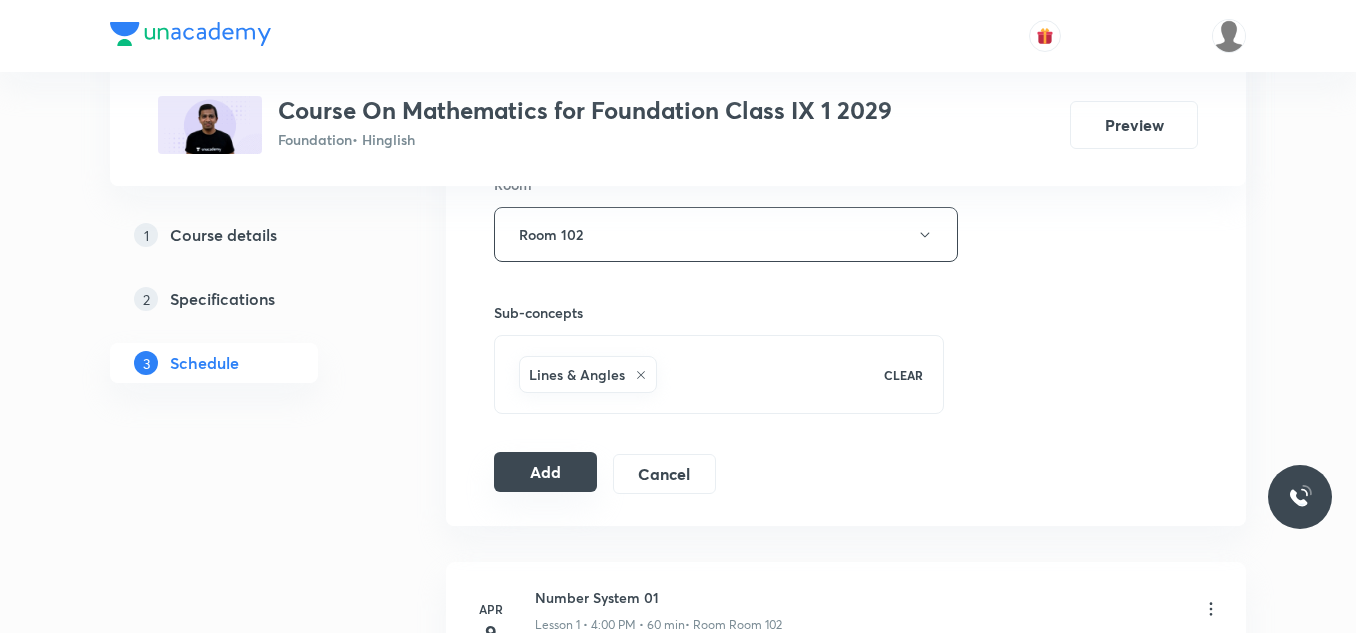 click on "Add" at bounding box center [545, 472] 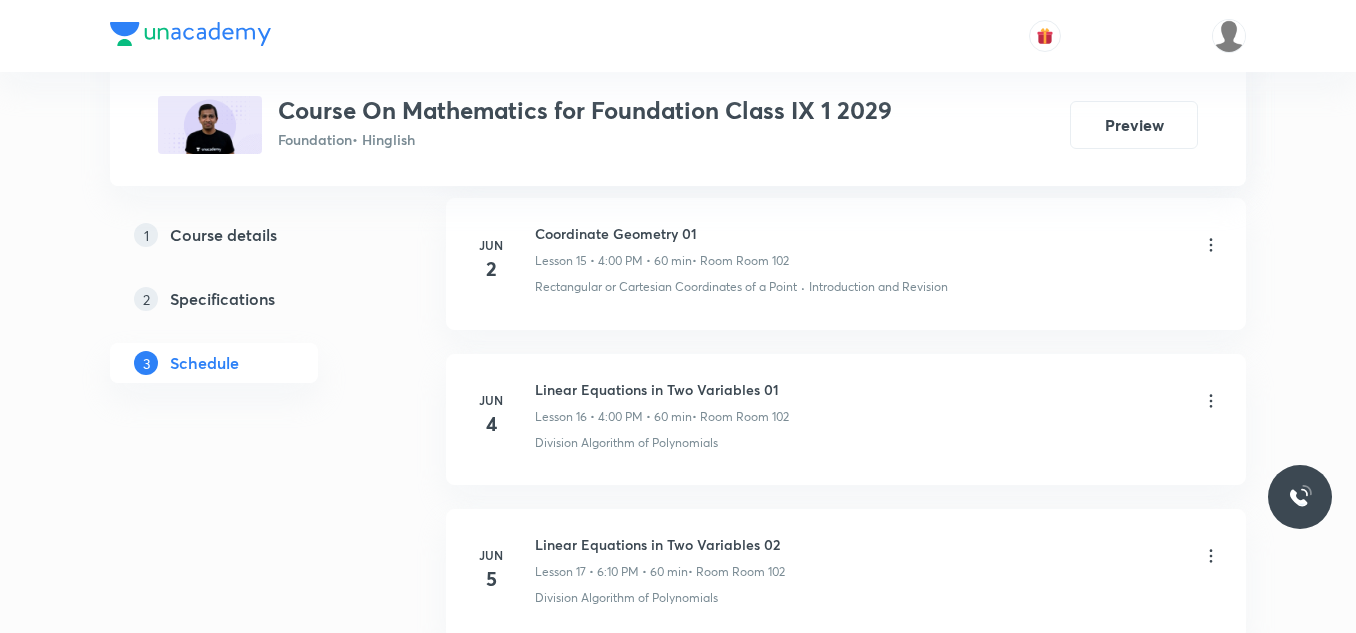 scroll, scrollTop: 3617, scrollLeft: 0, axis: vertical 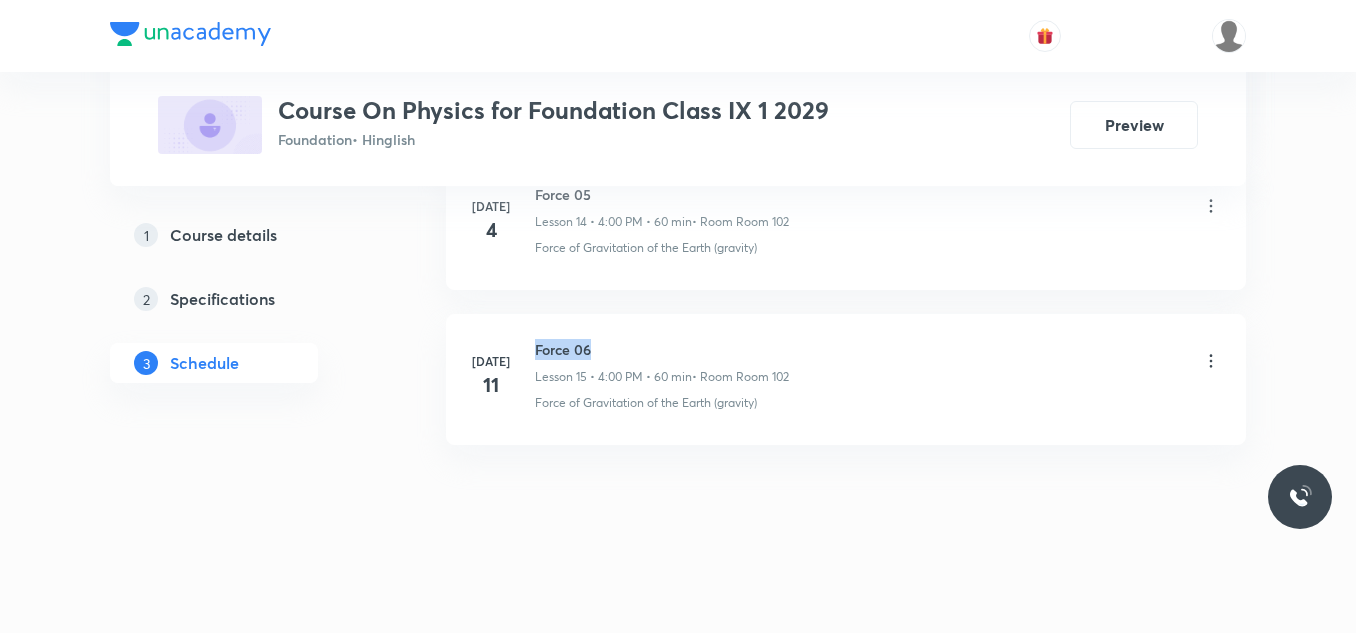 drag, startPoint x: 536, startPoint y: 352, endPoint x: 591, endPoint y: 350, distance: 55.03635 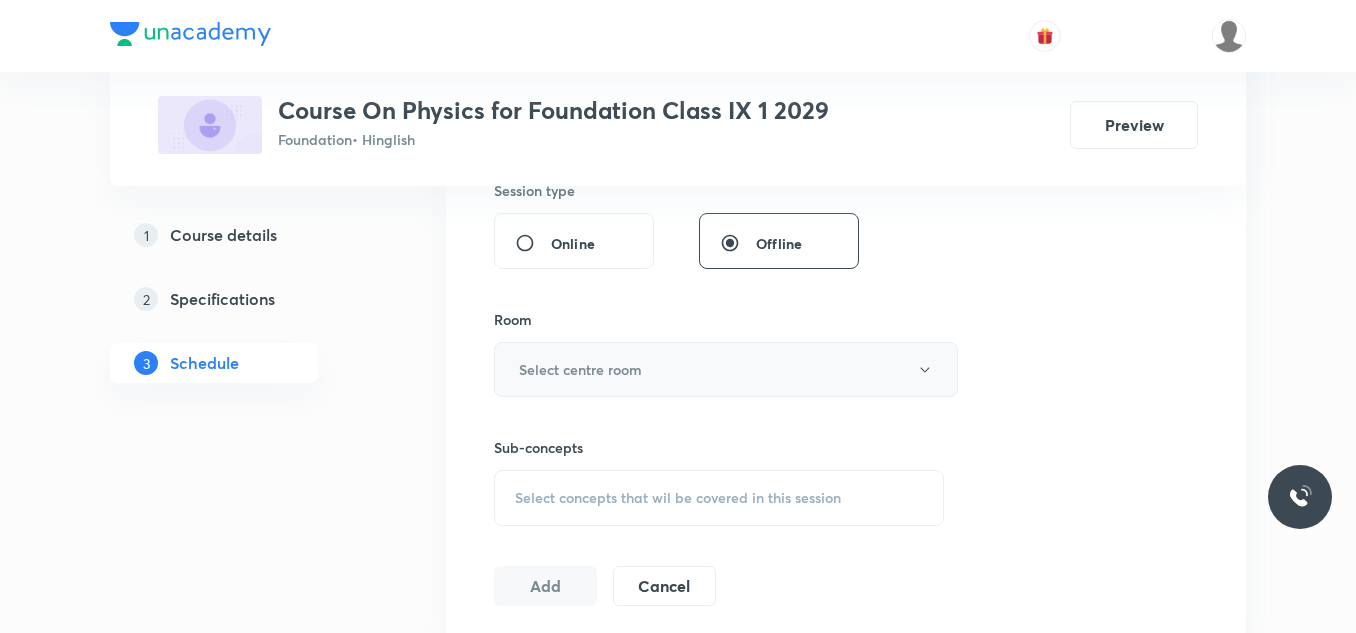 scroll, scrollTop: 800, scrollLeft: 0, axis: vertical 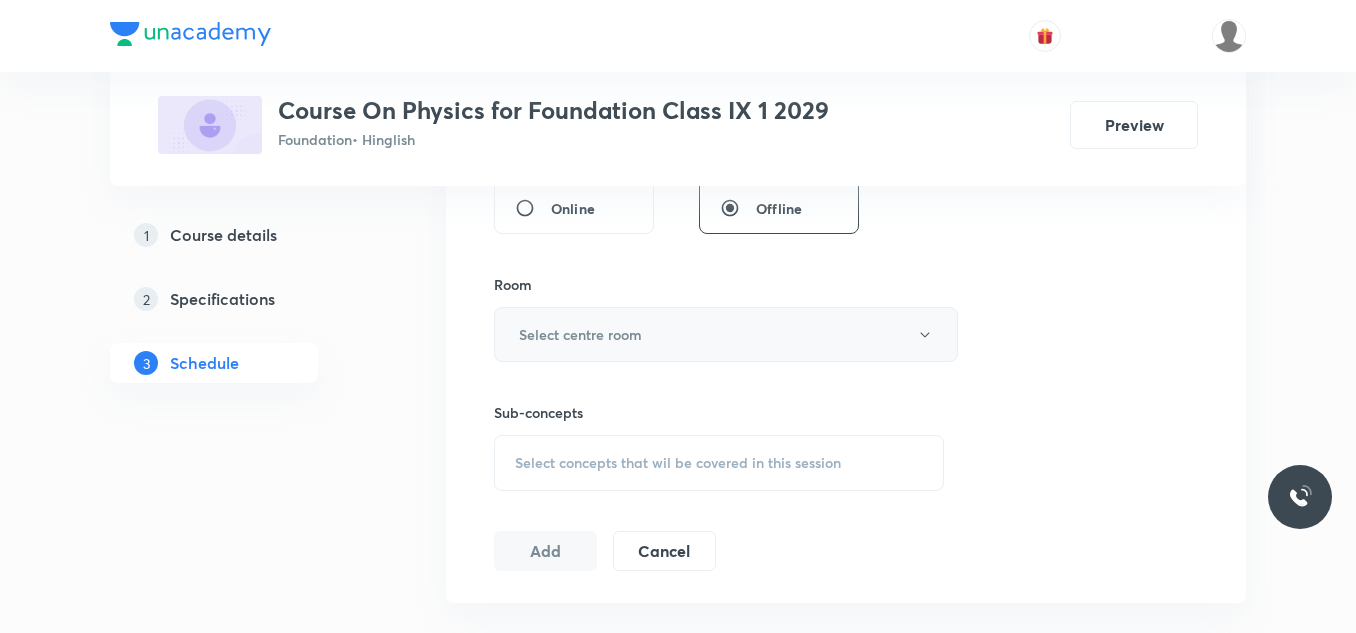 click on "Select centre room" at bounding box center (726, 334) 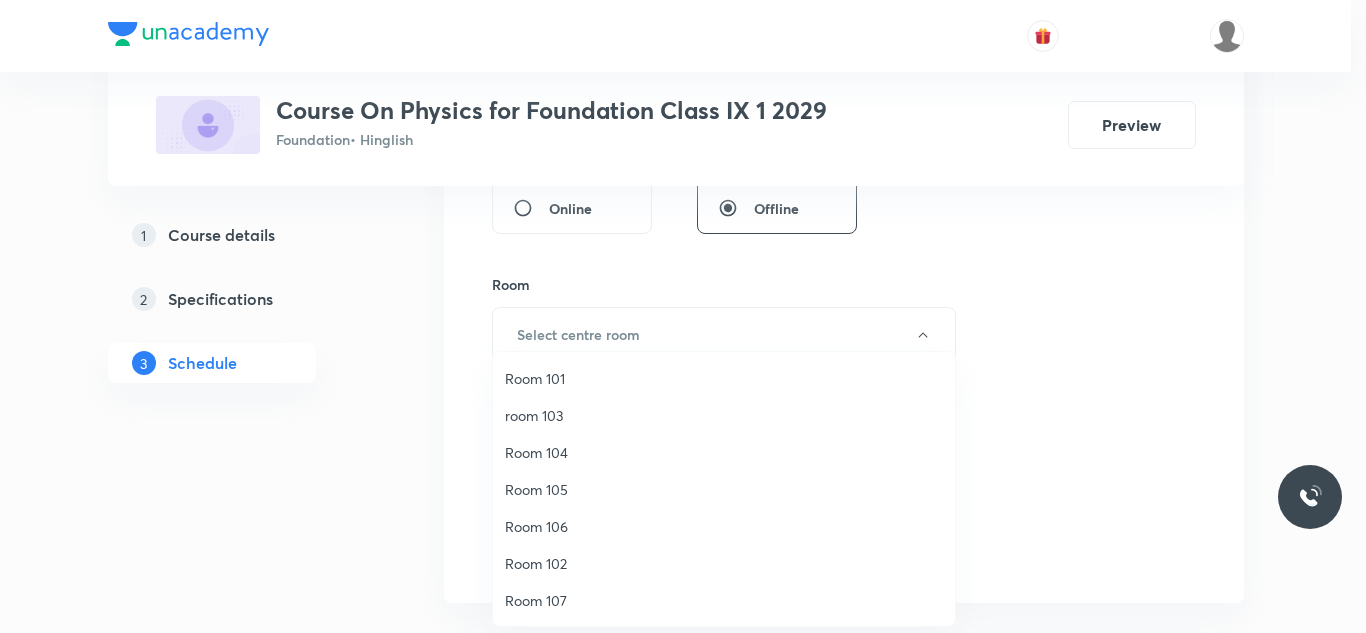 click on "Room 102" at bounding box center (724, 563) 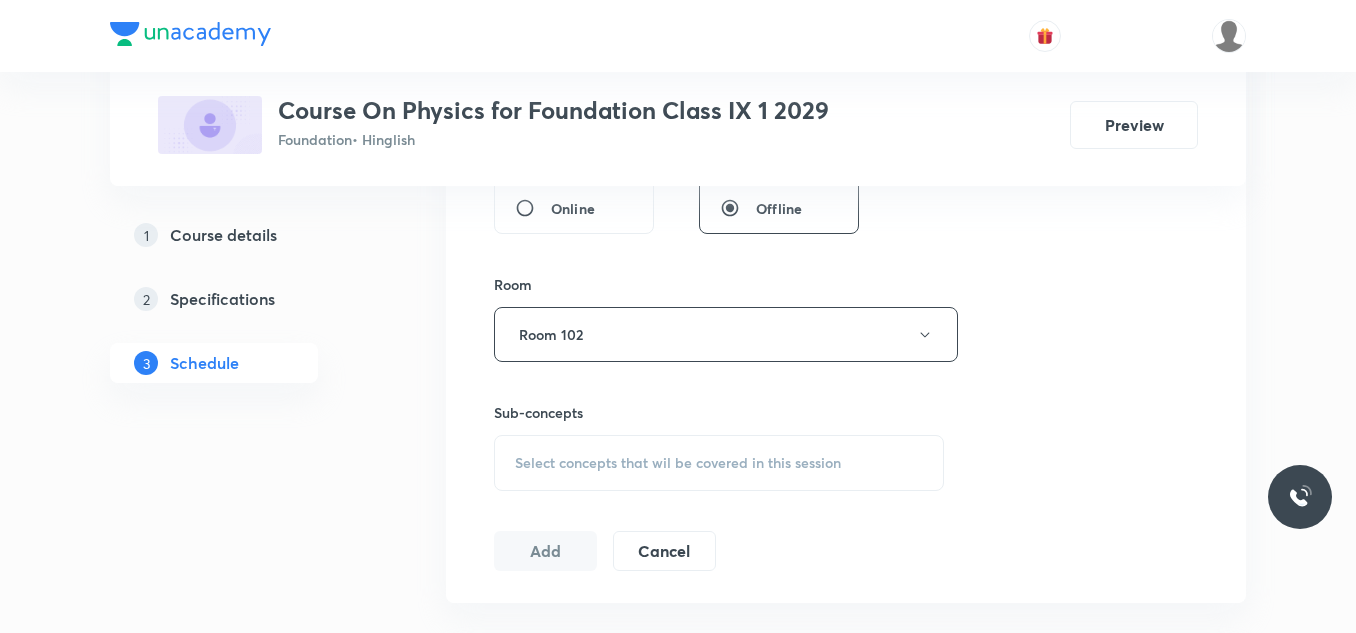 click on "Select concepts that wil be covered in this session" at bounding box center [719, 463] 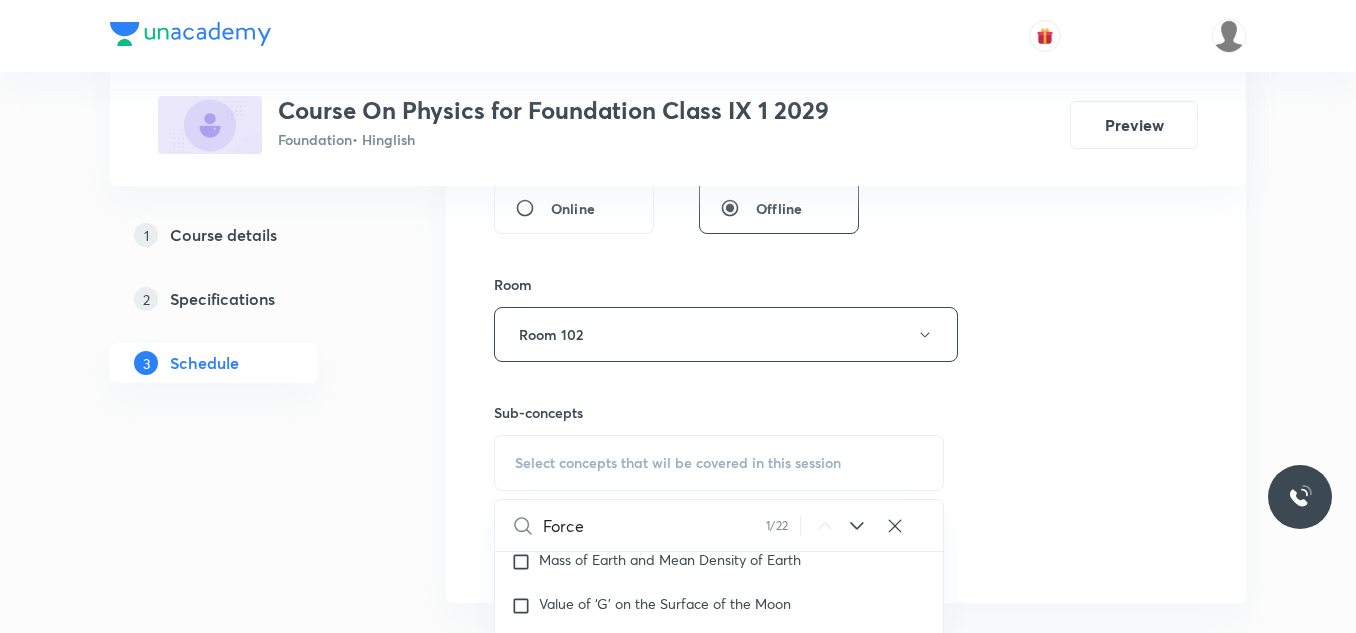 scroll, scrollTop: 6761, scrollLeft: 0, axis: vertical 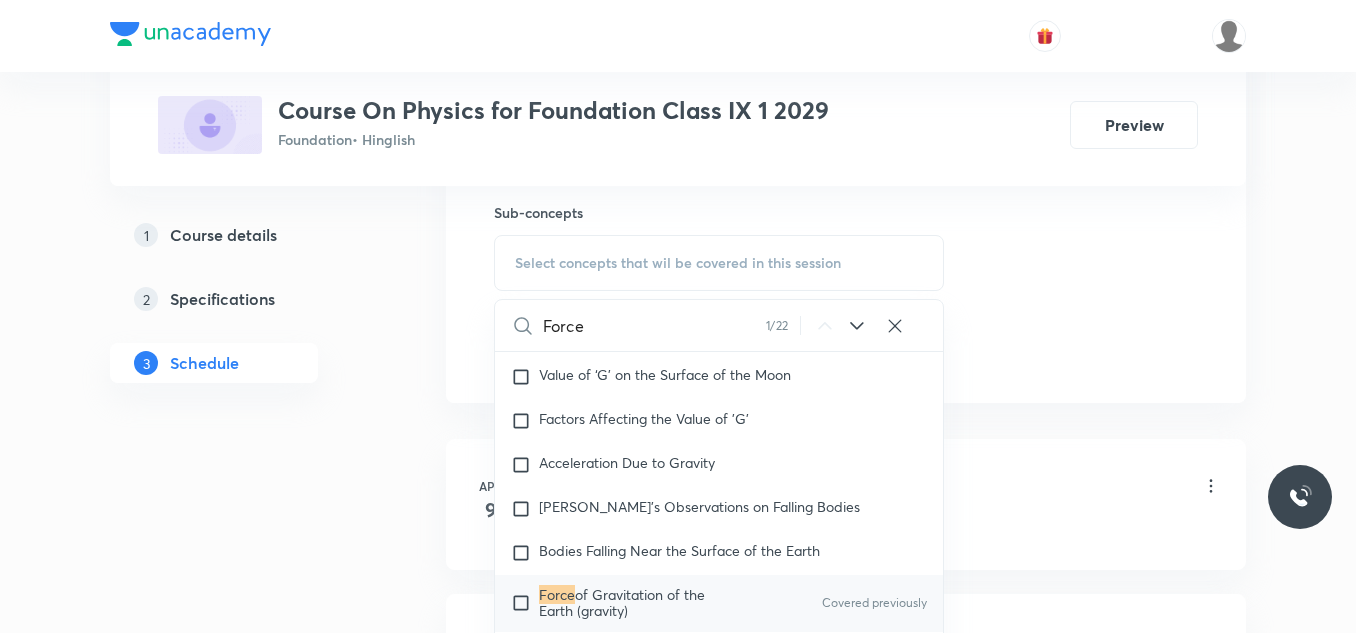 type on "Force" 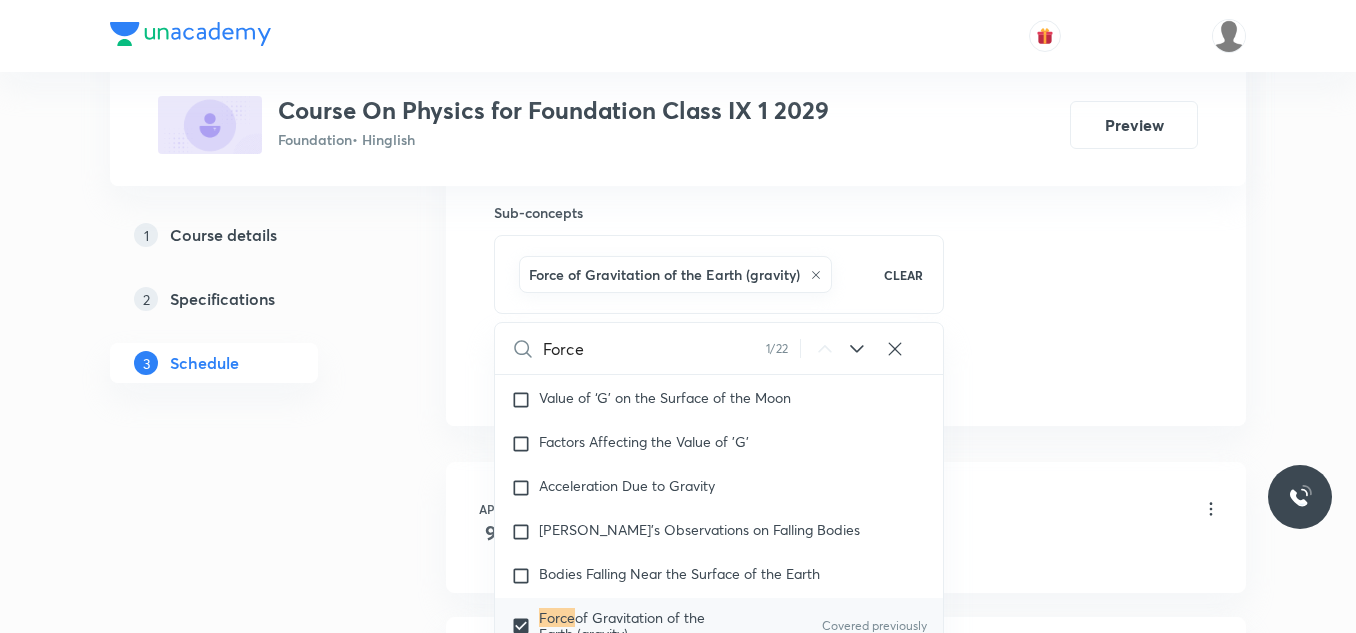 click on "Plus Courses Course On Physics for Foundation Class IX 1 2029 Foundation  • Hinglish Preview 1 Course details 2 Specifications 3 Schedule Schedule 15  classes Session  16 Live class Session title 0/99 ​ Schedule for Jul 12, 2025, 10:46 AM ​ Duration (in minutes) ​   Session type Online Offline Room Room 102 Sub-concepts Force of Gravitation of the Earth (gravity) CLEAR Force 1 / 22 ​ Sound Sonic Boom The Human Ear SONAR Ultrasound Ultrasonic and Infrasonic Waves Audible Reverberation Echo Effect of Temperature on the Speed of Sound Speed of Sound in Different Medium Reflection of Sound Wave Motion Range of Hearing Characteristics of Sound Sound Needs a Material Medium for Its Propagation Propagation of Sound Production of Sound Waves Sound Wave Relation Between Frequency and Time Period Wave Terminology Classification of Waves Electricity Static and Current Electricity Colour Coding of Wires Earthing Hazards of Electricity Ring System Tree System Household Electrical Circuits Electric Fuse Cell Work" at bounding box center (678, 976) 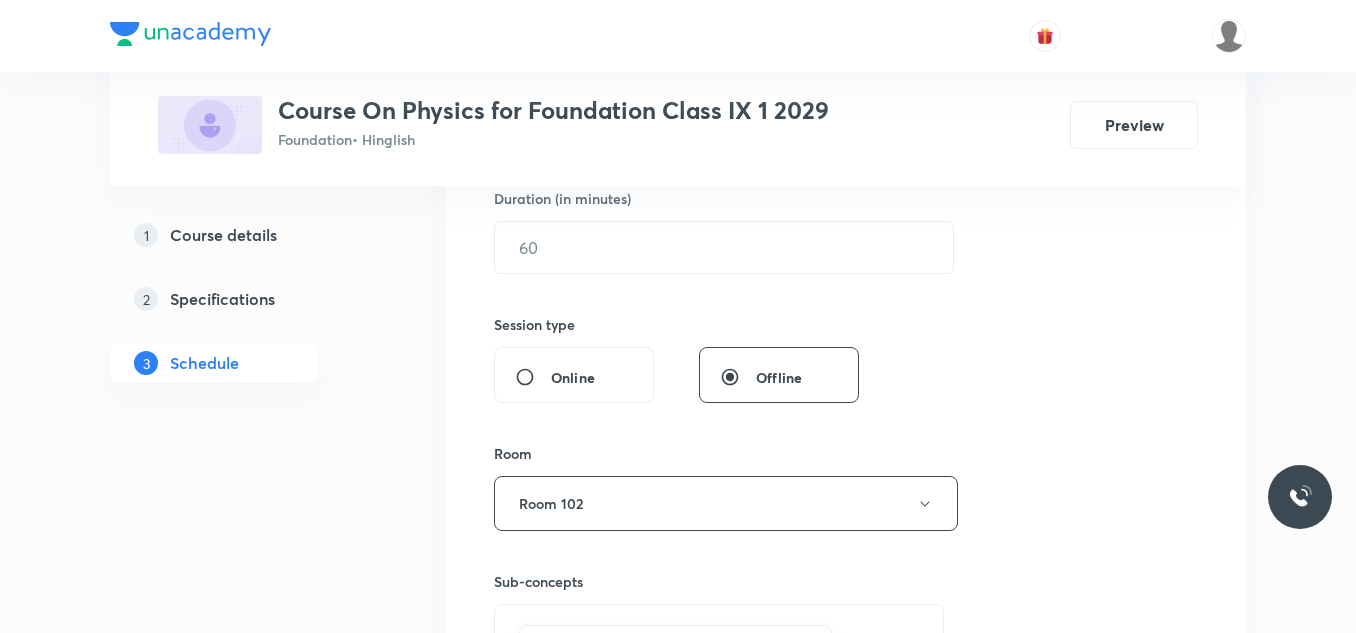 scroll, scrollTop: 600, scrollLeft: 0, axis: vertical 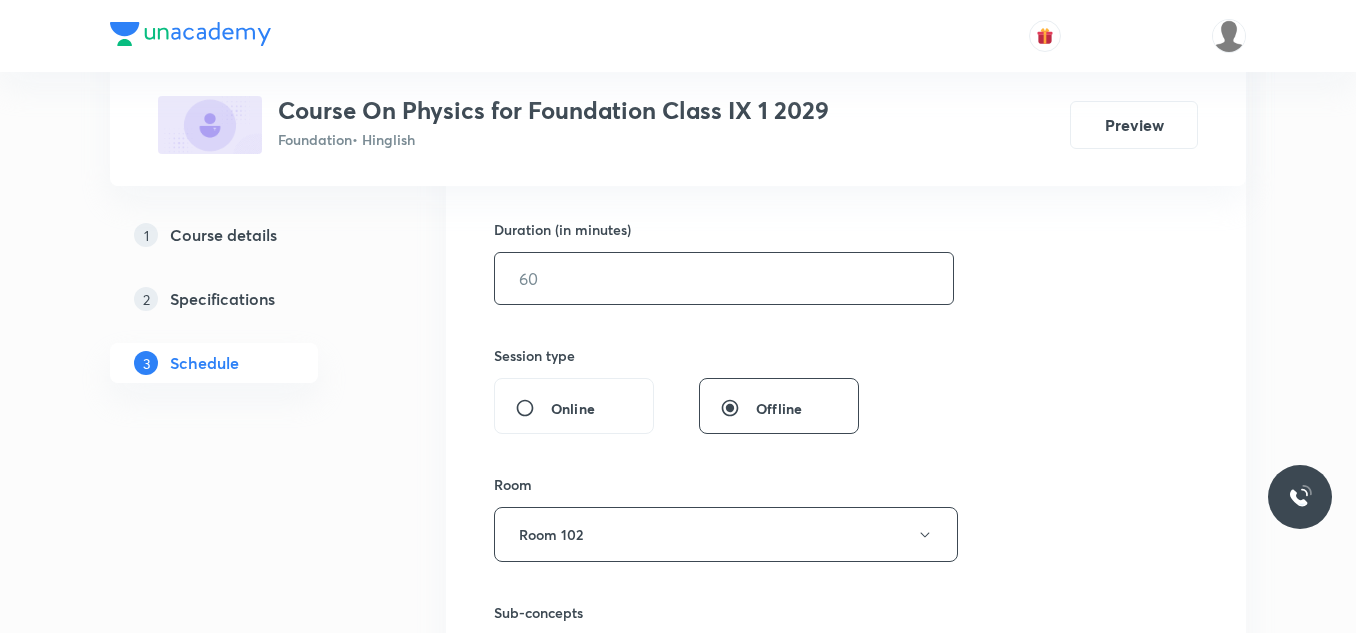 click at bounding box center [724, 278] 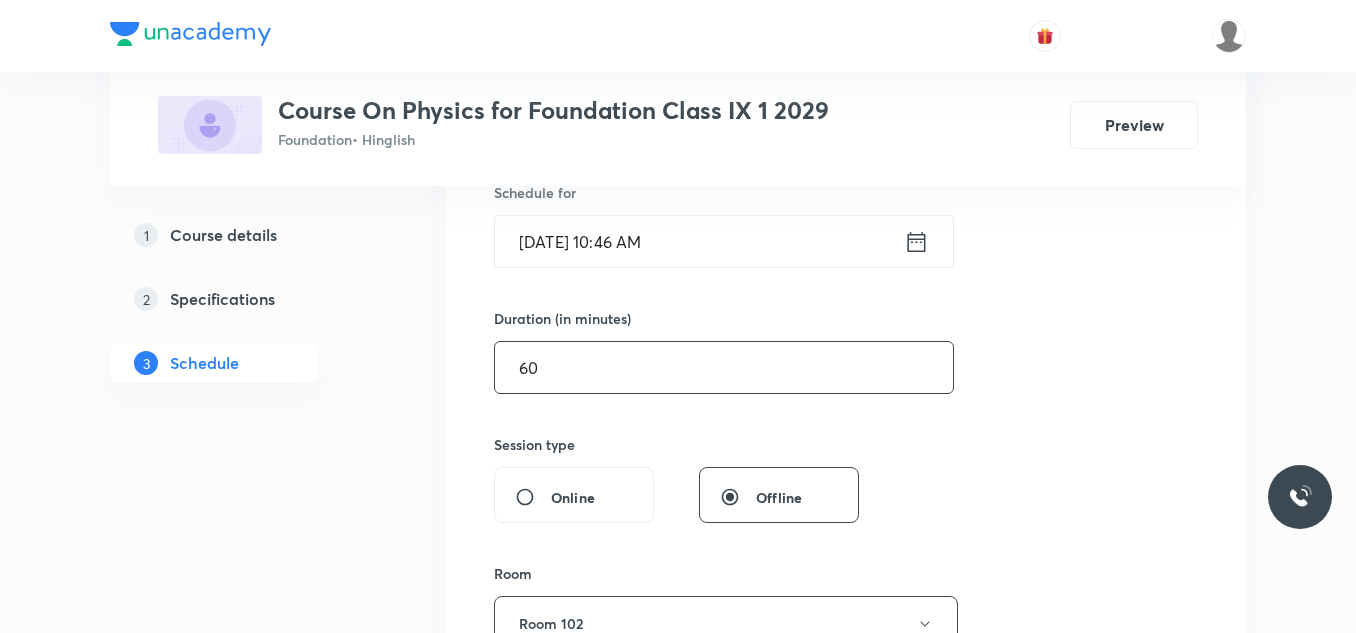 scroll, scrollTop: 400, scrollLeft: 0, axis: vertical 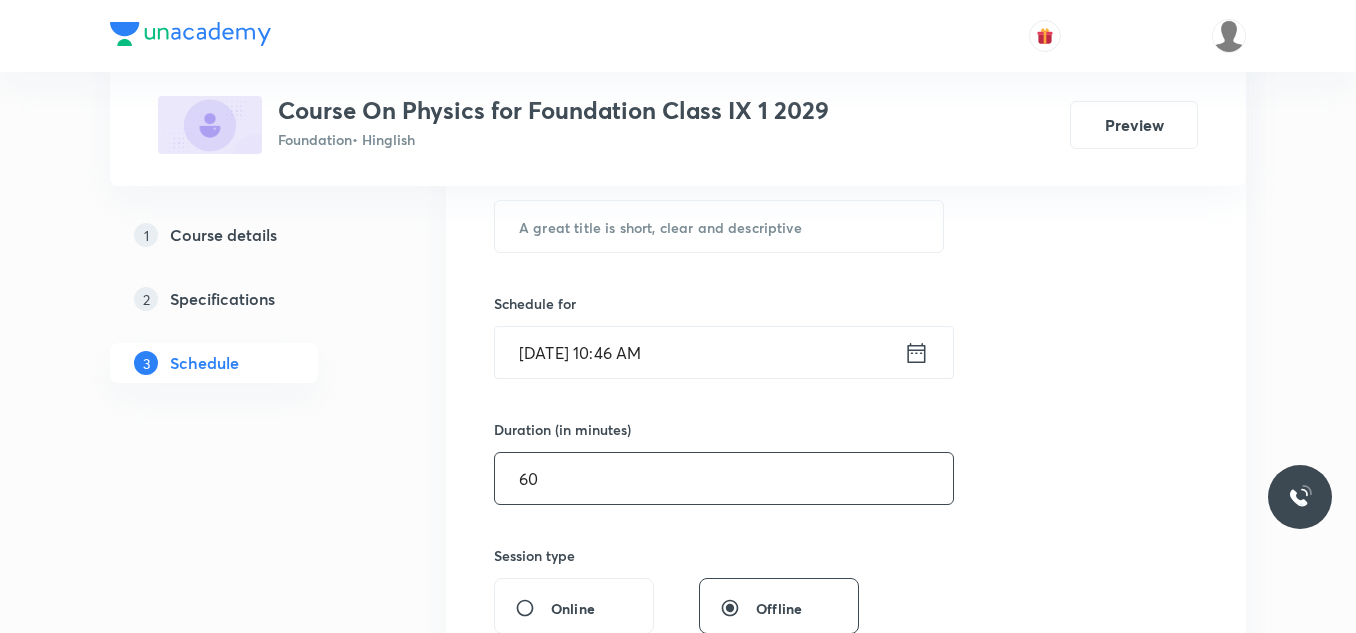 type on "60" 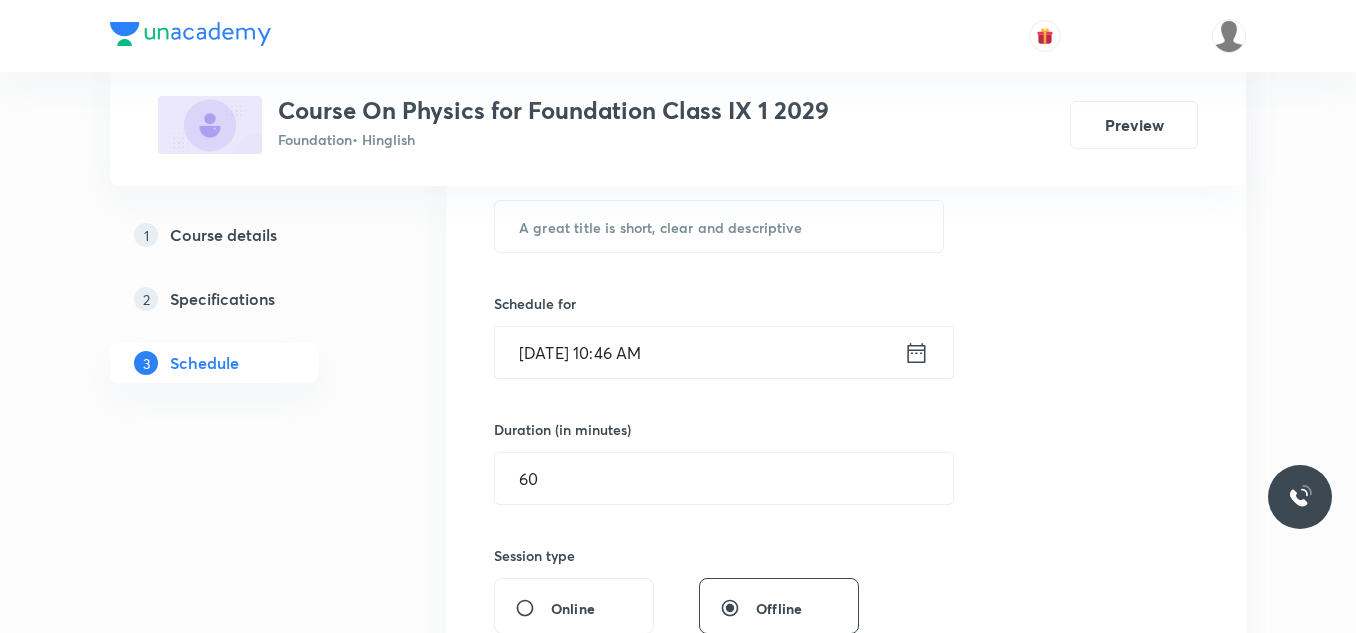 click 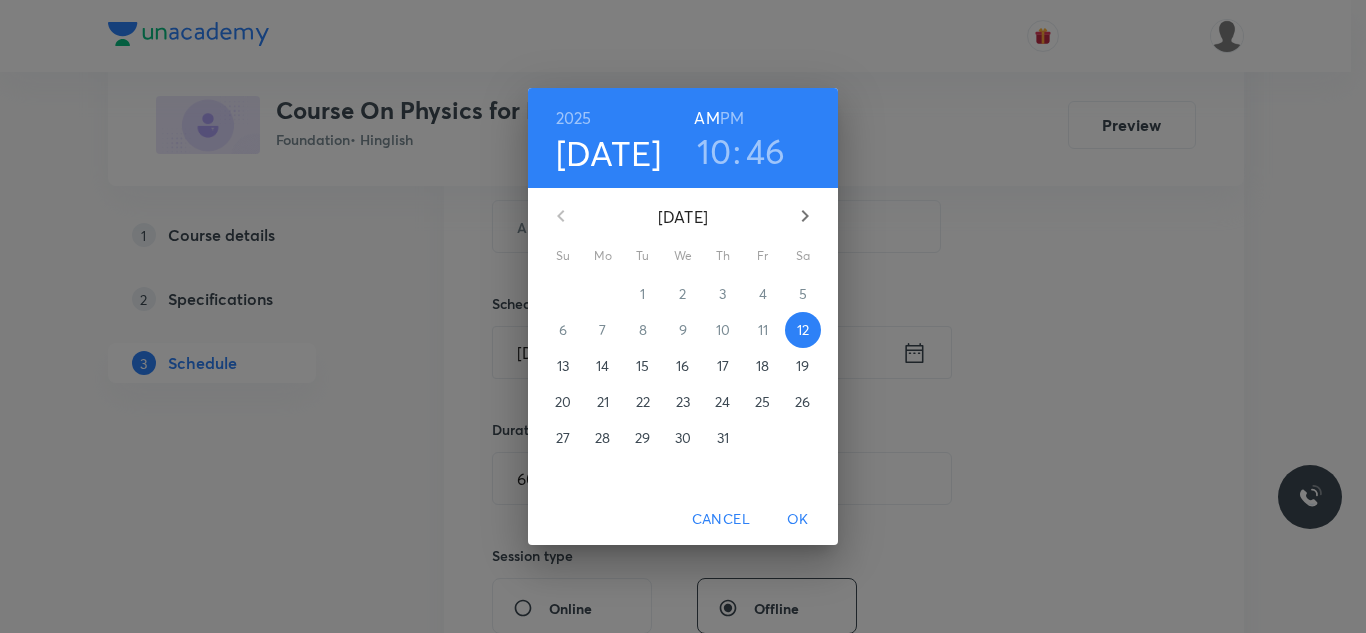 click on "PM" at bounding box center (732, 118) 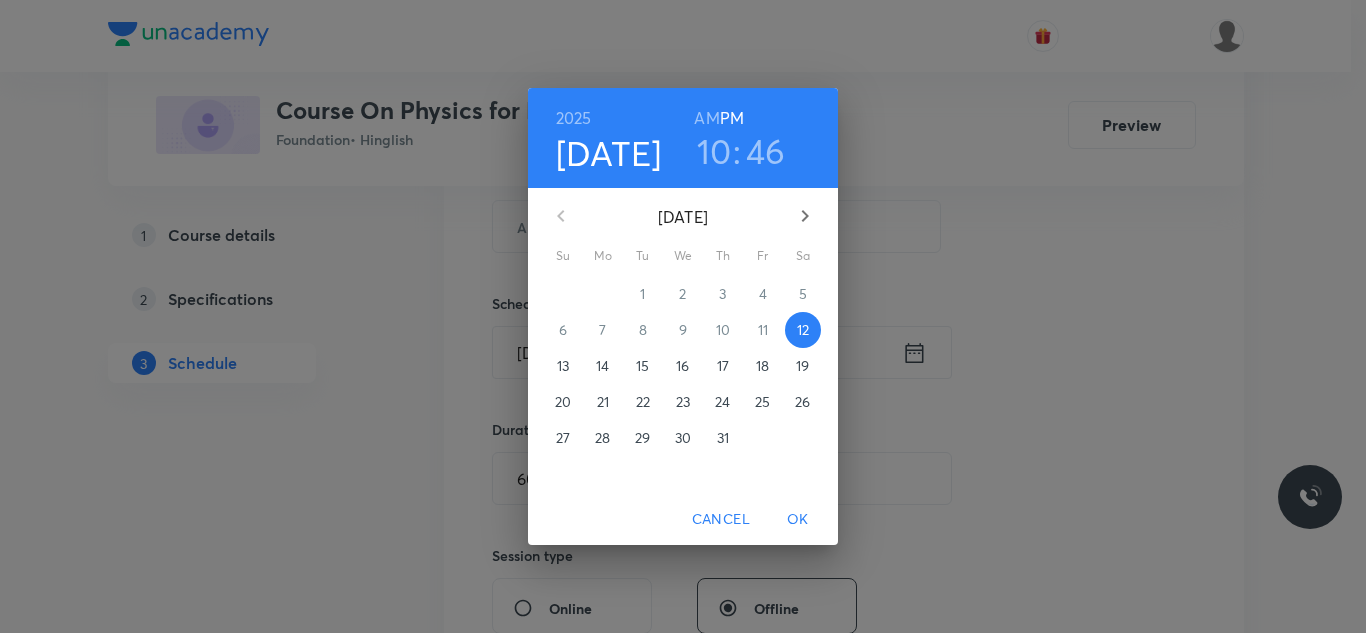 click on "10" at bounding box center (714, 151) 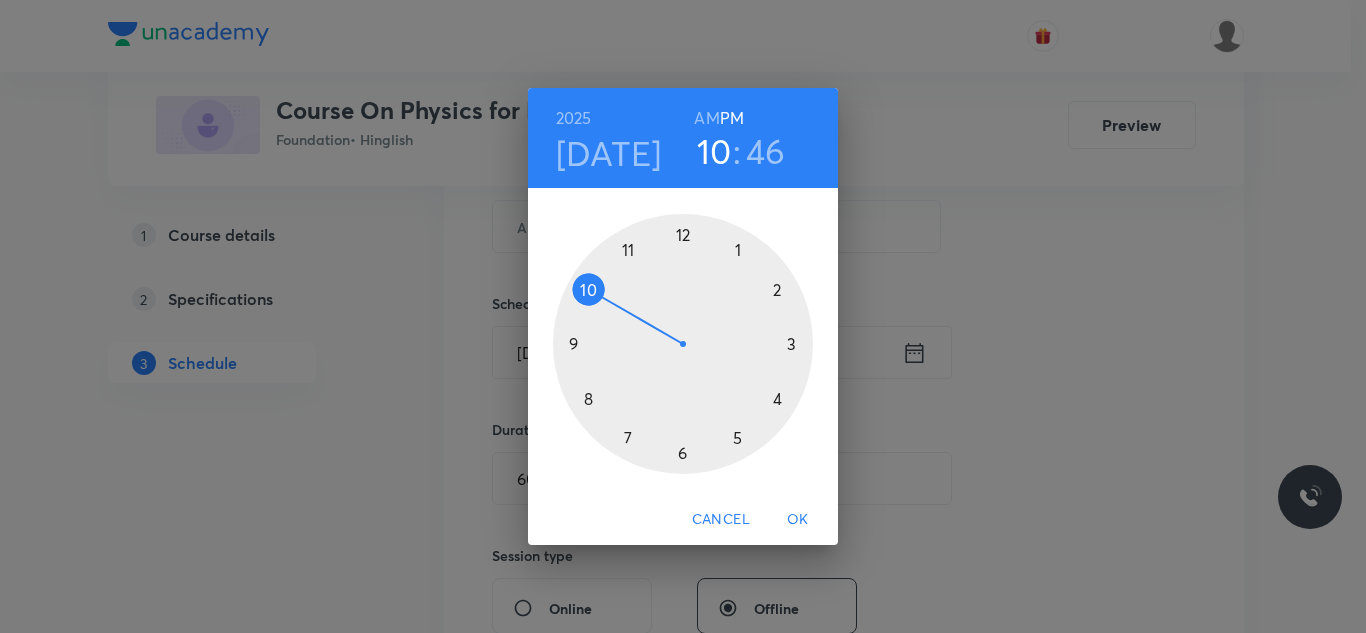 click at bounding box center (683, 344) 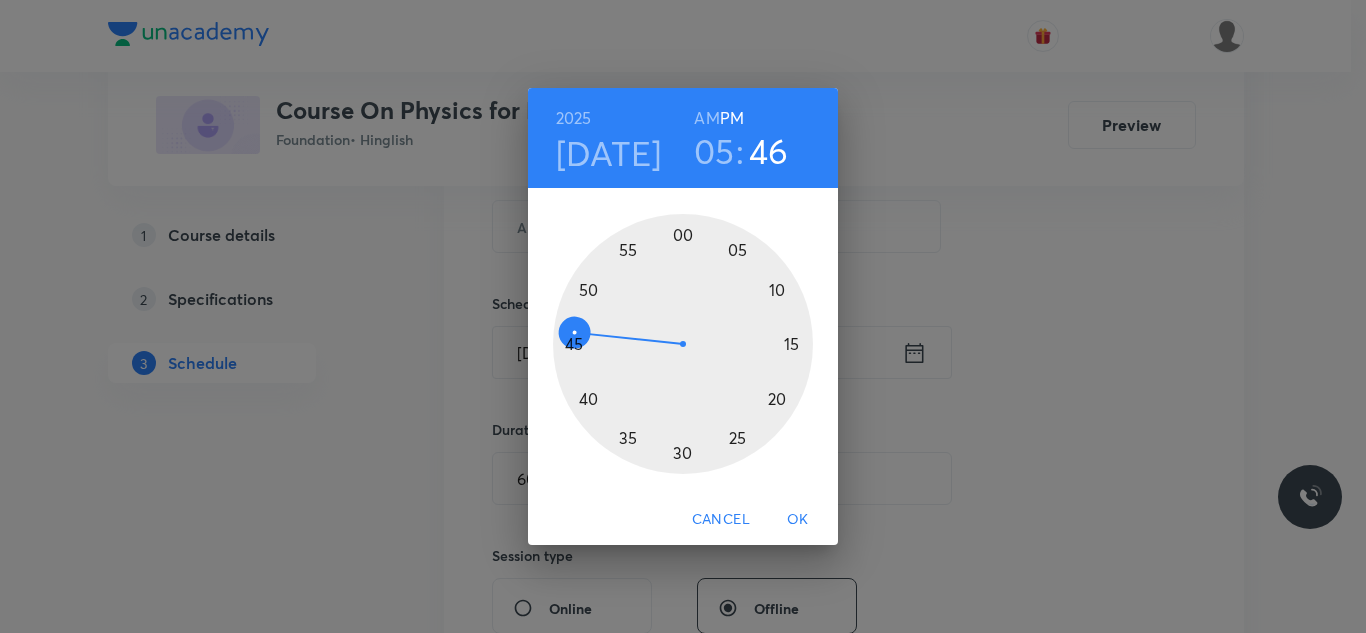 click at bounding box center [683, 344] 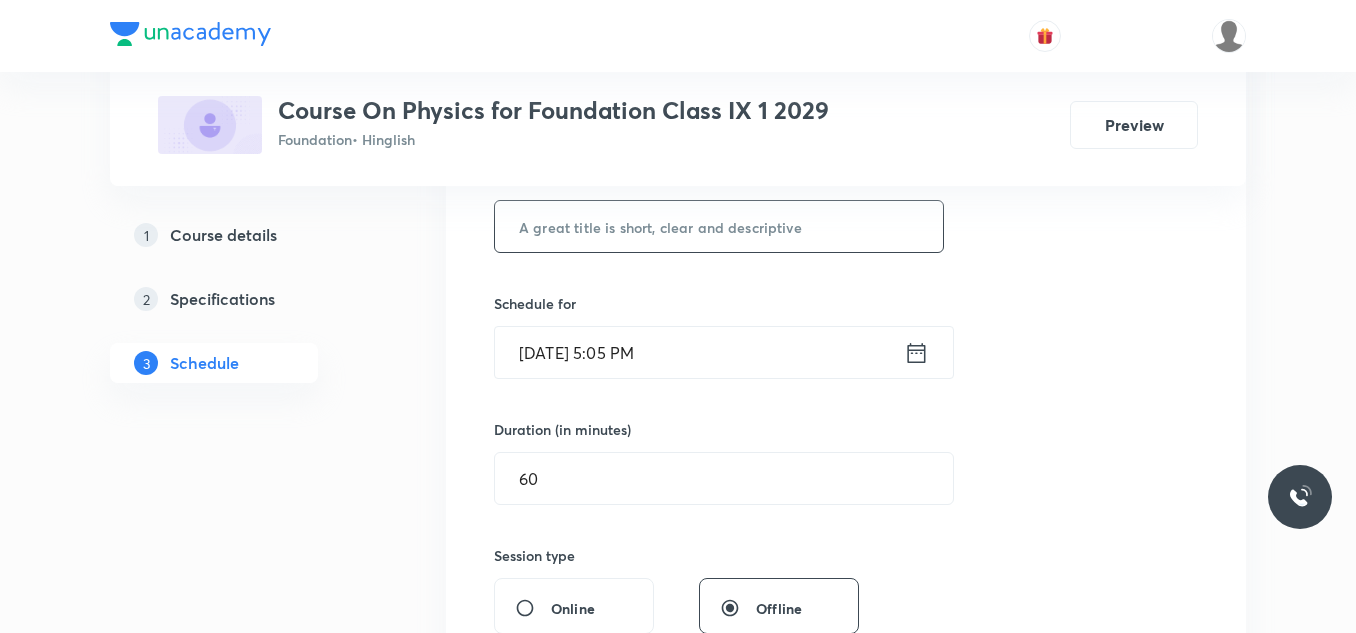 click at bounding box center [719, 226] 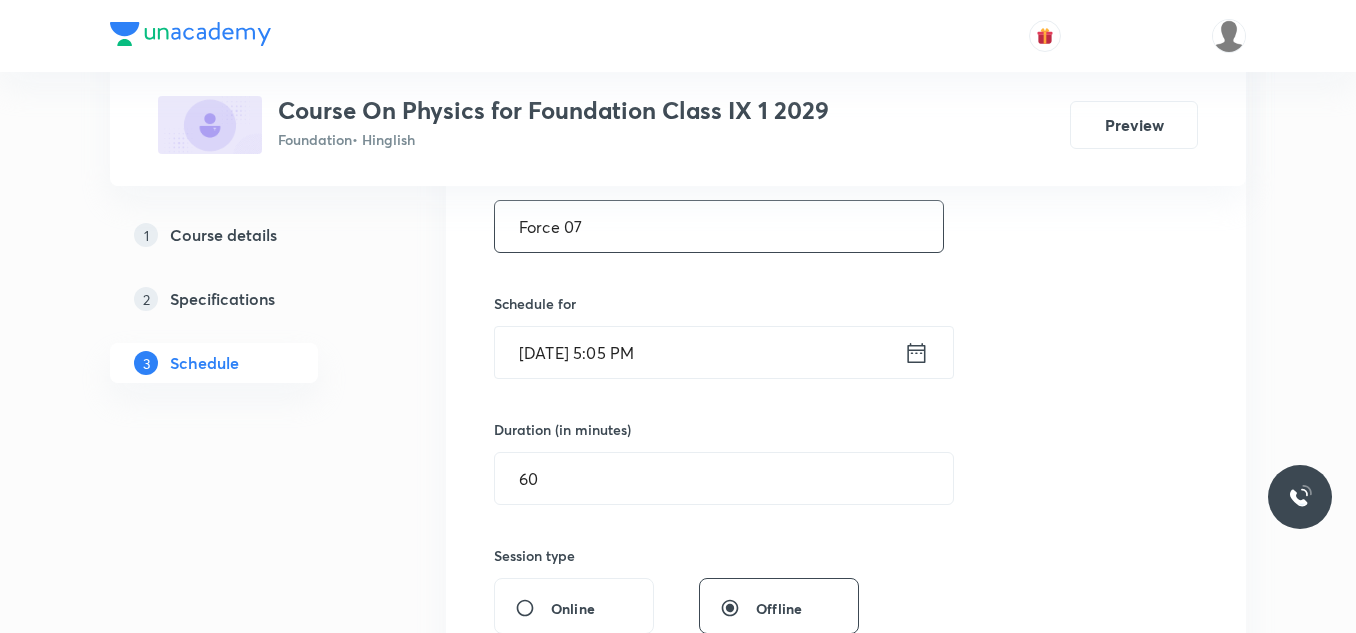 type on "Force 07" 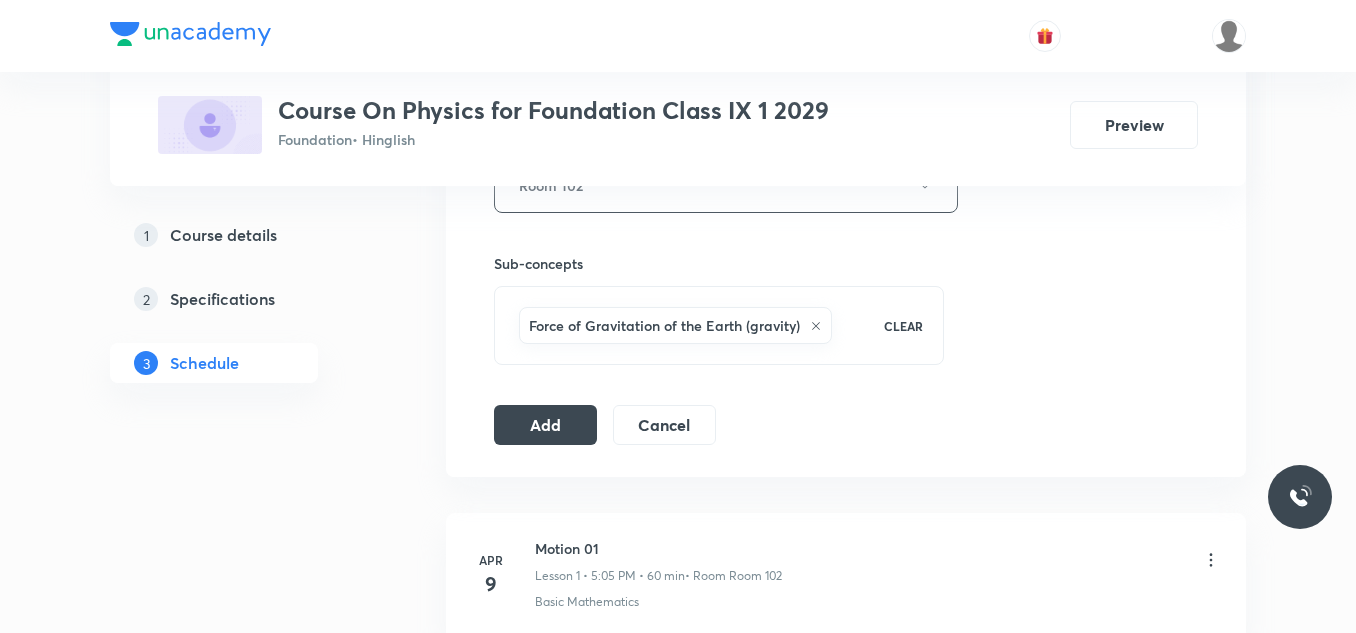 scroll, scrollTop: 1000, scrollLeft: 0, axis: vertical 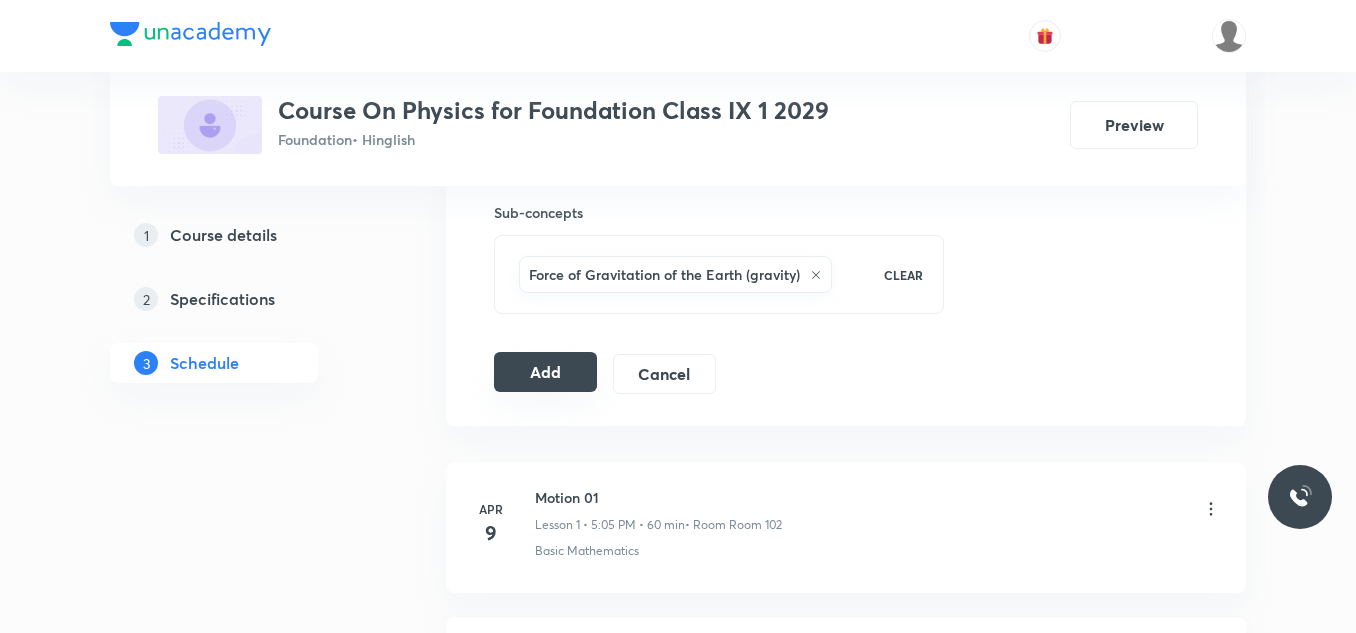 click on "Add" at bounding box center (545, 372) 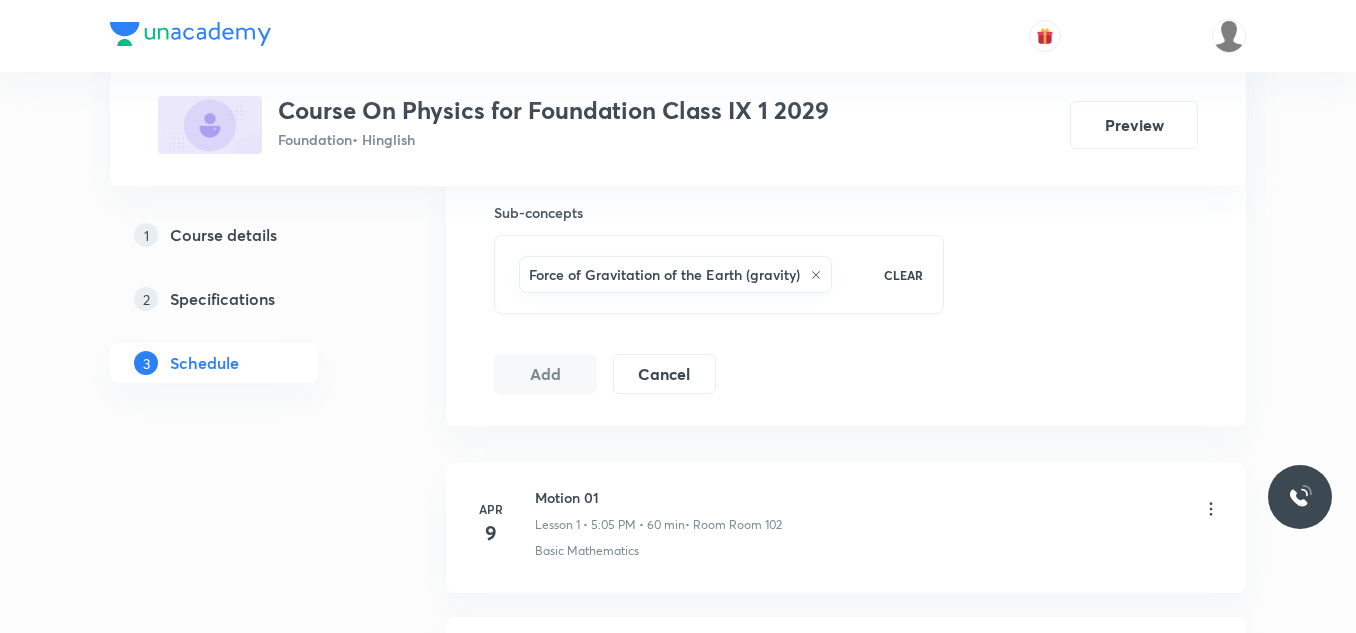click on "Plus Courses Course On Physics for Foundation Class IX 1 2029 Foundation  • Hinglish Preview 1 Course details 2 Specifications 3 Schedule Schedule 15  classes Session  16 Live class Session title 8/99 Force 07 ​ Schedule for Jul 12, 2025, 5:05 PM ​ Duration (in minutes) 60 ​   Session type Online Offline Room Room 102 Sub-concepts Force of Gravitation of the Earth (gravity) CLEAR Add Cancel Apr 9 Motion 01 Lesson 1 • 5:05 PM • 60 min  • Room Room 102 Basic Mathematics Apr 11 Motion 02 Lesson 2 • 4:00 PM • 60 min  • Room room 103 Relation Between Linear and Angular Quantities Apr 16 Motion 03 Lesson 3 • 5:05 PM • 60 min  • Room Room 102 Motion Apr 18 Motion 04 Lesson 4 • 4:00 PM • 60 min  • Room Room 102 Motion Apr 21 Motion 05 Lesson 5 • 4:00 PM • 60 min  • Room Room 102 Angular Acceleration · Angular Velocity Apr 28 Motion 06 Lesson 6 • 5:05 PM • 60 min  • Room ROOM 109 Radian · Circular Motion · Angular Displacement May 5 Motion 07  • Room Room 102 May" at bounding box center [678, 976] 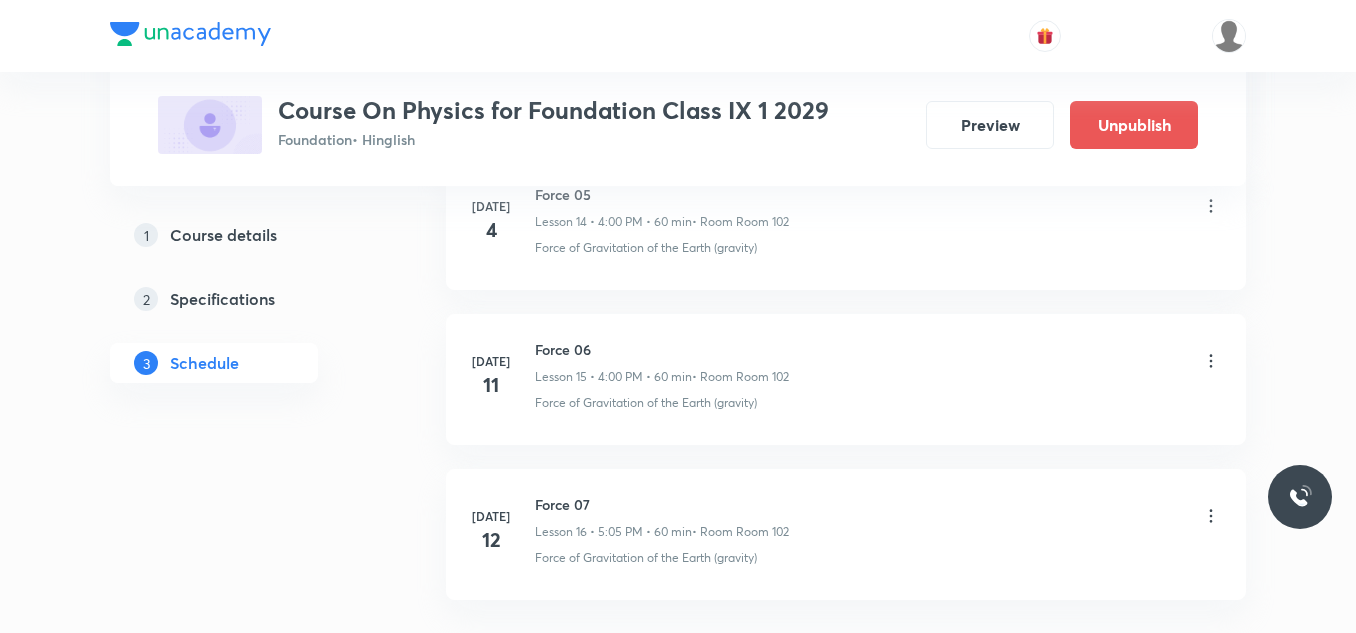 scroll, scrollTop: 2532, scrollLeft: 0, axis: vertical 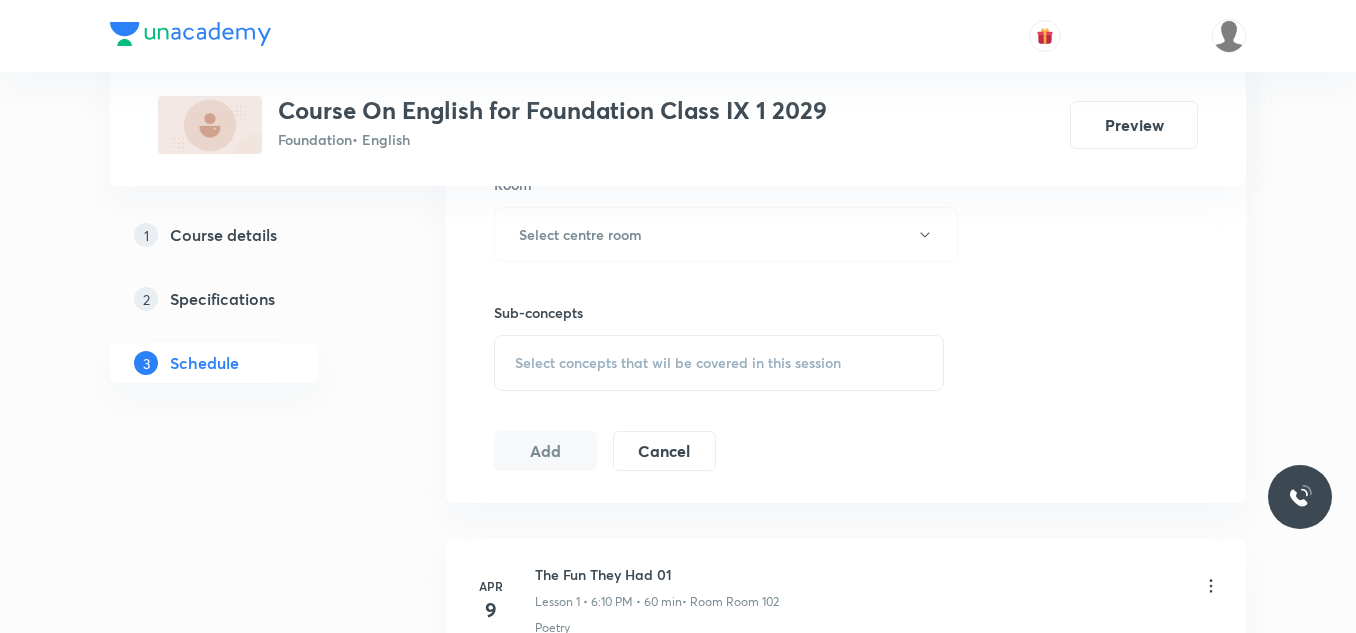 click on "Select concepts that wil be covered in this session" at bounding box center [678, 363] 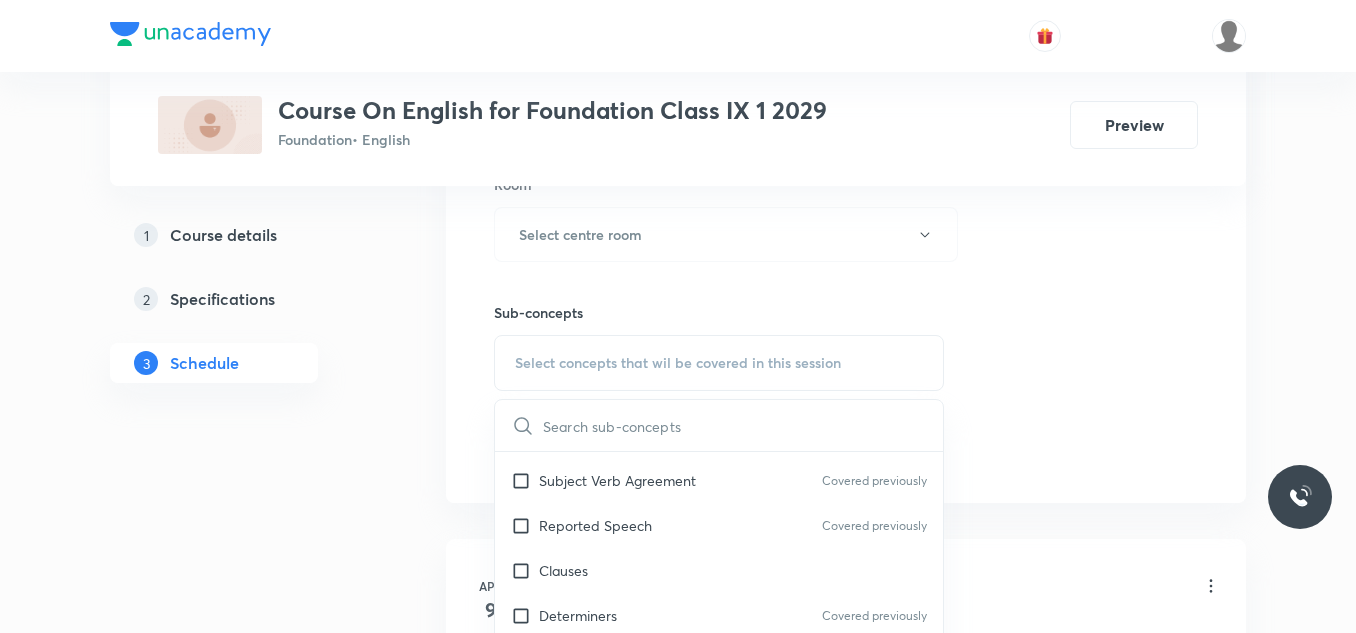 scroll, scrollTop: 200, scrollLeft: 0, axis: vertical 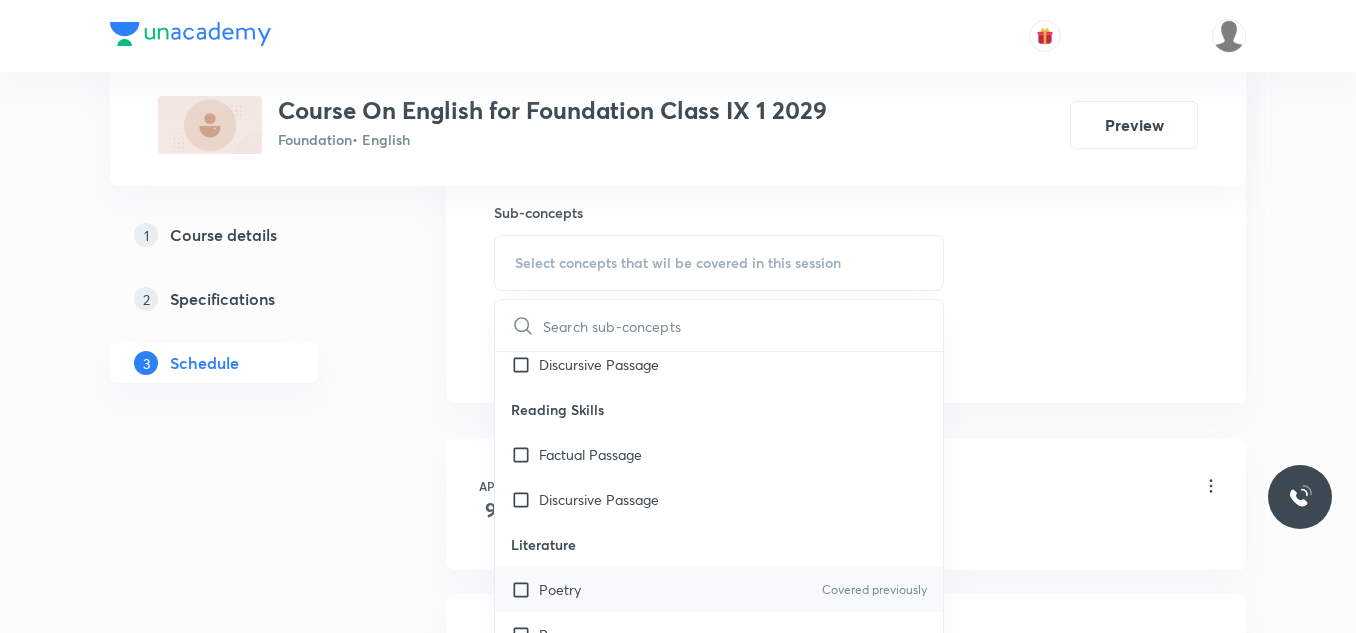 click on "Poetry" at bounding box center [560, 589] 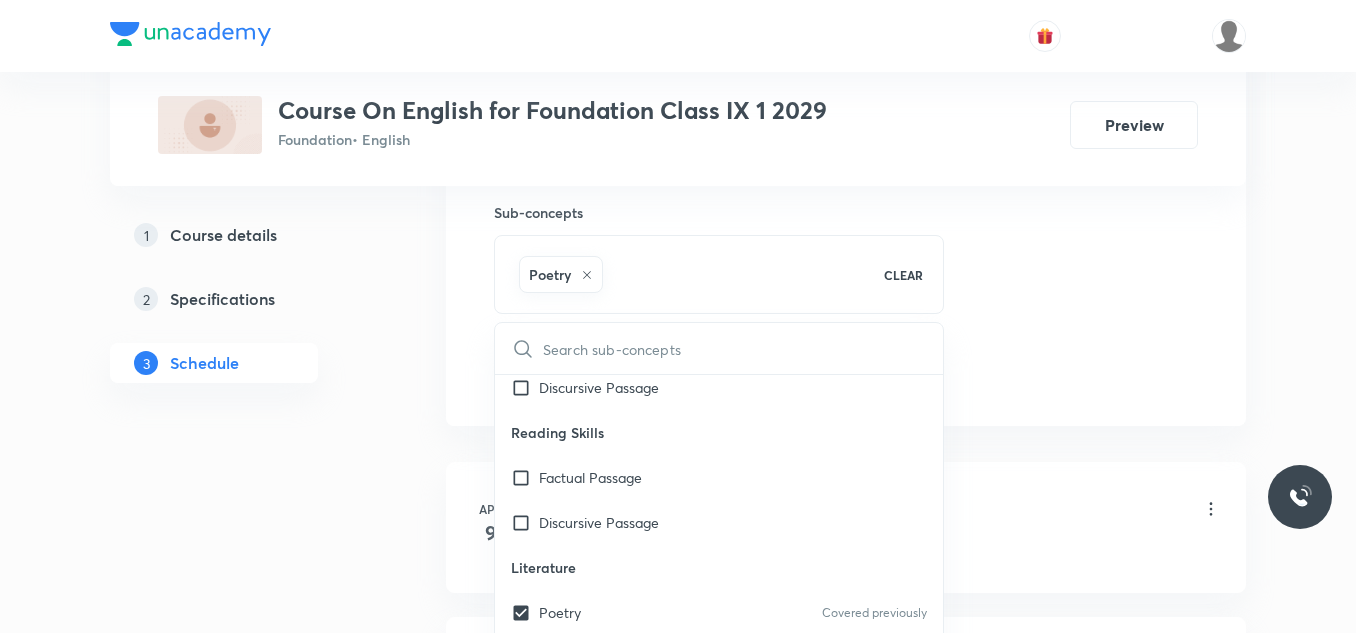 click on "Plus Courses Course On English for Foundation Class IX 1 2029 Foundation  • English Preview 1 Course details 2 Specifications 3 Schedule Schedule 25  classes Session  26 Live class Session title 0/99 ​ Schedule for [DATE] 10:49 AM ​ Duration (in minutes) ​   Session type Online Offline Room Select centre room Sub-concepts Poetry CLEAR ​ Grammar Tenses Covered previously Modals Covered previously Active and Passive Voice Subject Verb Agreement Covered previously Reported Speech Covered previously Clauses Determiners Covered previously Prepositions Gap Filling Editing Omission Rearrangement of words Dialogue Writing Reporting Dialogue Writing Skills Informal Letter Discursive Passage Reading Skills Factual Passage Discursive Passage Literature Poetry Covered previously Prose Drama Add Cancel [DATE] The Fun They Had 01 Lesson 1 • 6:10 PM • 60 min  • Room Room 102 Poetry [DATE] The Fun They Had 02 Lesson 2 • 6:10 PM • 60 min  • Room Room 102 Literature [DATE] The Fun They Had [DATE]" at bounding box center (678, 1750) 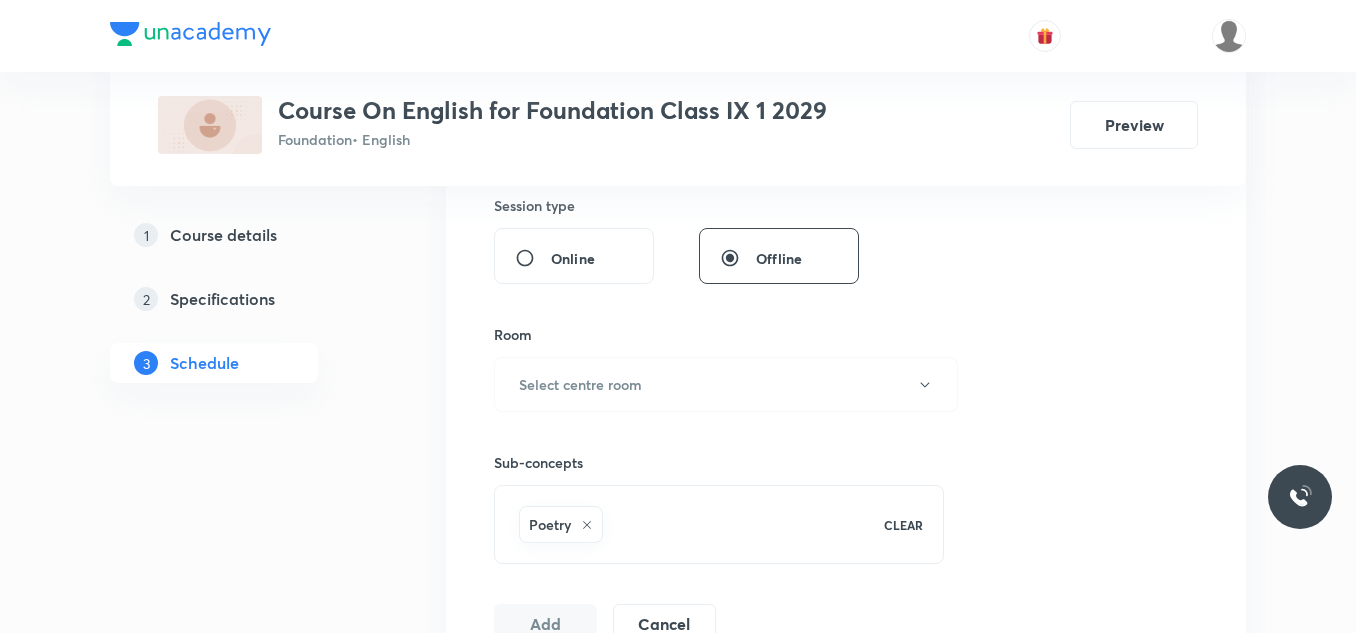 scroll, scrollTop: 700, scrollLeft: 0, axis: vertical 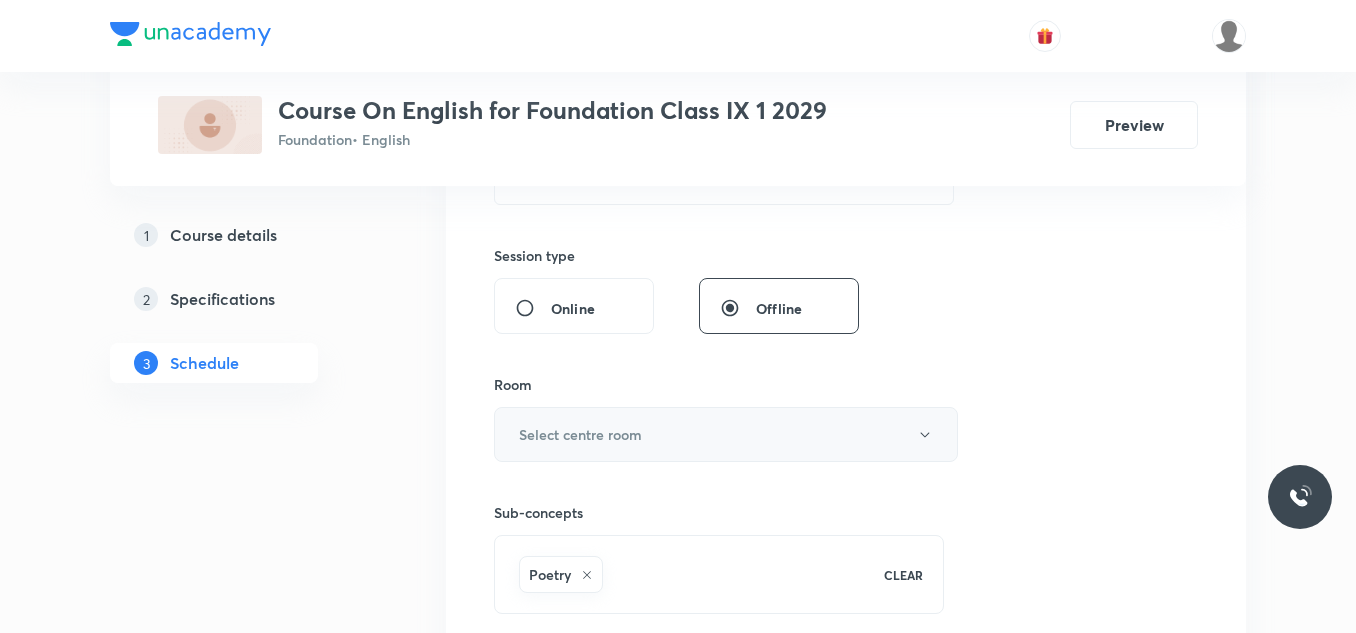 click on "Select centre room" at bounding box center [726, 434] 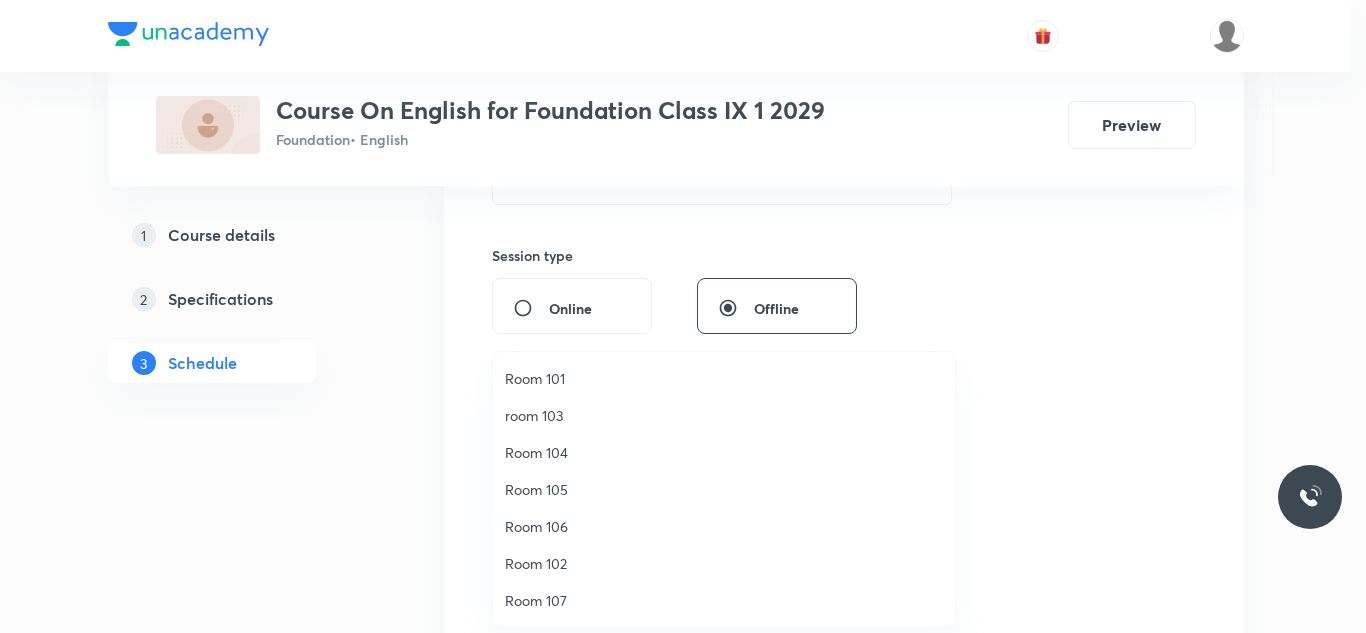 click on "Room 102" at bounding box center (724, 563) 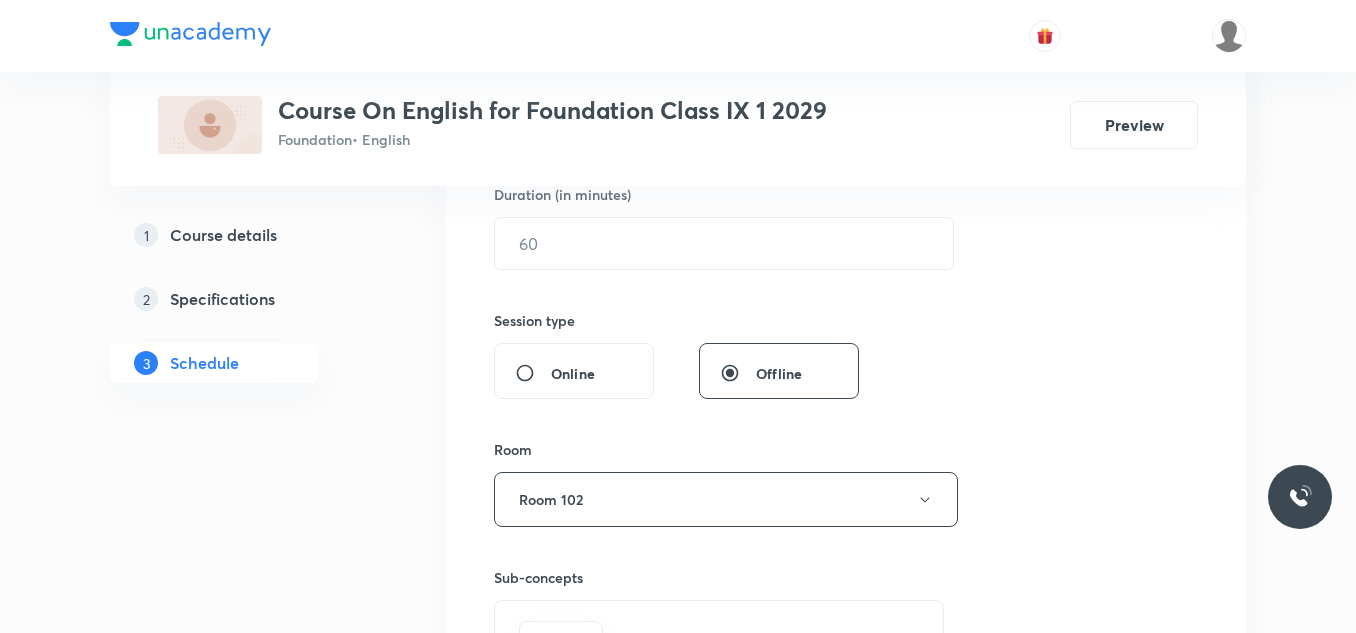 scroll, scrollTop: 600, scrollLeft: 0, axis: vertical 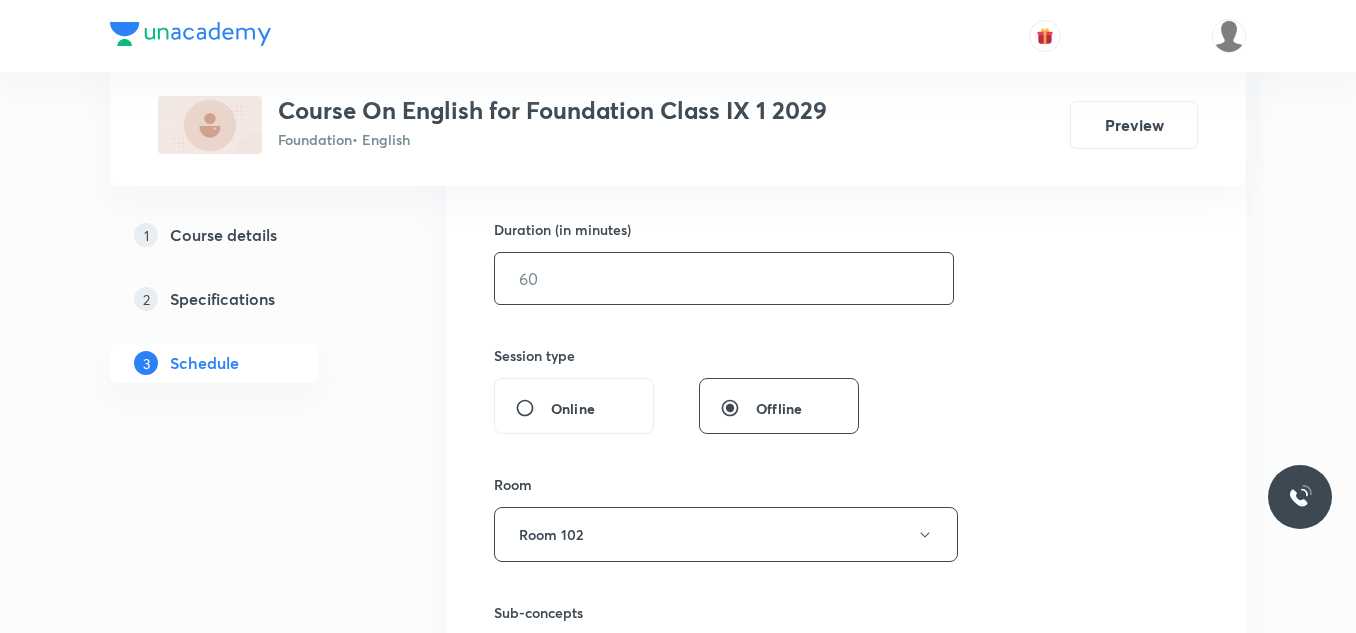 click at bounding box center [724, 278] 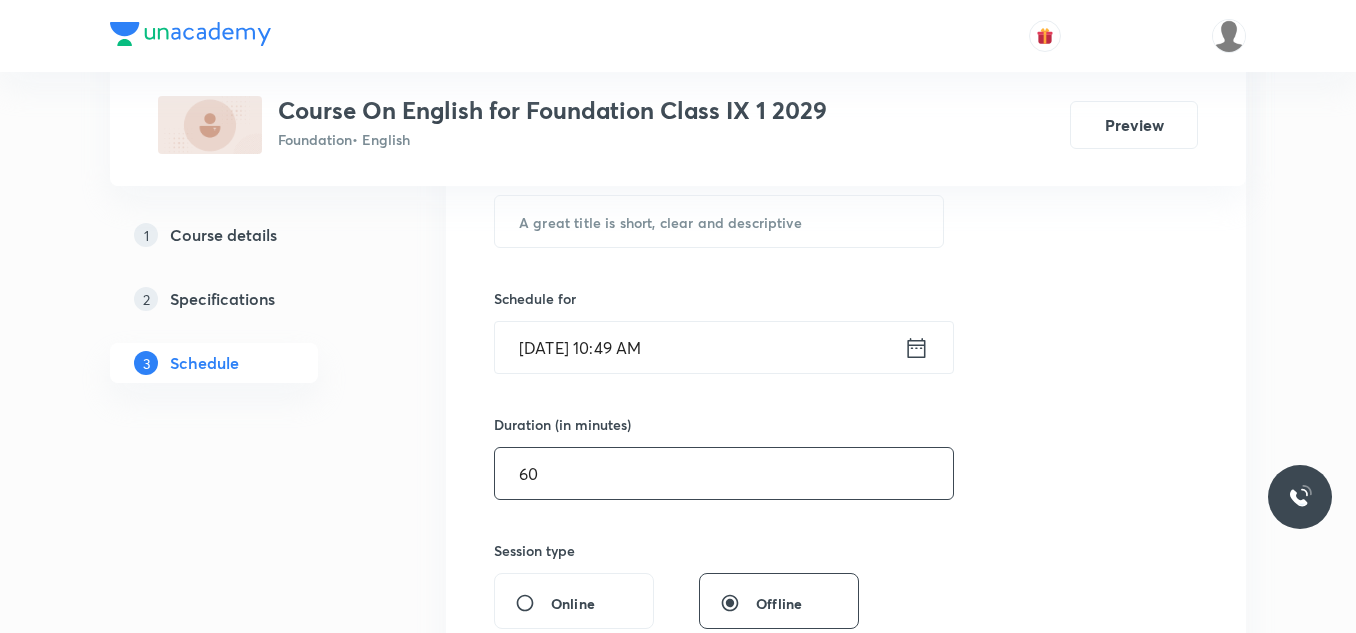 scroll, scrollTop: 400, scrollLeft: 0, axis: vertical 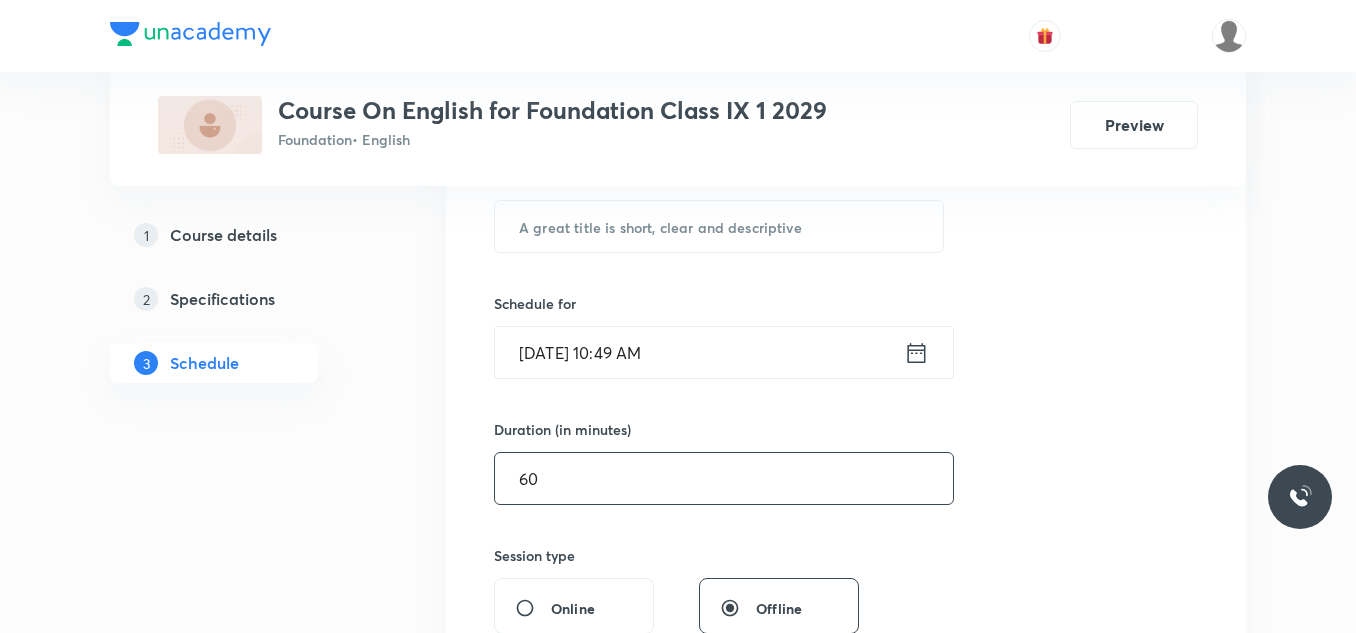 type on "60" 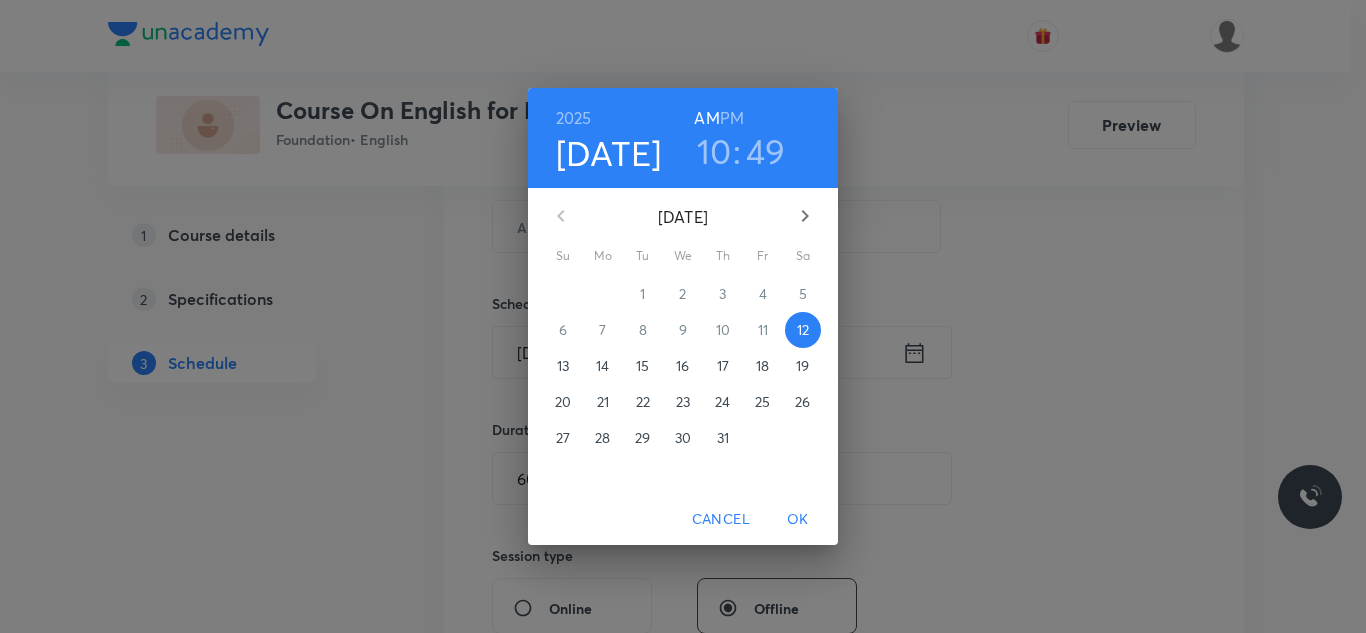 click on "PM" at bounding box center [732, 118] 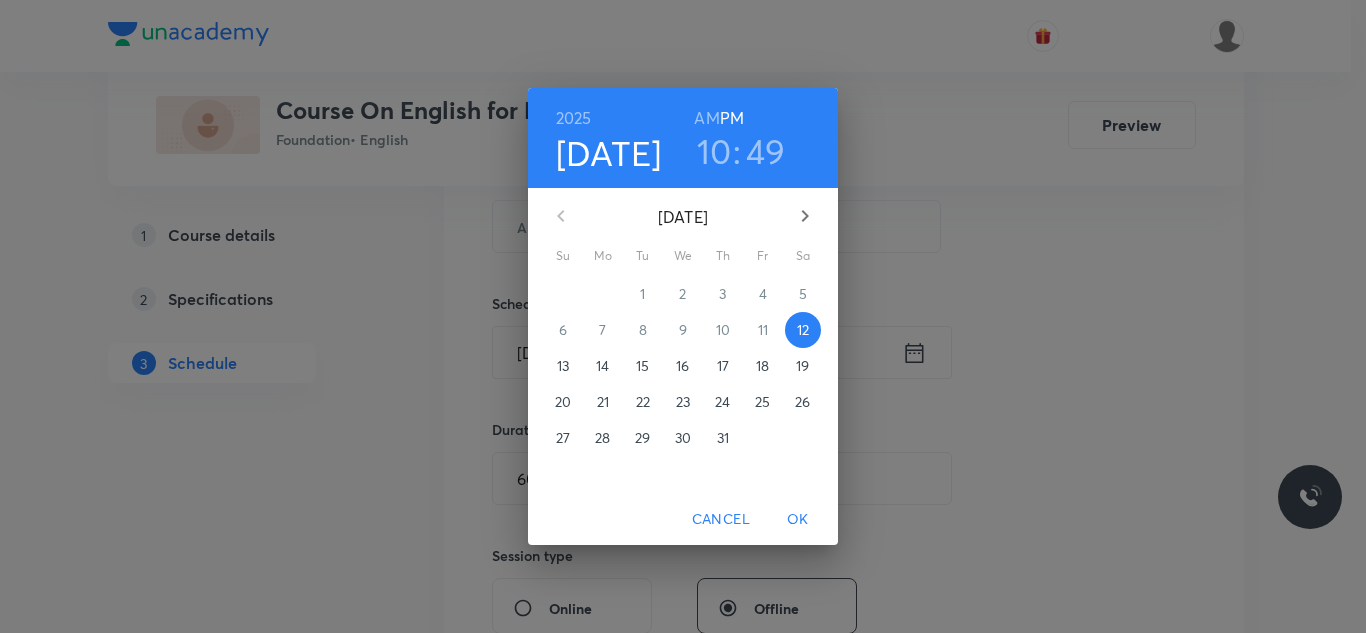 click on "10" at bounding box center (714, 151) 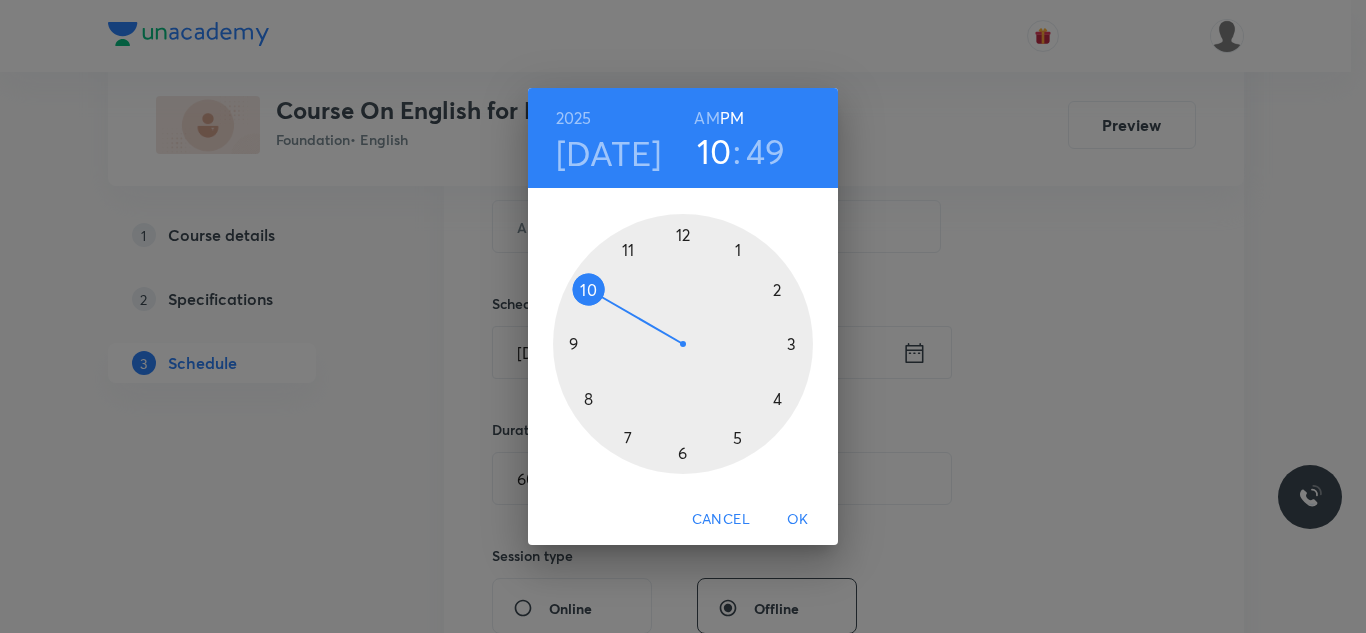 click at bounding box center [683, 344] 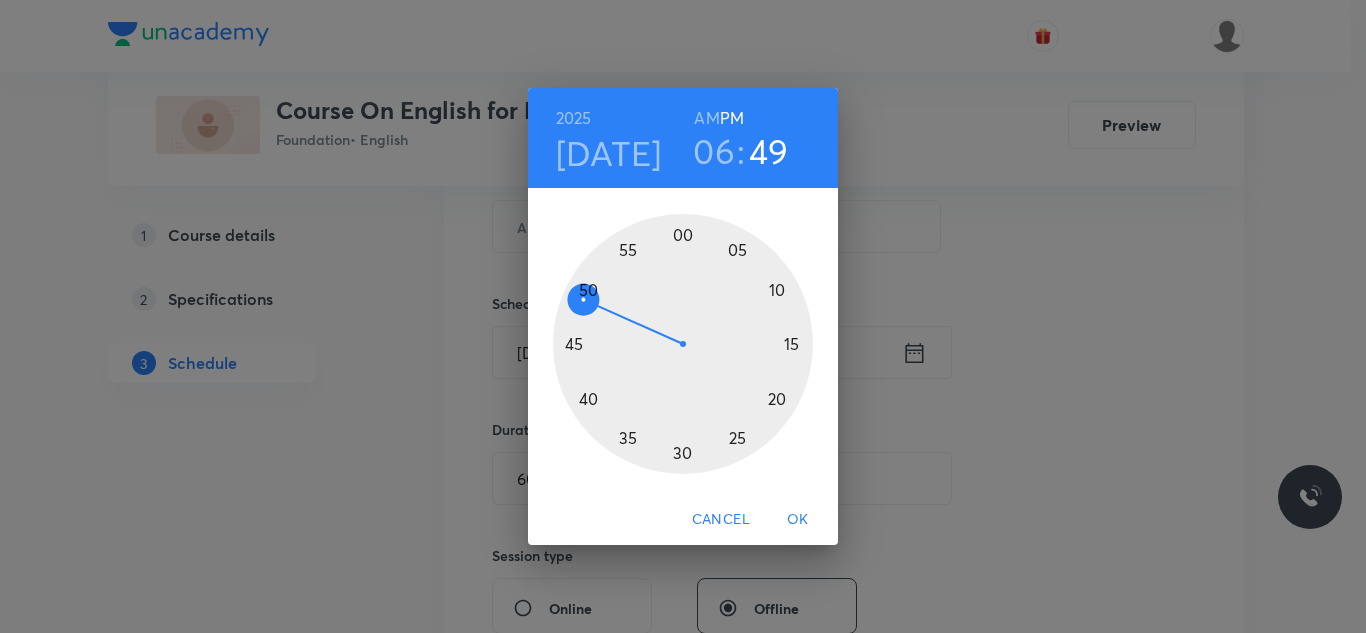 click at bounding box center [683, 344] 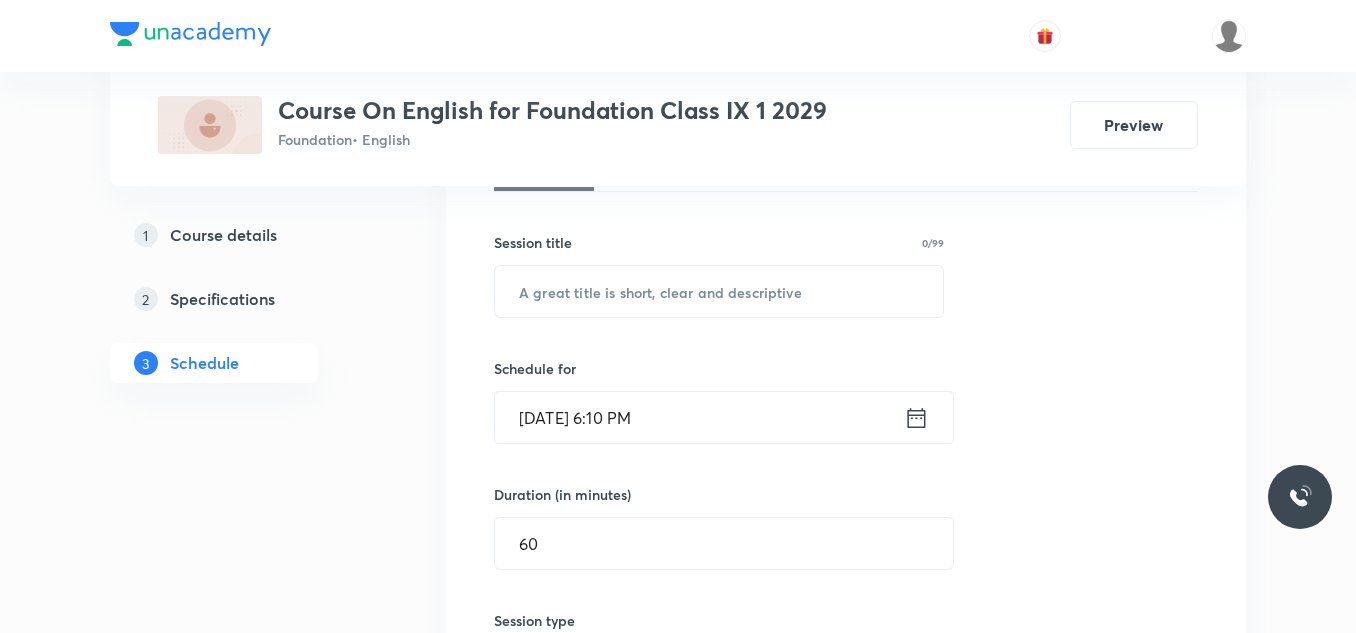 scroll, scrollTop: 300, scrollLeft: 0, axis: vertical 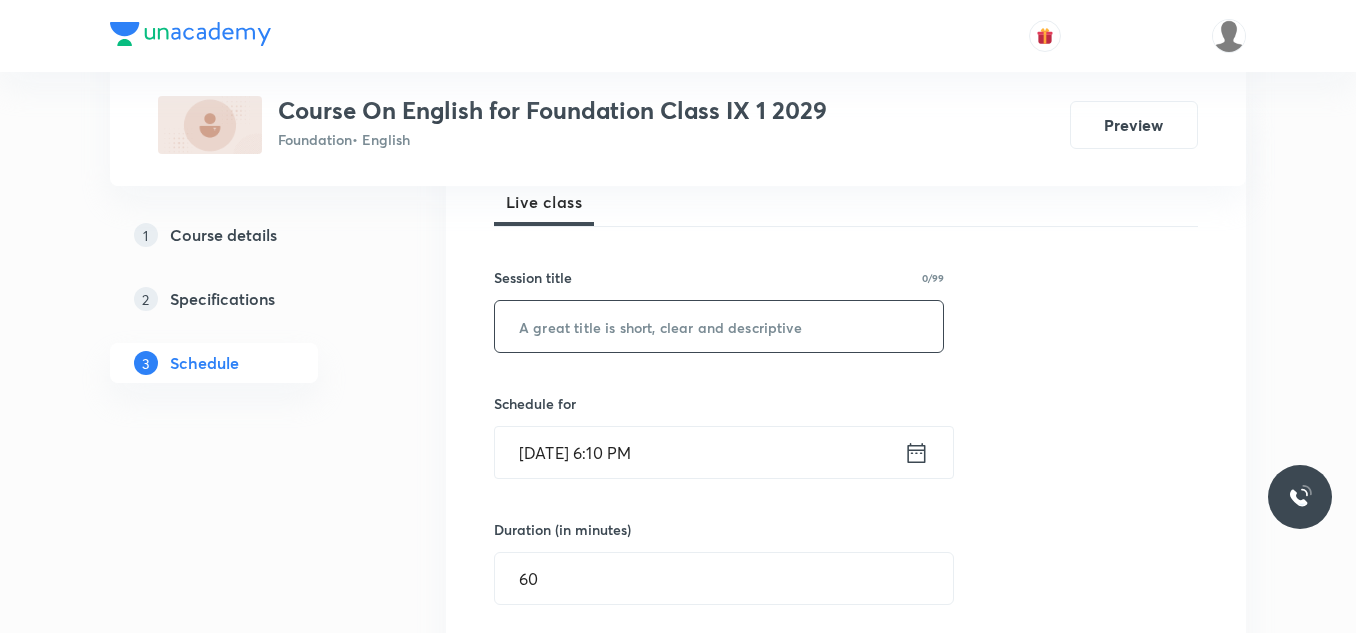 click at bounding box center [719, 326] 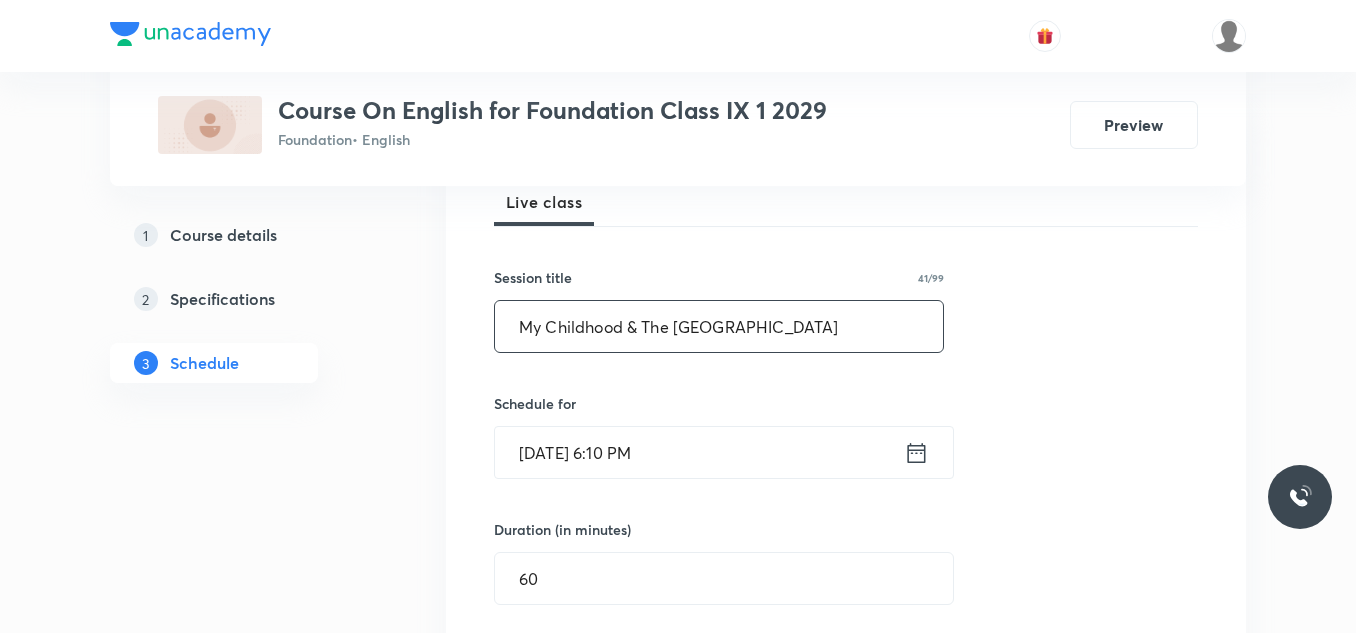 type on "My Childhood & The Lake Isle Of Innisfree" 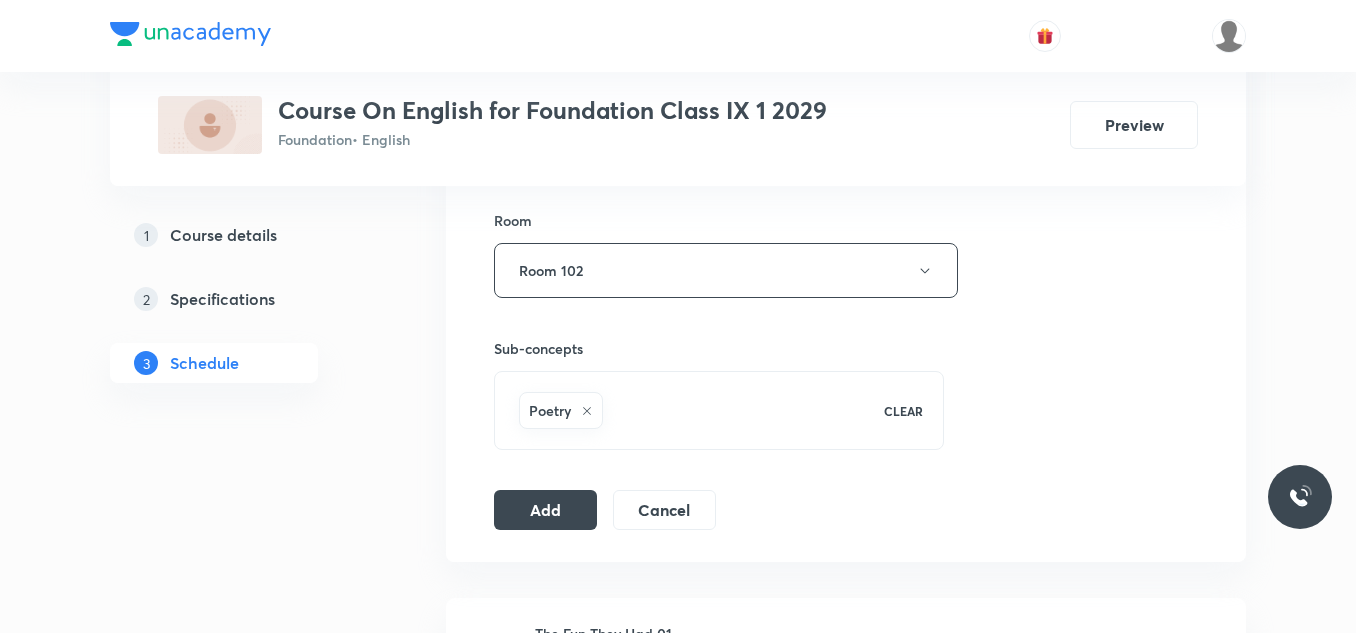 scroll, scrollTop: 900, scrollLeft: 0, axis: vertical 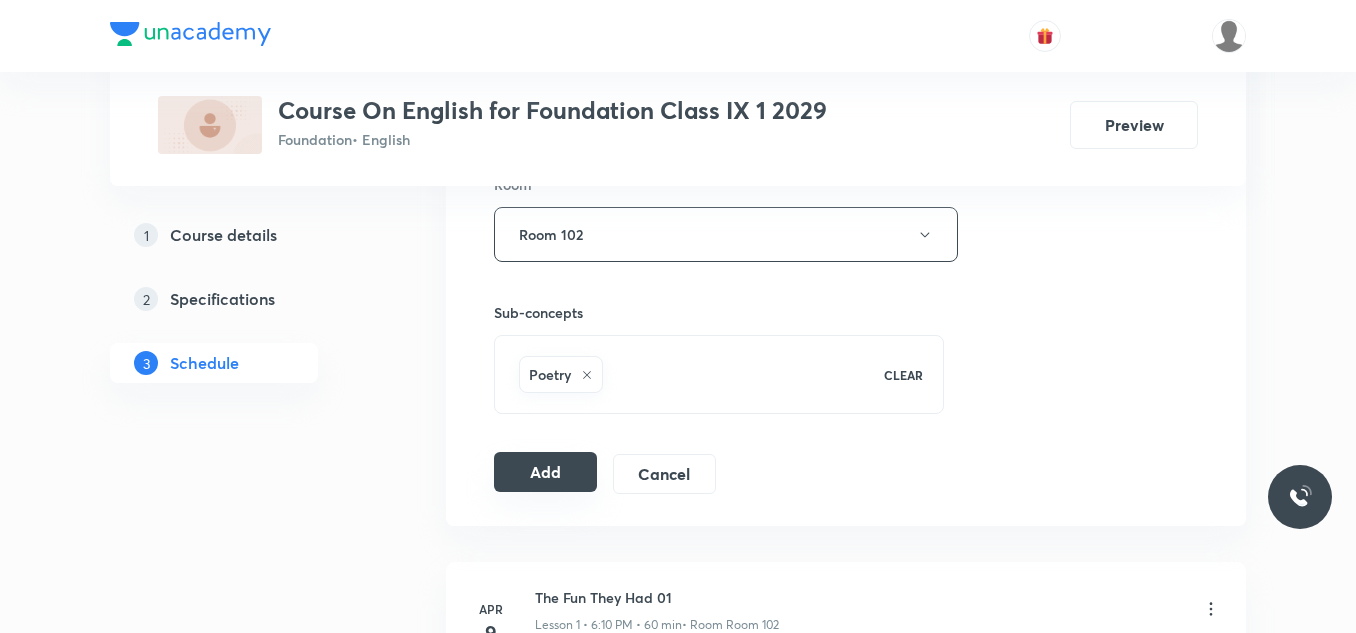 click on "Add" at bounding box center [545, 472] 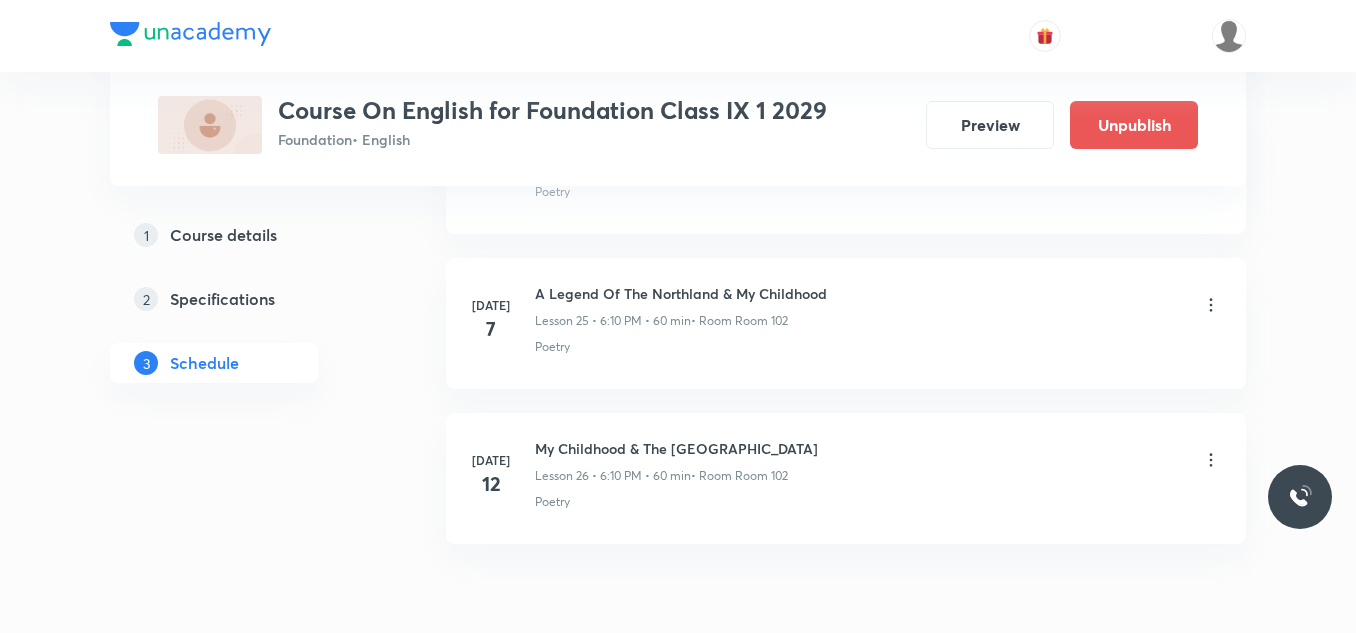 scroll, scrollTop: 4081, scrollLeft: 0, axis: vertical 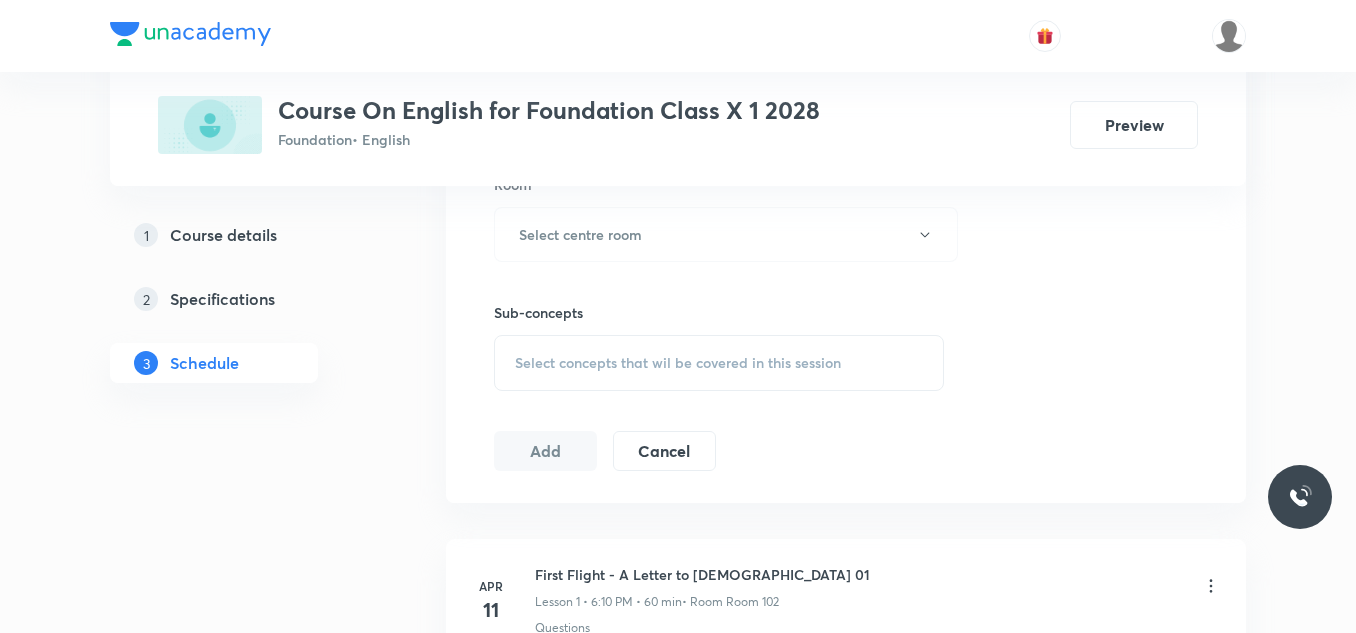 click on "Select concepts that wil be covered in this session" at bounding box center [678, 363] 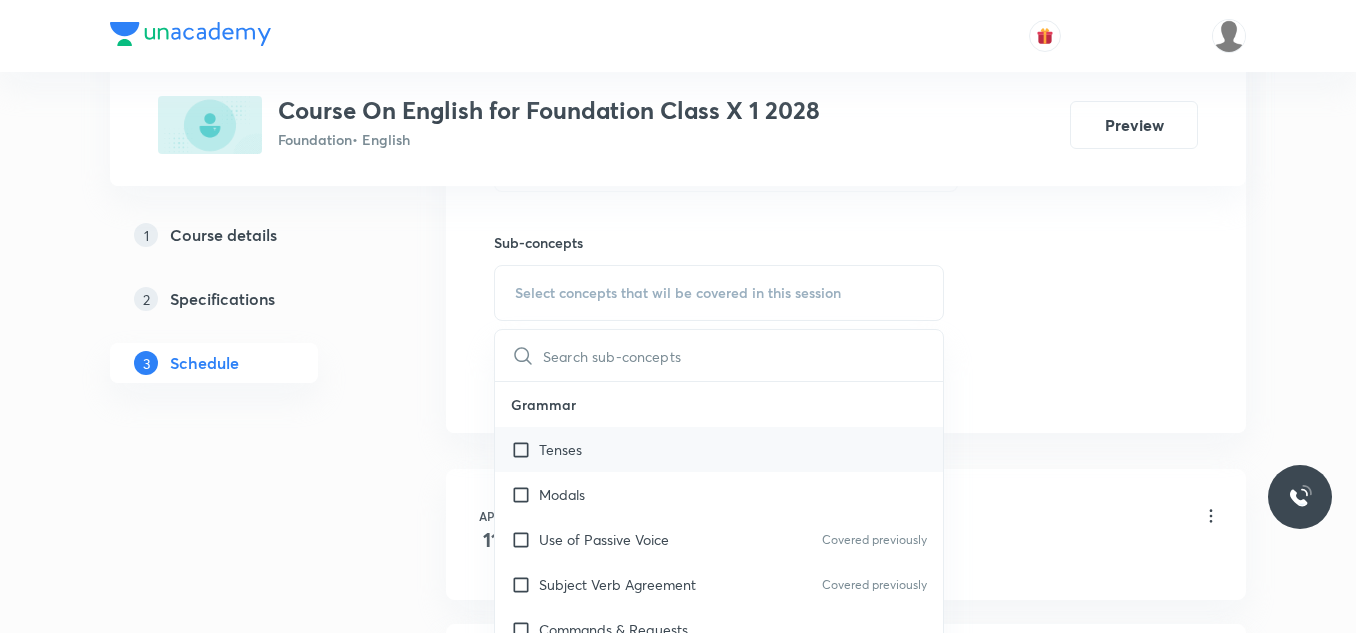 scroll, scrollTop: 1000, scrollLeft: 0, axis: vertical 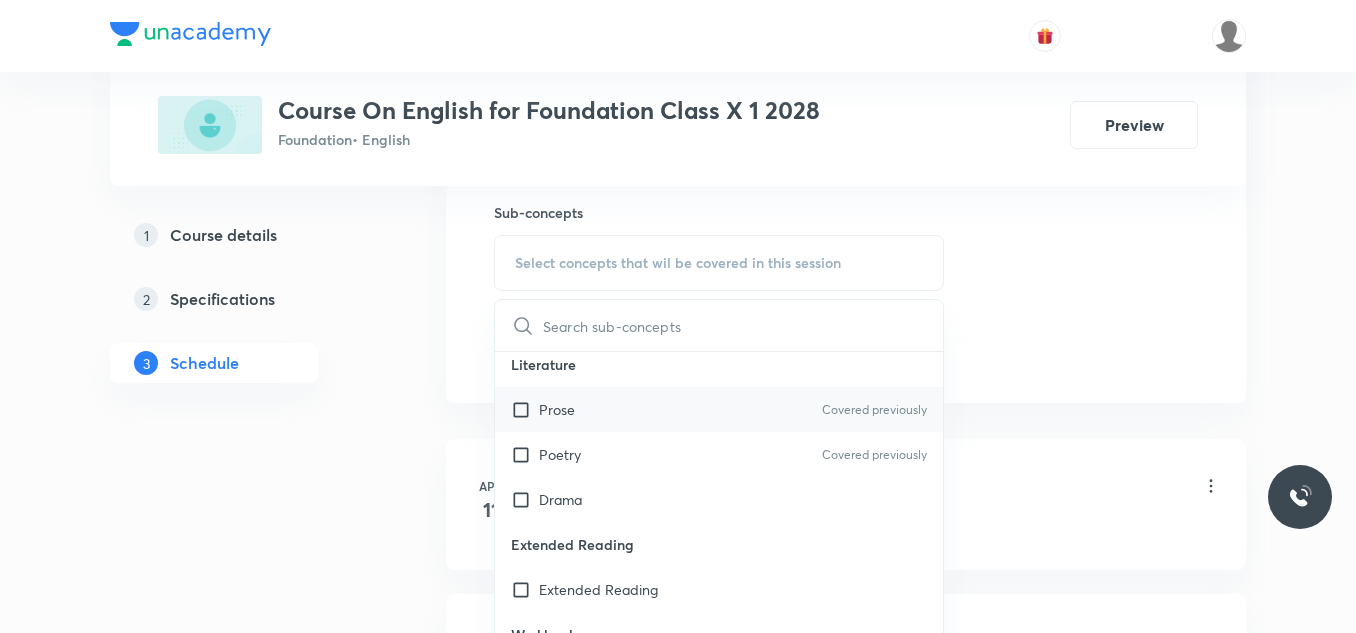 click on "Prose" at bounding box center (557, 409) 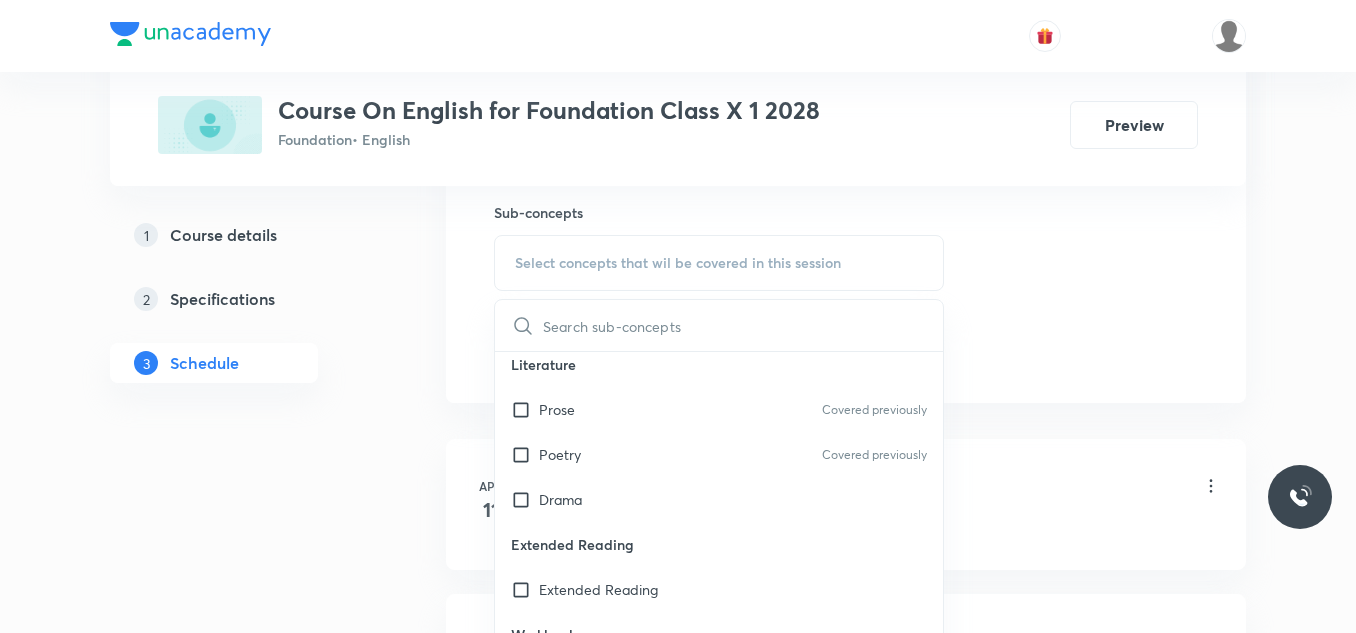 checkbox on "true" 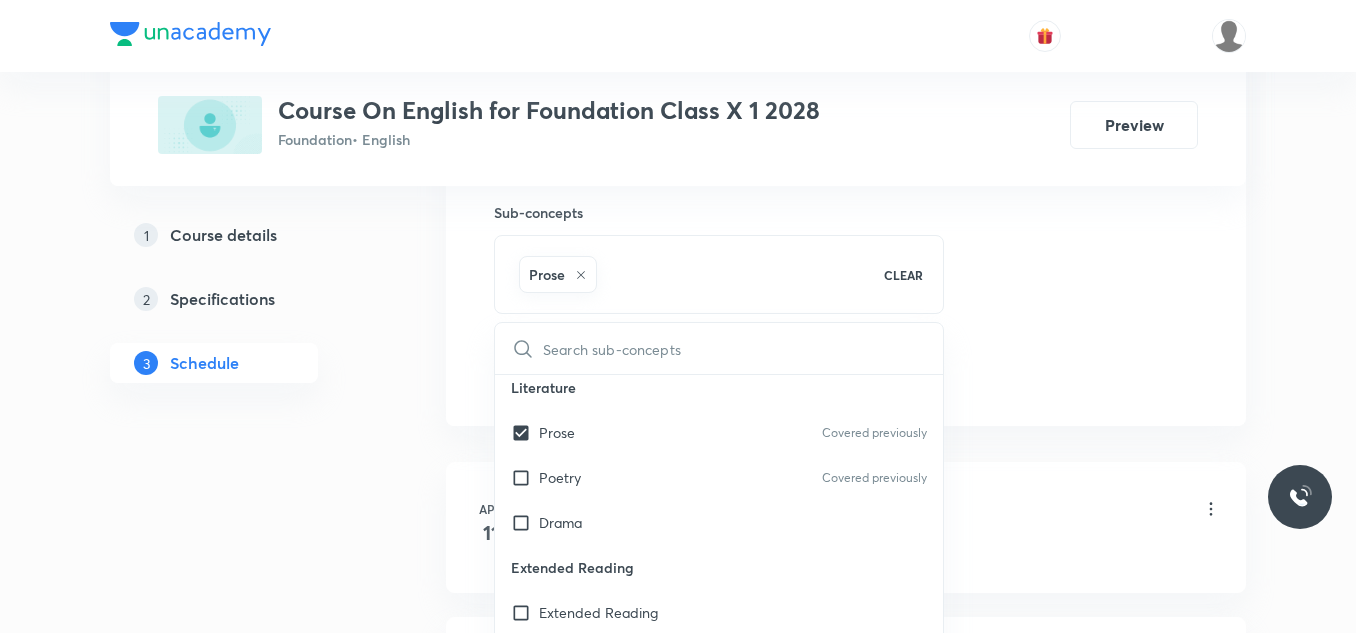 click on "Plus Courses Course On English for Foundation Class X 1 2028 Foundation  • English Preview 1 Course details 2 Specifications 3 Schedule Schedule 23  classes Session  24 Live class Session title 0/99 ​ Schedule for Jul 12, 2025, 10:51 AM ​ Duration (in minutes) ​   Session type Online Offline Room Select centre room Sub-concepts Prose CLEAR ​ Grammar Tenses Modals Use of Passive Voice Covered previously Subject Verb Agreement Covered previously Commands & Requests Statements Questions Covered previously Noun Clauses Adverbs Relative Clauses Determinants Prepositions Writing Skills Formal Letter Article Short Story Writing Reading Skills Factual Passage Discursive Passage Literature Prose Covered previously Poetry Covered previously Drama Extended Reading Extended Reading Workbook Workbook Add Cancel Apr 11 First Flight - A Letter to God 01 Lesson 1 • 6:10 PM • 60 min  • Room Room 102 Questions Apr 18 First Flight - A Letter to God 02 Lesson 2 • 6:10 PM • 60 min  • Room Room 104 Apr 21 2" at bounding box center (678, 1595) 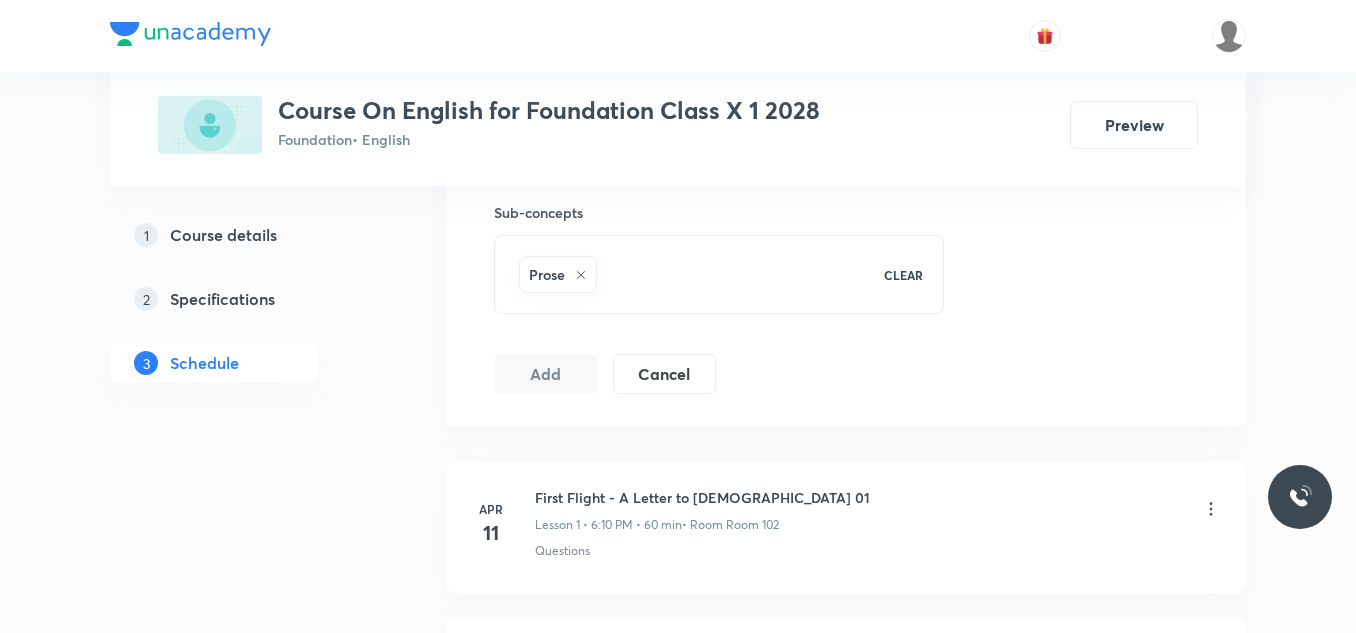 scroll, scrollTop: 800, scrollLeft: 0, axis: vertical 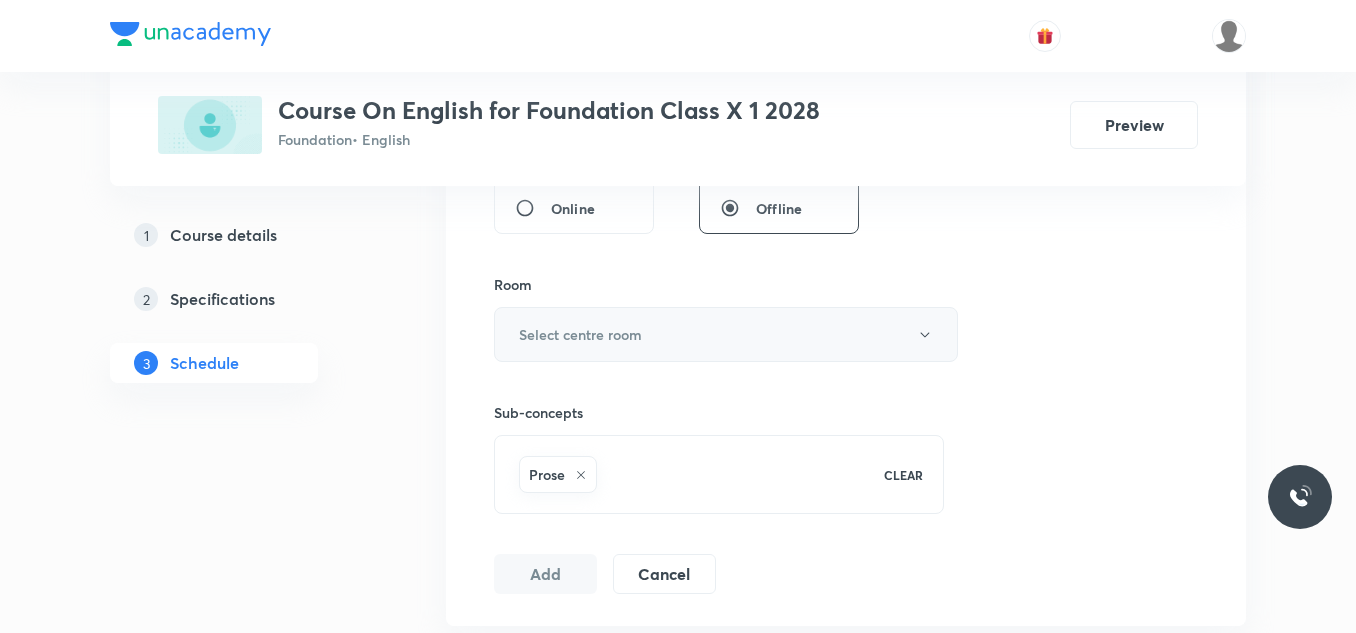 click on "Select centre room" at bounding box center (726, 334) 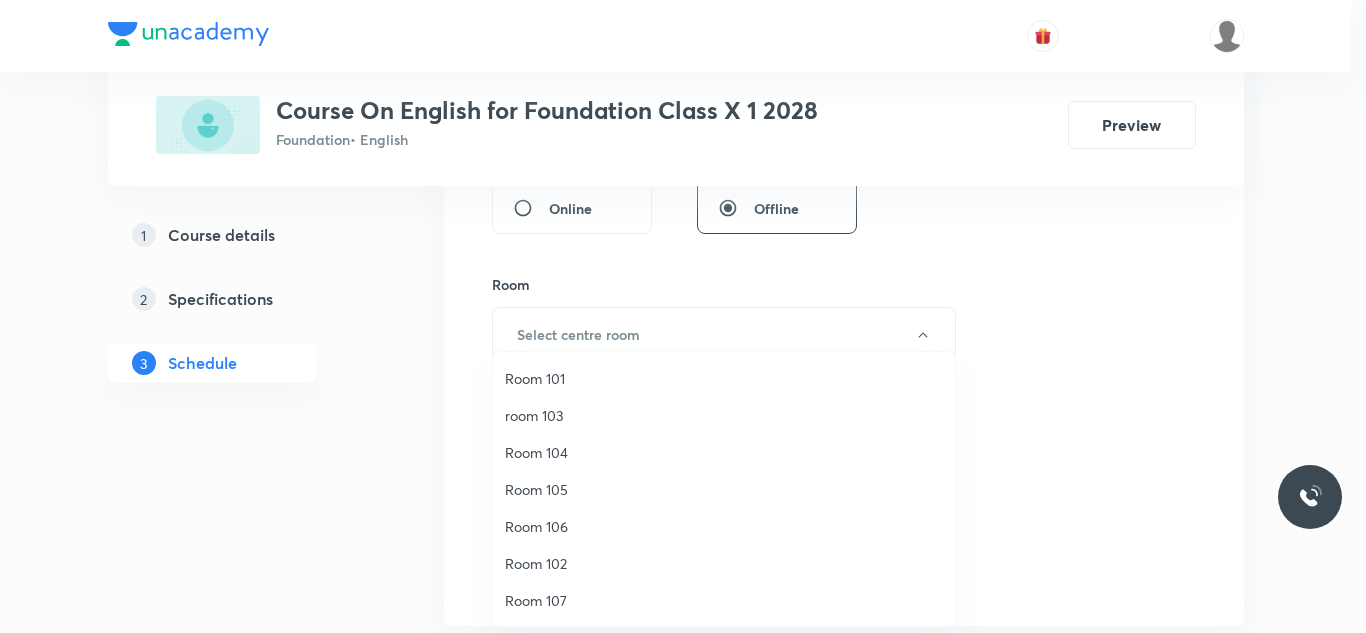 click on "Room 104" at bounding box center [724, 452] 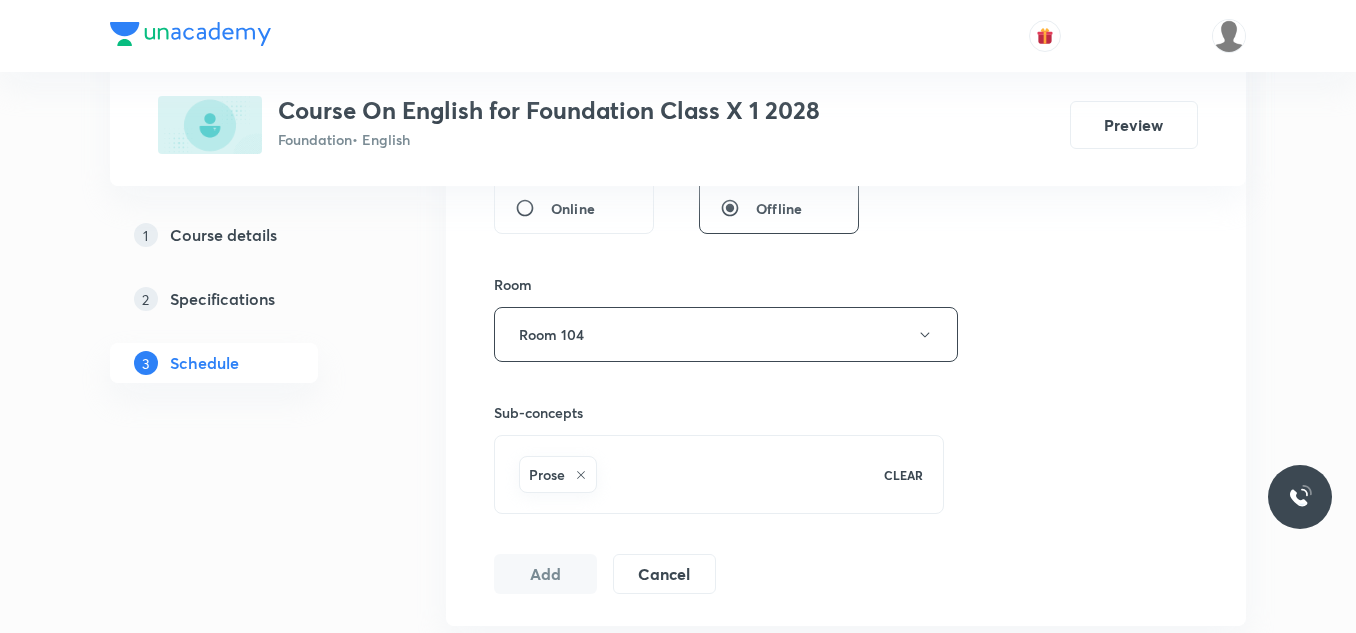 click on "Plus Courses Course On English for Foundation Class X 1 2028 Foundation  • English Preview 1 Course details 2 Specifications 3 Schedule Schedule 23  classes Session  24 Live class Session title 0/99 ​ Schedule for Jul 12, 2025, 10:51 AM ​ Duration (in minutes) ​   Session type Online Offline Room Room 104 Sub-concepts Prose CLEAR Add Cancel Apr 11 First Flight - A Letter to God 01 Lesson 1 • 6:10 PM • 60 min  • Room Room 102 Questions Apr 18 First Flight - A Letter to God 02 Lesson 2 • 6:10 PM • 60 min  • Room Room 104 Literature Apr 21 Long Walk to Freedom 01 Lesson 3 • 5:05 PM • 60 min  • Room Room 106 Poetry Apr 25 Long Walk to Freedom 02 Lesson 4 • 6:10 PM • 60 min  • Room Room 104 Poetry May 2 First Flight - Dust of Snow (Poem), First Flight - Fire and Ice (Poem) Lesson 5 • 6:10 PM • 60 min  • Room Room 104 Literature May 3 Footprints - A Triumph of Sugery Lesson 6 • 6:15 PM • 55 min  • Room Room 101 Poetry May 9 Tenses Lesson 7 • 6:10 PM • 60 min May" at bounding box center (678, 1795) 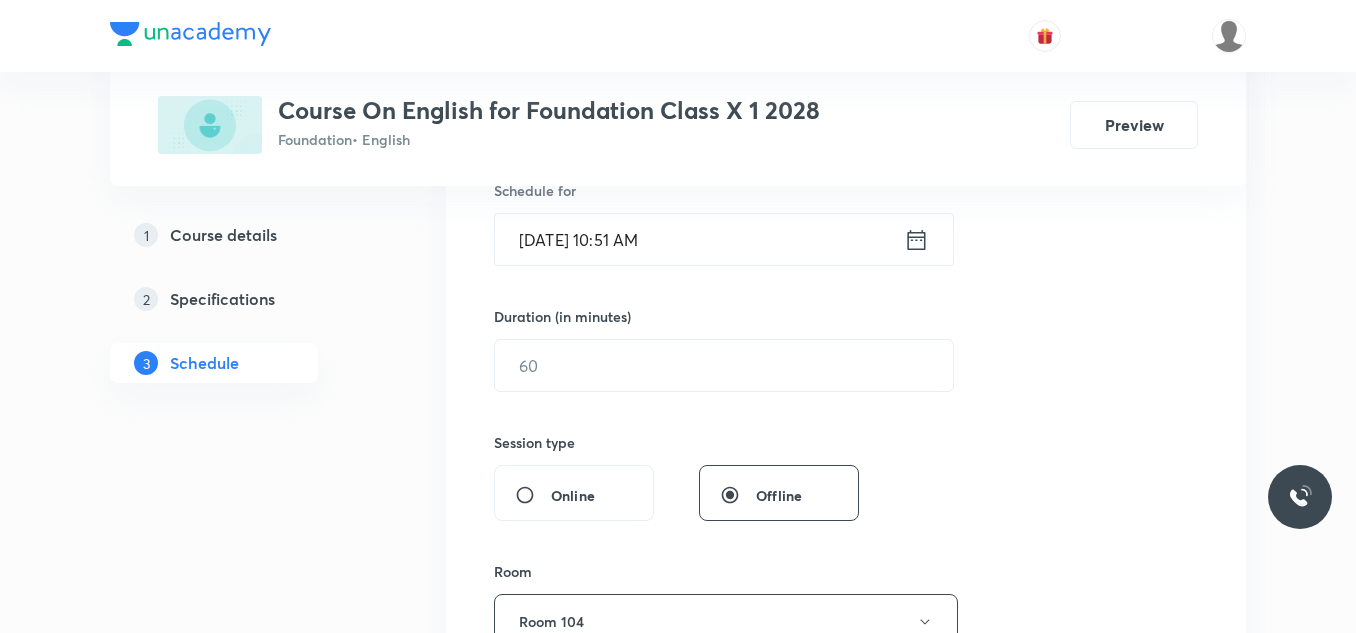scroll, scrollTop: 500, scrollLeft: 0, axis: vertical 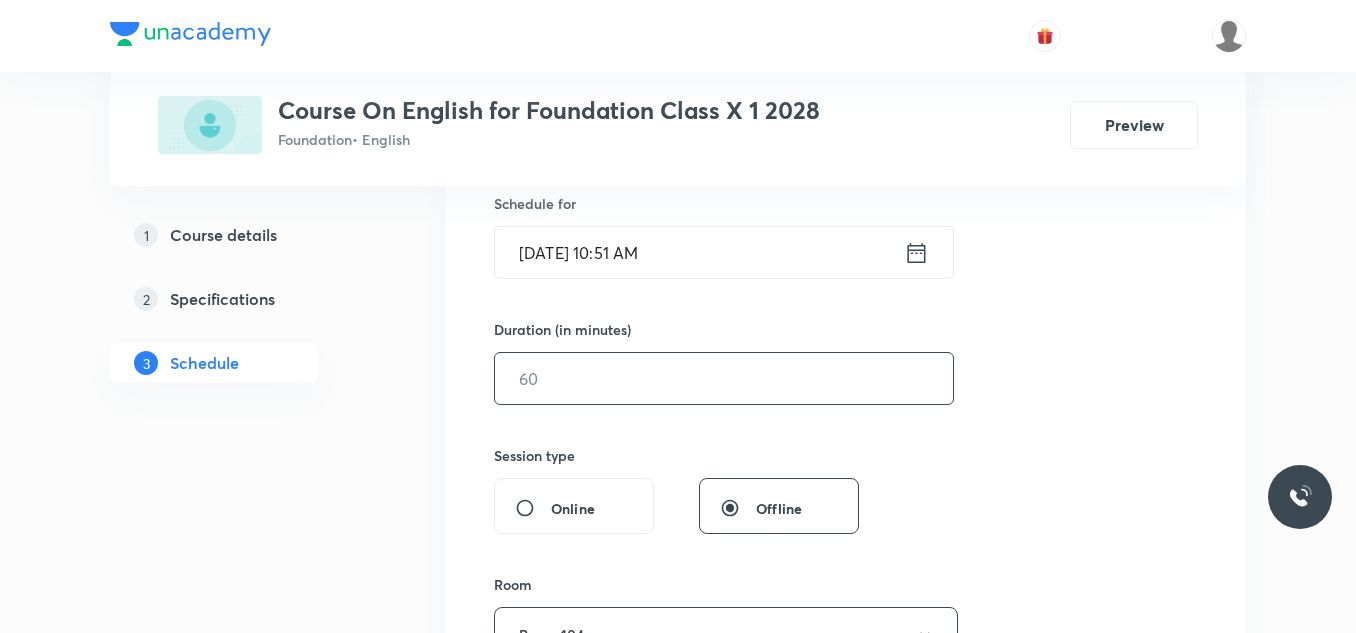click at bounding box center (724, 378) 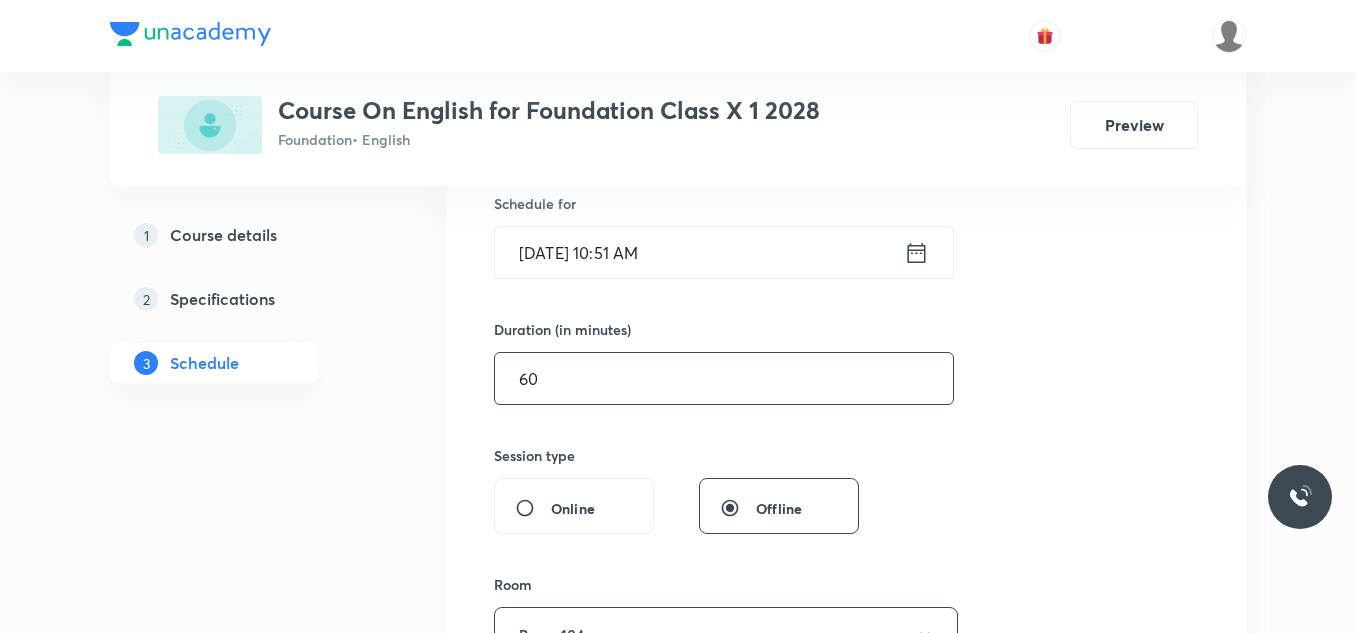 type on "60" 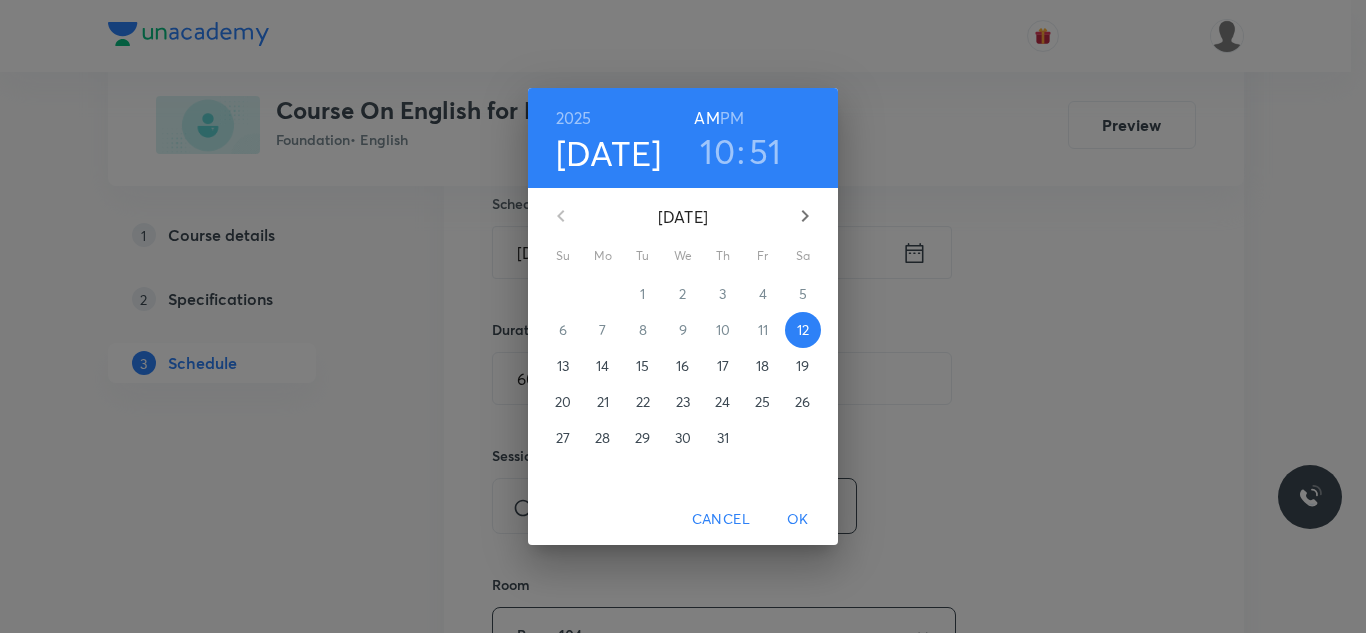 click on "PM" at bounding box center (732, 118) 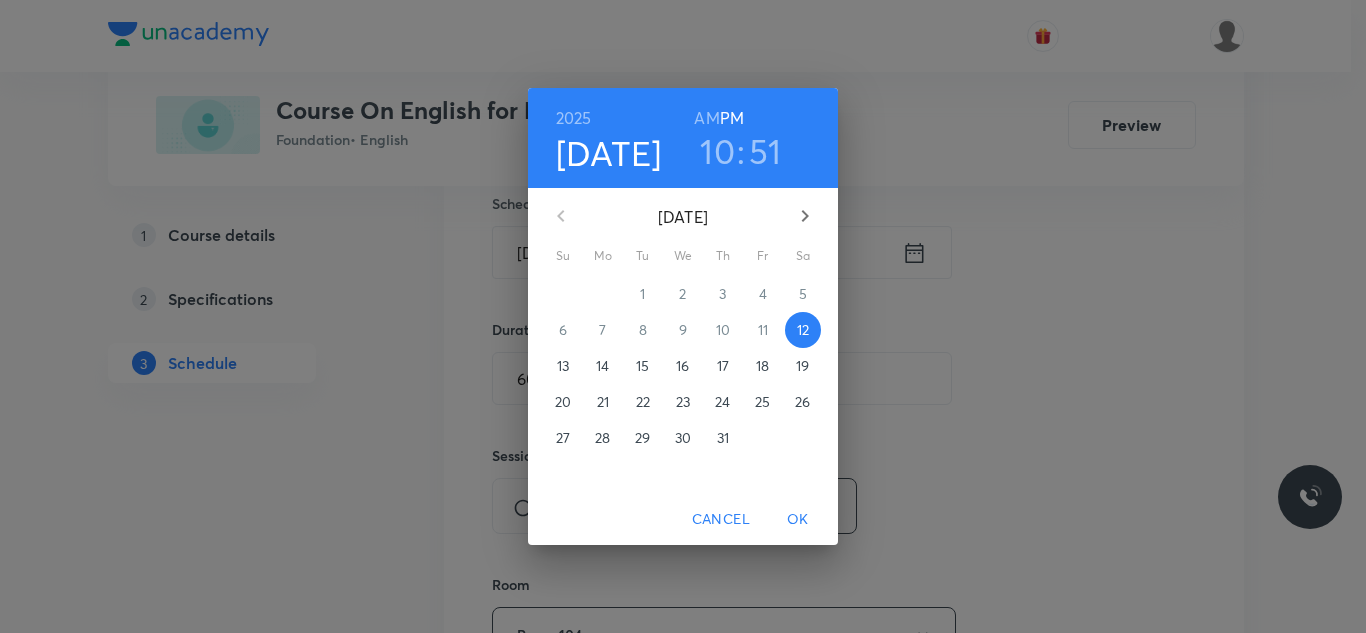 drag, startPoint x: 727, startPoint y: 151, endPoint x: 728, endPoint y: 198, distance: 47.010635 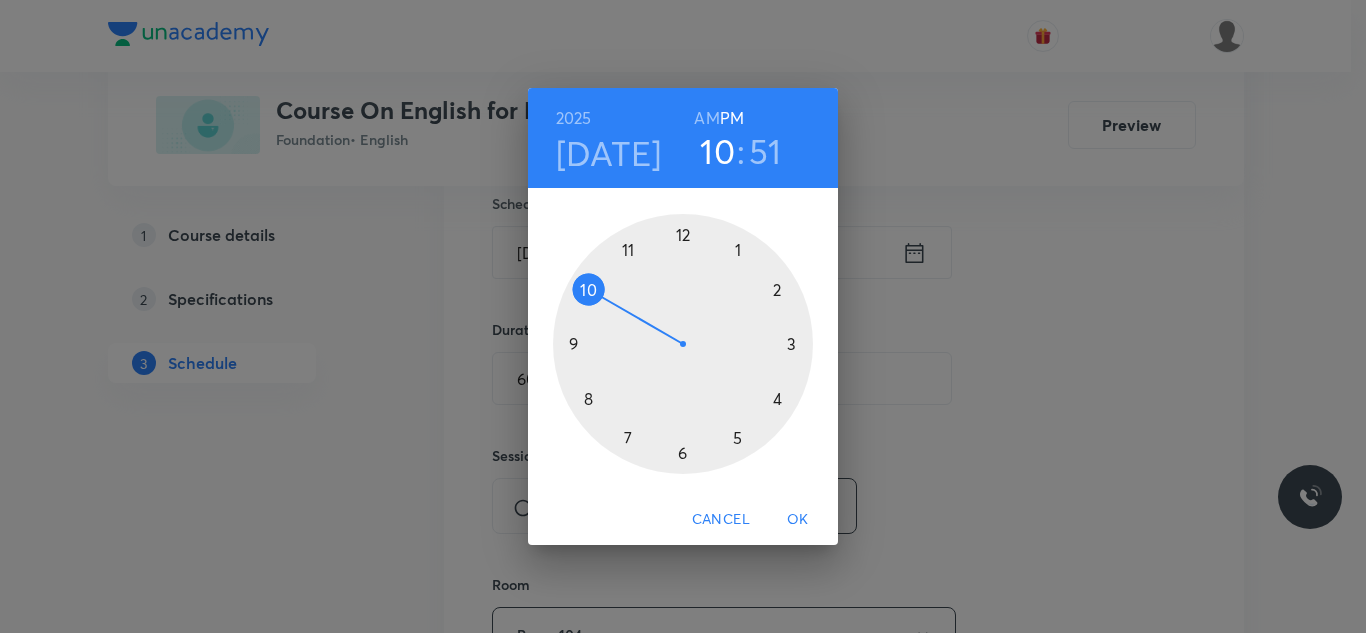 click at bounding box center [683, 344] 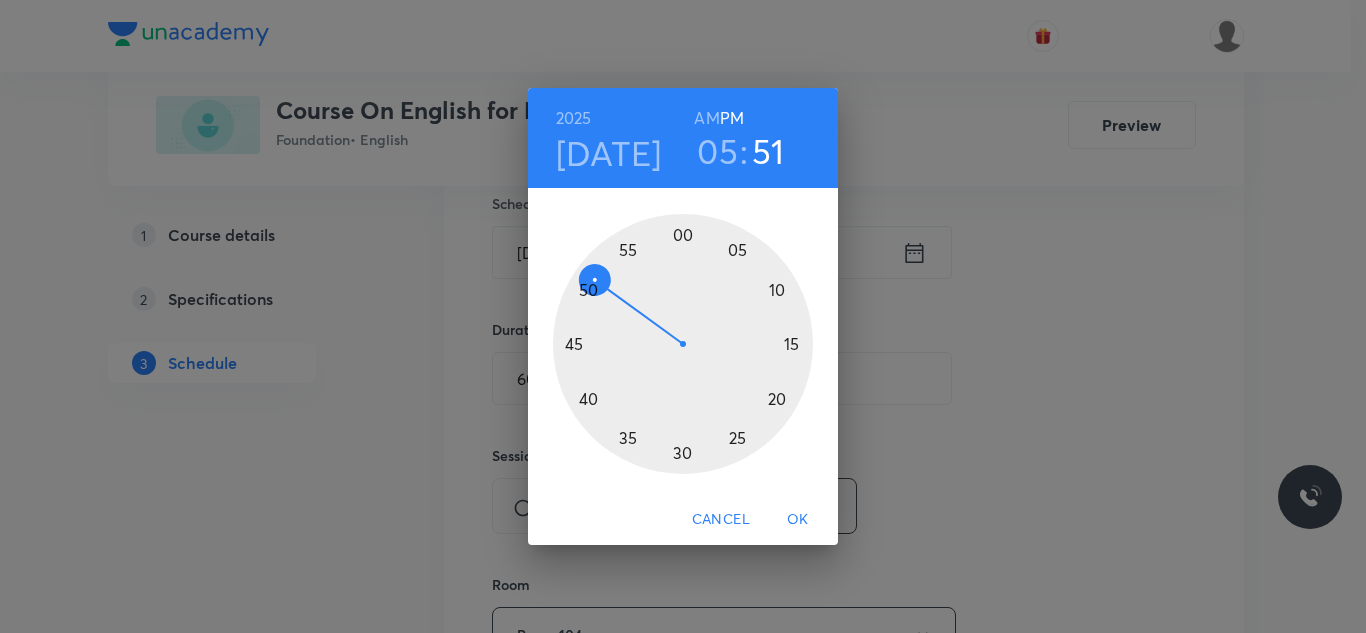 click at bounding box center (683, 344) 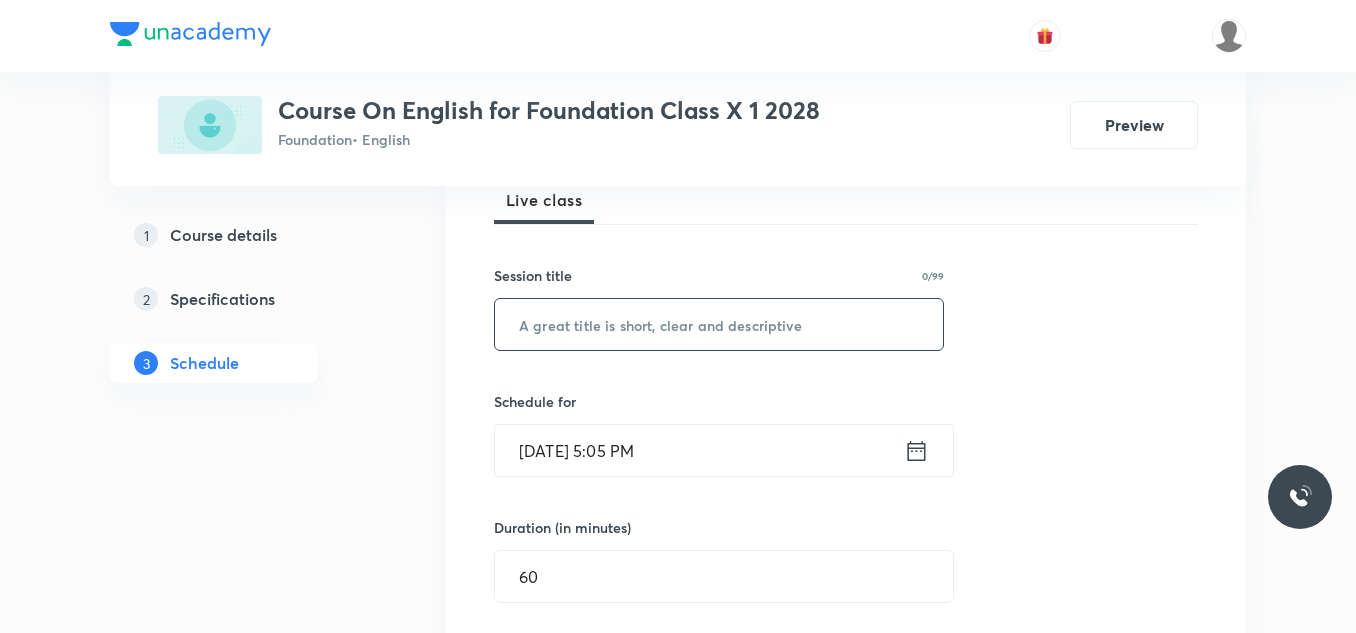 scroll, scrollTop: 300, scrollLeft: 0, axis: vertical 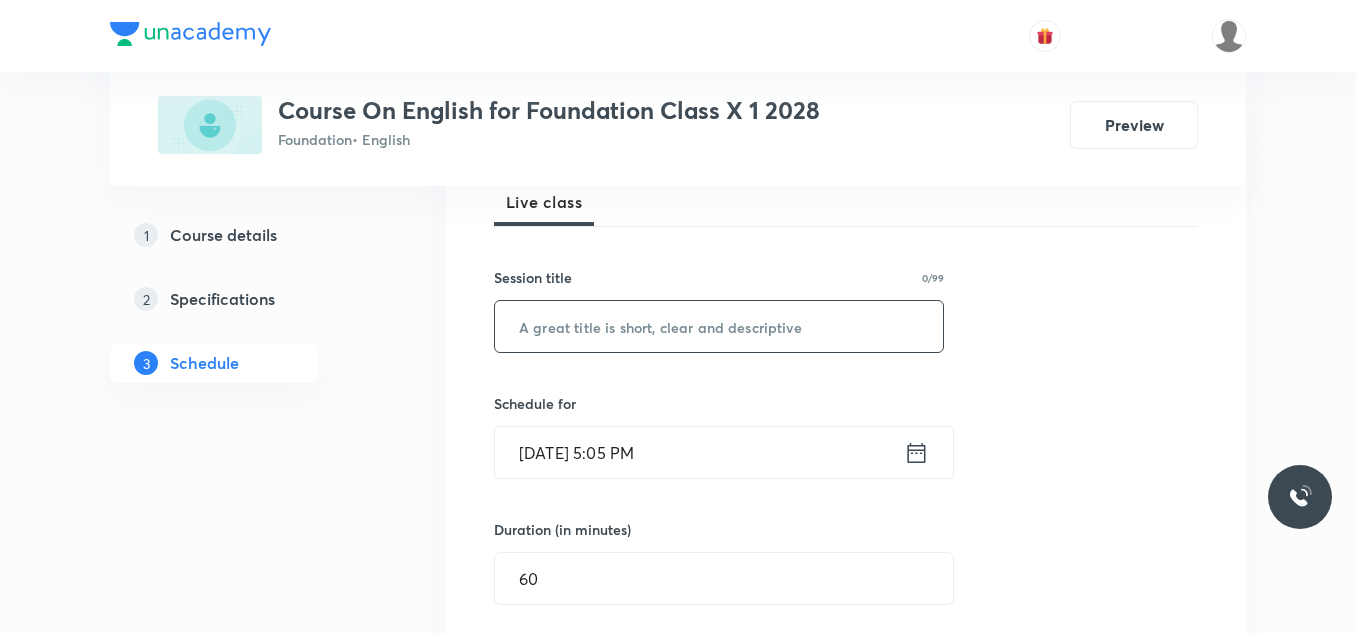 click at bounding box center [719, 326] 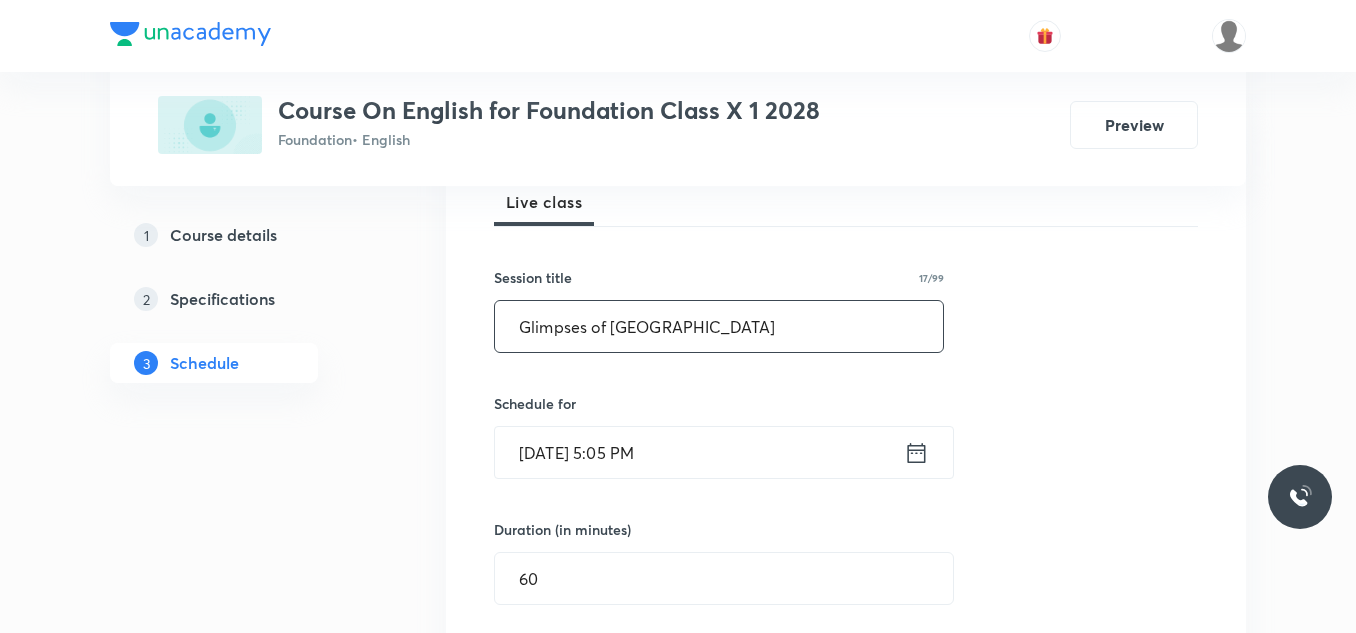 type on "Glimpses of India" 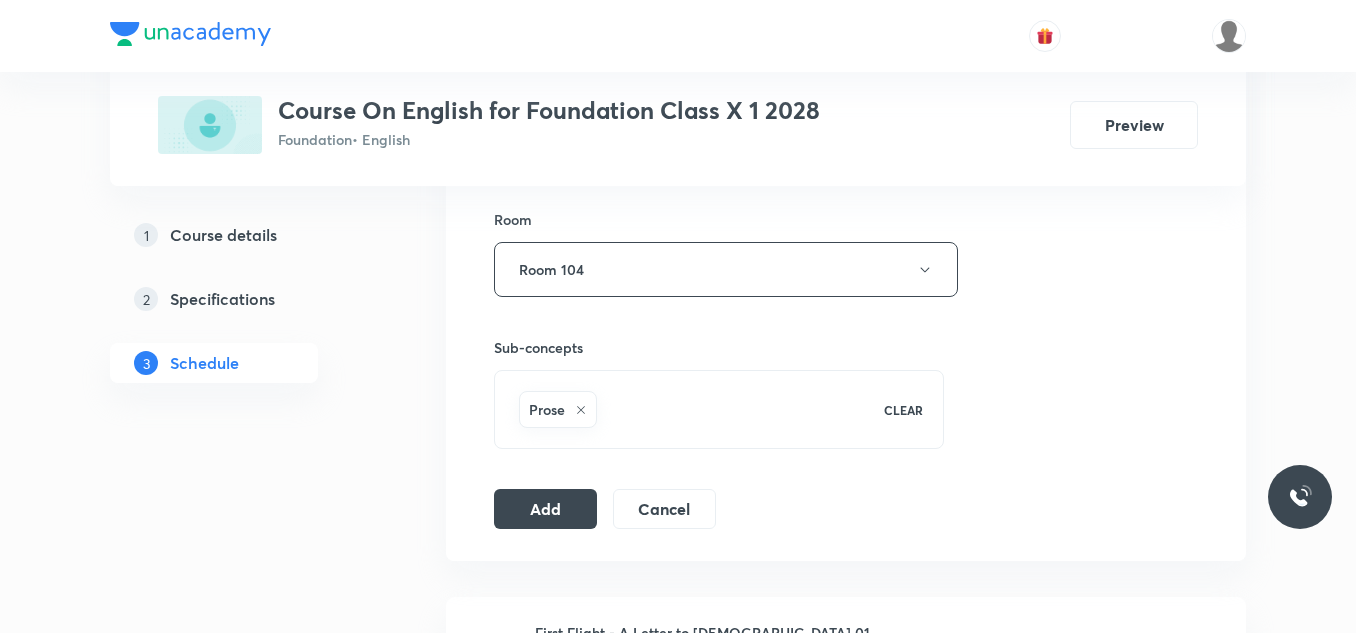 scroll, scrollTop: 900, scrollLeft: 0, axis: vertical 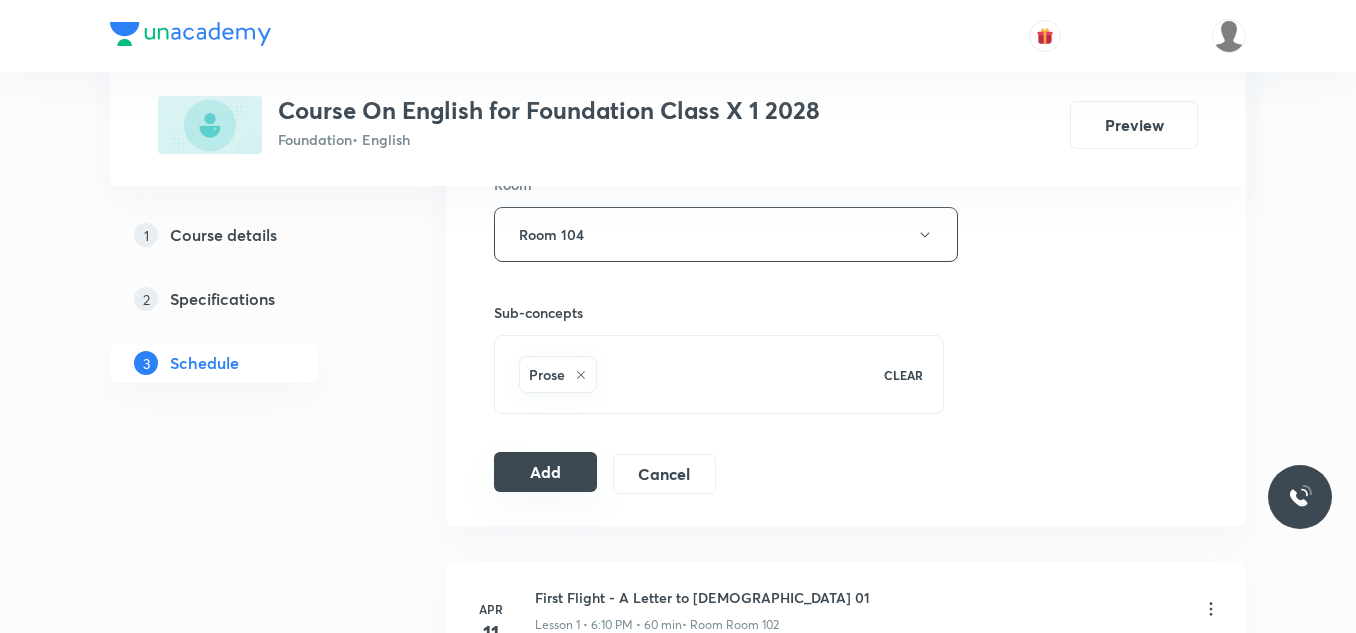 click on "Add" at bounding box center [545, 472] 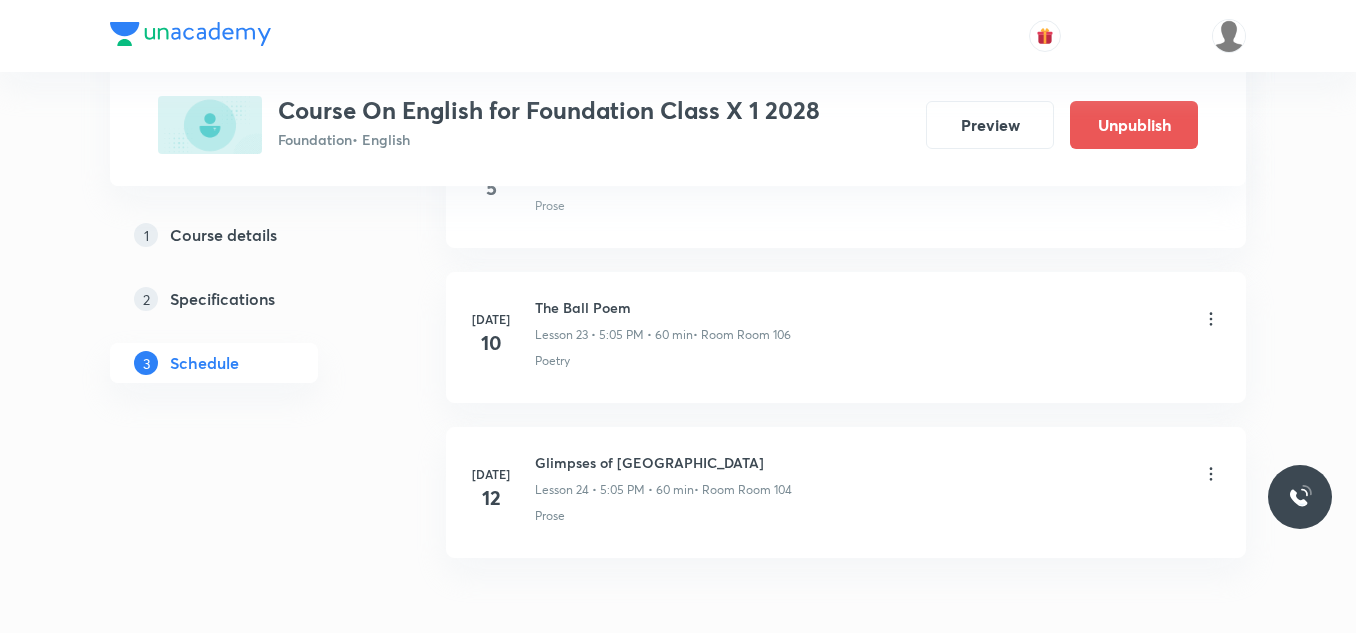 scroll, scrollTop: 3771, scrollLeft: 0, axis: vertical 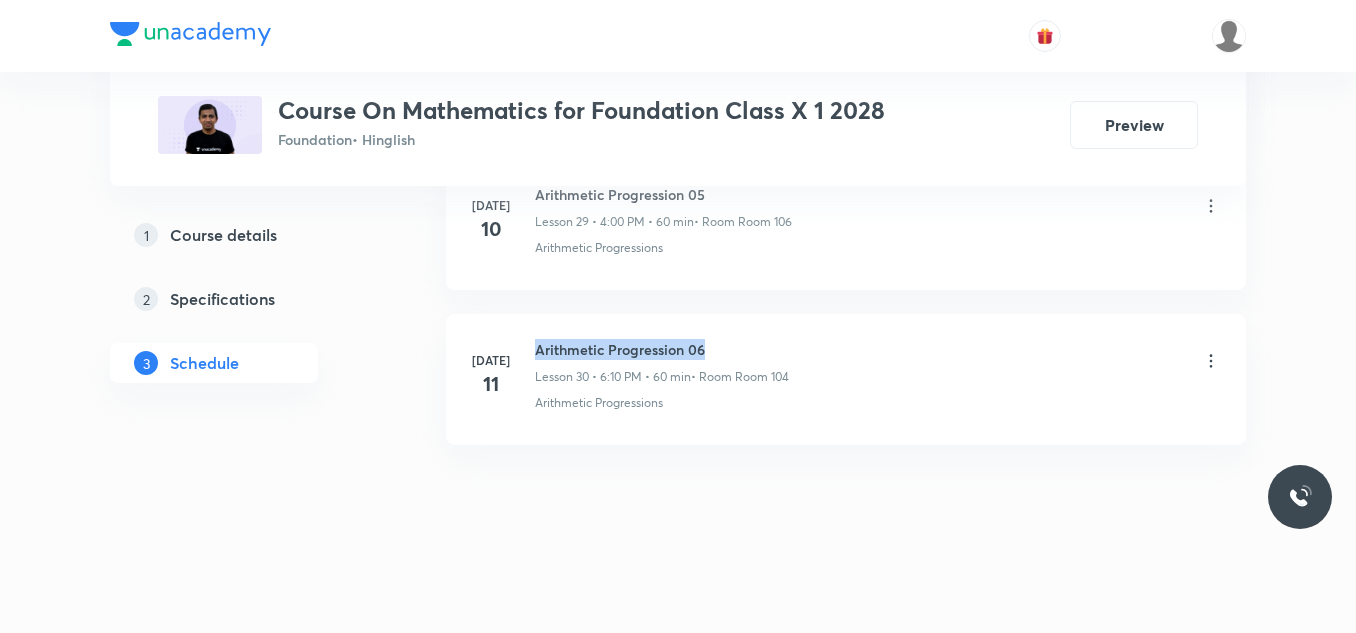 drag, startPoint x: 538, startPoint y: 352, endPoint x: 713, endPoint y: 343, distance: 175.23128 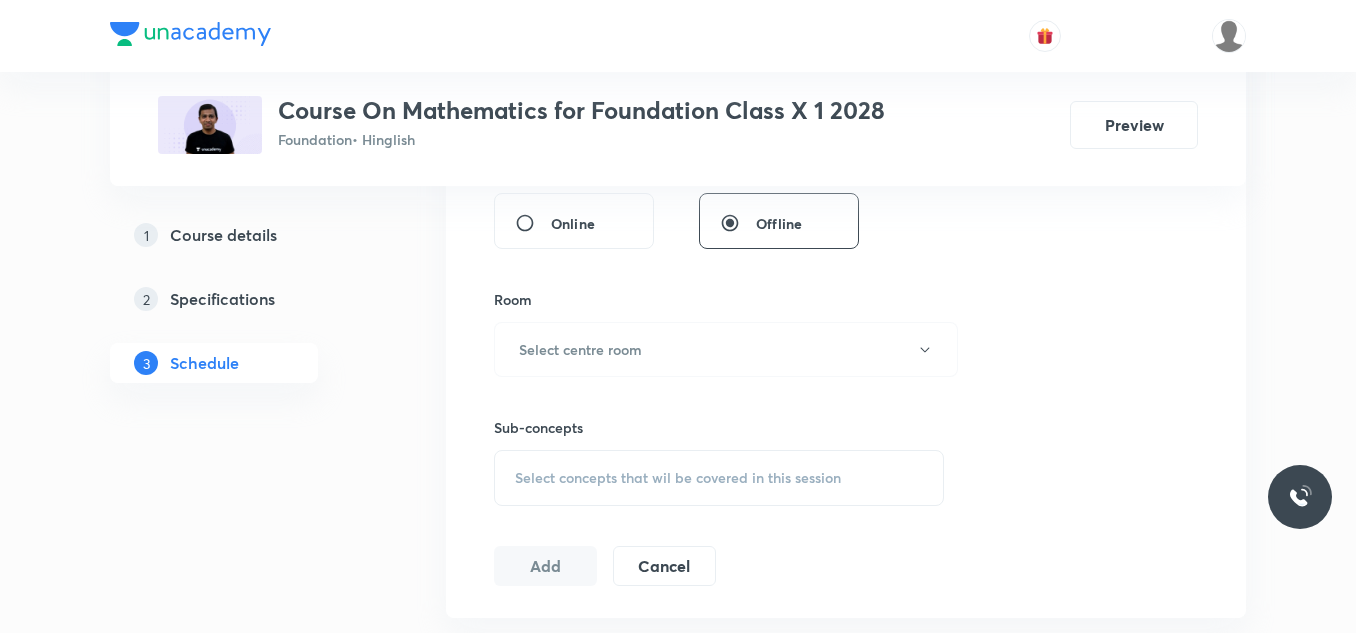 scroll, scrollTop: 900, scrollLeft: 0, axis: vertical 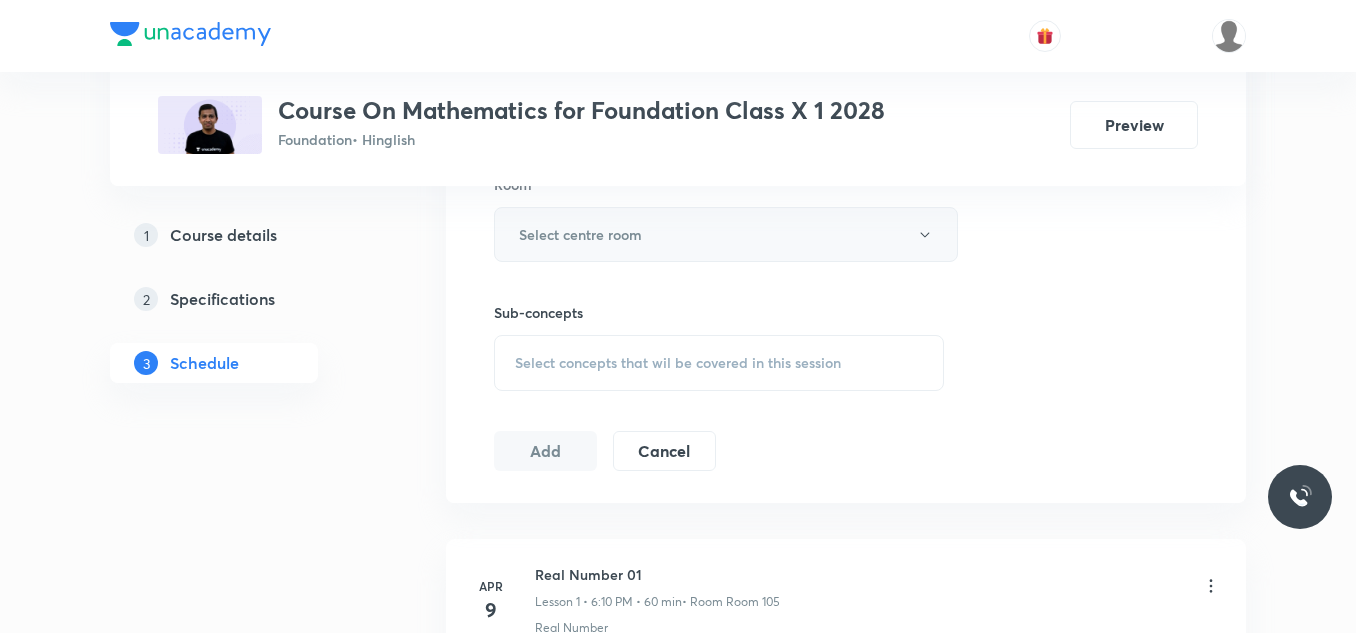 click on "Select centre room" at bounding box center [580, 234] 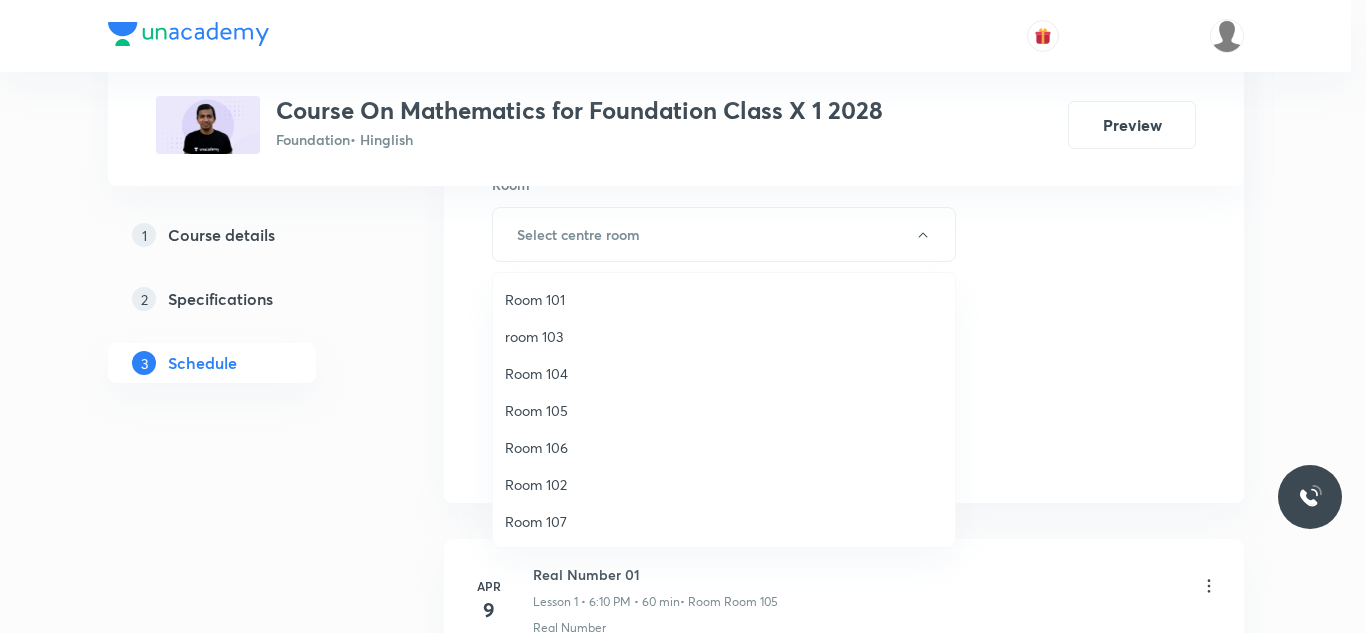 click on "Room 104" at bounding box center [724, 373] 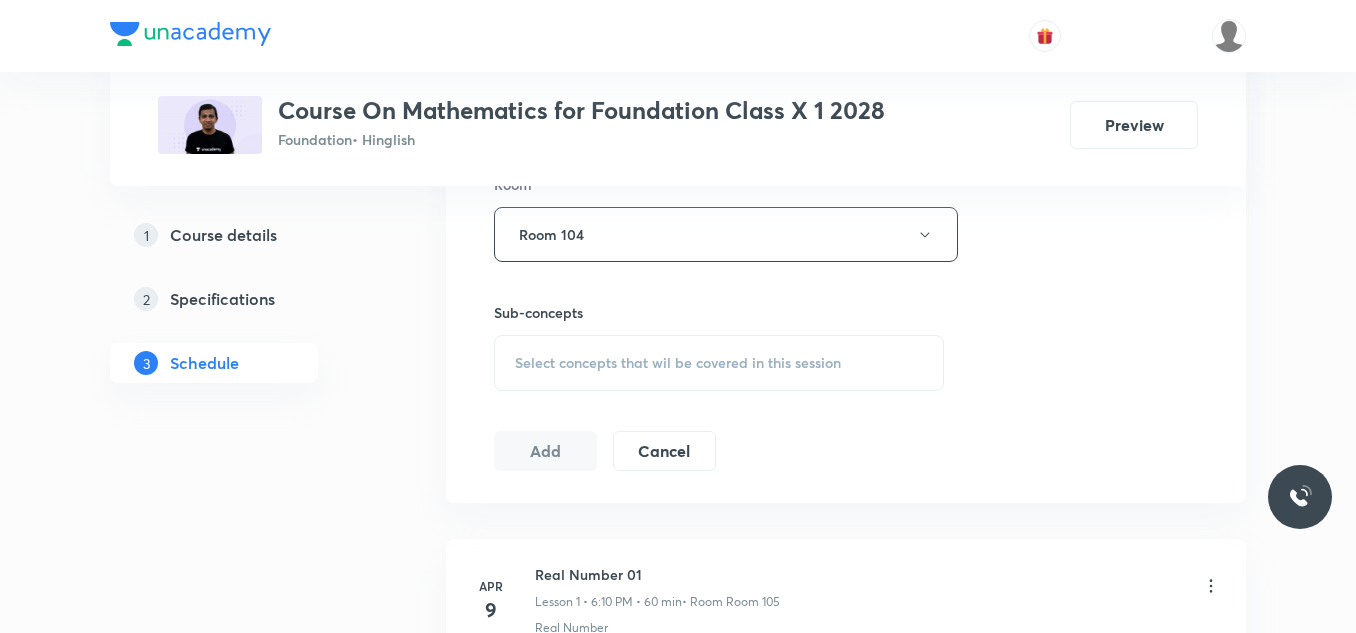 click on "Select concepts that wil be covered in this session" at bounding box center [678, 363] 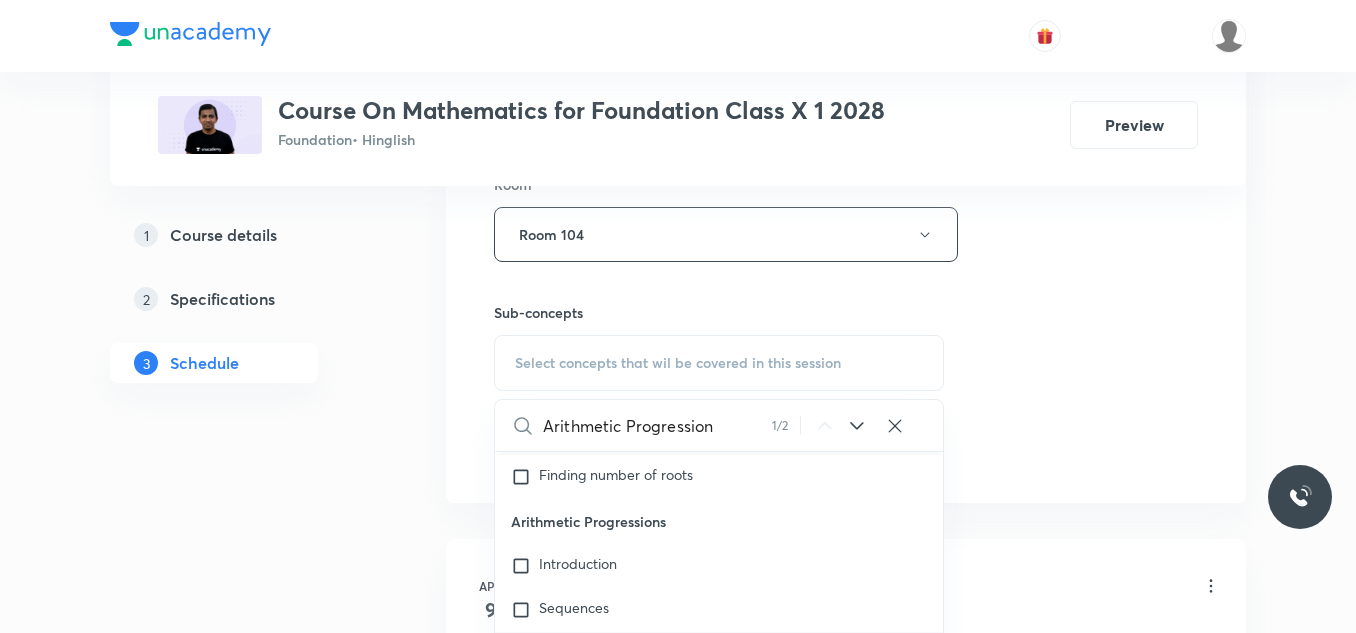 scroll, scrollTop: 11954, scrollLeft: 0, axis: vertical 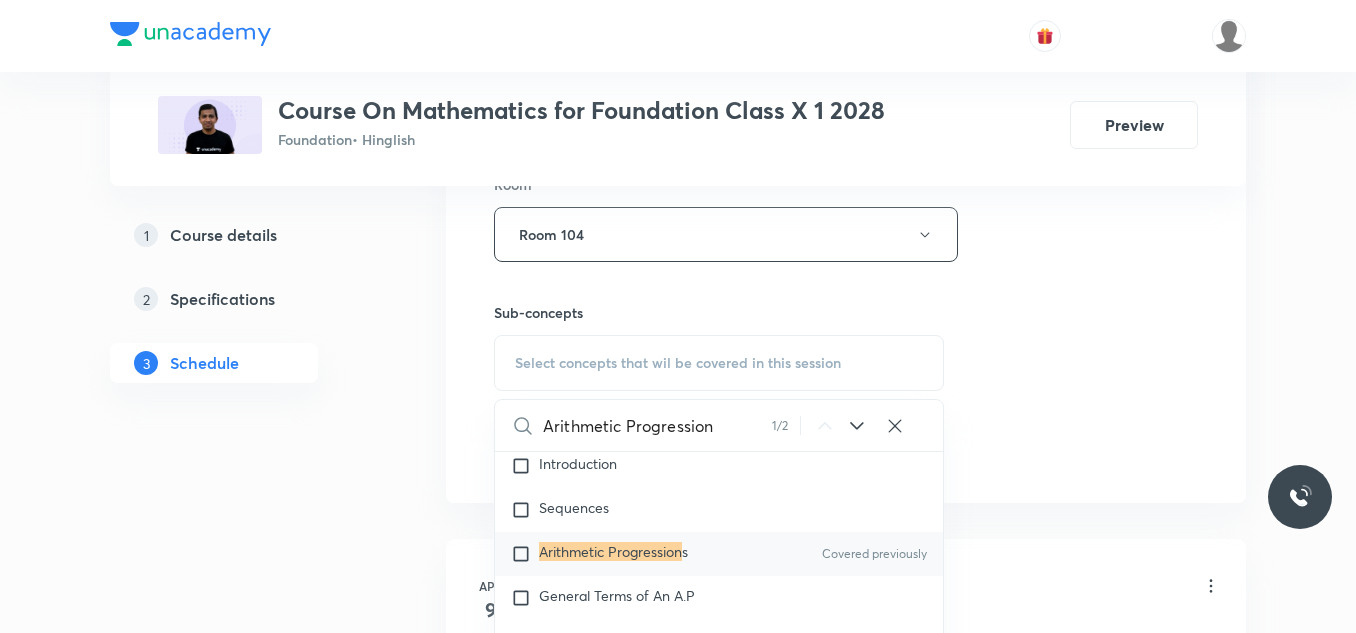 type on "Arithmetic Progression" 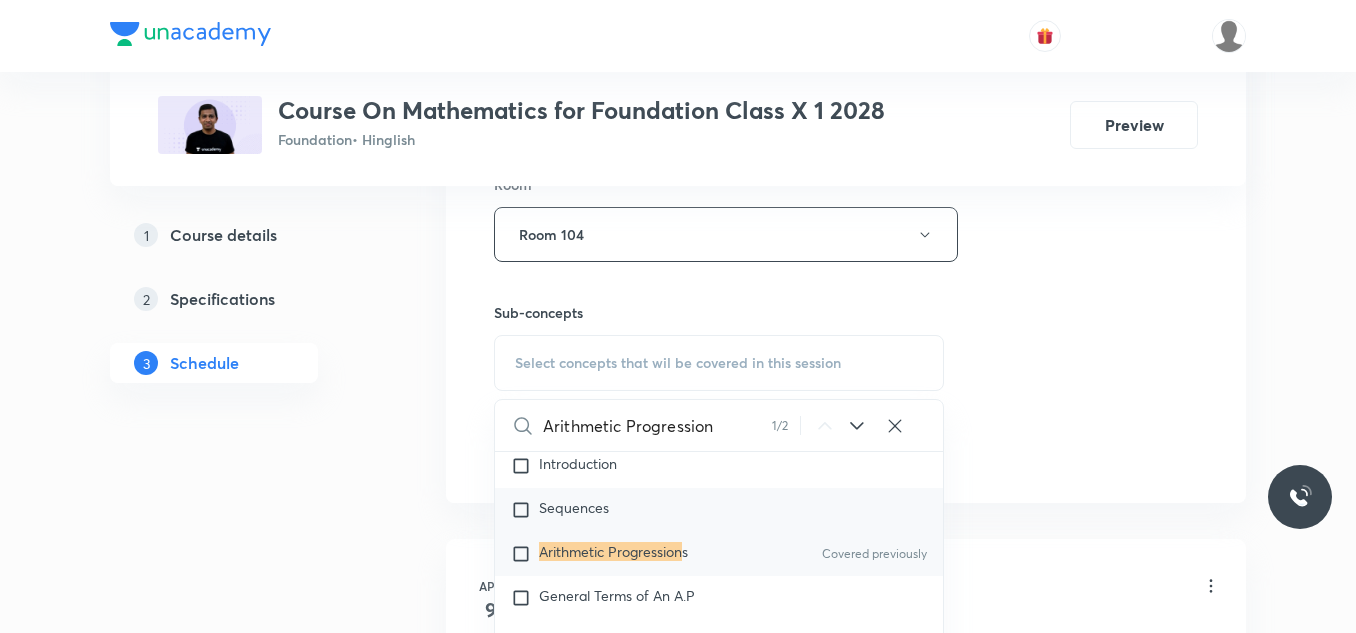 checkbox on "true" 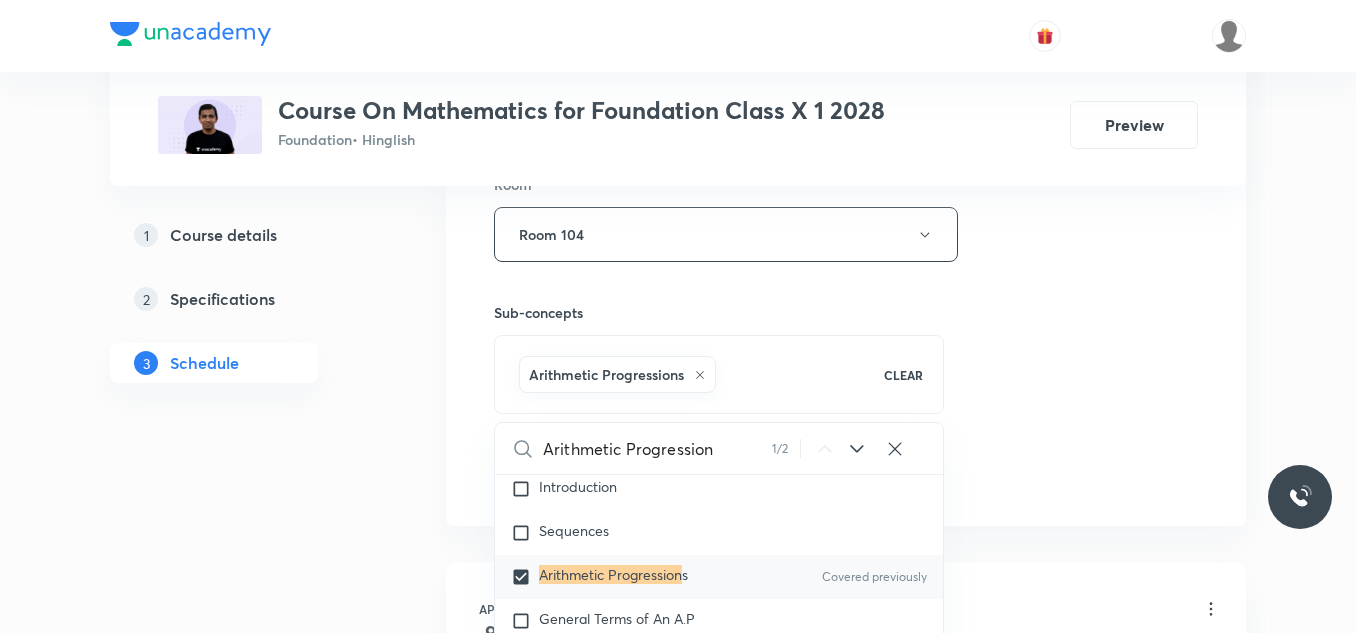 click on "Plus Courses Course On Mathematics for Foundation Class X 1 2028 Foundation  • Hinglish Preview 1 Course details 2 Specifications 3 Schedule Schedule 30  classes Session  31 Live class Session title 0/99 ​ Schedule for [DATE] 10:53 AM ​ Duration (in minutes) ​   Session type Online Offline Room Room 104 Sub-concepts Arithmetic Progressions CLEAR Arithmetic Progression 1 / 2 ​ Progression Progression Commercial MathematicsCommercial Mathematics Algebra Algebra Mensuration Mensuration Geometry Geometry Number Systems Number Systems Commercial Mathematics Commercial Mathematics Trigonometry Trigonometry Statistics and Probability Statistics and Probability Fundamental Principles Counting Fundamentals Principles of Counting Figure Formation and Analysis Figure Formation and Analysis Analogy Pyramids Percentage Percentage Profit and Loss Profit and Loss Discount and Commission Discount and Commission Simple Interest Simple Interest Compound Interest Compound Interest Ratio and Proportion Average s" at bounding box center (678, 2239) 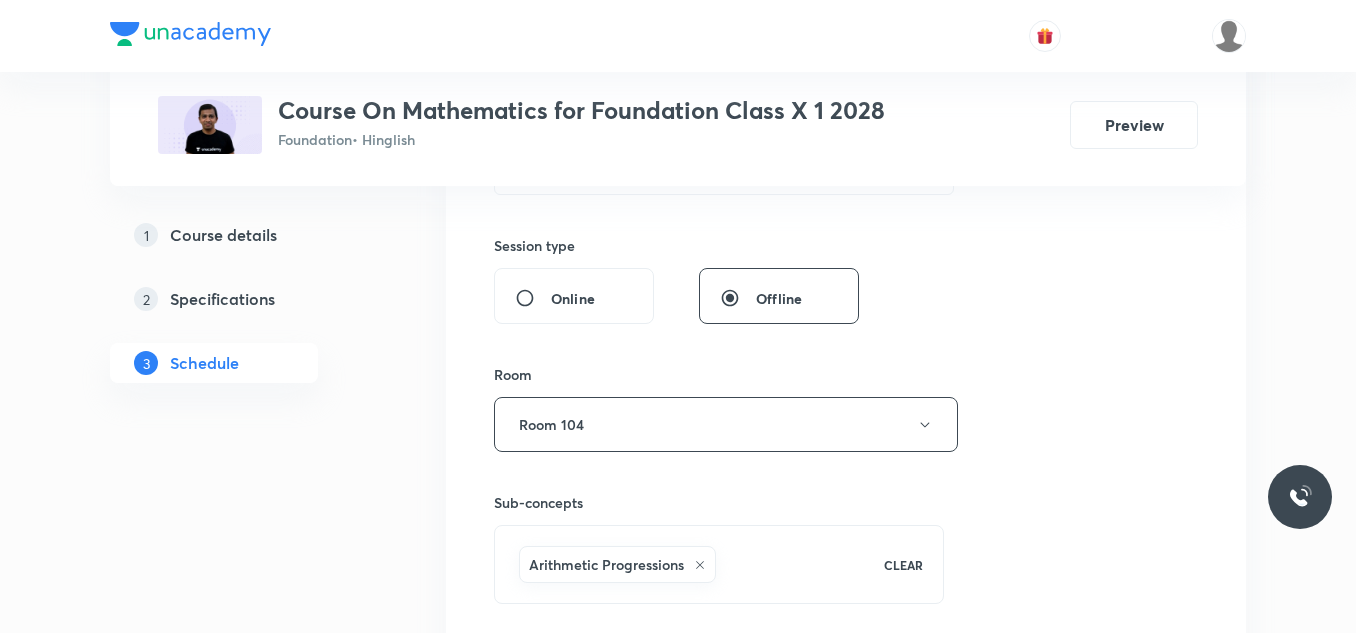 scroll, scrollTop: 600, scrollLeft: 0, axis: vertical 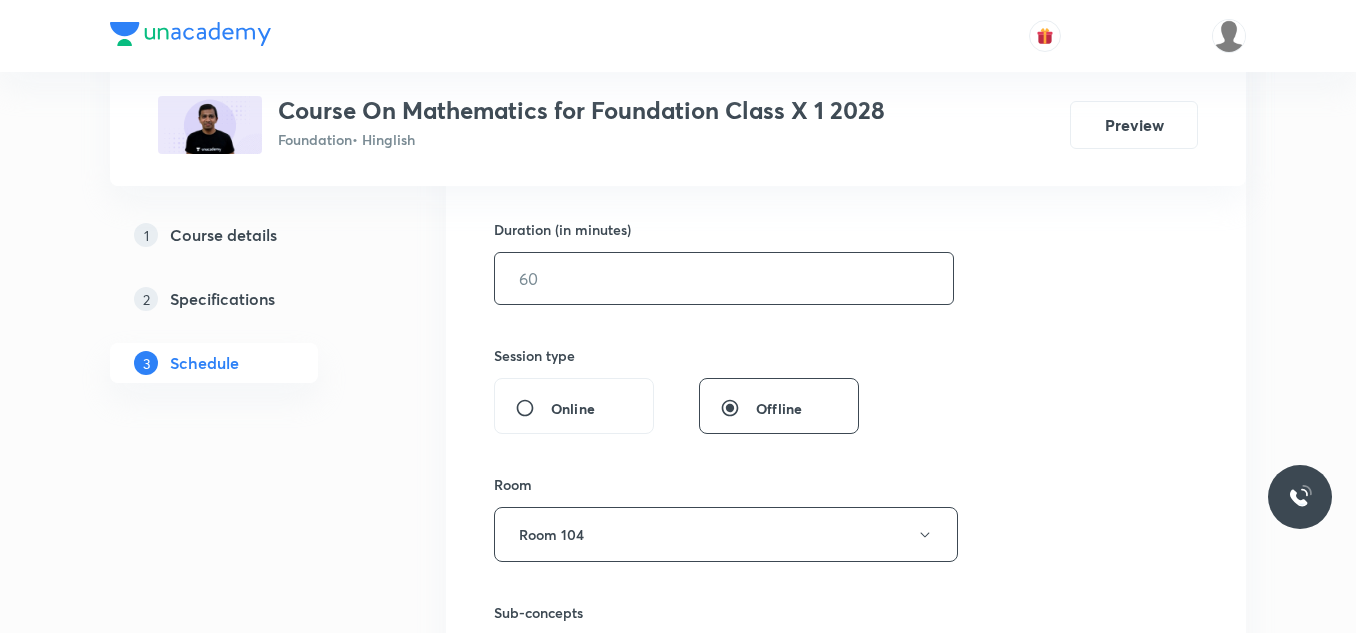 click at bounding box center (724, 278) 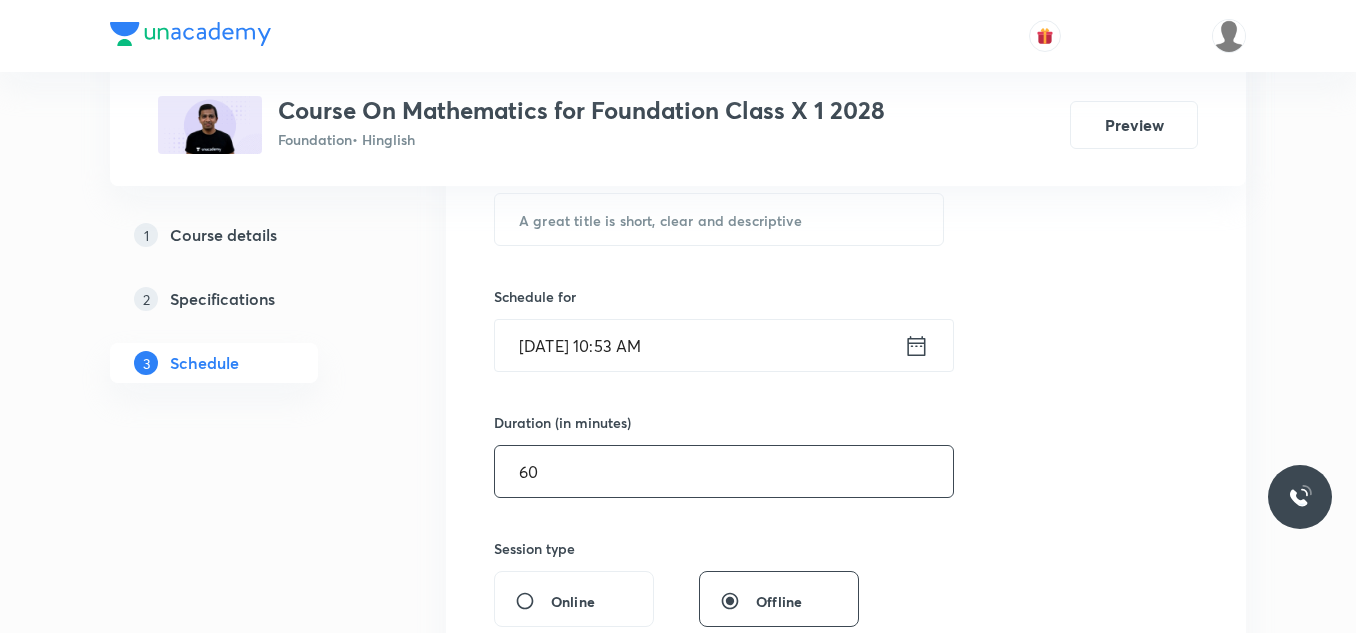 scroll, scrollTop: 400, scrollLeft: 0, axis: vertical 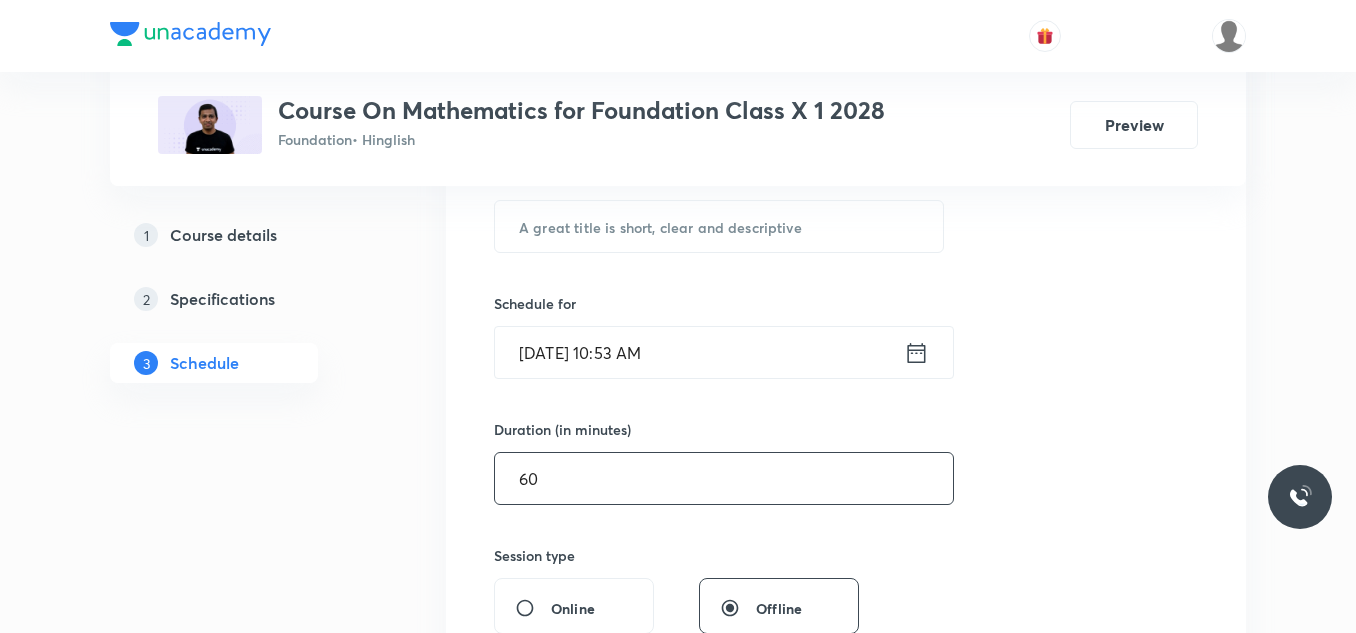 type on "60" 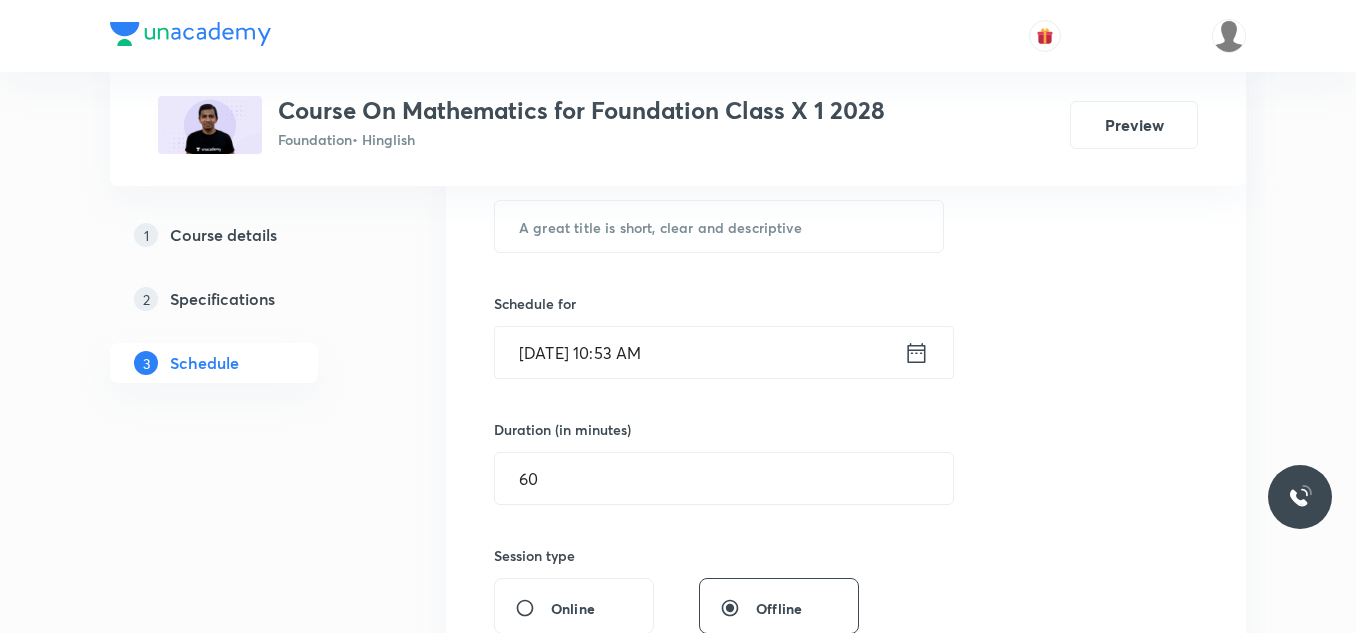 click 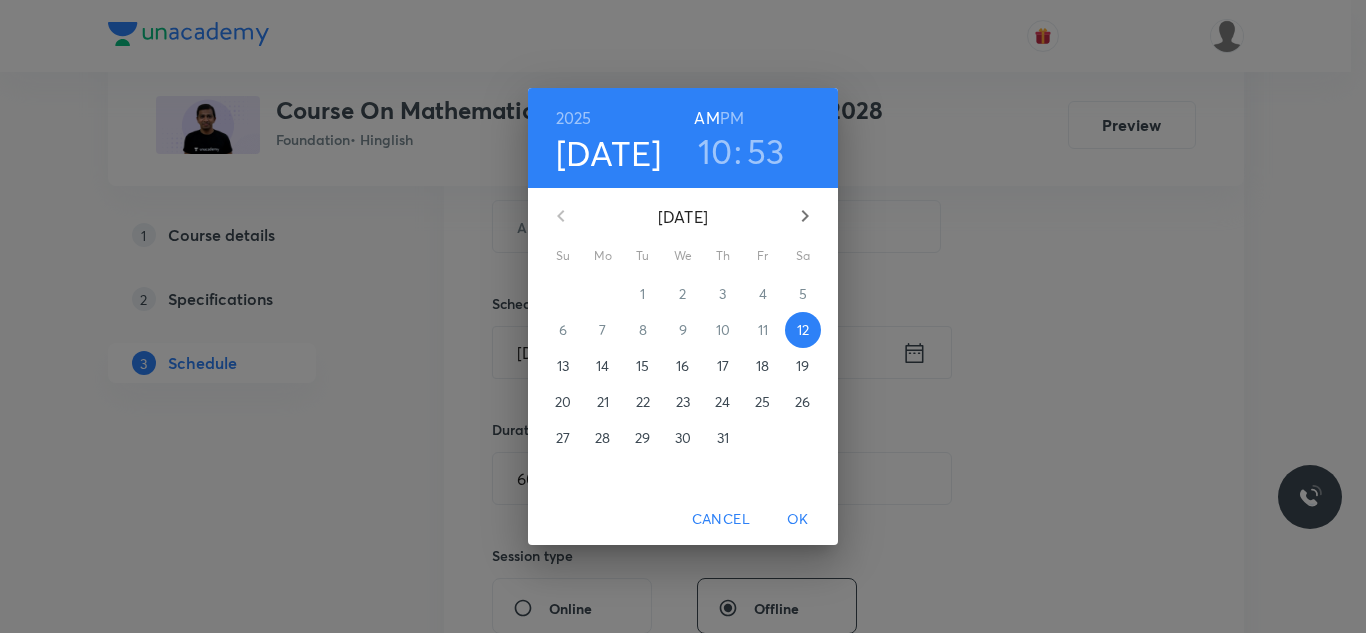 click on "PM" at bounding box center (732, 118) 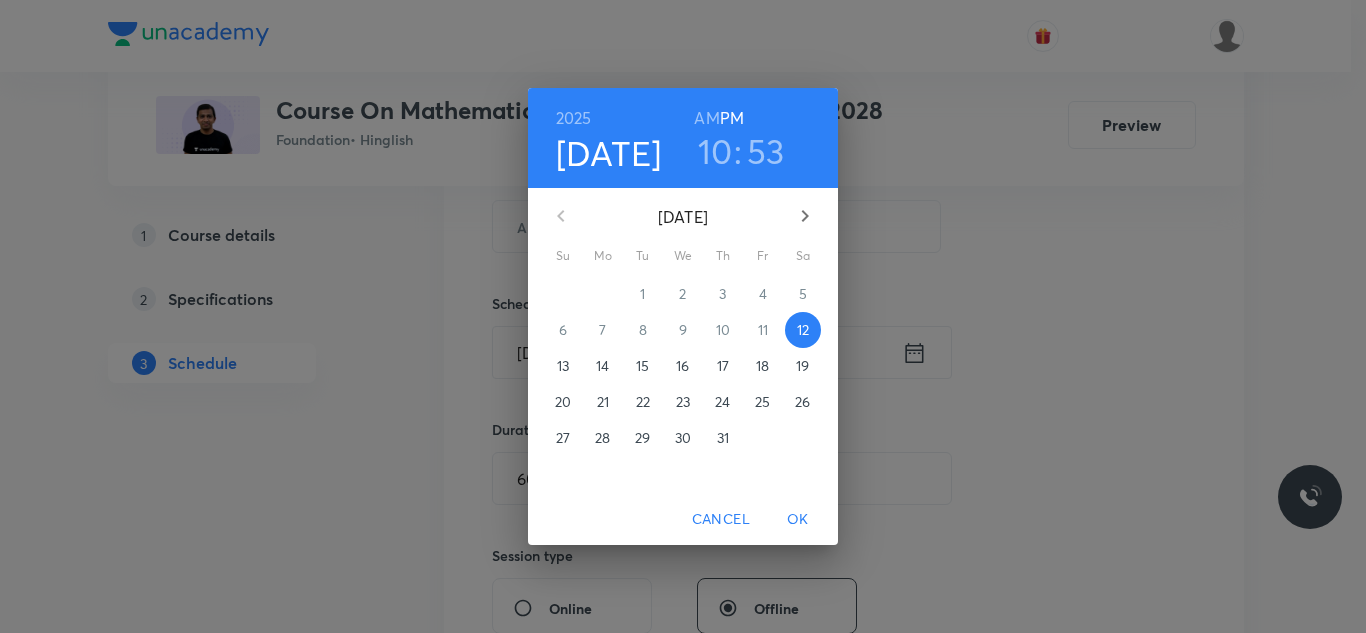 click on "10" at bounding box center (715, 151) 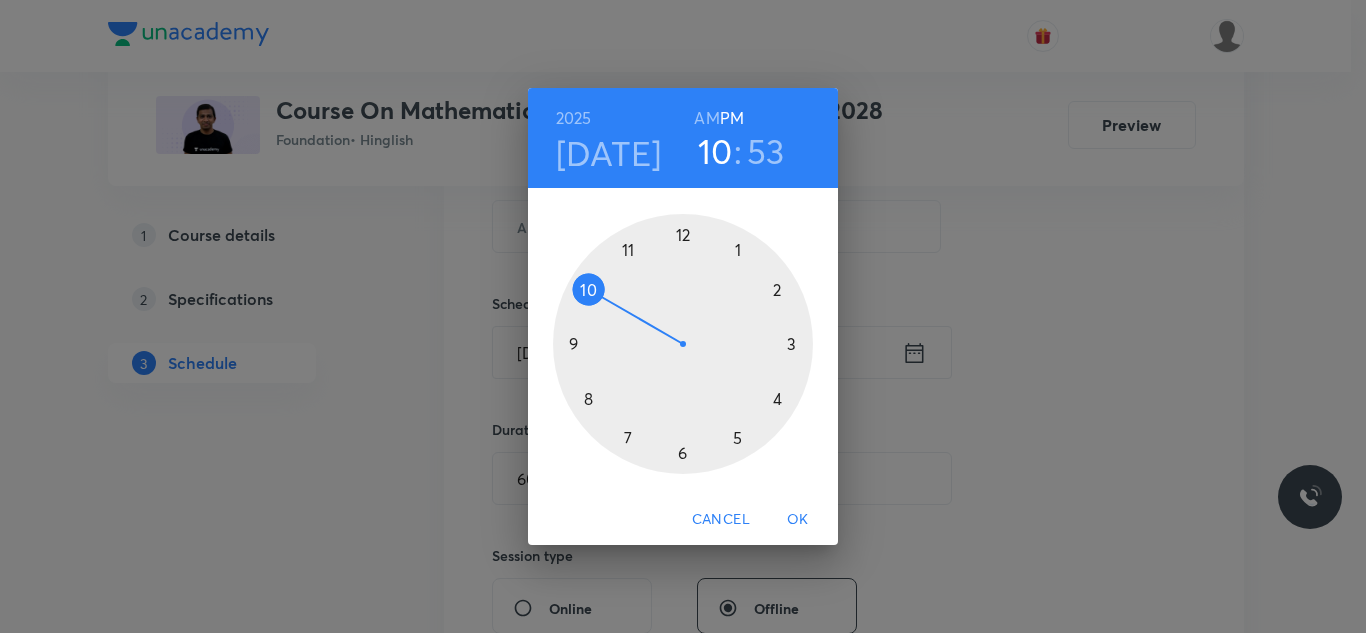 click at bounding box center [683, 344] 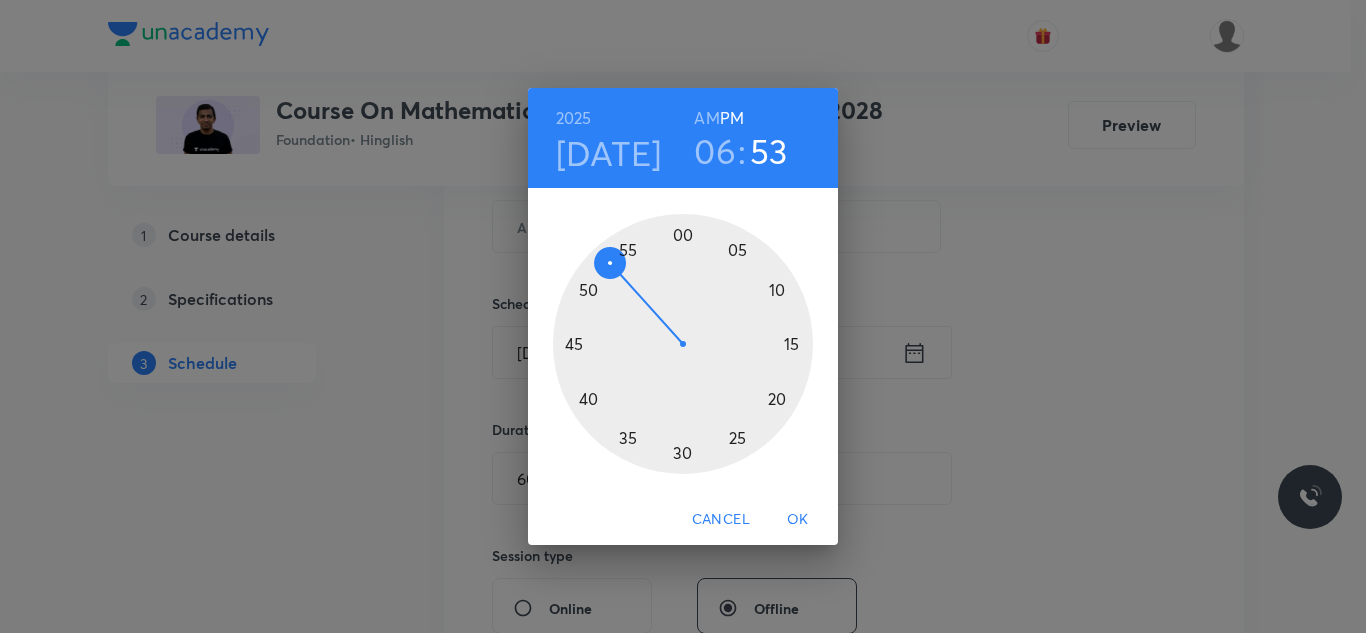 click at bounding box center (683, 344) 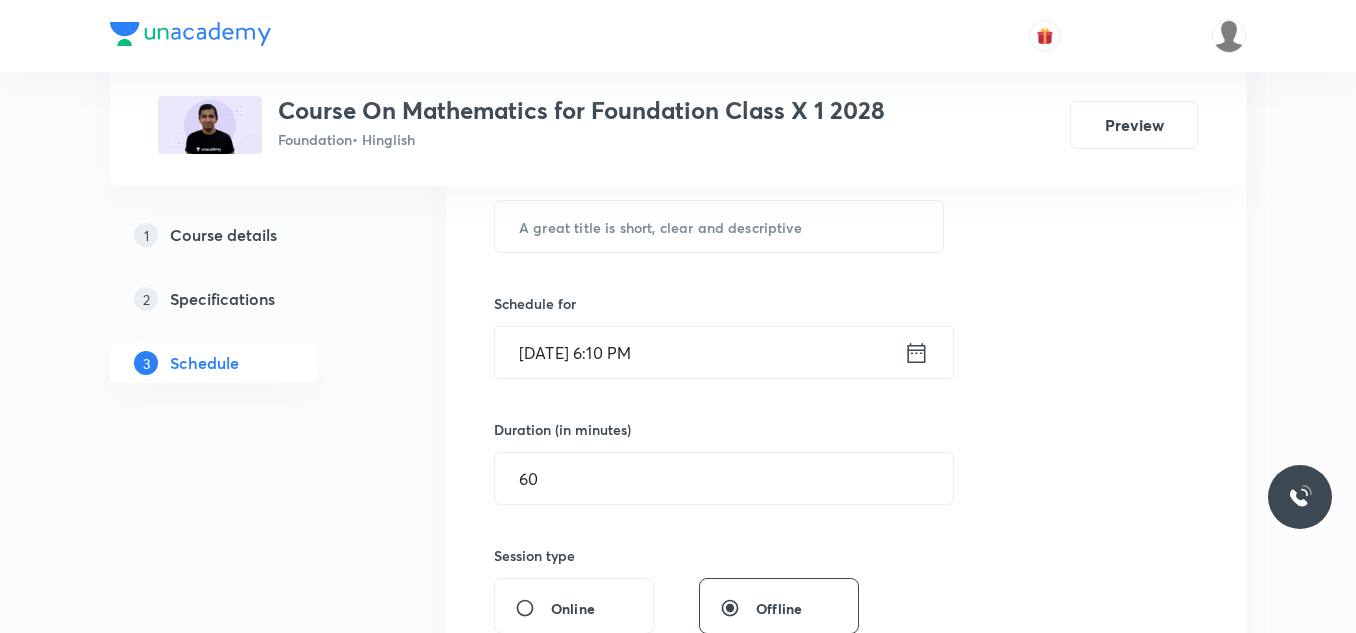 scroll, scrollTop: 300, scrollLeft: 0, axis: vertical 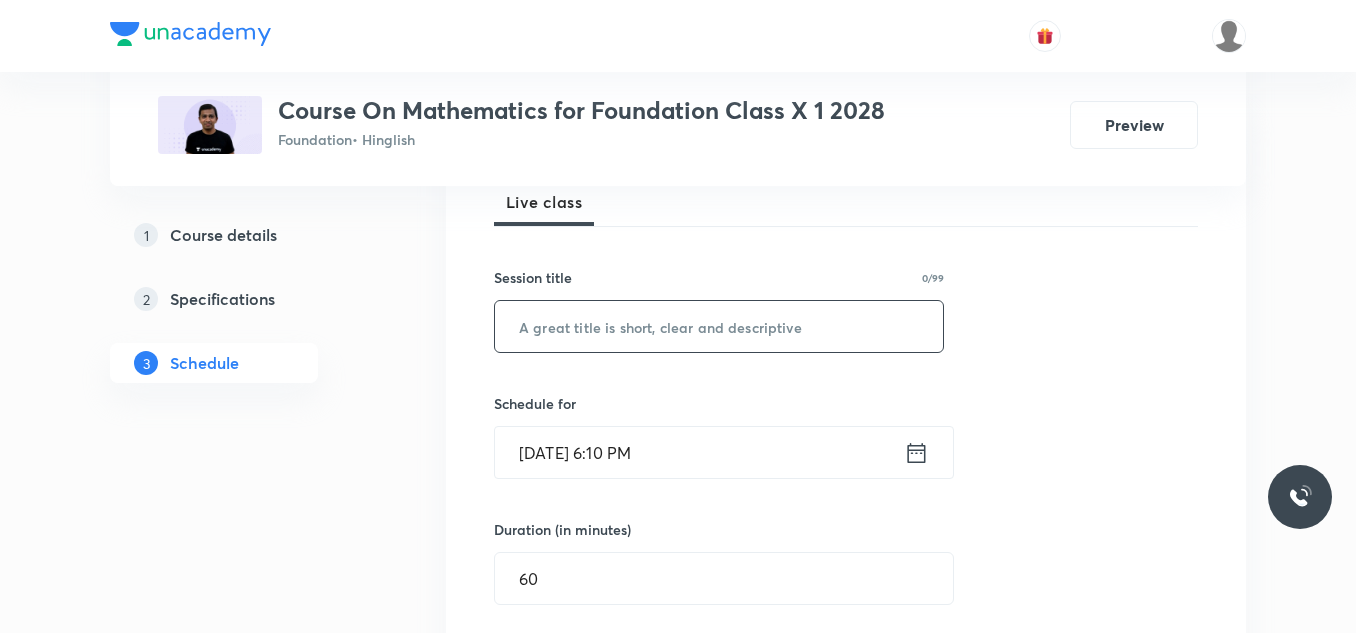 click at bounding box center (719, 326) 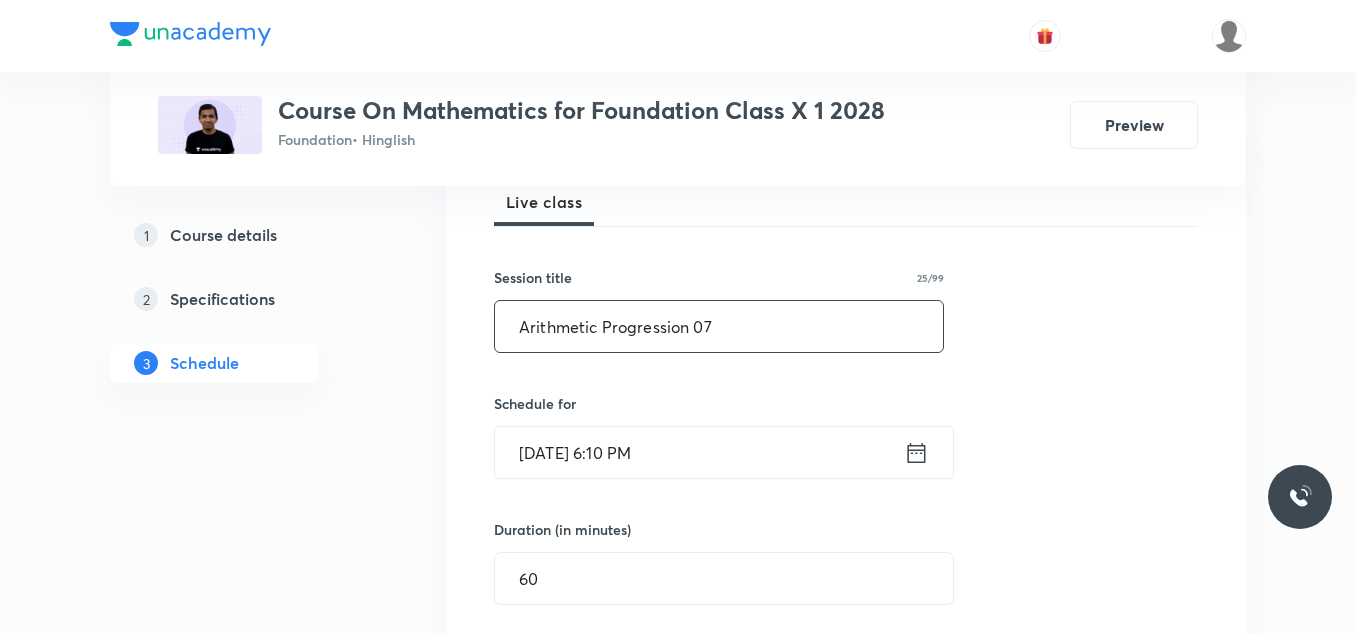 type on "Arithmetic Progression 07" 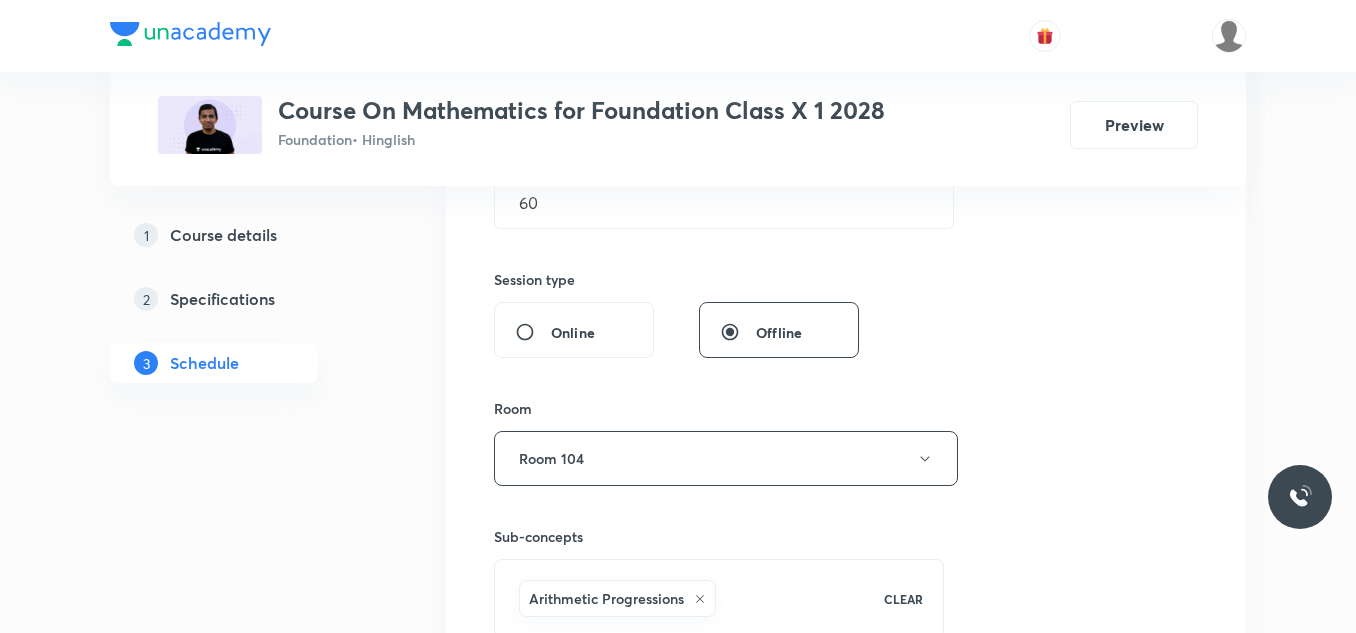 scroll, scrollTop: 800, scrollLeft: 0, axis: vertical 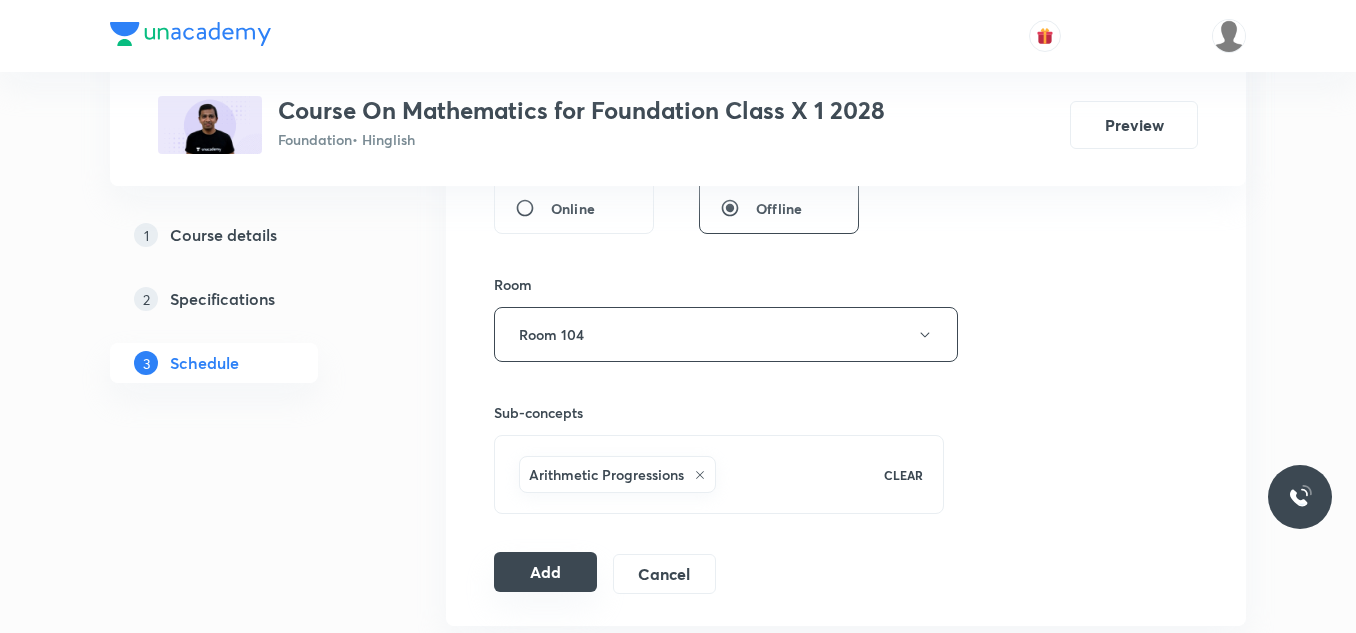 click on "Add" at bounding box center [545, 572] 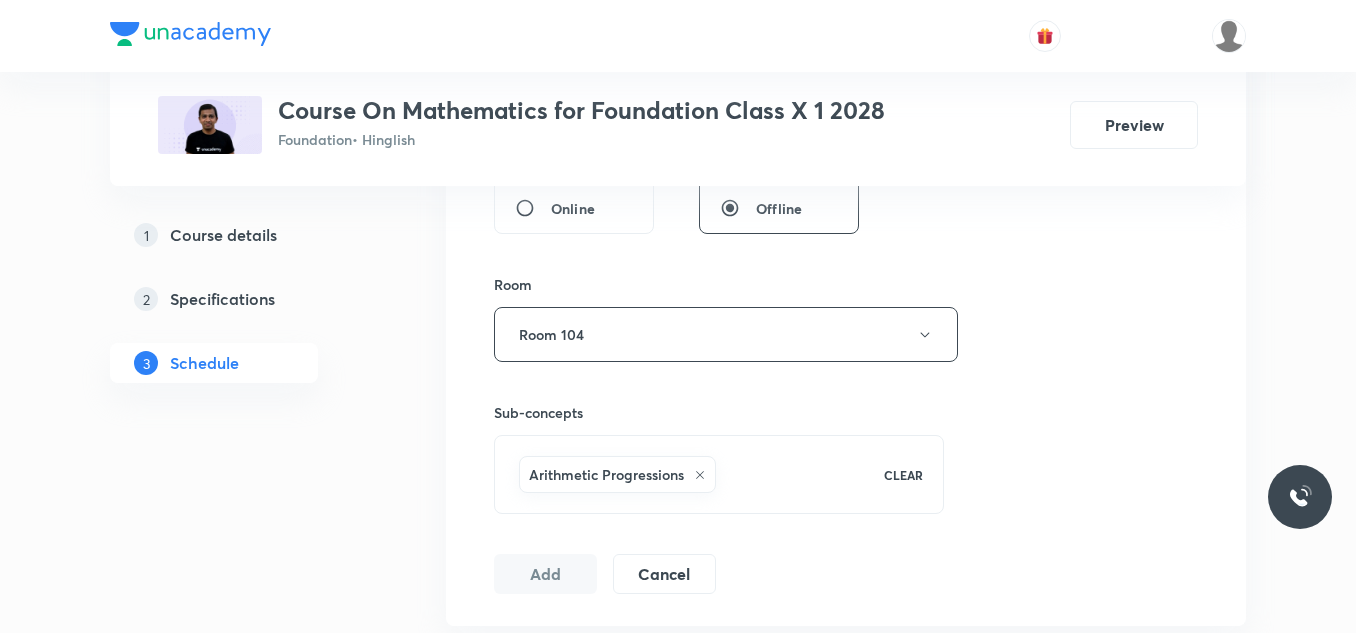 click on "Session  31 Live class Session title 25/99 Arithmetic Progression 07 ​ Schedule for [DATE] 6:10 PM ​ Duration (in minutes) 60 ​   Session type Online Offline Room Room 104 Sub-concepts Arithmetic Progressions CLEAR Add Cancel" at bounding box center [846, 113] 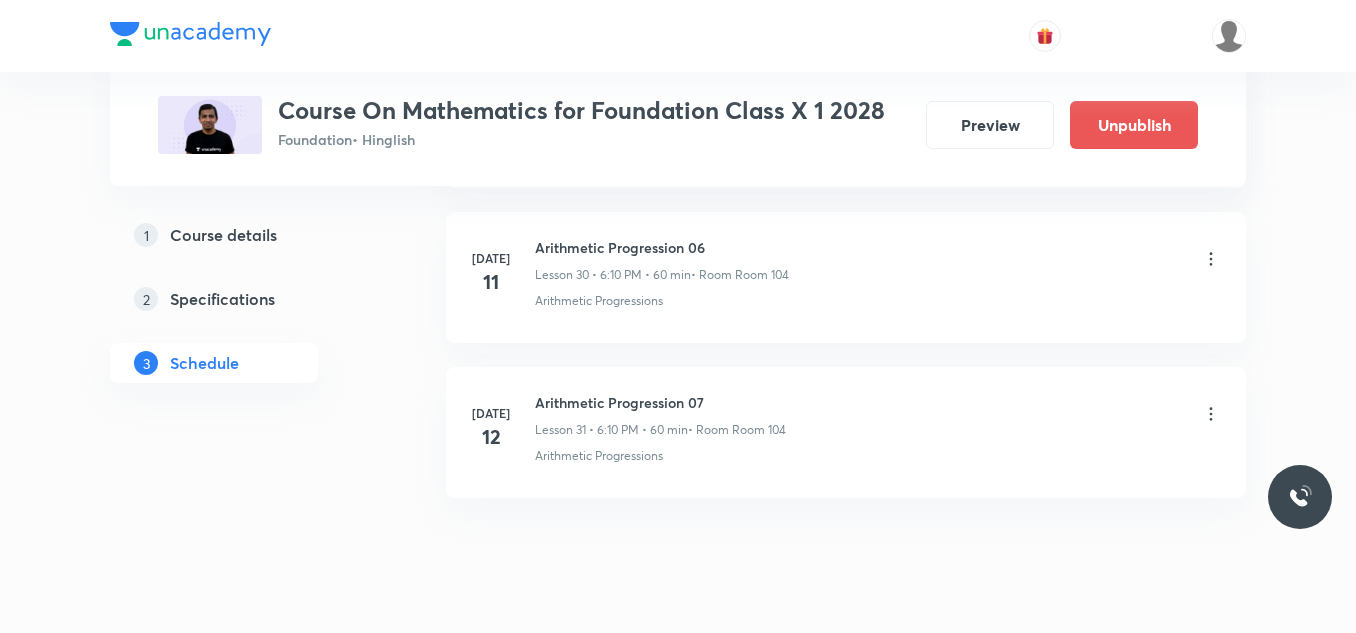 scroll, scrollTop: 4759, scrollLeft: 0, axis: vertical 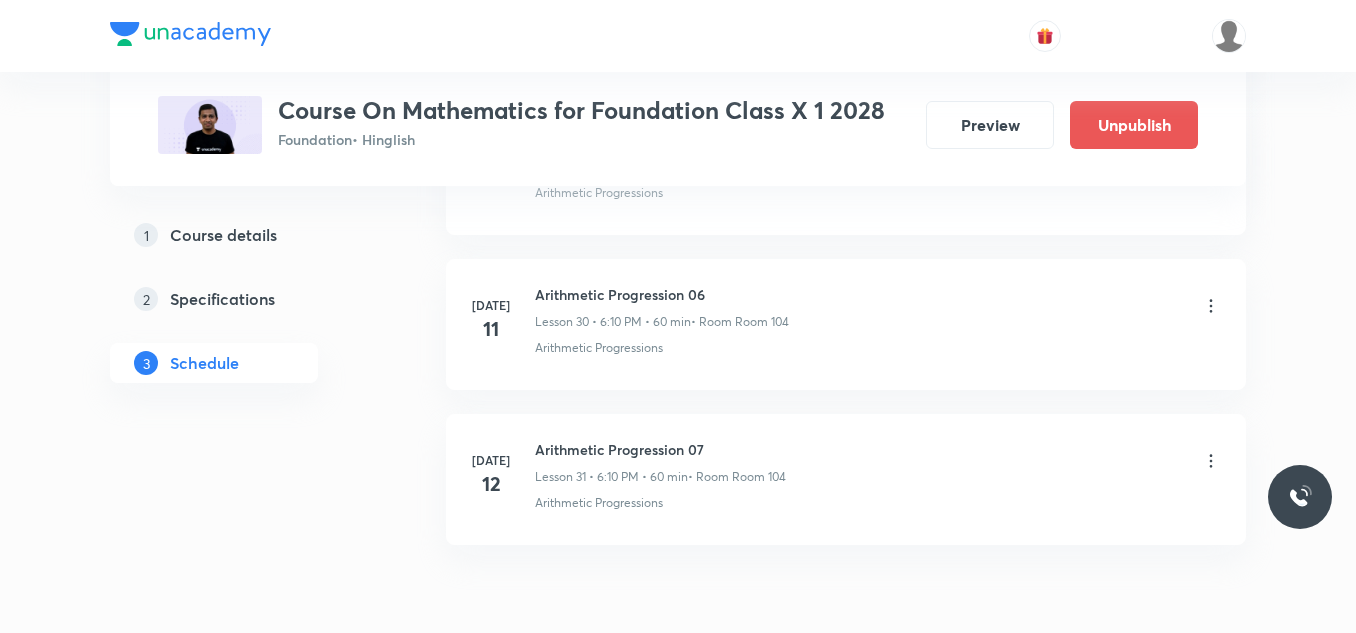 click on "Plus Courses Course On Mathematics for Foundation Class X 1 2028 Foundation  • Hinglish Preview Unpublish 1 Course details 2 Specifications 3 Schedule Schedule 31  classes Add new session [DATE] Real Number 01 Lesson 1 • 6:10 PM • 60 min  • Room Room 105 Real Number [DATE] Polynomial 01 Lesson 2 • 4:00 PM • 60 min  • Room Room 102 Zeroes of Polynomial [DATE] Polynomial 02 Lesson 3 • 5:05 PM • 60 min  • Room Room 106 Division Algorithm of Polynomials · Relationship Between Zeroes and Coefficients of Polynomial [DATE] Polynomial 03 Lesson 4 • 5:06 PM • 60 min  • Room Room 105 Relationship Between Zeroes and Coefficients of Polynomial [DATE] Pair of Linear Equations in Two Variables 01 Lesson 5 • 5:05 PM • 60 min  • Room Room 104 Graphical Method of Solving Linear Equation in Two Variable · Substitution Method [DATE] Pair of Linear Equations in Two Variables 02 Lesson 6 • 4:00 PM • 60 min  • Room Room 104 Cross Multiplication Method · Elimination Method [DATE] [DATE]" at bounding box center [678, -2013] 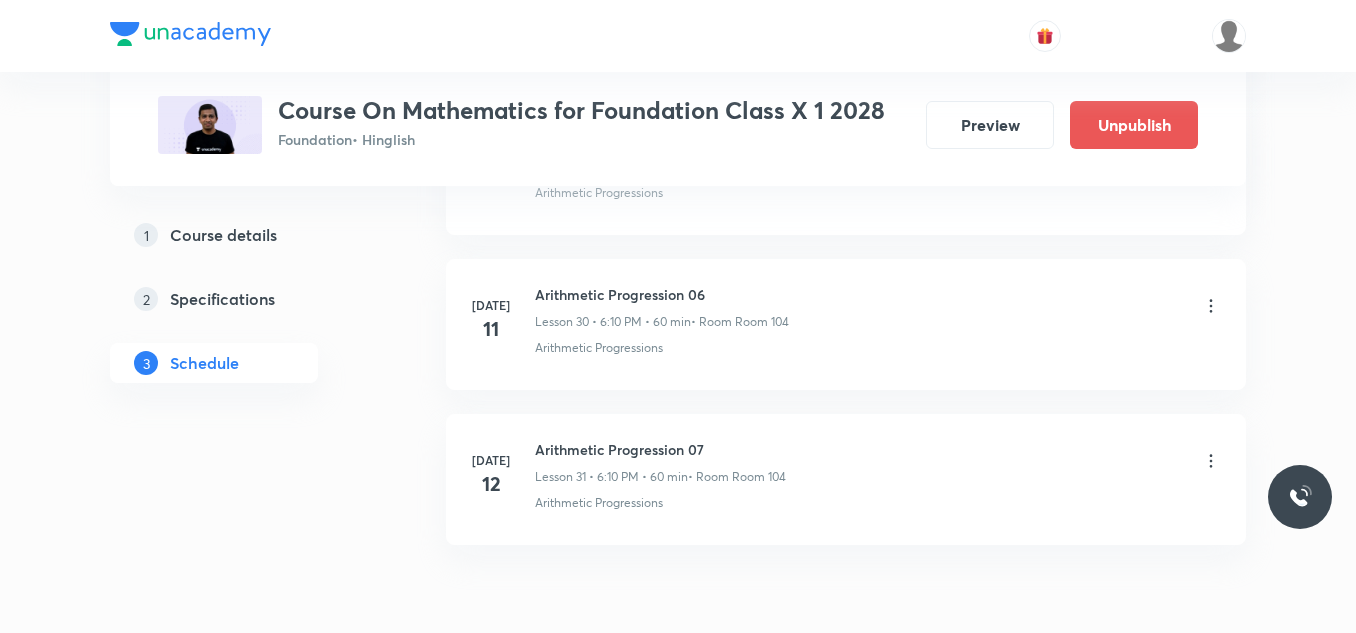 click on "Plus Courses Course On Mathematics for Foundation Class X 1 2028 Foundation  • Hinglish Preview Unpublish 1 Course details 2 Specifications 3 Schedule Schedule 31  classes Add new session [DATE] Real Number 01 Lesson 1 • 6:10 PM • 60 min  • Room Room 105 Real Number [DATE] Polynomial 01 Lesson 2 • 4:00 PM • 60 min  • Room Room 102 Zeroes of Polynomial [DATE] Polynomial 02 Lesson 3 • 5:05 PM • 60 min  • Room Room 106 Division Algorithm of Polynomials · Relationship Between Zeroes and Coefficients of Polynomial [DATE] Polynomial 03 Lesson 4 • 5:06 PM • 60 min  • Room Room 105 Relationship Between Zeroes and Coefficients of Polynomial [DATE] Pair of Linear Equations in Two Variables 01 Lesson 5 • 5:05 PM • 60 min  • Room Room 104 Graphical Method of Solving Linear Equation in Two Variable · Substitution Method [DATE] Pair of Linear Equations in Two Variables 02 Lesson 6 • 4:00 PM • 60 min  • Room Room 104 Cross Multiplication Method · Elimination Method [DATE] [DATE]" at bounding box center [678, -2013] 